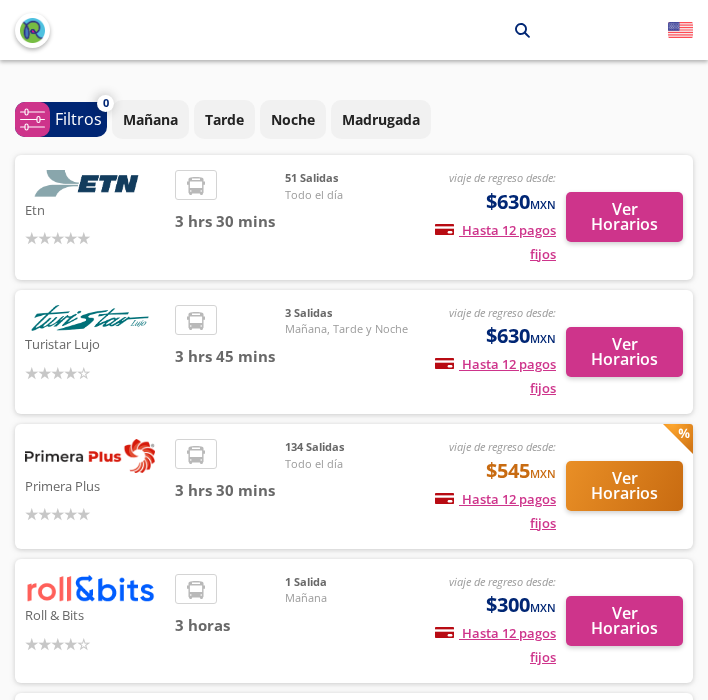 scroll, scrollTop: 135, scrollLeft: 0, axis: vertical 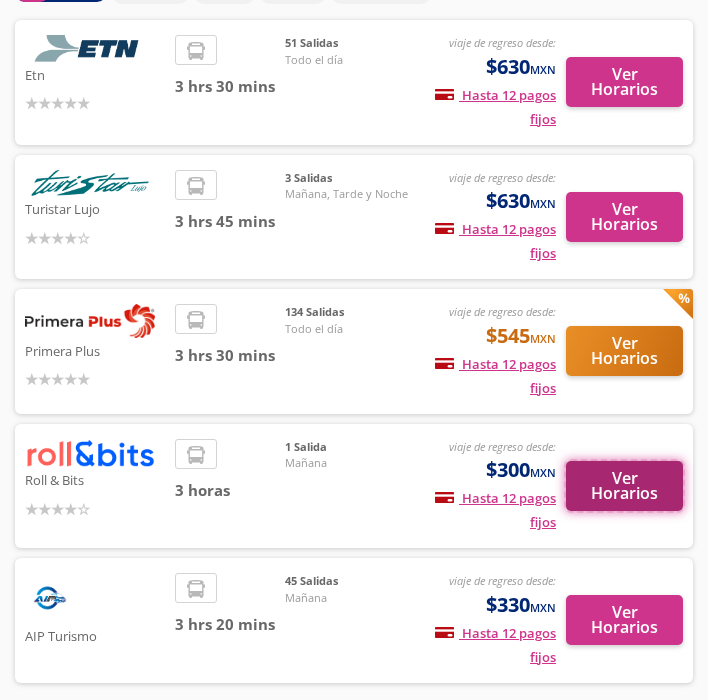 click on "Ver Horarios" at bounding box center [624, 486] 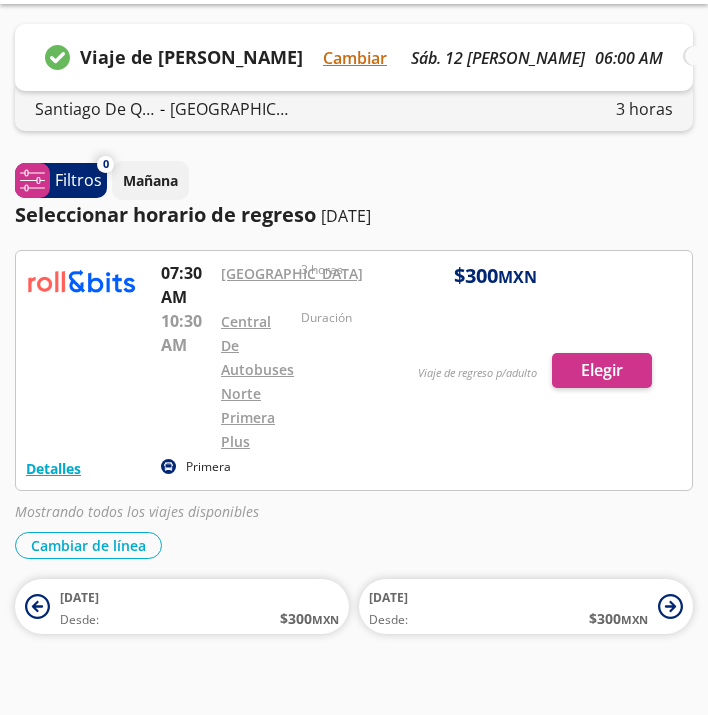 scroll, scrollTop: 0, scrollLeft: 0, axis: both 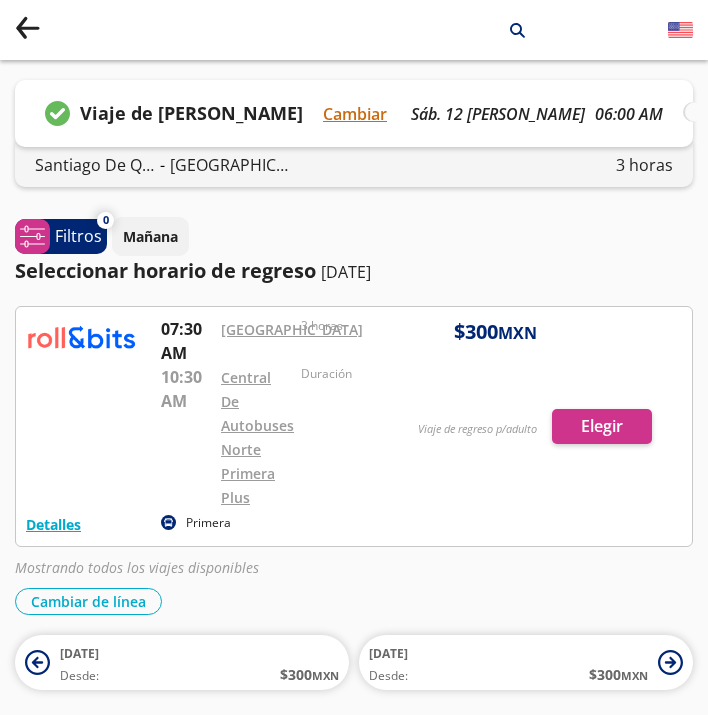 click on "Group 9 Created with Sketch. Ciudad de México arrow Santiago de Querétaro search" at bounding box center (354, 30) 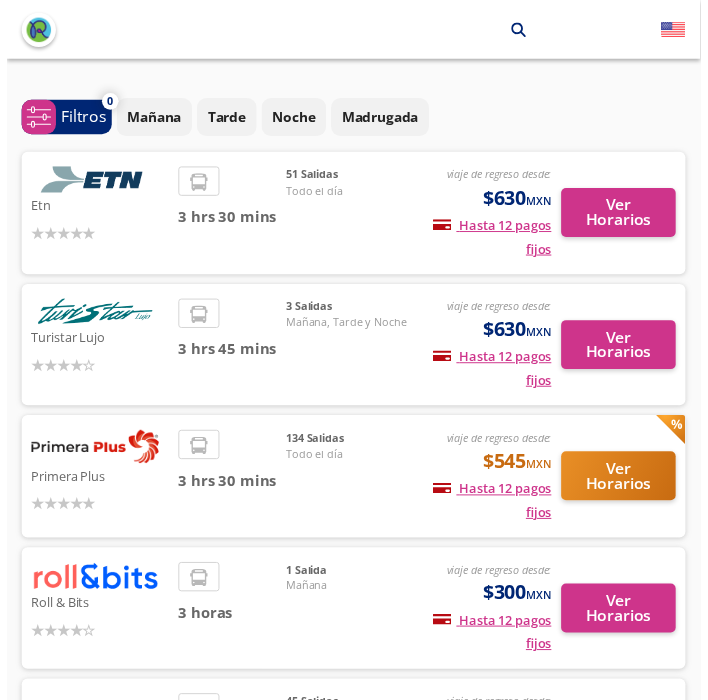 scroll, scrollTop: 135, scrollLeft: 0, axis: vertical 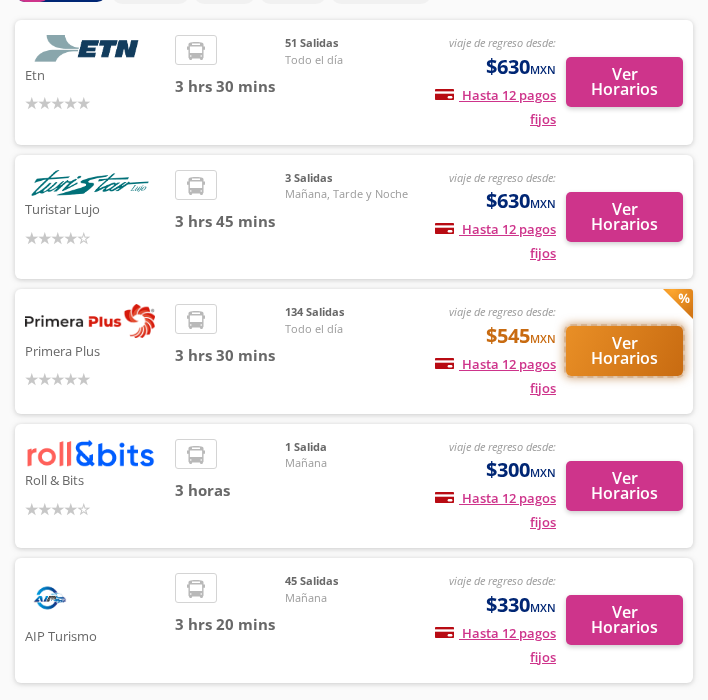 click on "Ver Horarios" at bounding box center [624, 351] 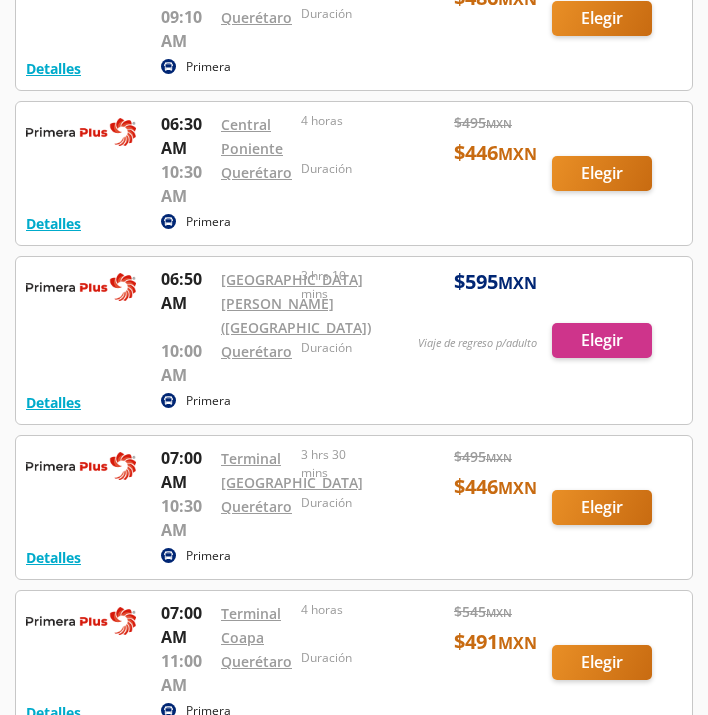 scroll, scrollTop: 2653, scrollLeft: 0, axis: vertical 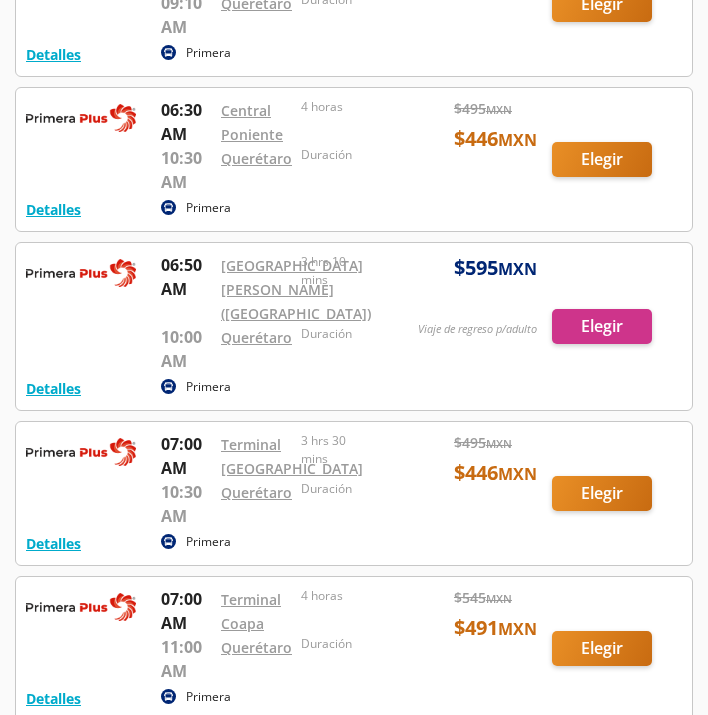 click at bounding box center (354, 4) 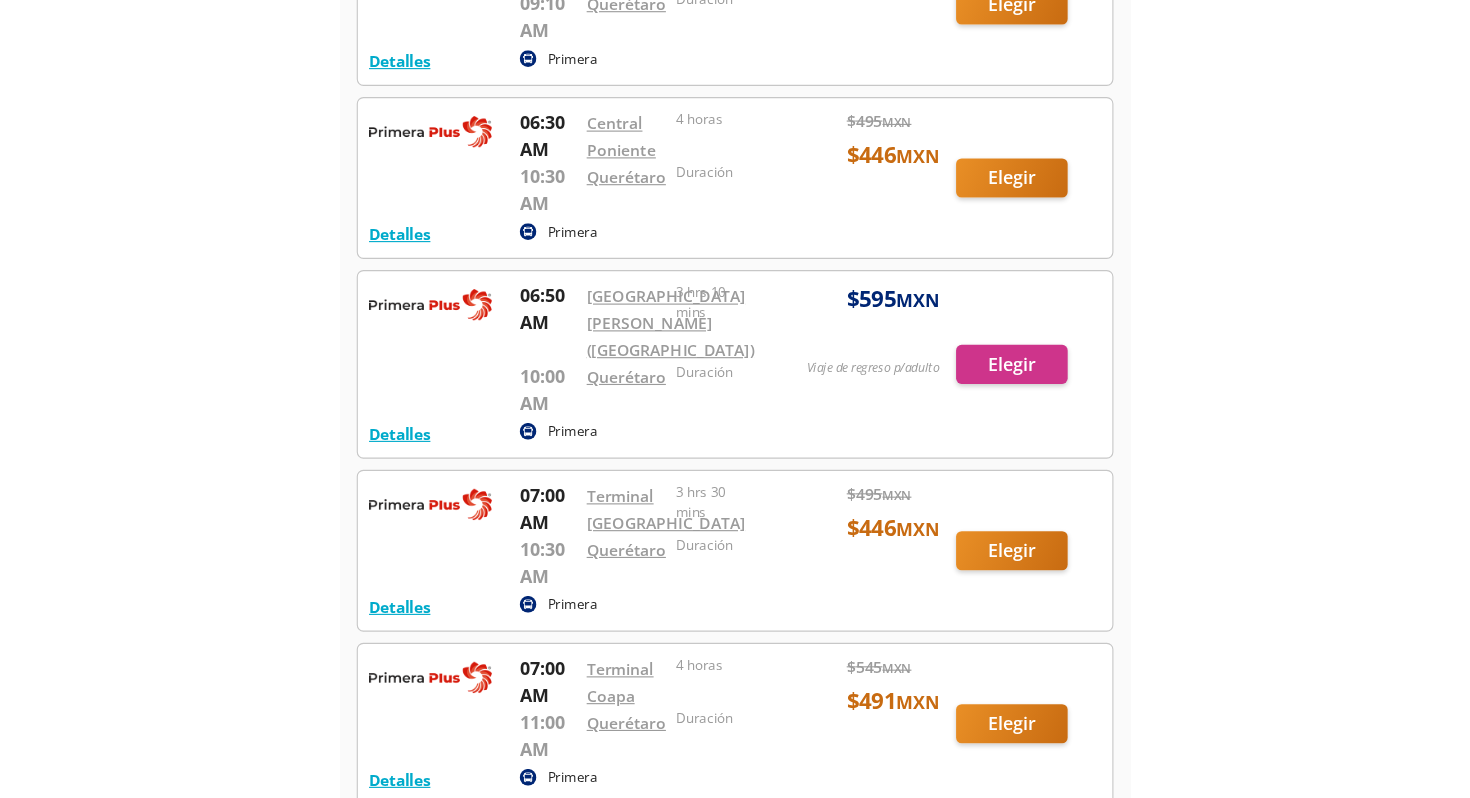 scroll, scrollTop: 0, scrollLeft: 0, axis: both 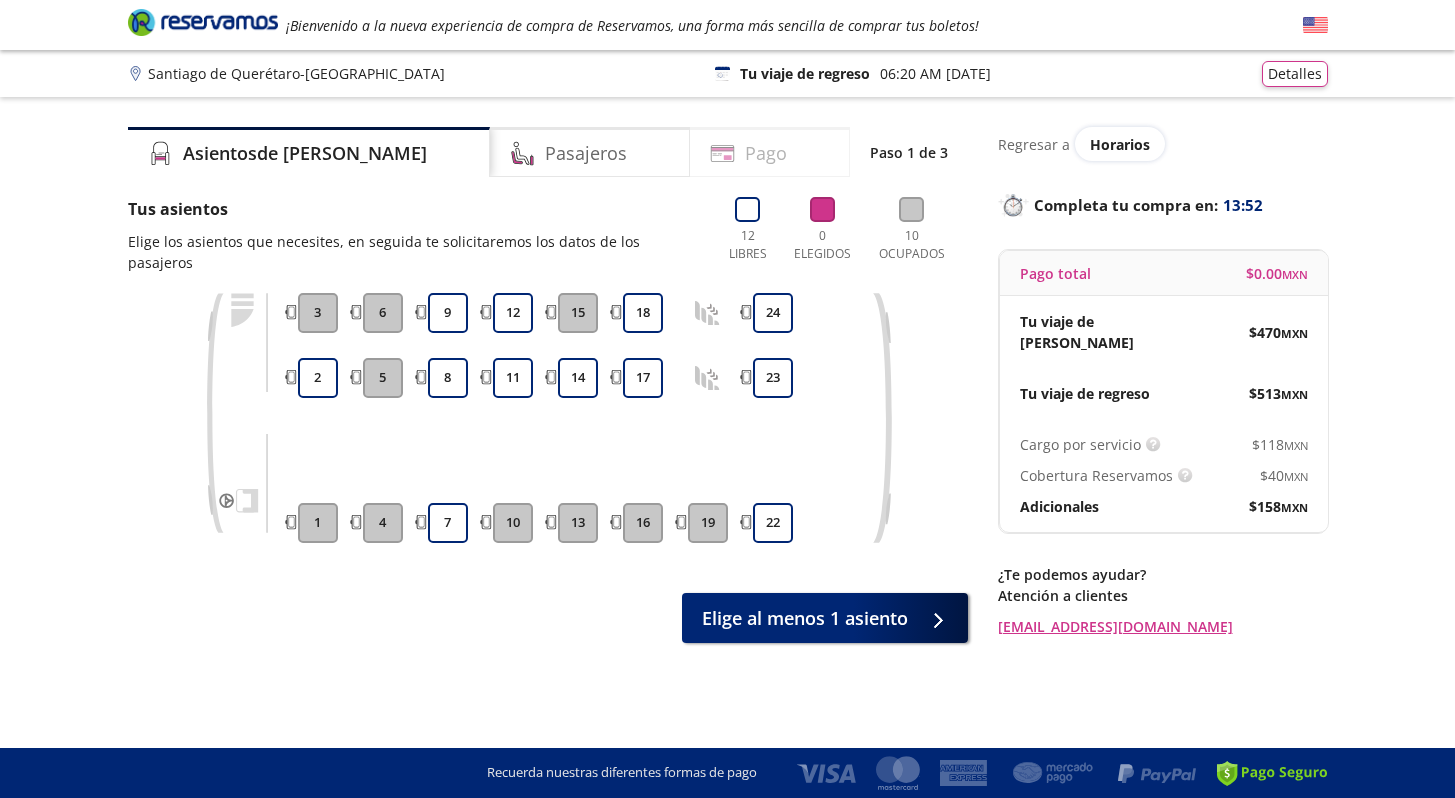 click on "Pago" at bounding box center [770, 152] 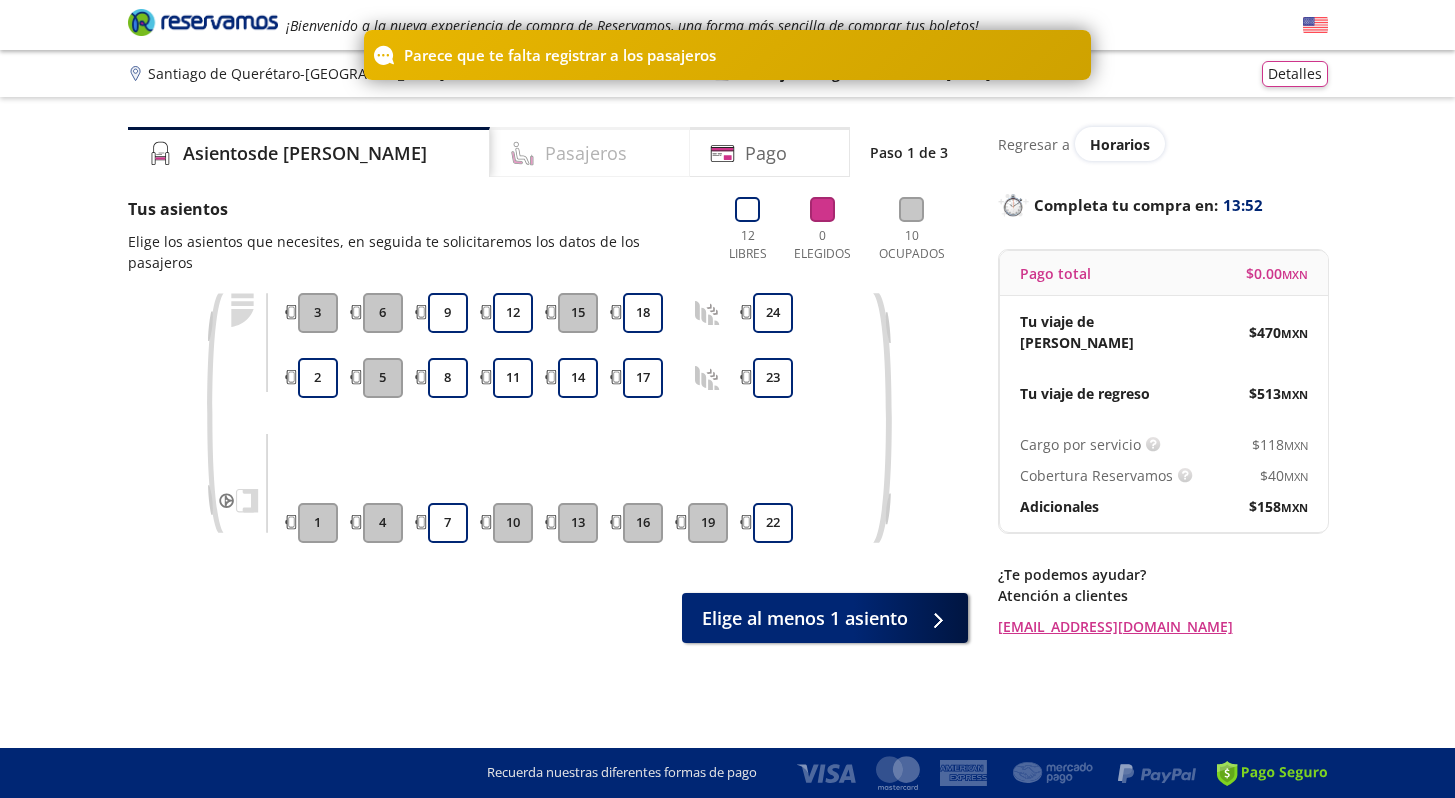 click on "Pasajeros" at bounding box center [590, 152] 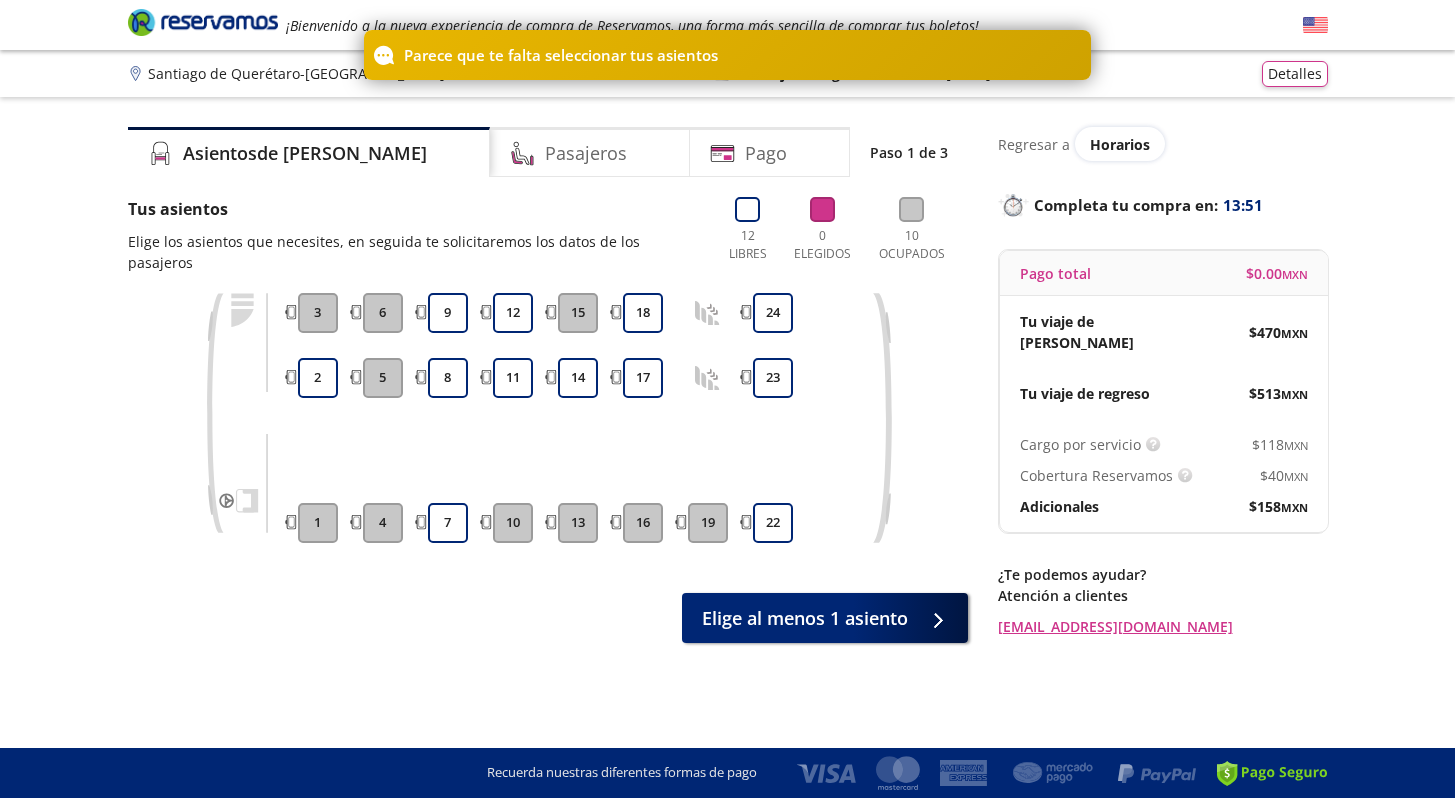 click on "Asientos  de Ida Pasajeros Pago Paso 1 de 3 Tus asientos Elige los asientos que necesites, en seguida te solicitaremos los datos de los pasajeros 12 Libres 0 Elegidos 10 Ocupados 1 2 3   4 5 6   7 8 9   10 11 12   13 14 15   16 17 18   19   22 23 24     Elige al menos 1 asiento" at bounding box center (548, 385) 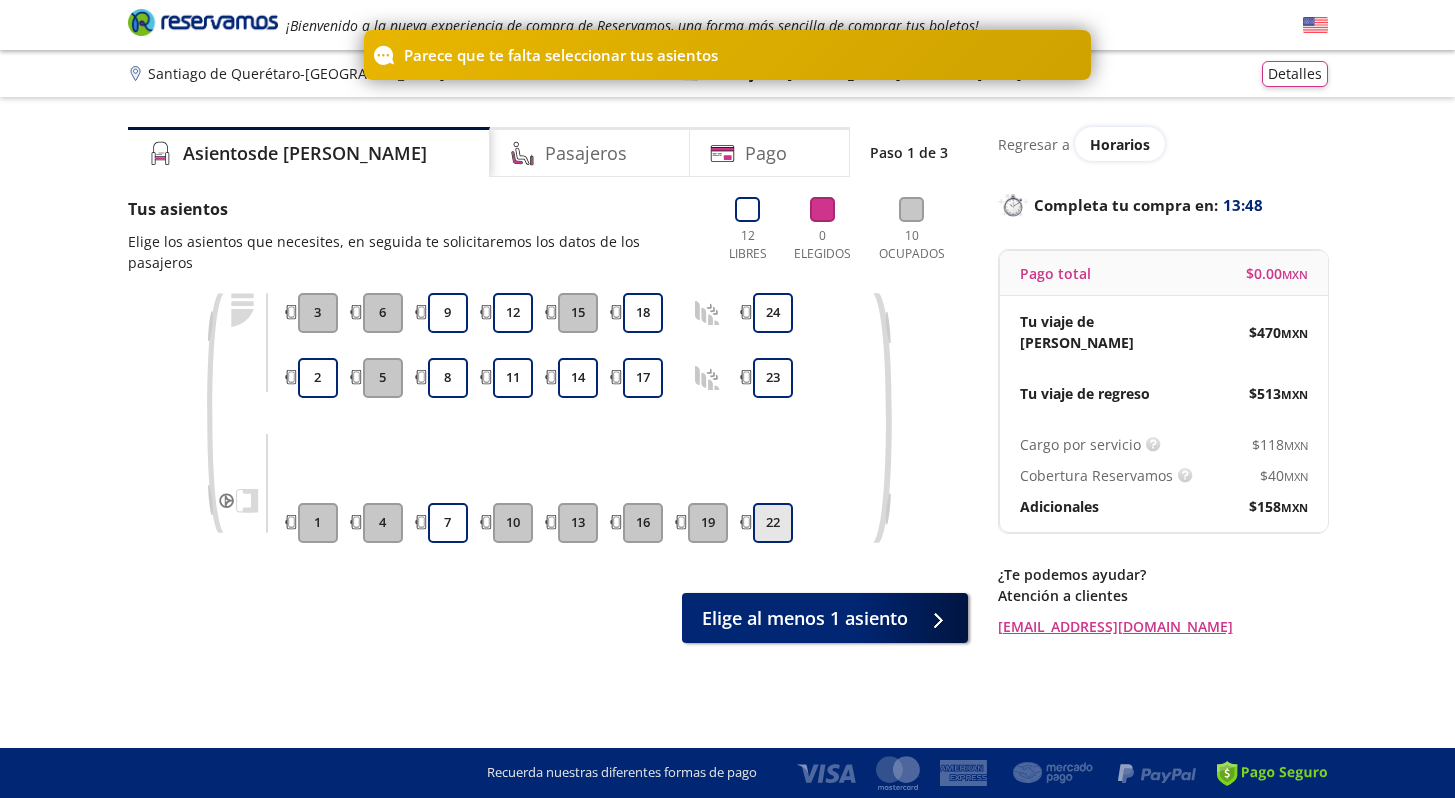 click on "22" at bounding box center [773, 523] 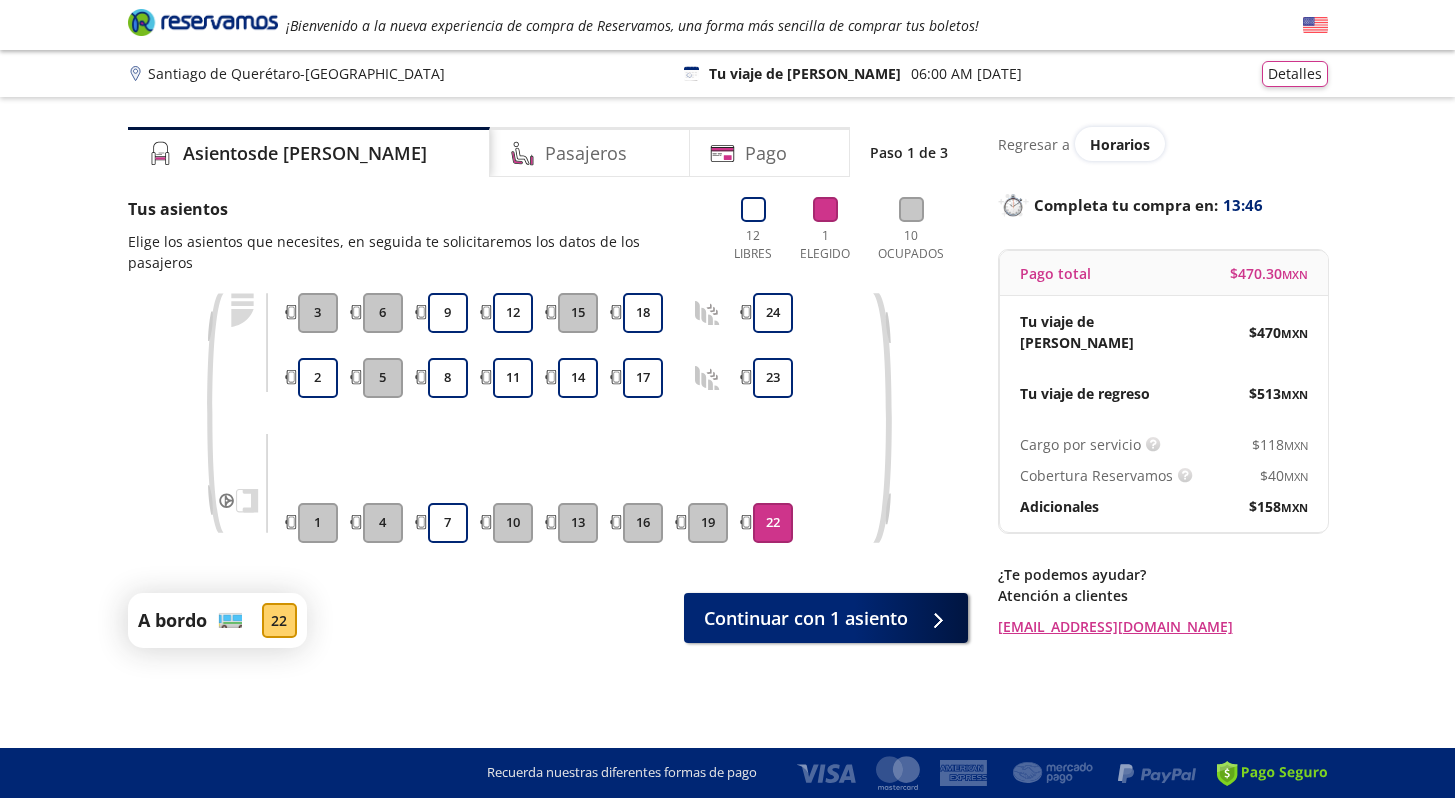 click on "22" at bounding box center [773, 523] 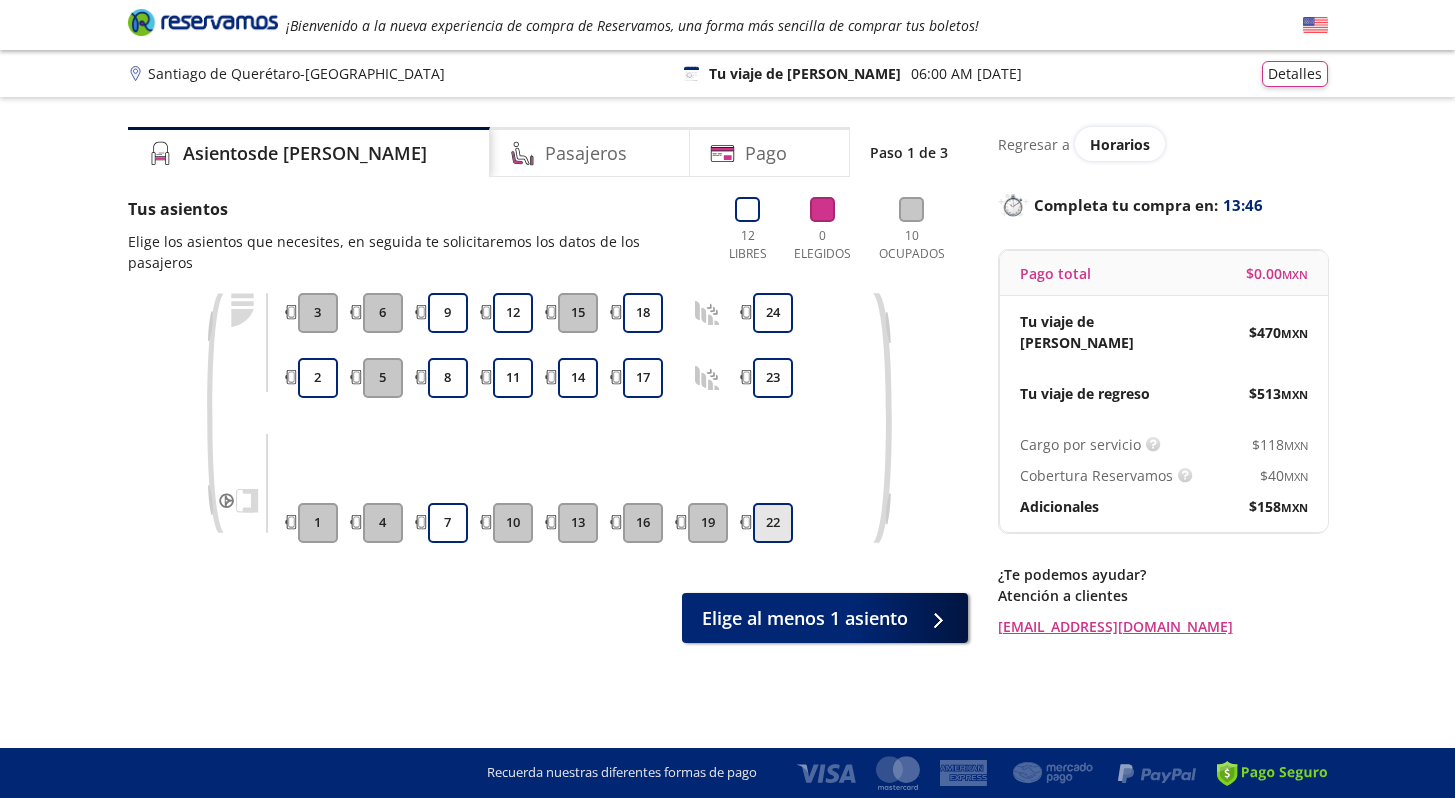 click on "22" at bounding box center [773, 523] 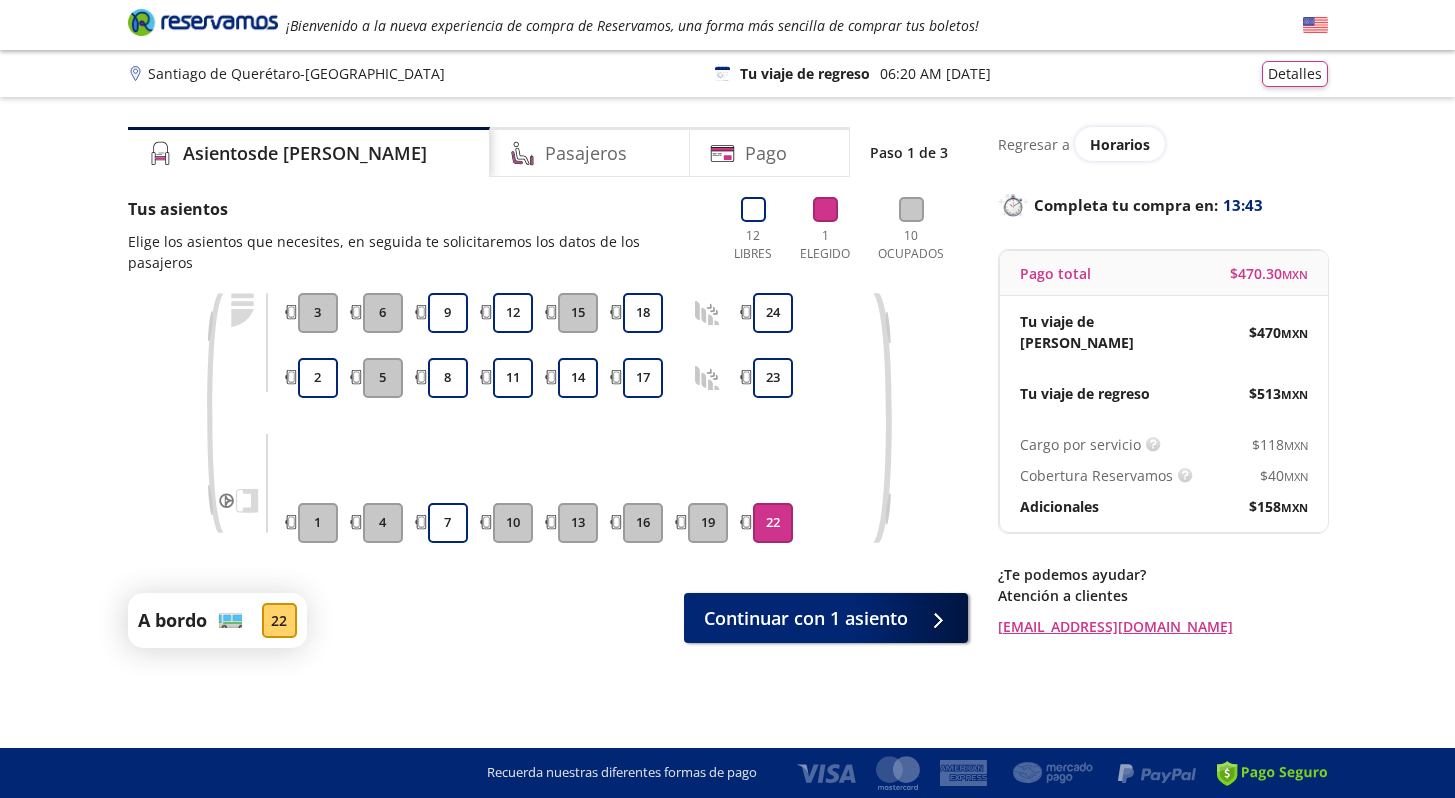 click on "22" at bounding box center (773, 523) 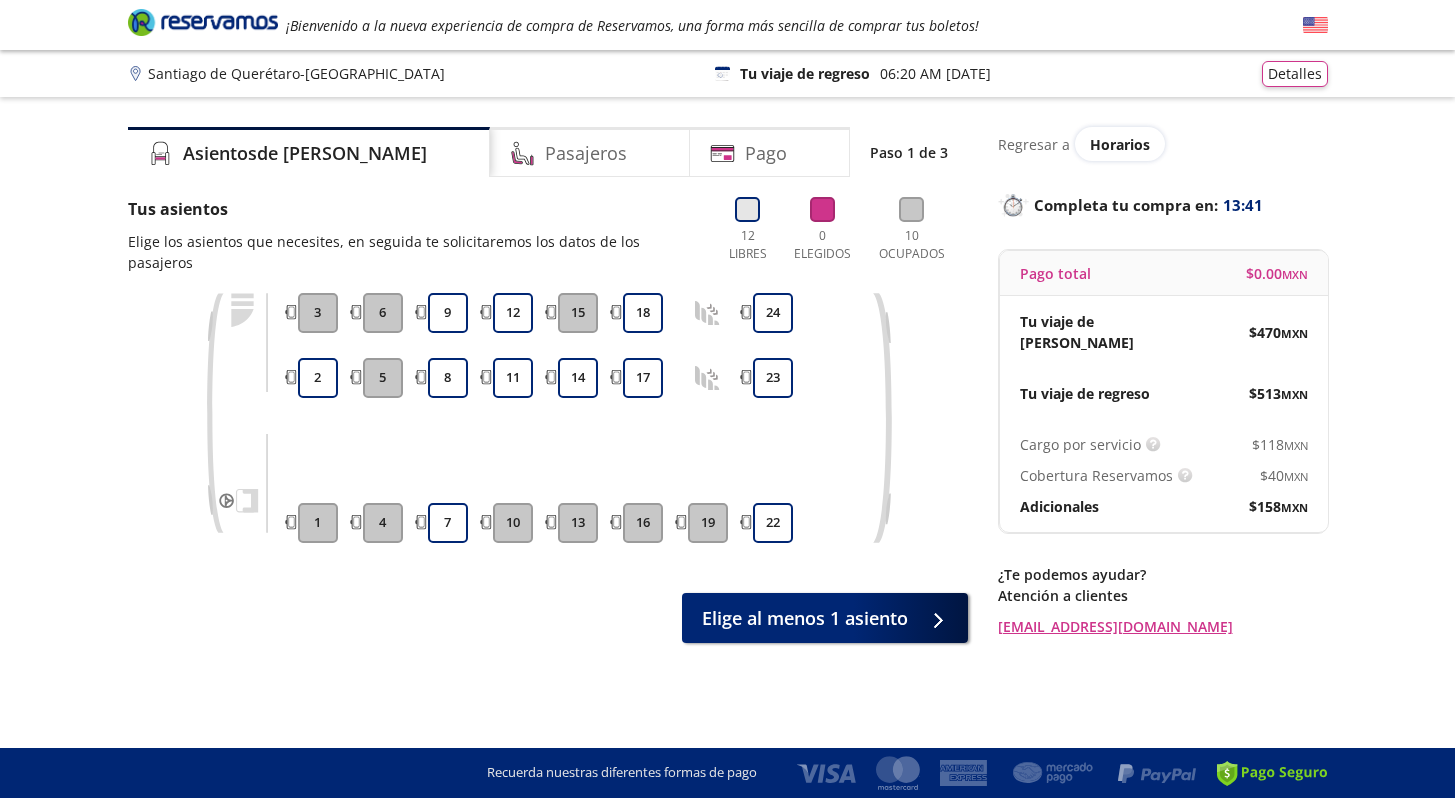 click at bounding box center (747, 209) 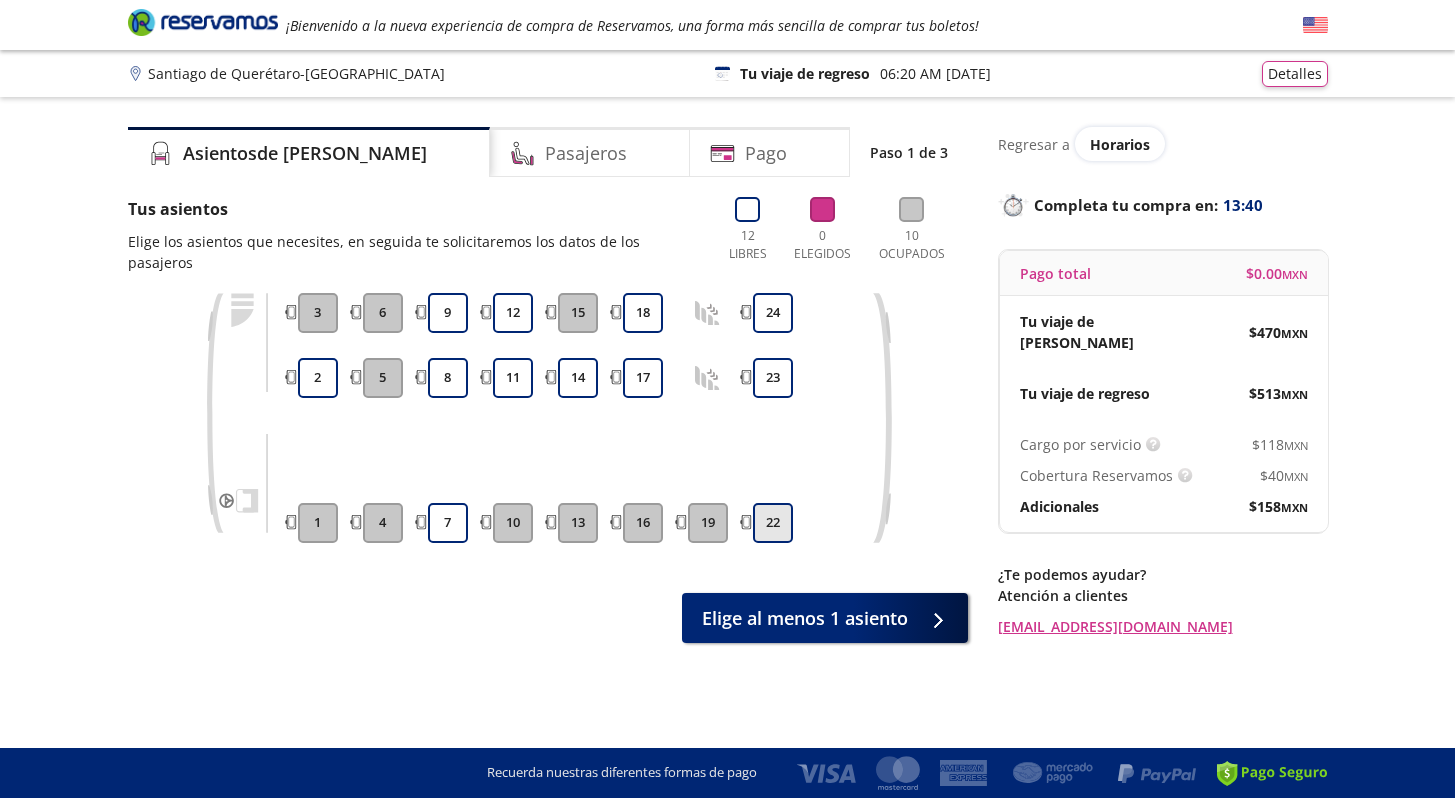 click on "22" at bounding box center (773, 523) 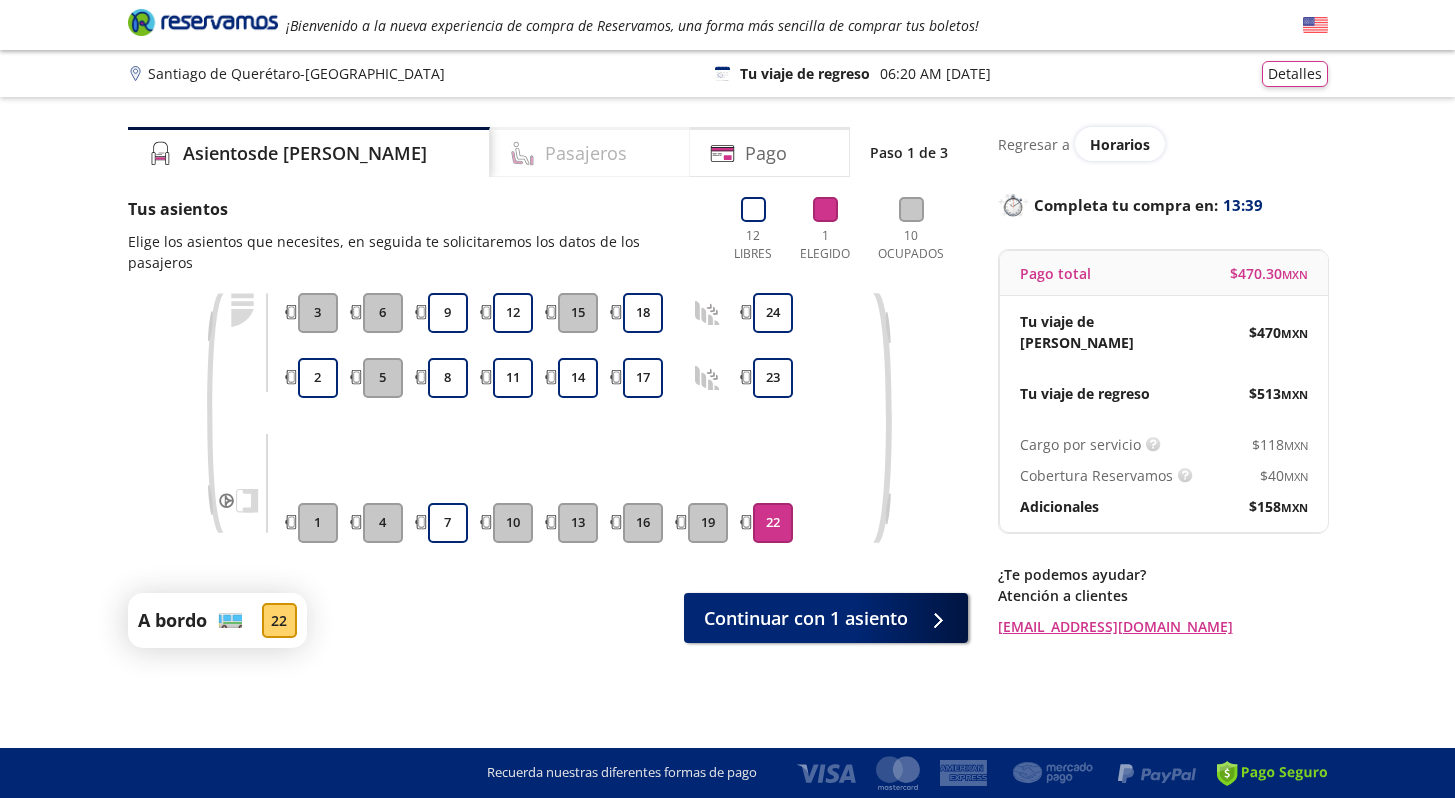 click on "Pasajeros" at bounding box center (590, 152) 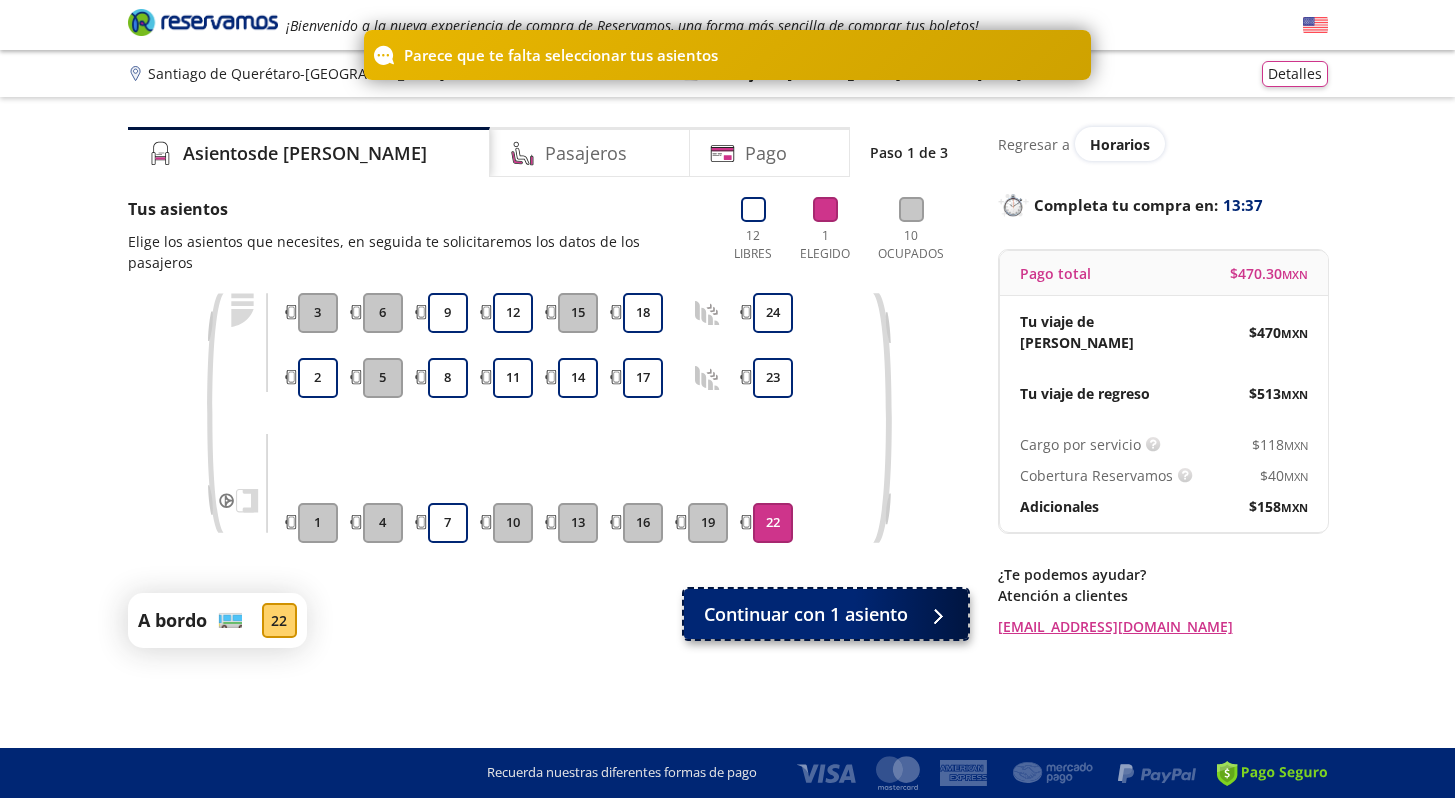 click 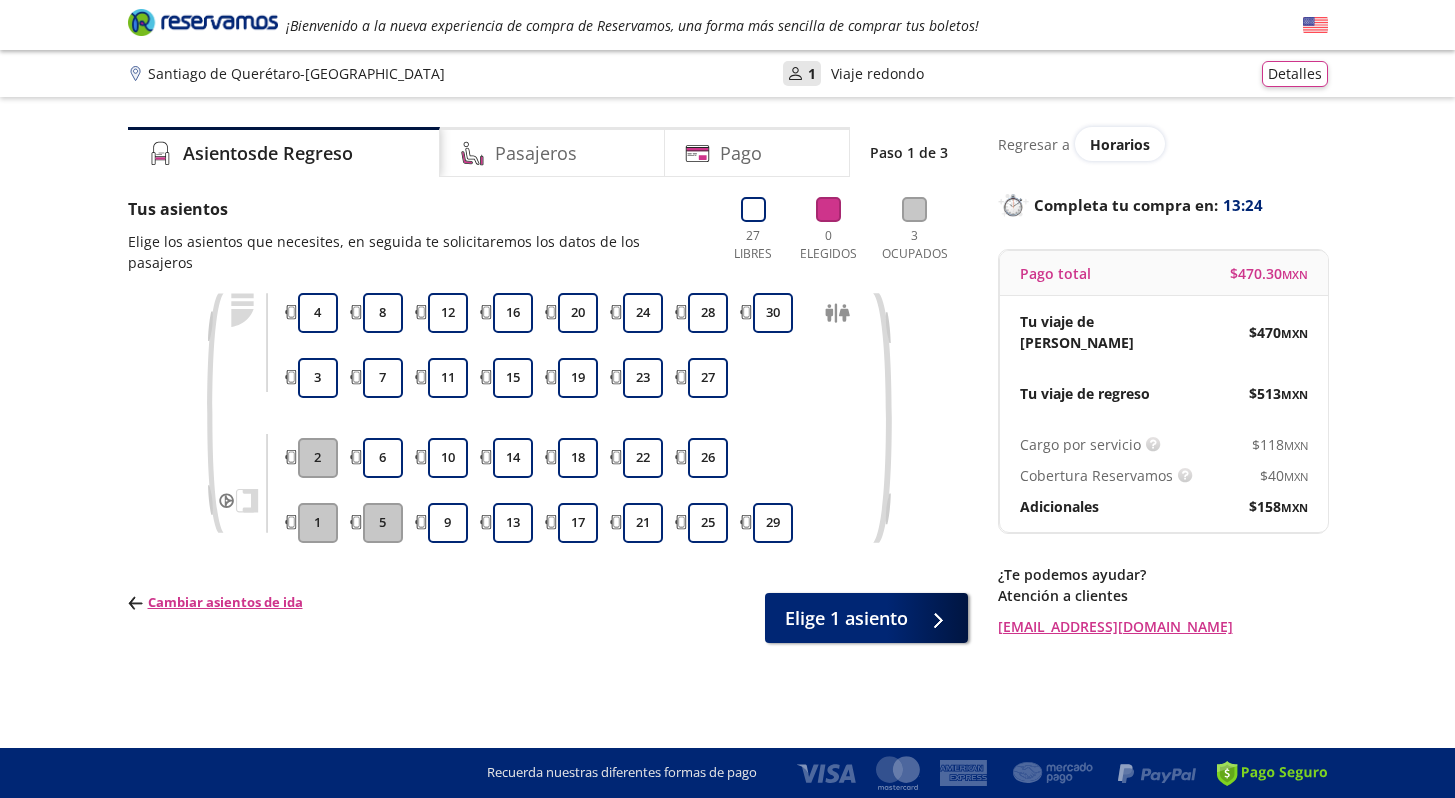 click on "User 1 Viaje redondo" at bounding box center [853, 73] 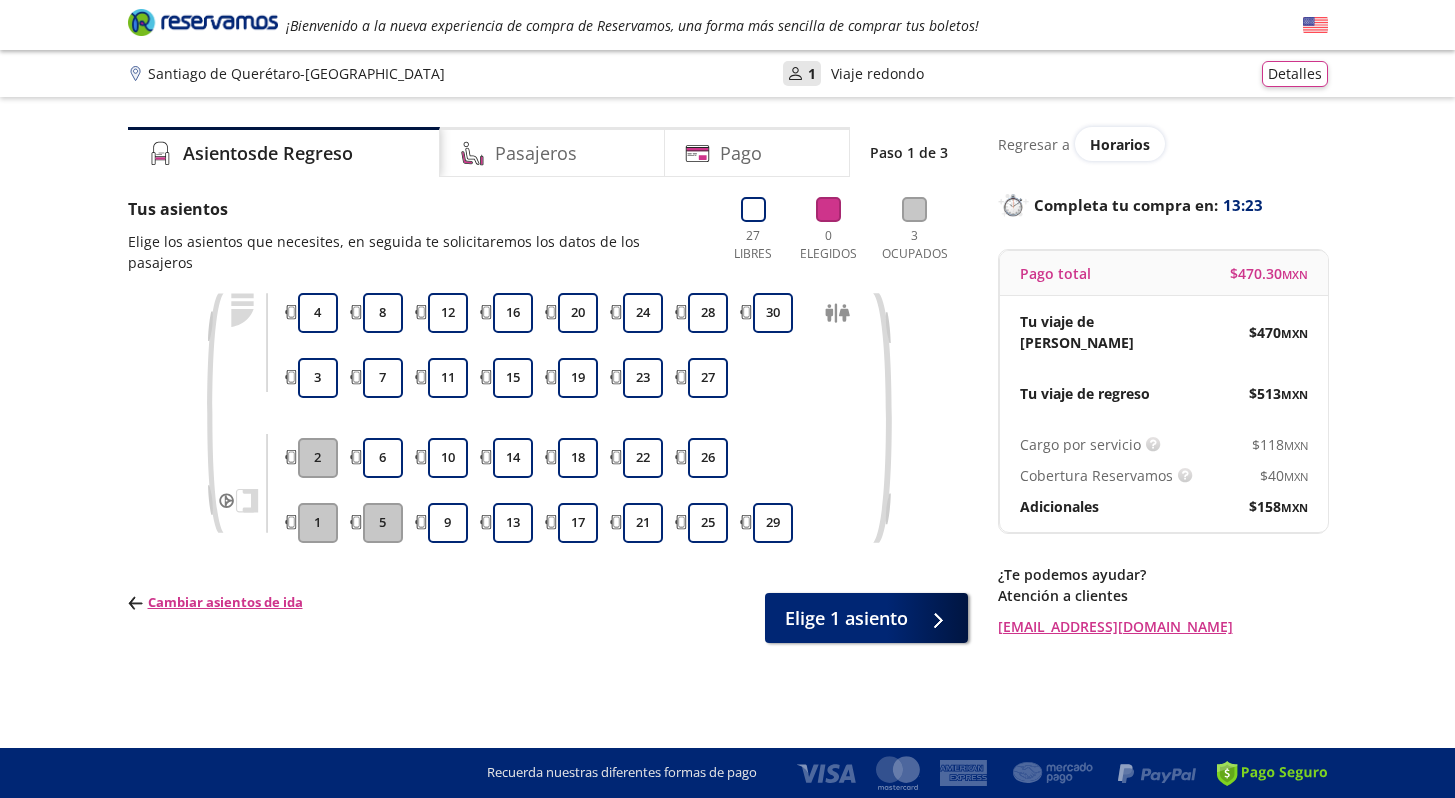click on "Viaje redondo" at bounding box center (877, 73) 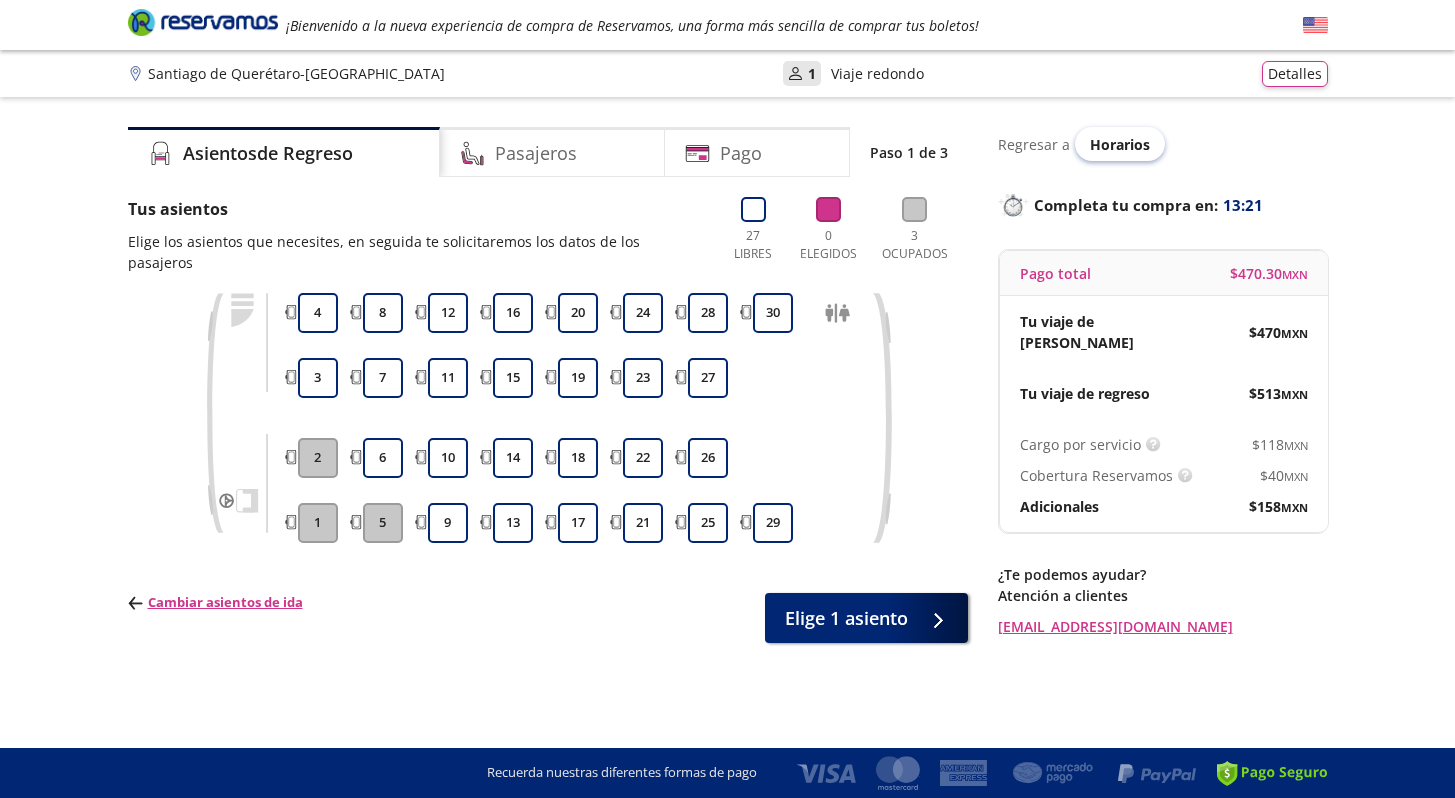 click on "Horarios" at bounding box center [1120, 144] 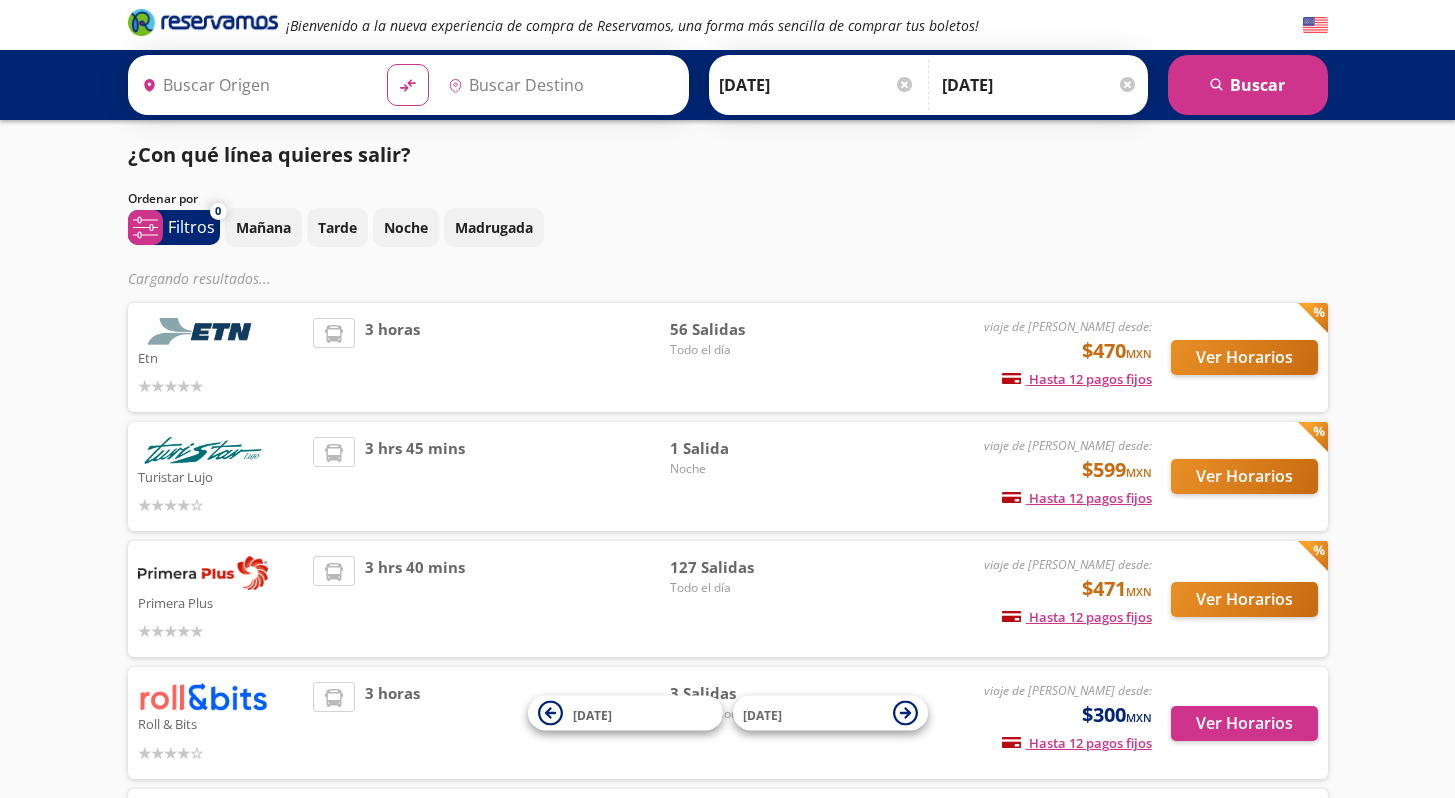 type on "[PERSON_NAME] de Querétaro, [GEOGRAPHIC_DATA]" 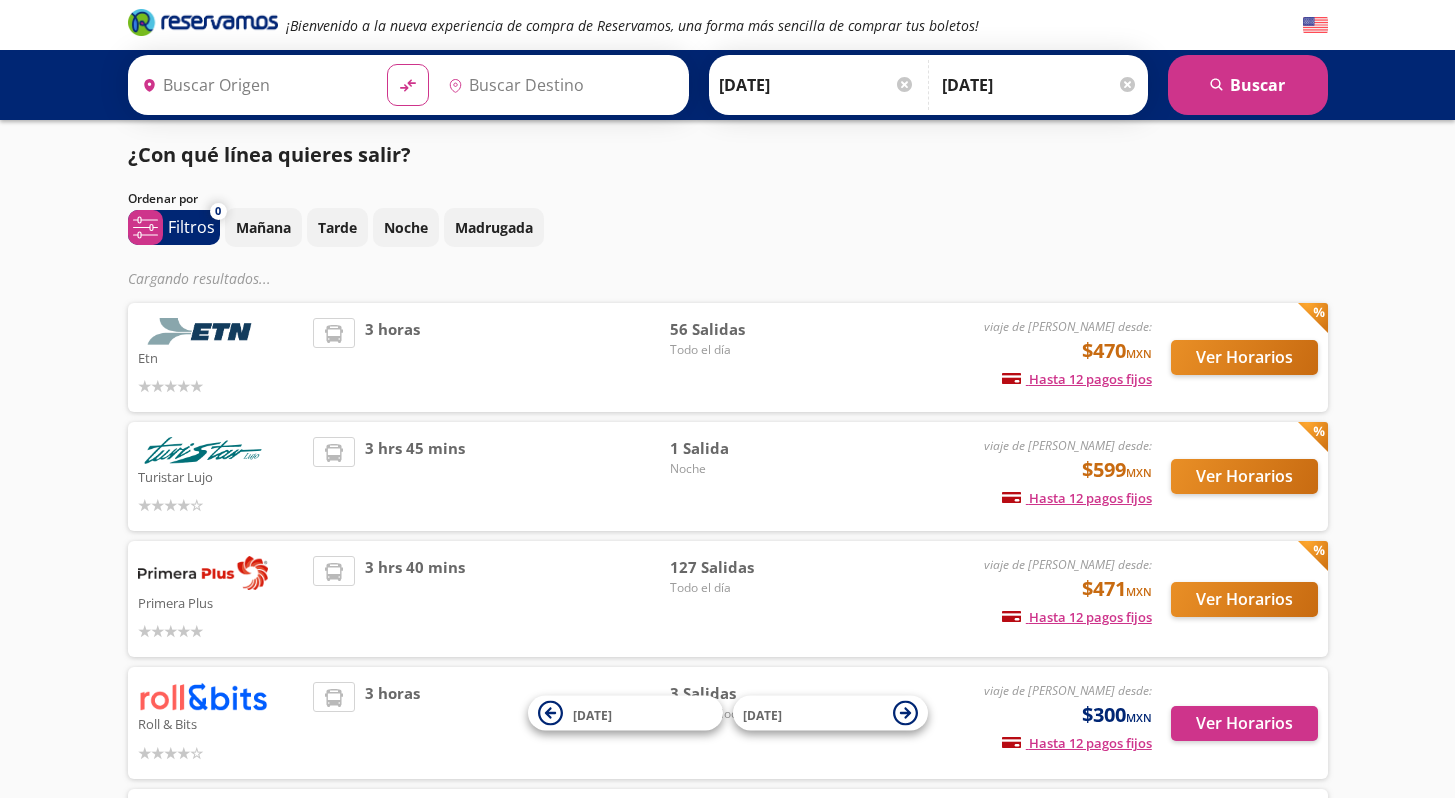 type on "[GEOGRAPHIC_DATA], [GEOGRAPHIC_DATA]" 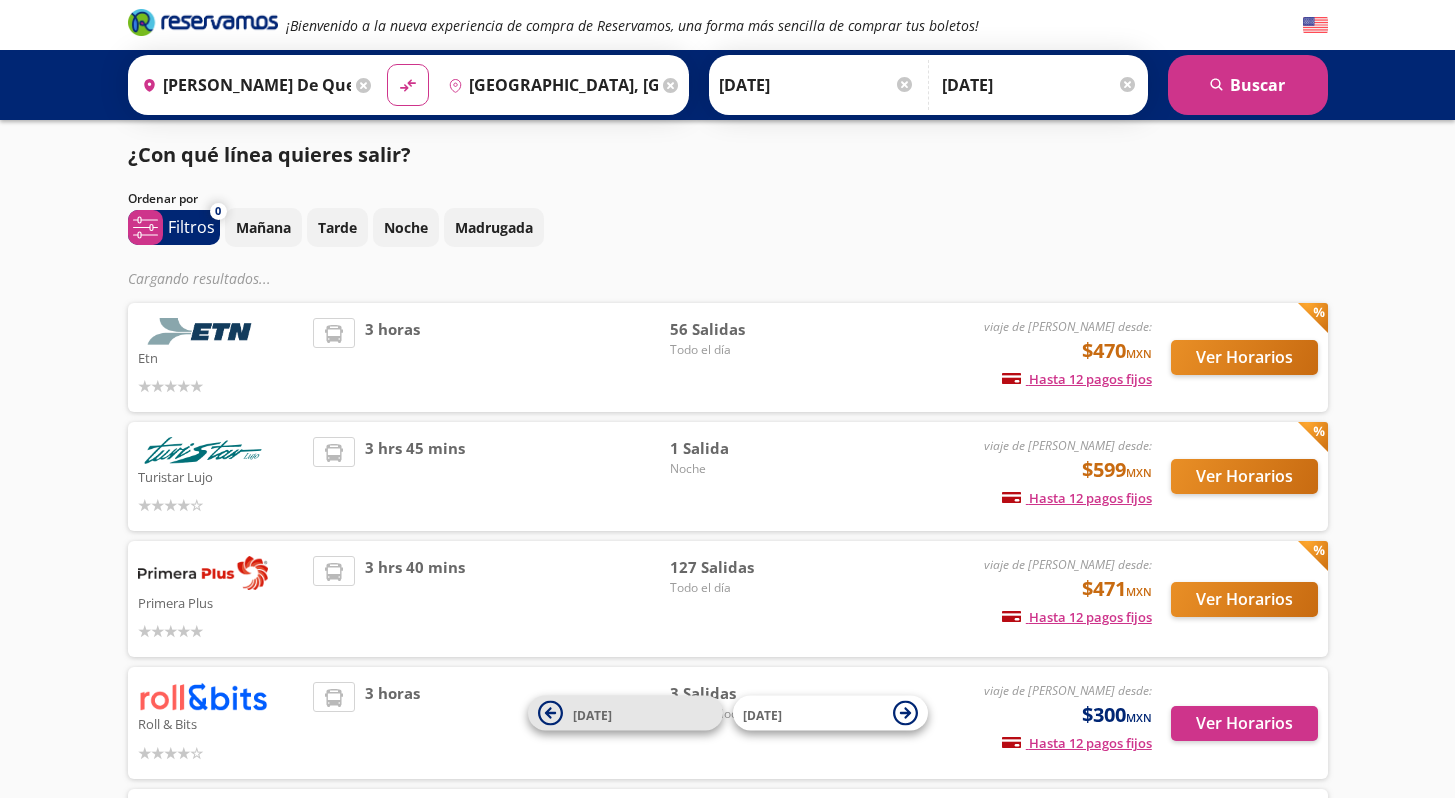 click on "[DATE]" at bounding box center (643, 713) 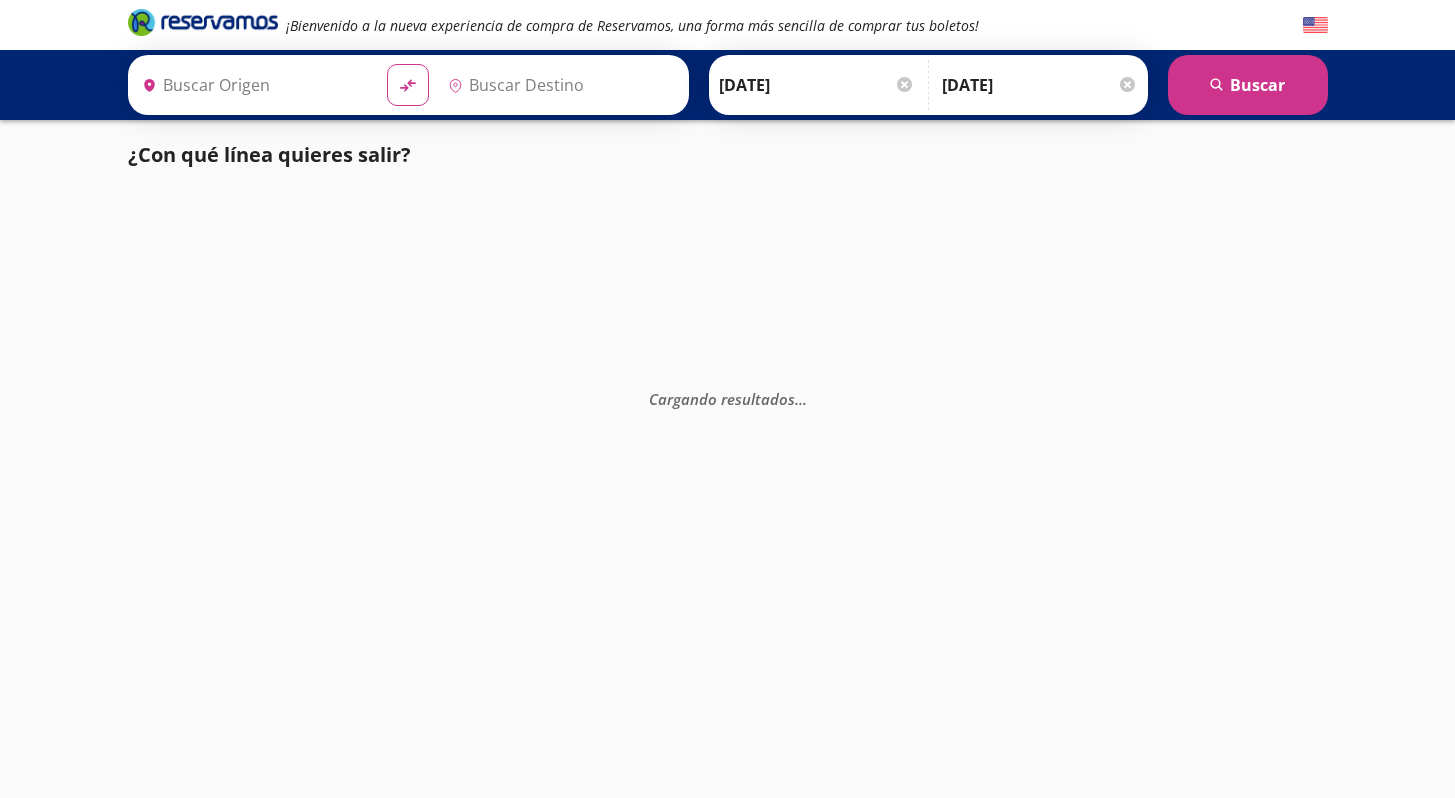 type on "[PERSON_NAME] de Querétaro, [GEOGRAPHIC_DATA]" 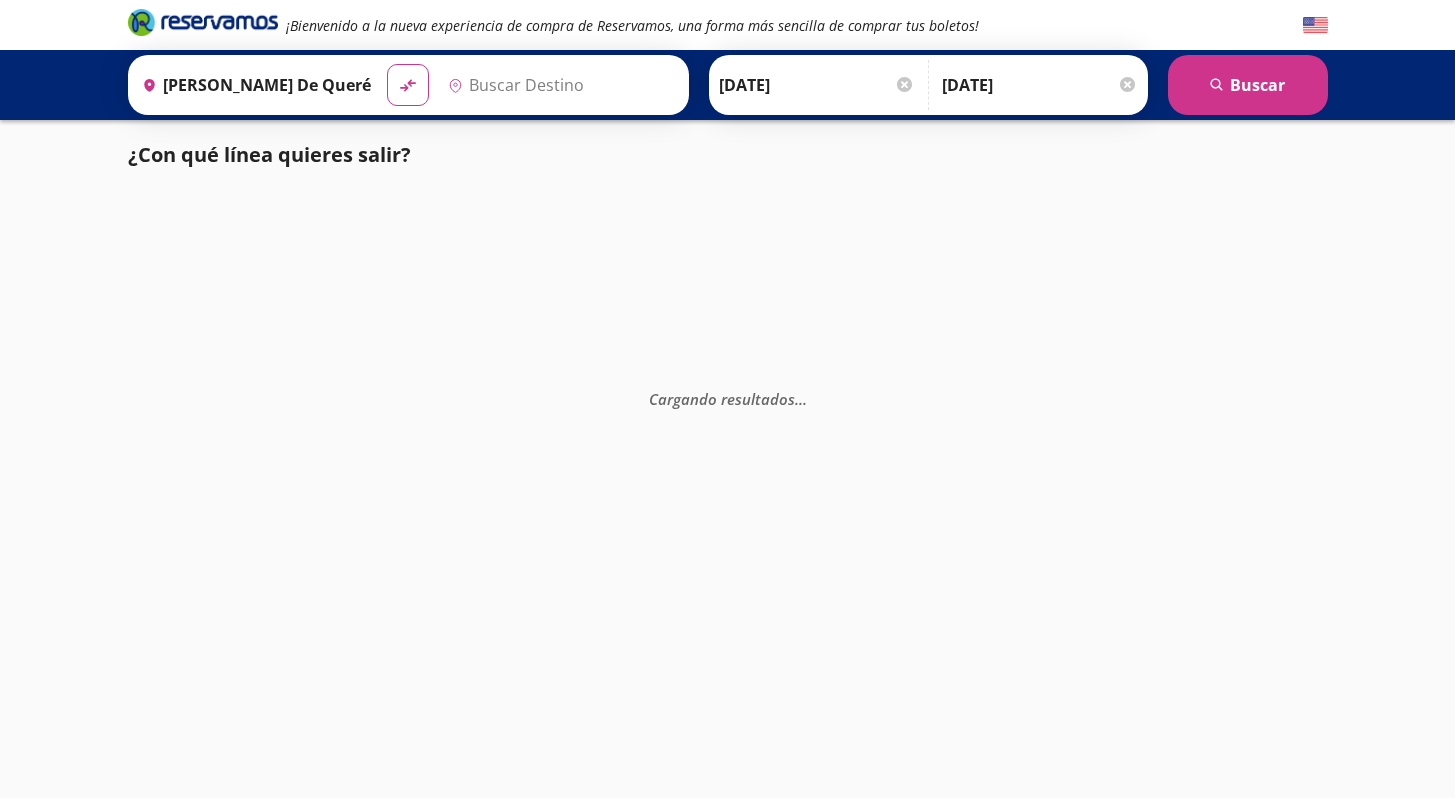 type on "[GEOGRAPHIC_DATA], [GEOGRAPHIC_DATA]" 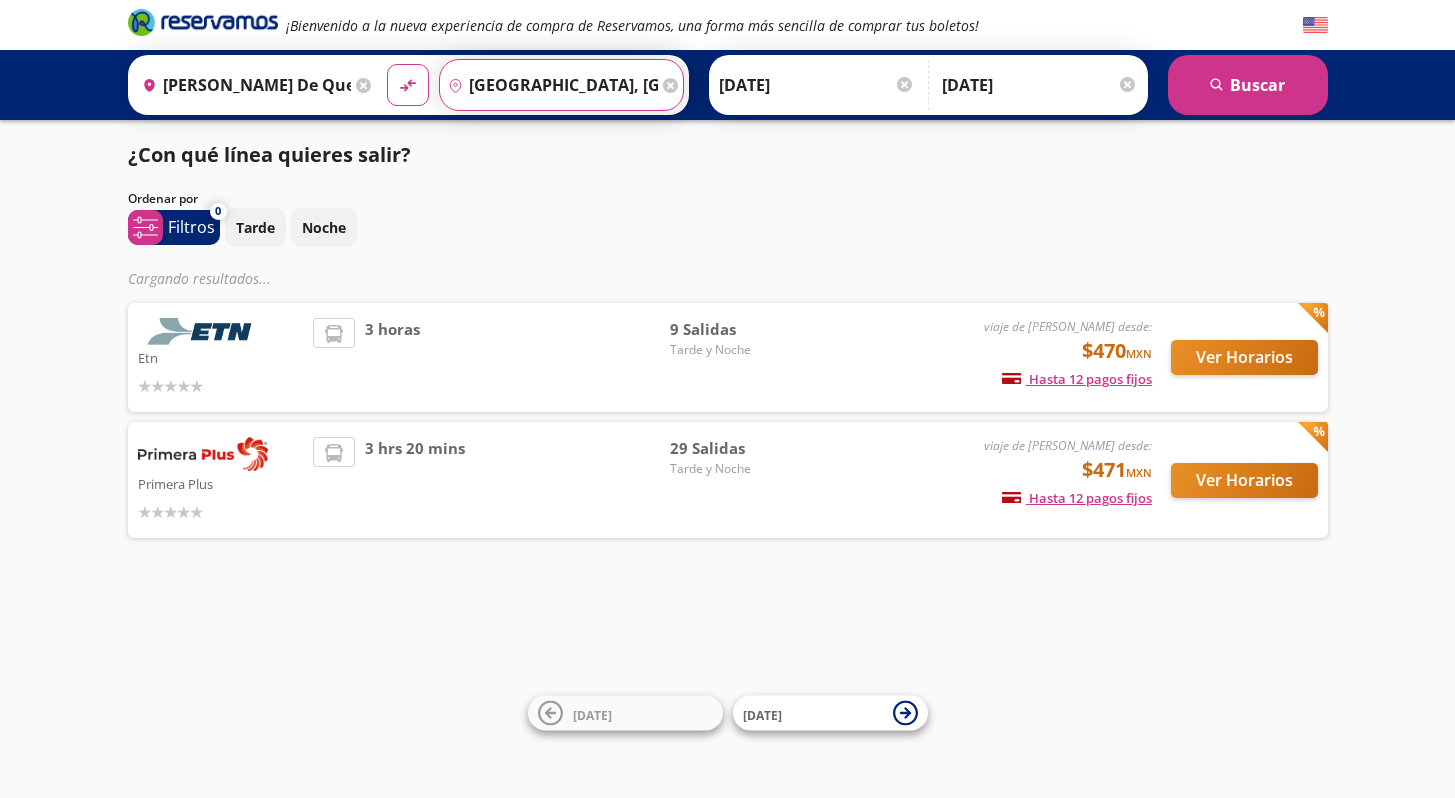 click on "[GEOGRAPHIC_DATA], [GEOGRAPHIC_DATA]" at bounding box center [549, 85] 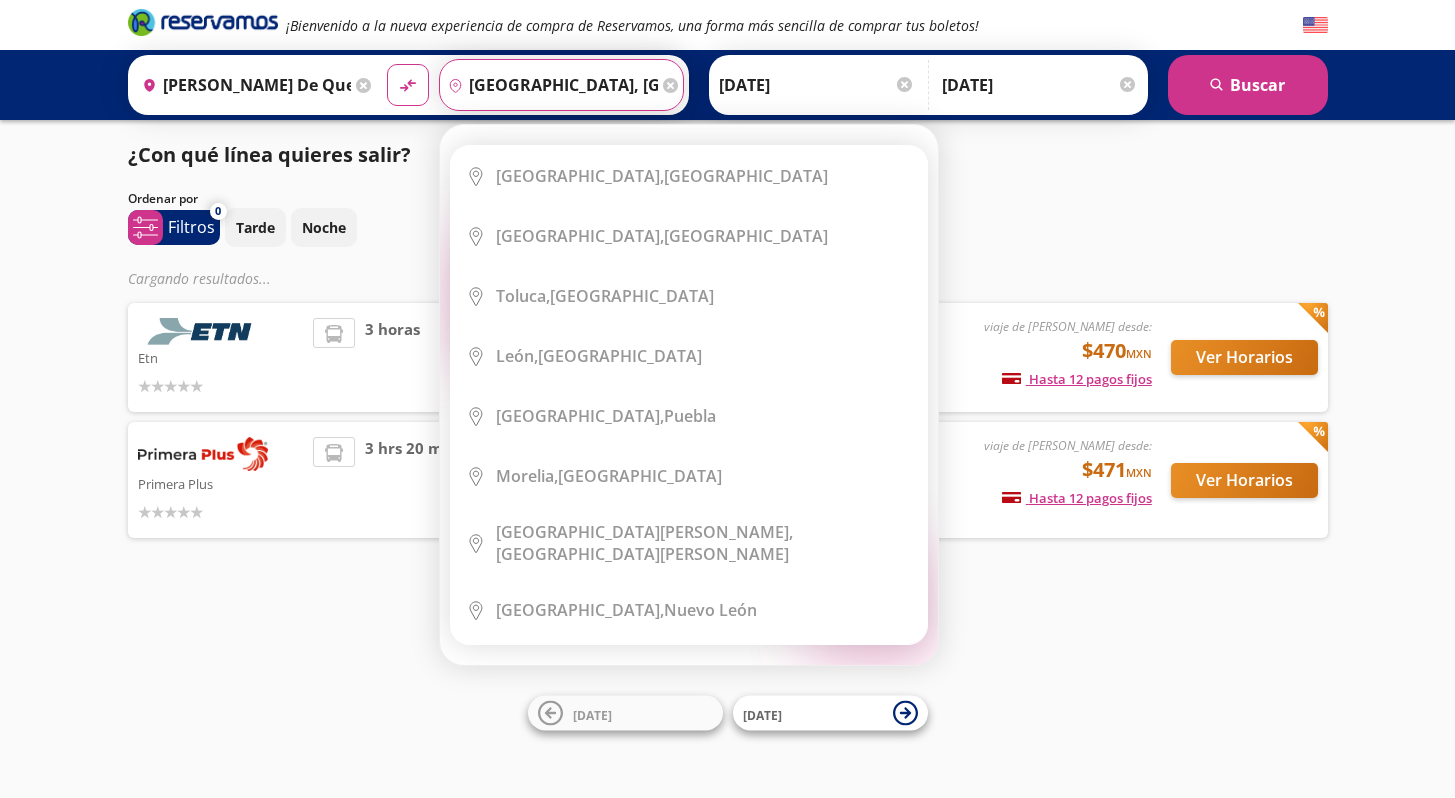 click on "Origen
heroicons:map-pin-20-solid
Santiago de Querétaro, Querétaro
Destino
pin-outline
Ciudad de México, Distrito Federal
Elige tu destino
Close
Destino
pin-outline" 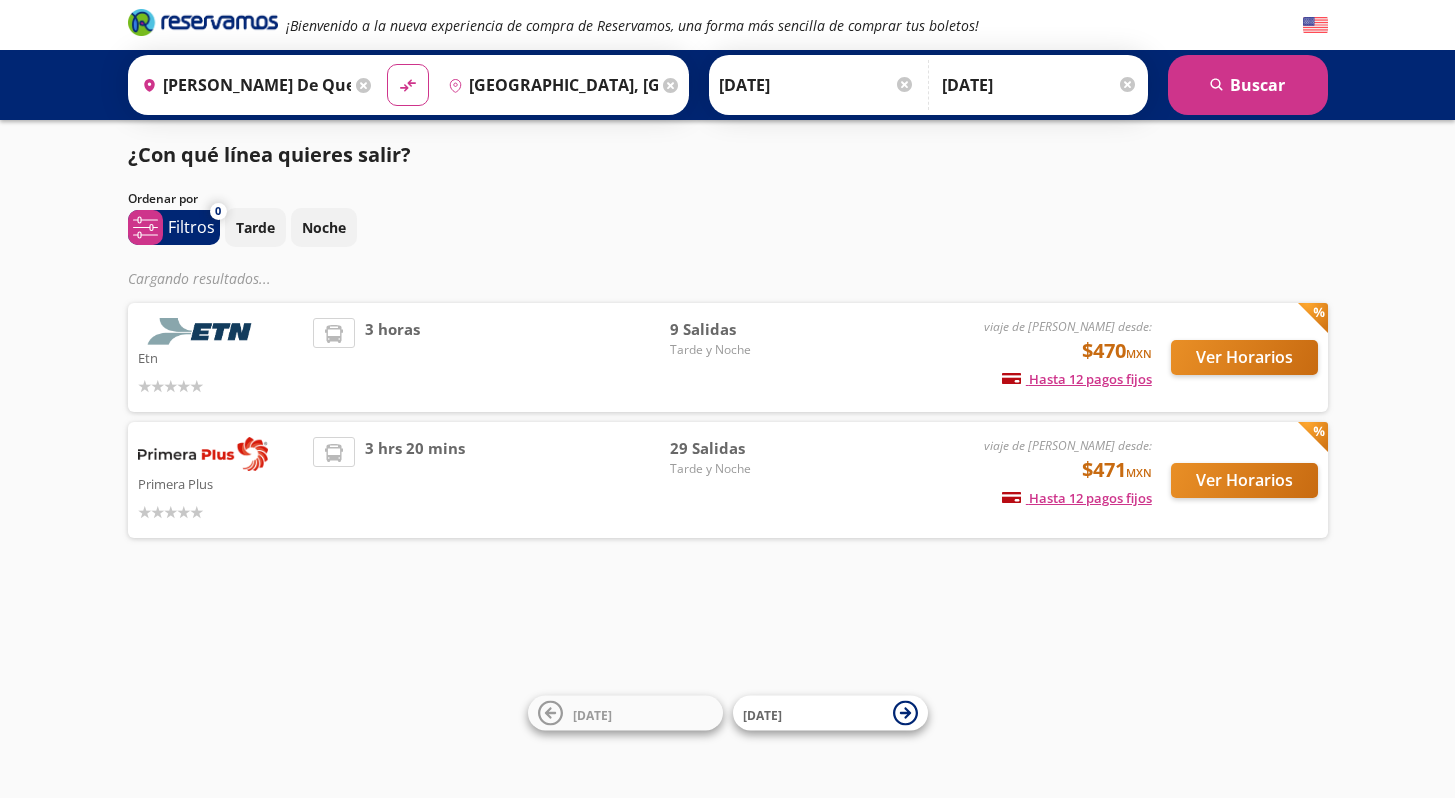 click 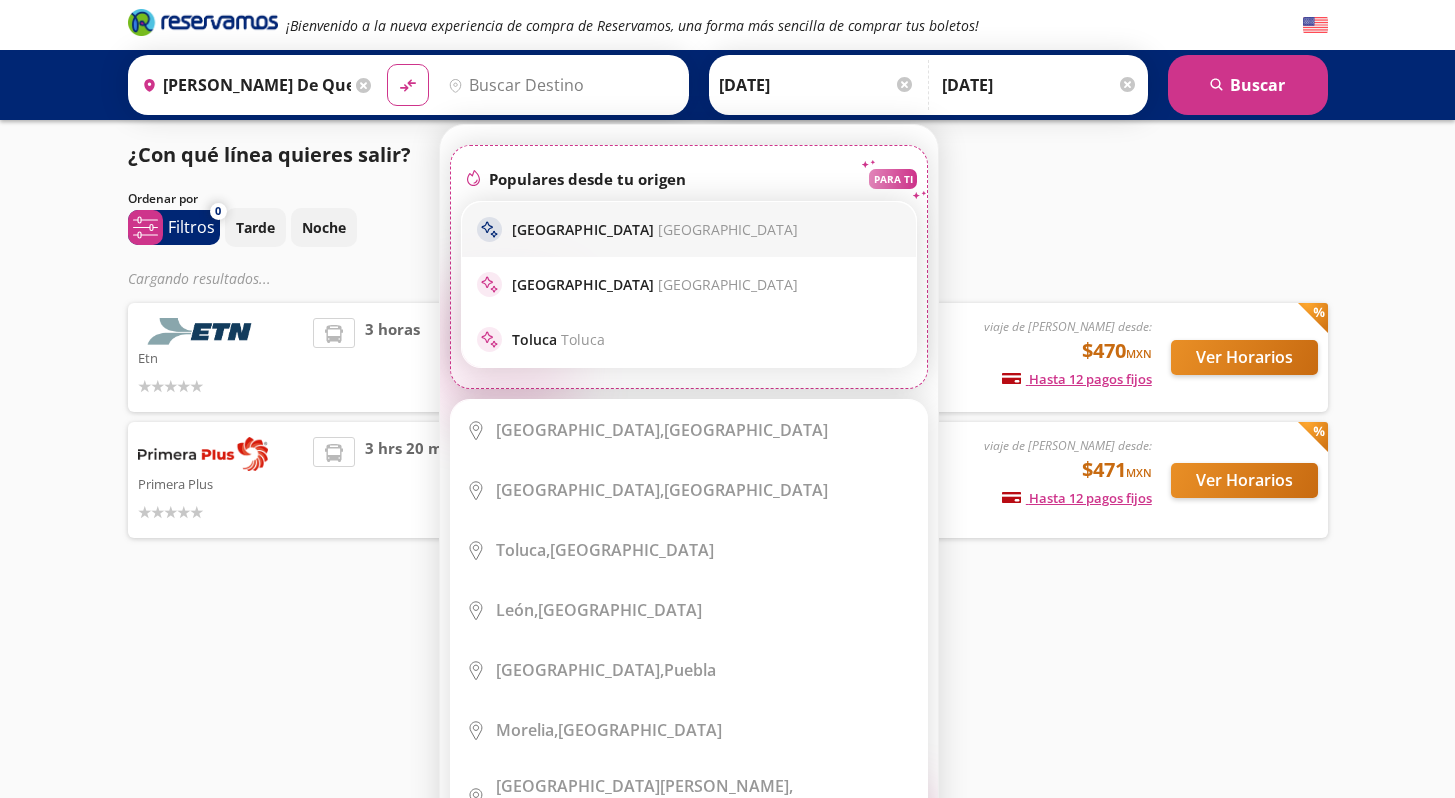 click on "sparkle
[GEOGRAPHIC_DATA]   [GEOGRAPHIC_DATA]" at bounding box center [689, 229] 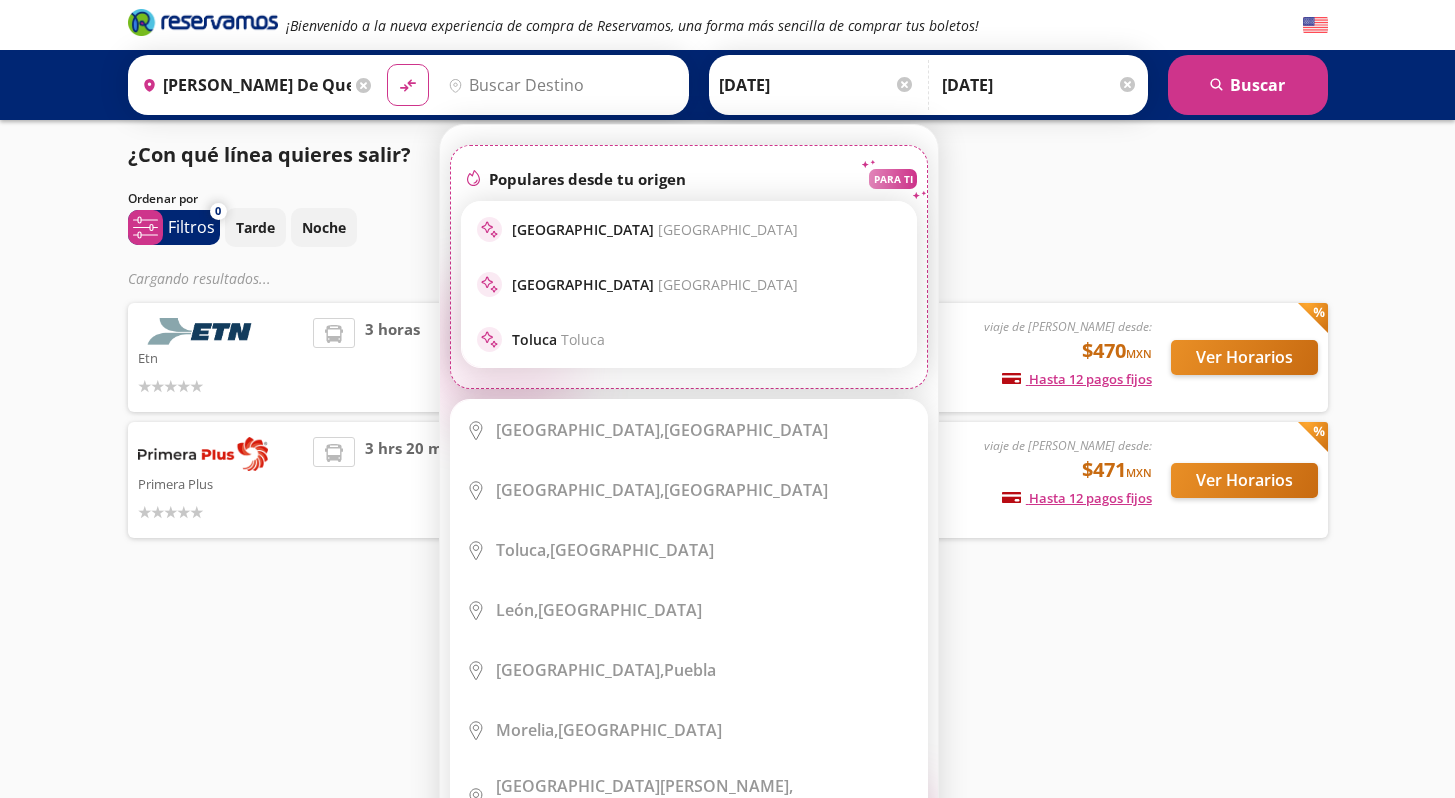 type on "[GEOGRAPHIC_DATA], [GEOGRAPHIC_DATA]" 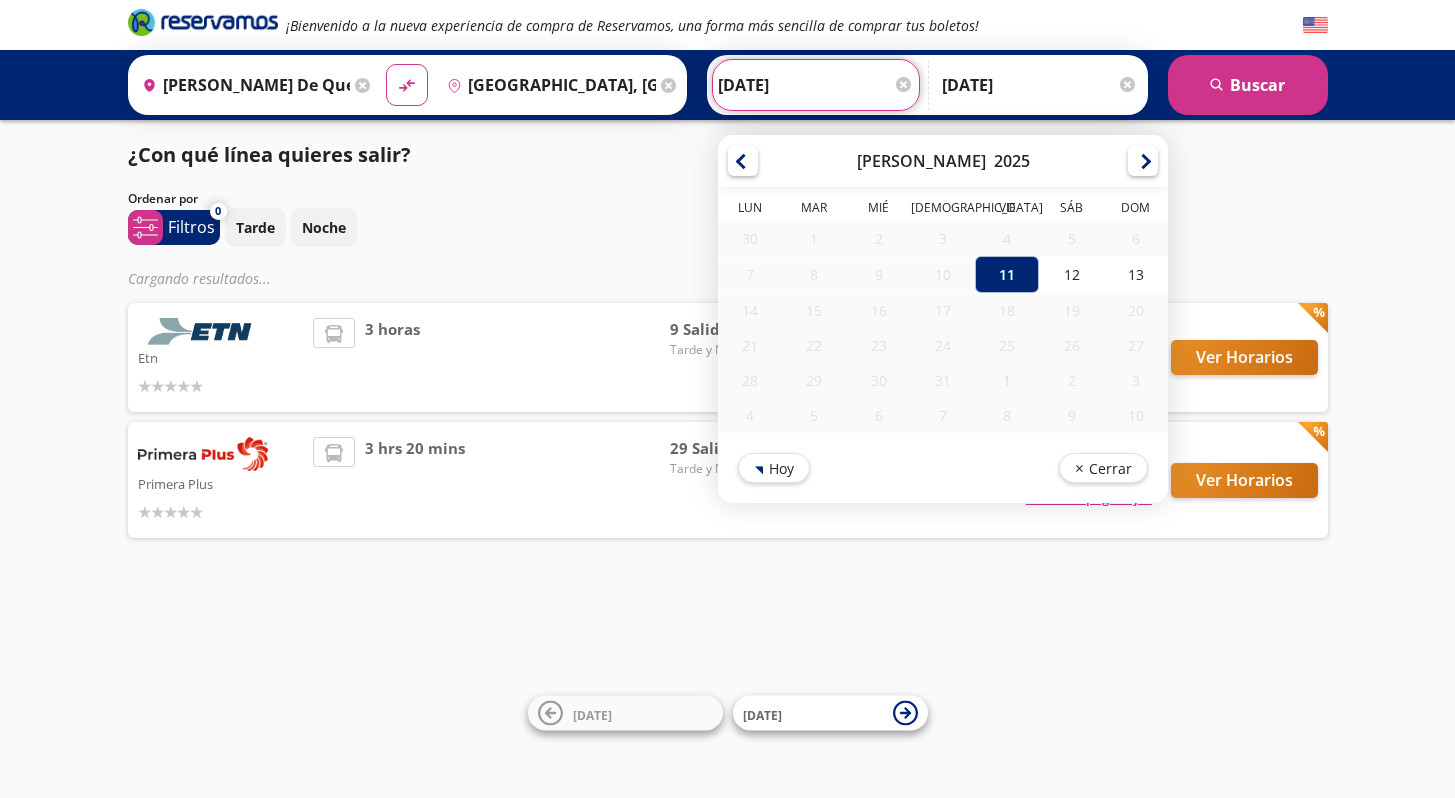 click on "11-Jul-25" at bounding box center [816, 85] 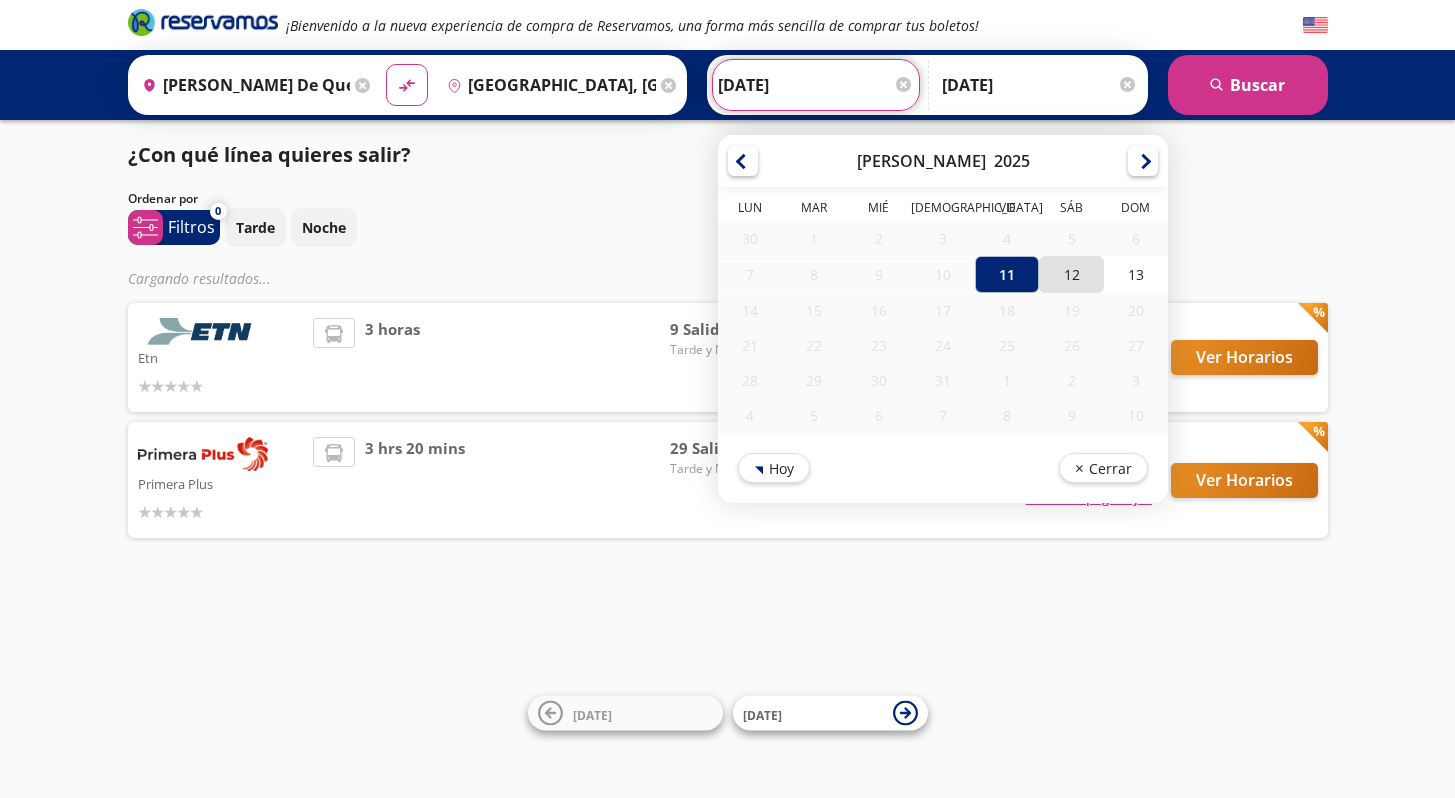 click on "12" at bounding box center (1071, 274) 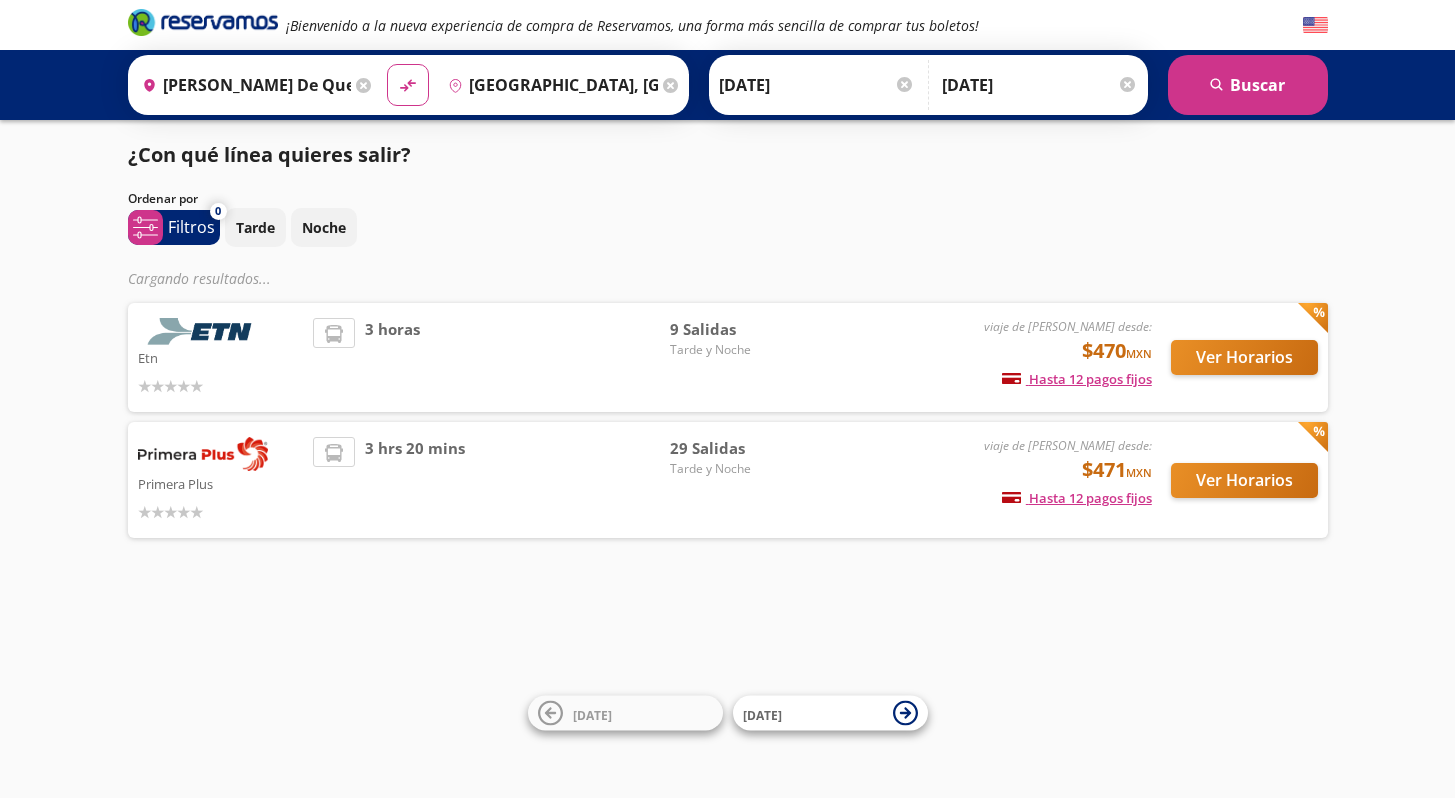 click on "[DATE]" at bounding box center (1040, 85) 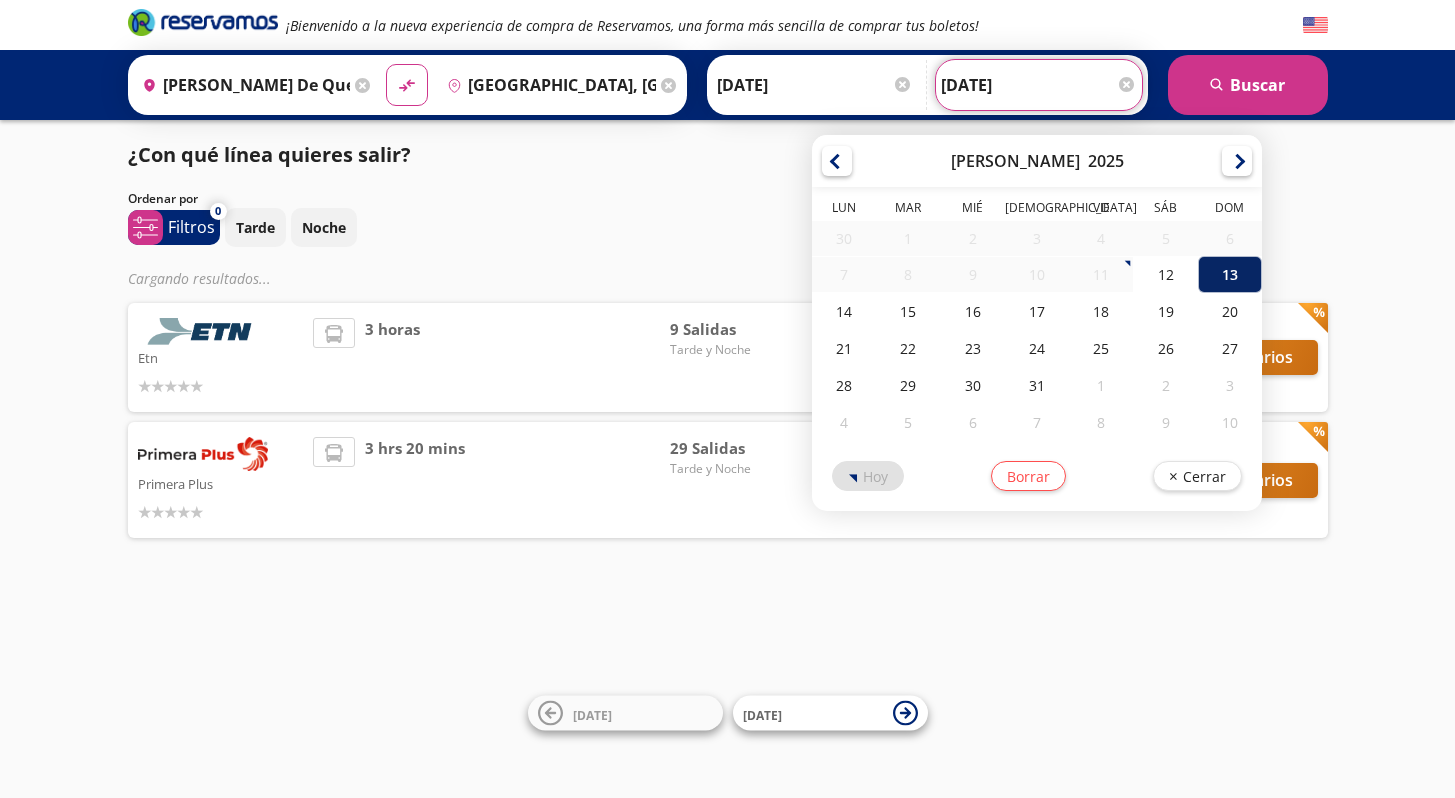 click on "13" at bounding box center [1230, 274] 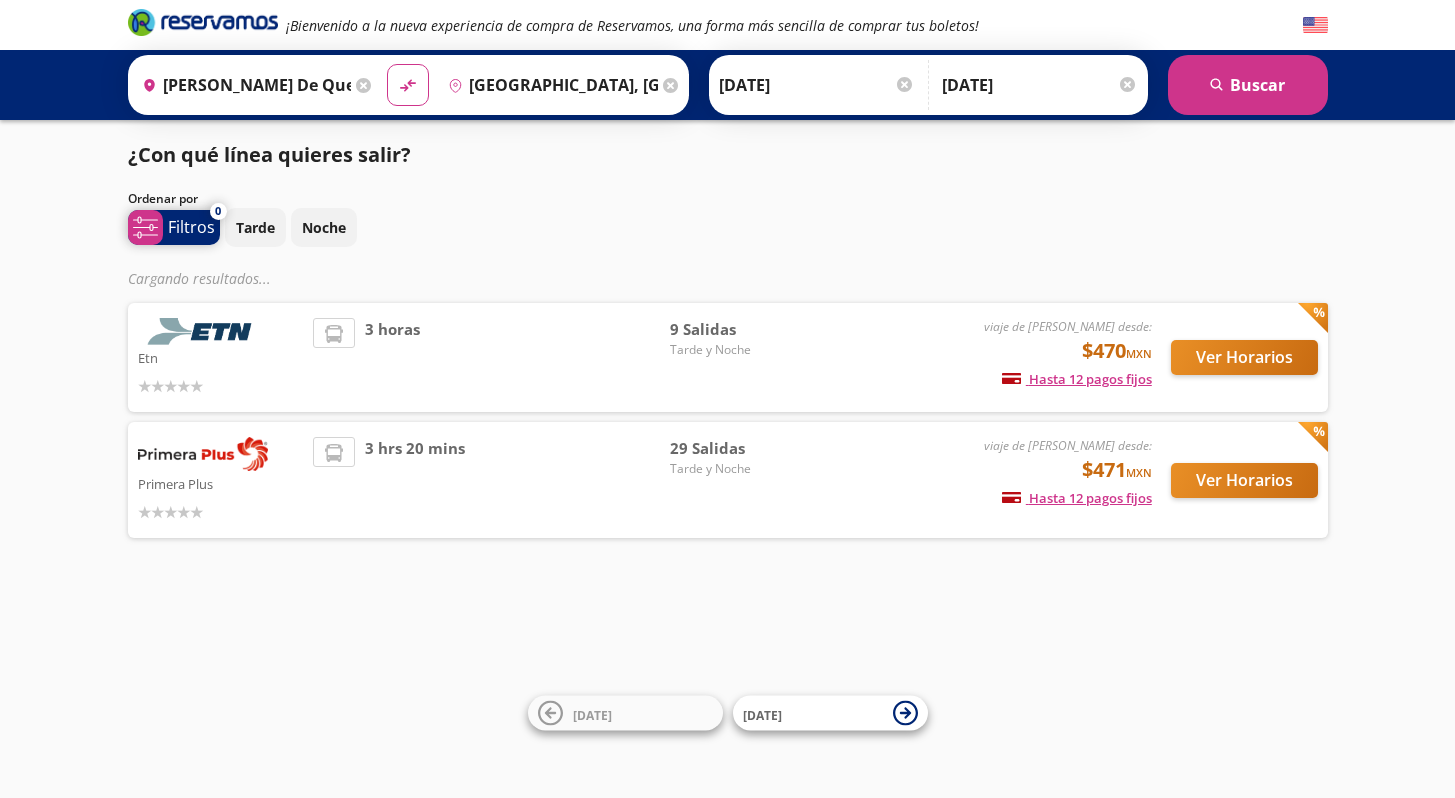 click on "Filtros" at bounding box center [191, 227] 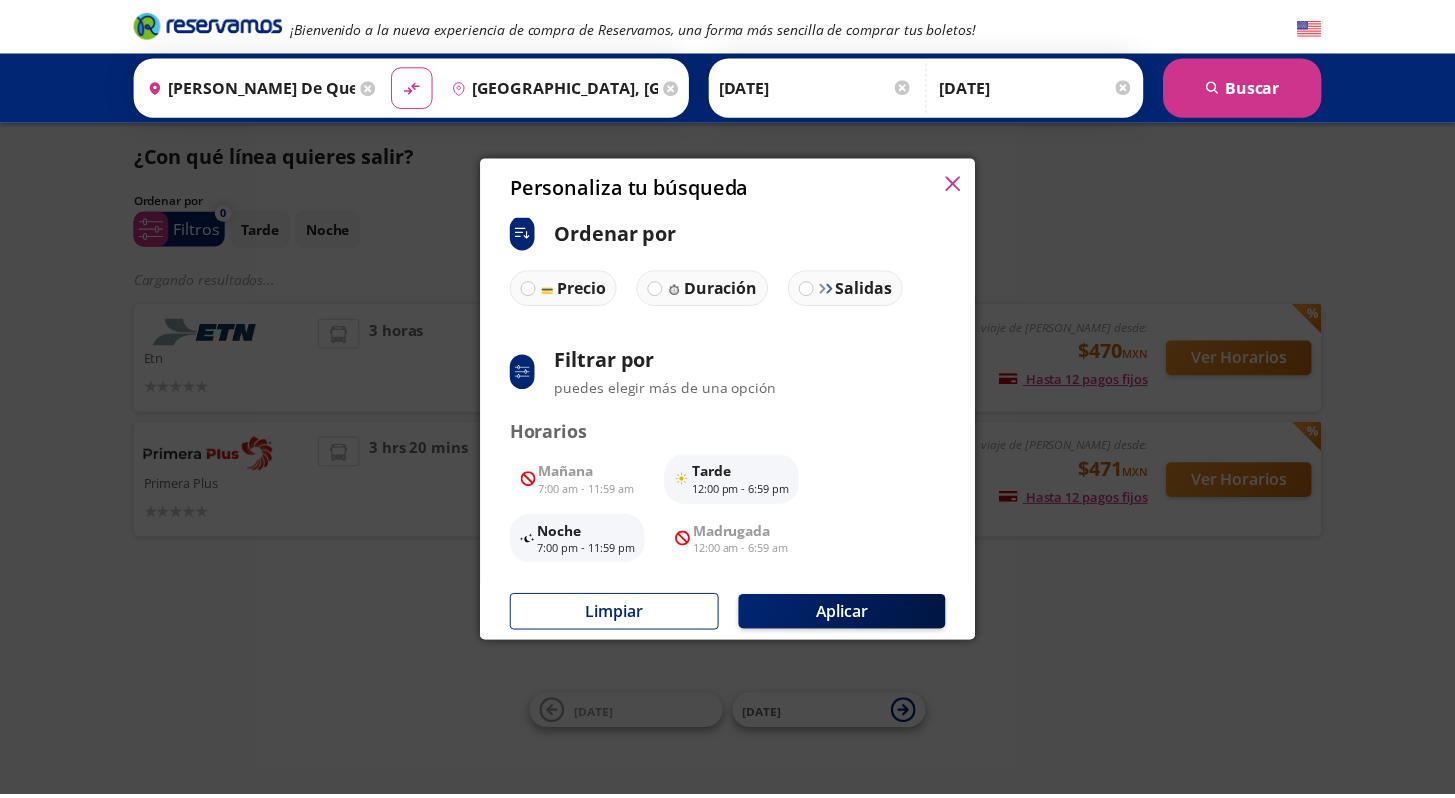 scroll, scrollTop: 62, scrollLeft: 0, axis: vertical 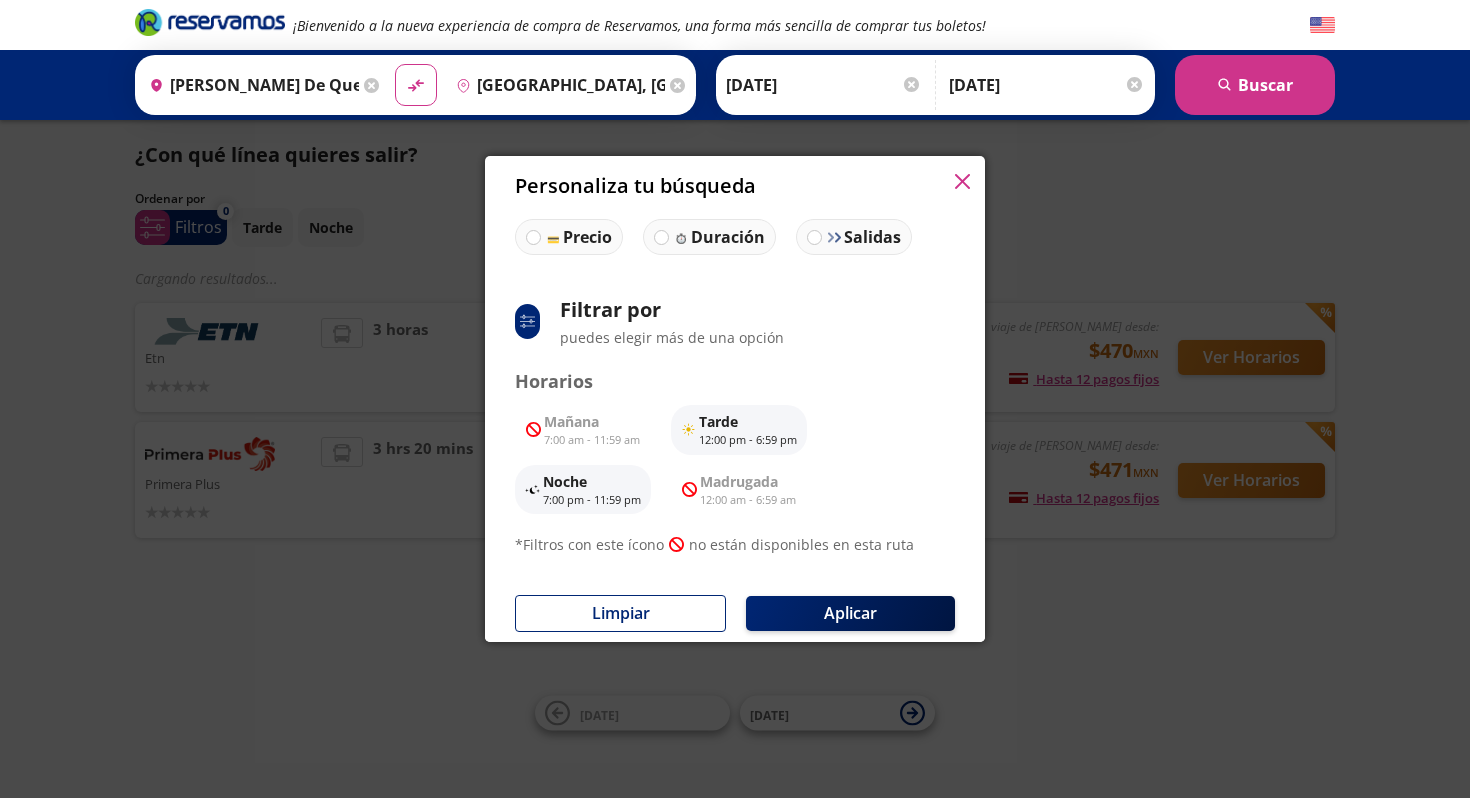 click 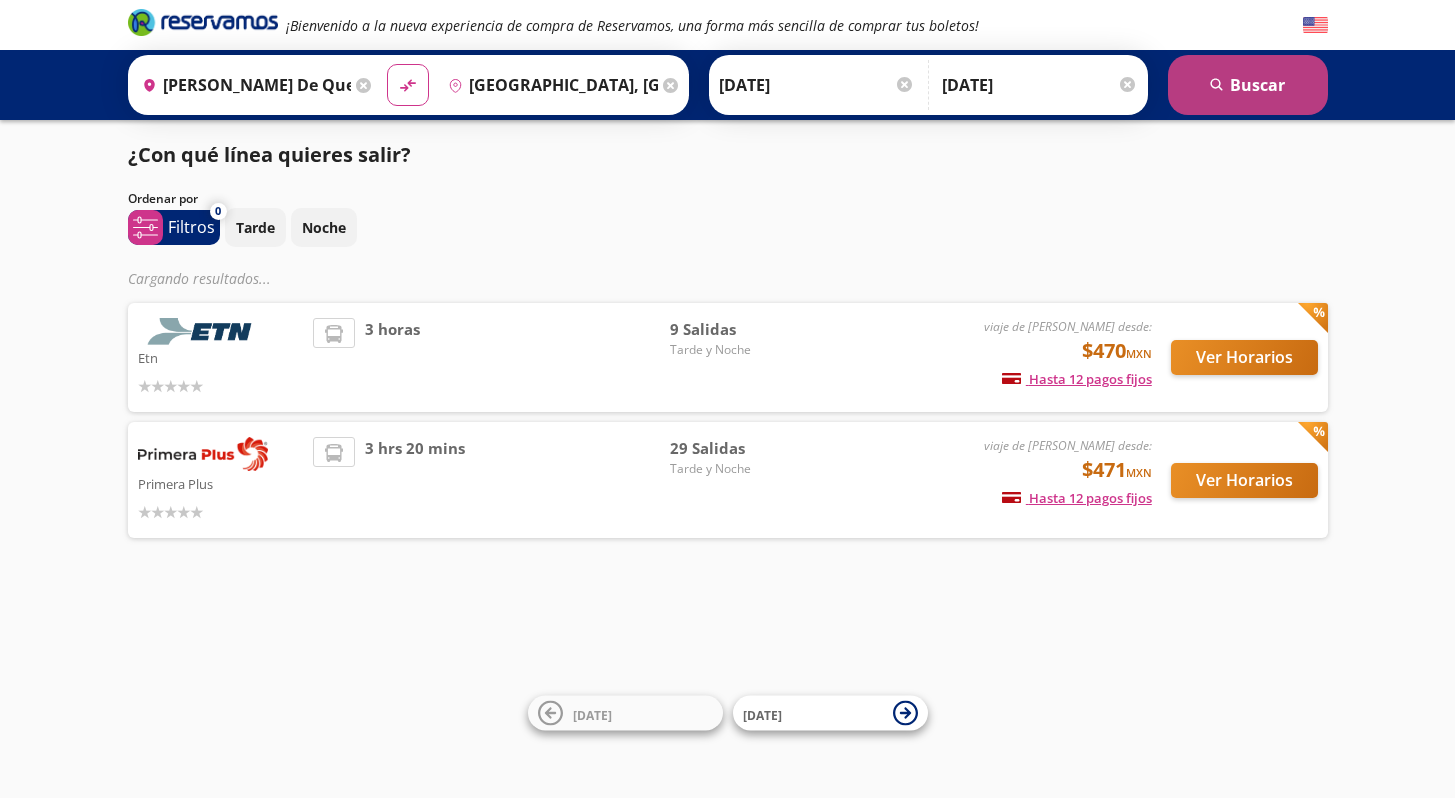 click on "search" 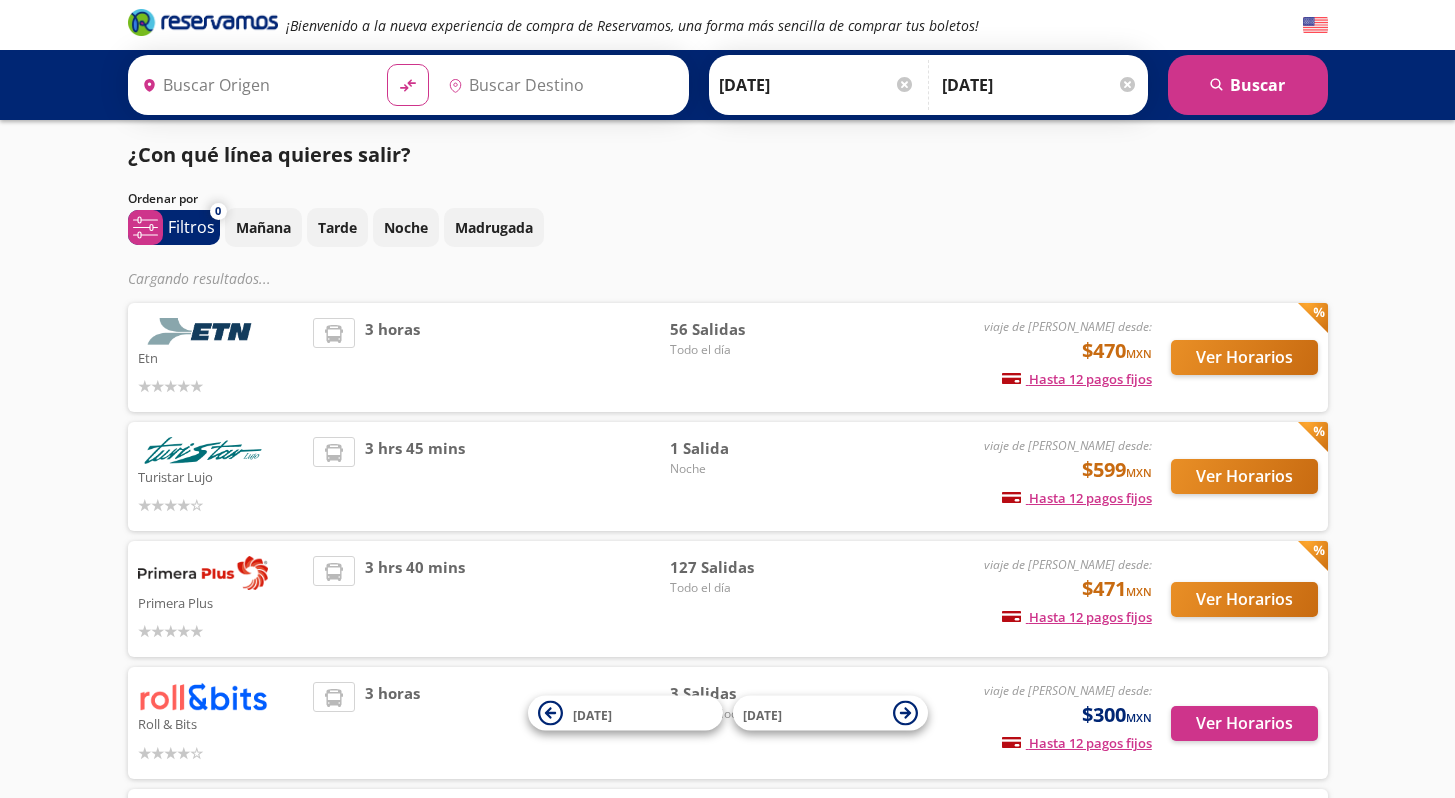 type on "[GEOGRAPHIC_DATA], [GEOGRAPHIC_DATA]" 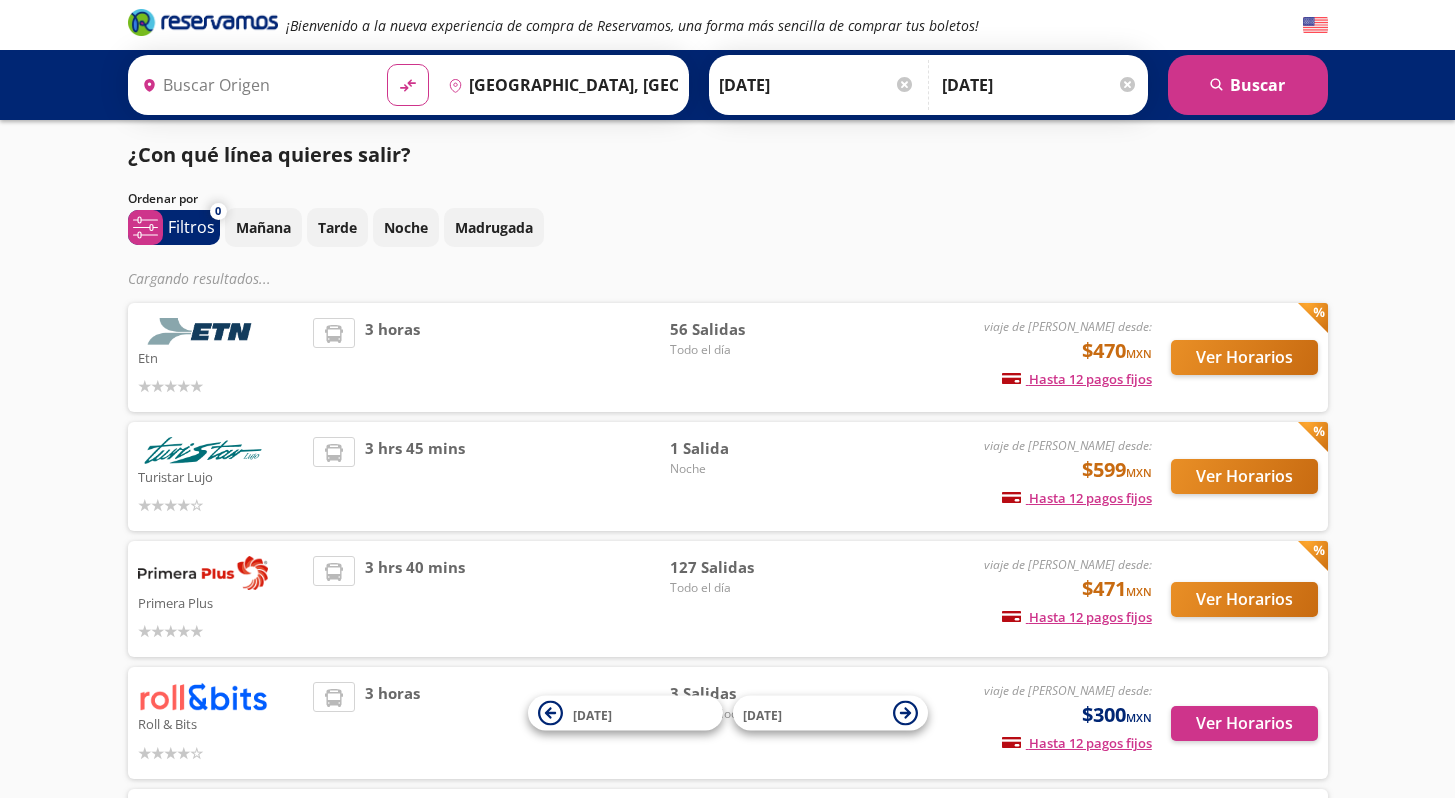 type on "[PERSON_NAME] de Querétaro, [GEOGRAPHIC_DATA]" 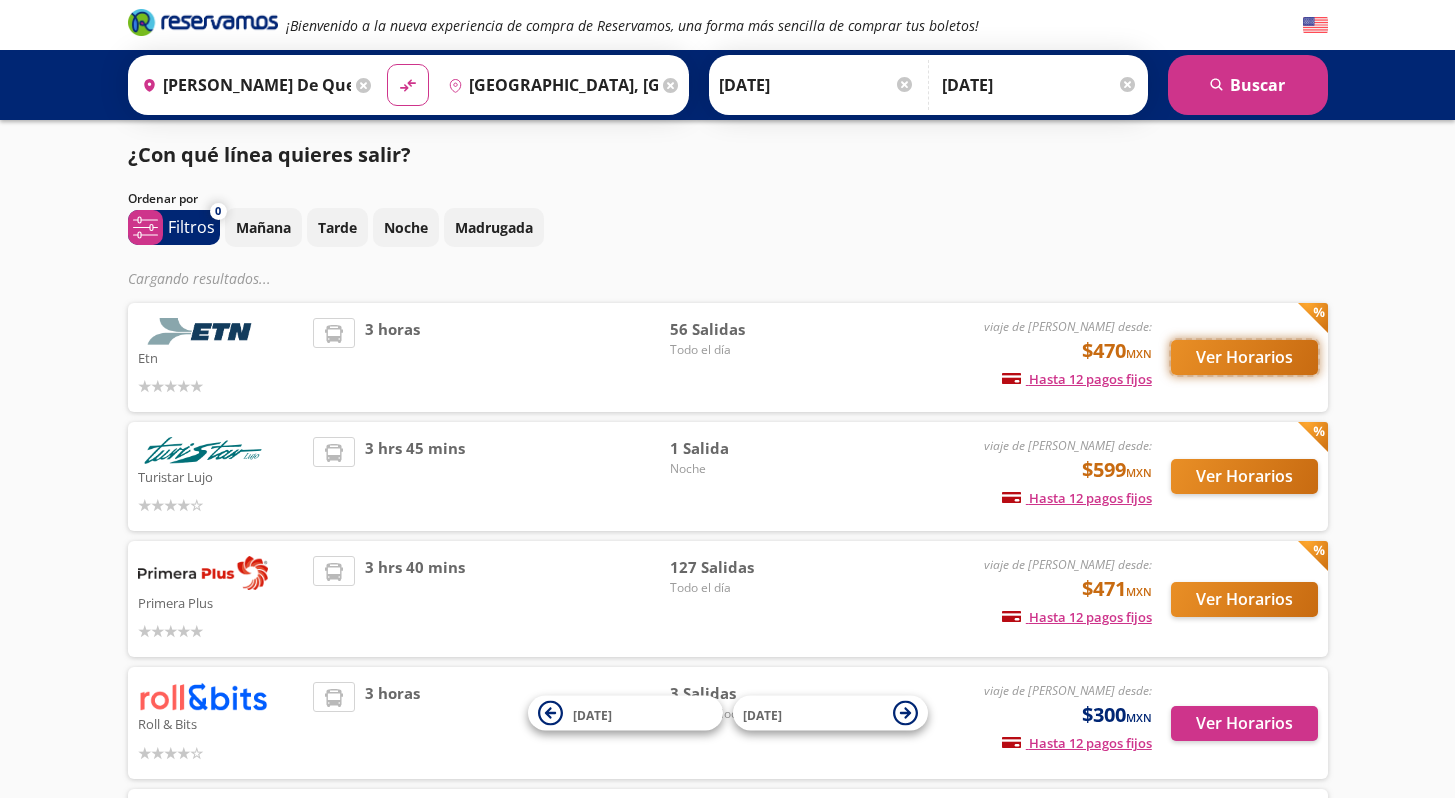 click on "Ver Horarios" at bounding box center [1244, 357] 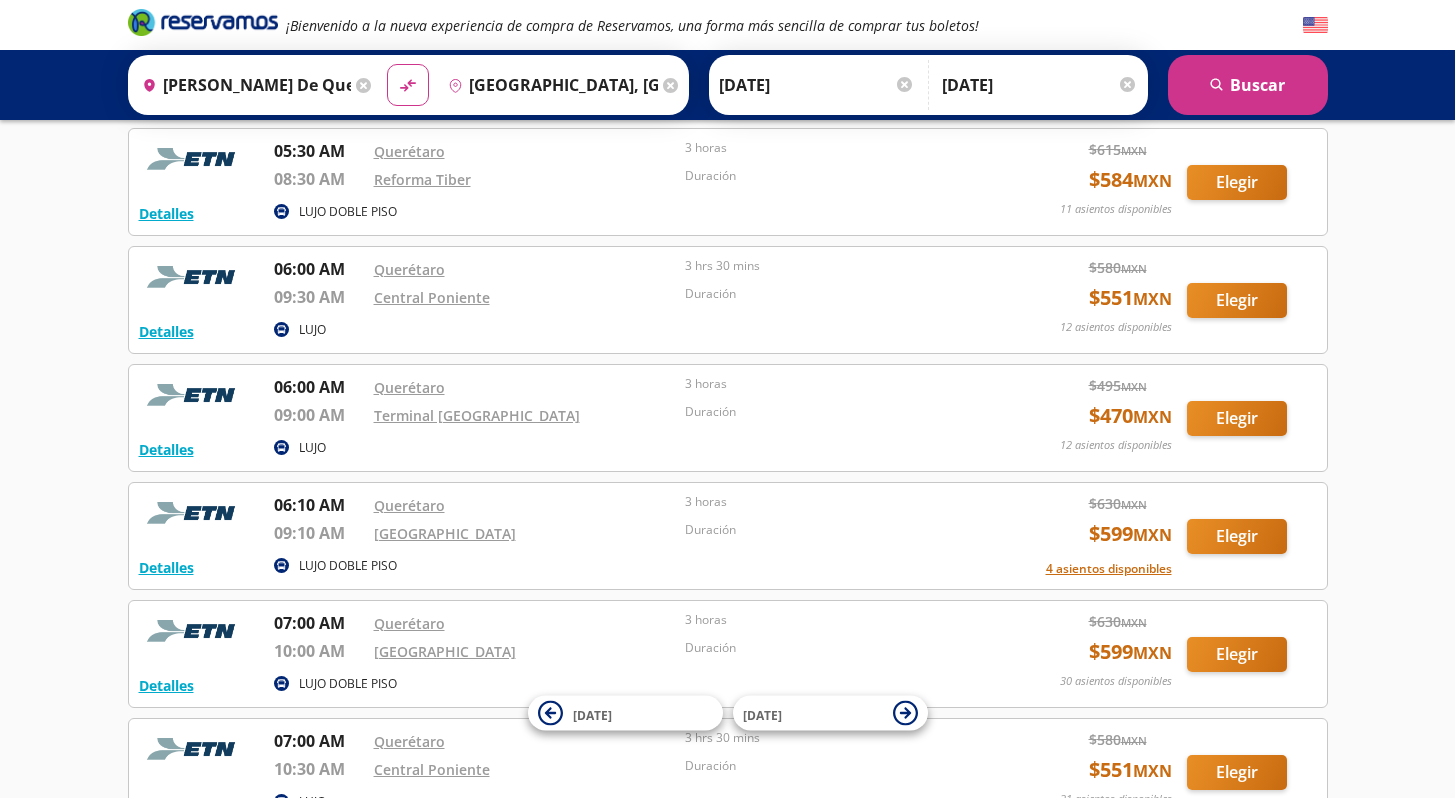 scroll, scrollTop: 847, scrollLeft: 0, axis: vertical 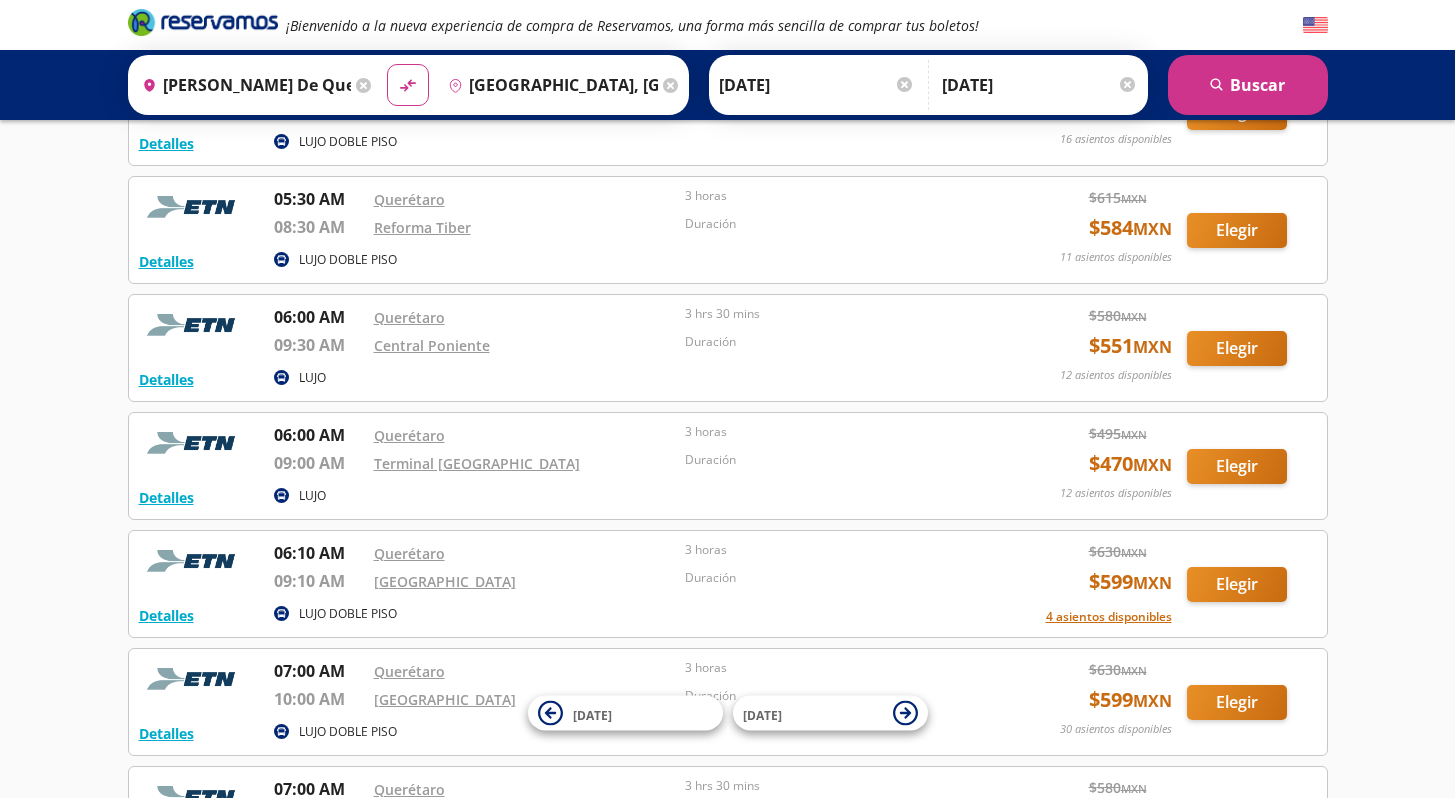 click on "Detalles LUJO DOBLE PISO 06:10 AM Querétaro 09:10 AM Central del Norte 3 horas Duración $ 630  MXN $ 599  MXN 4 asientos disponibles Elegir 4 asientos disponibles Detalles Elegir" at bounding box center (728, 584) 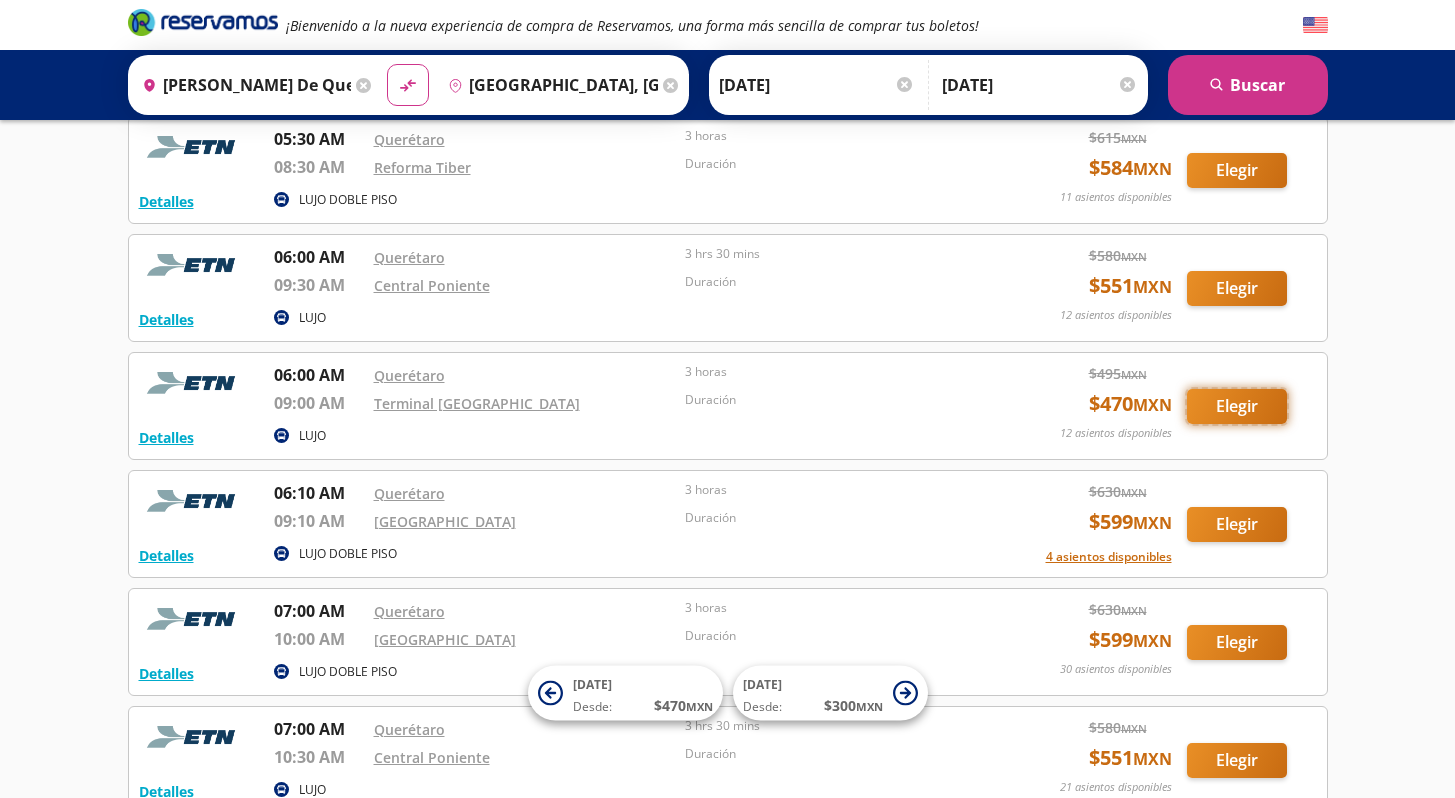 click on "Elegir" at bounding box center (1237, 406) 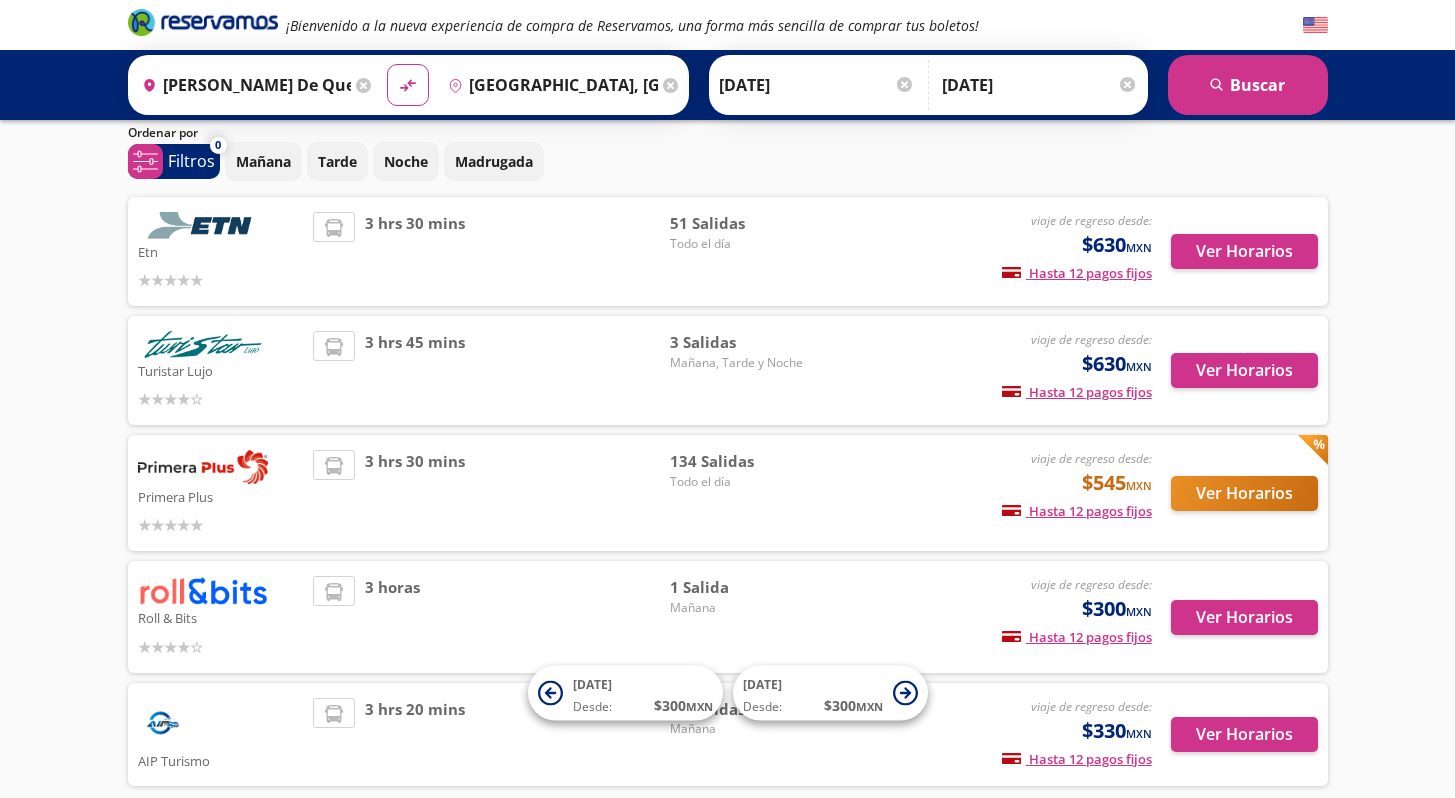 scroll, scrollTop: 13, scrollLeft: 0, axis: vertical 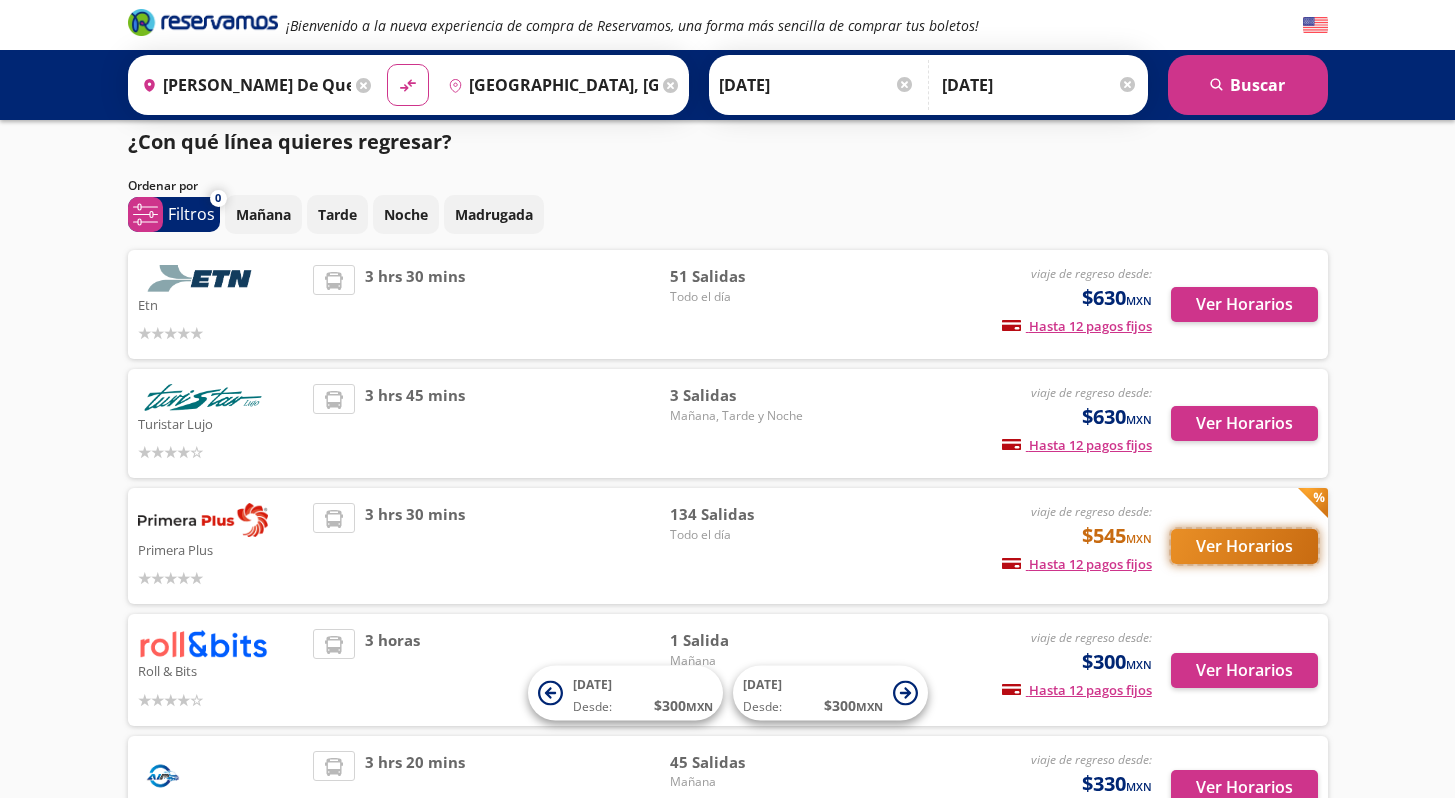 click on "Ver Horarios" at bounding box center [1244, 546] 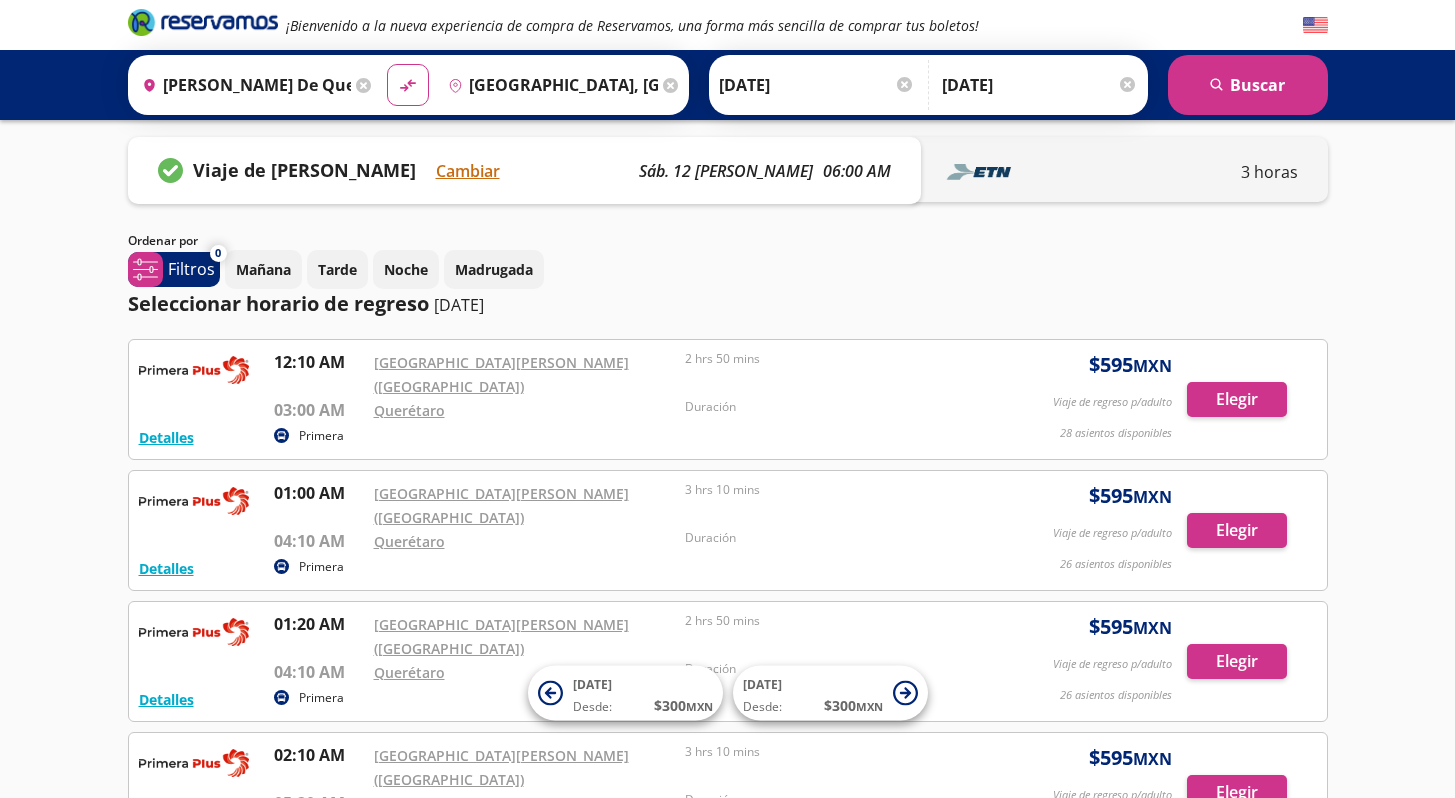 scroll, scrollTop: 0, scrollLeft: 0, axis: both 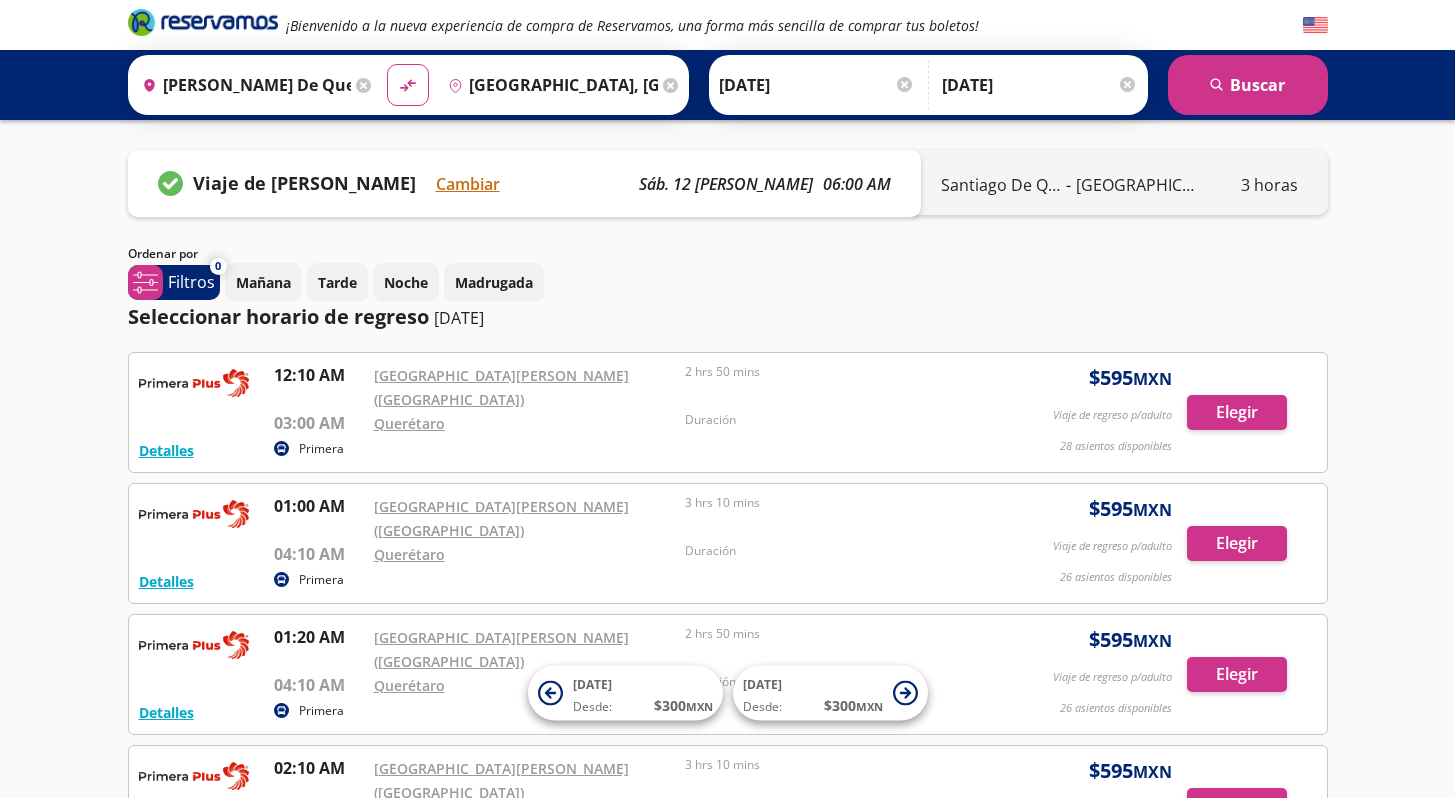 click on "sáb. 12 [PERSON_NAME]" at bounding box center [726, 184] 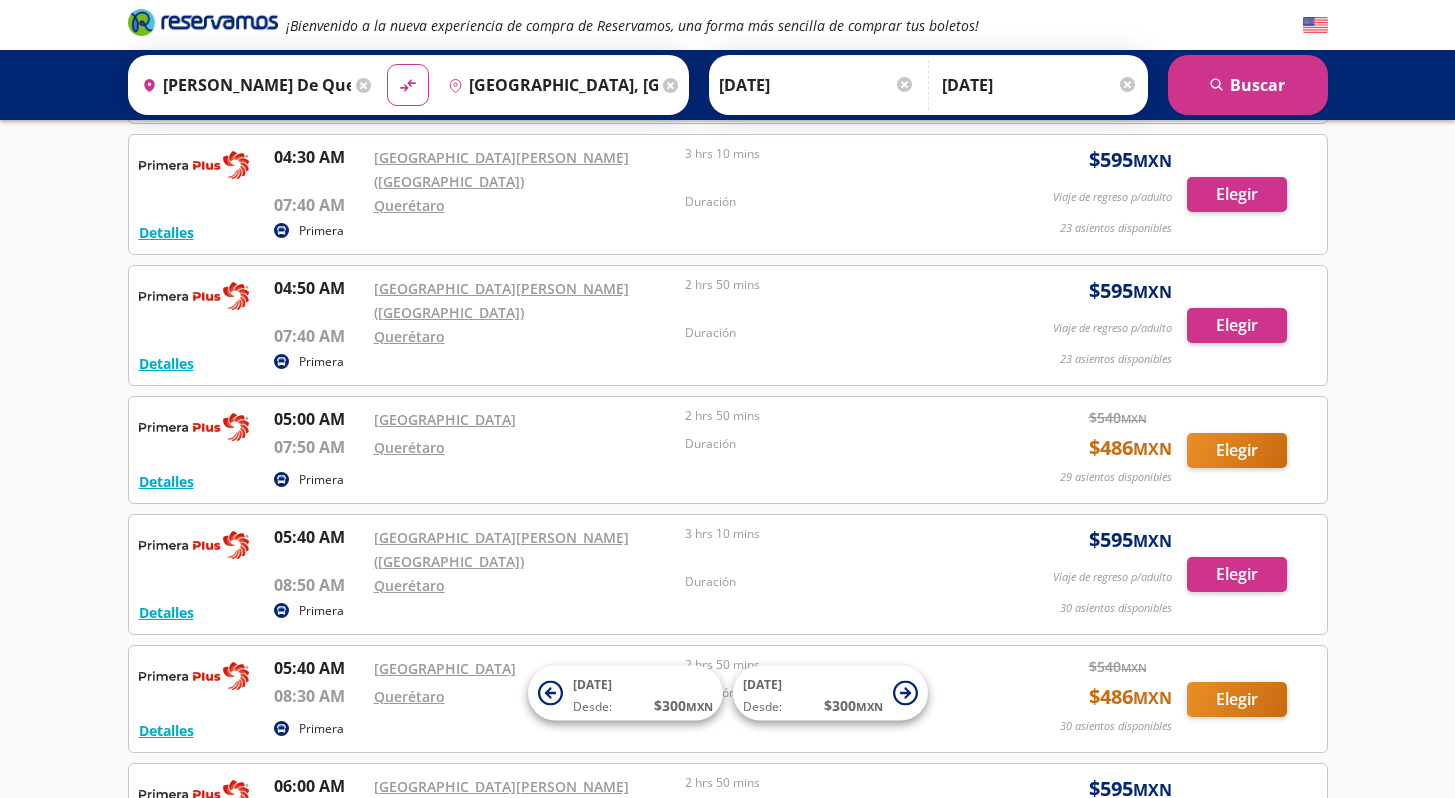 scroll, scrollTop: 1241, scrollLeft: 0, axis: vertical 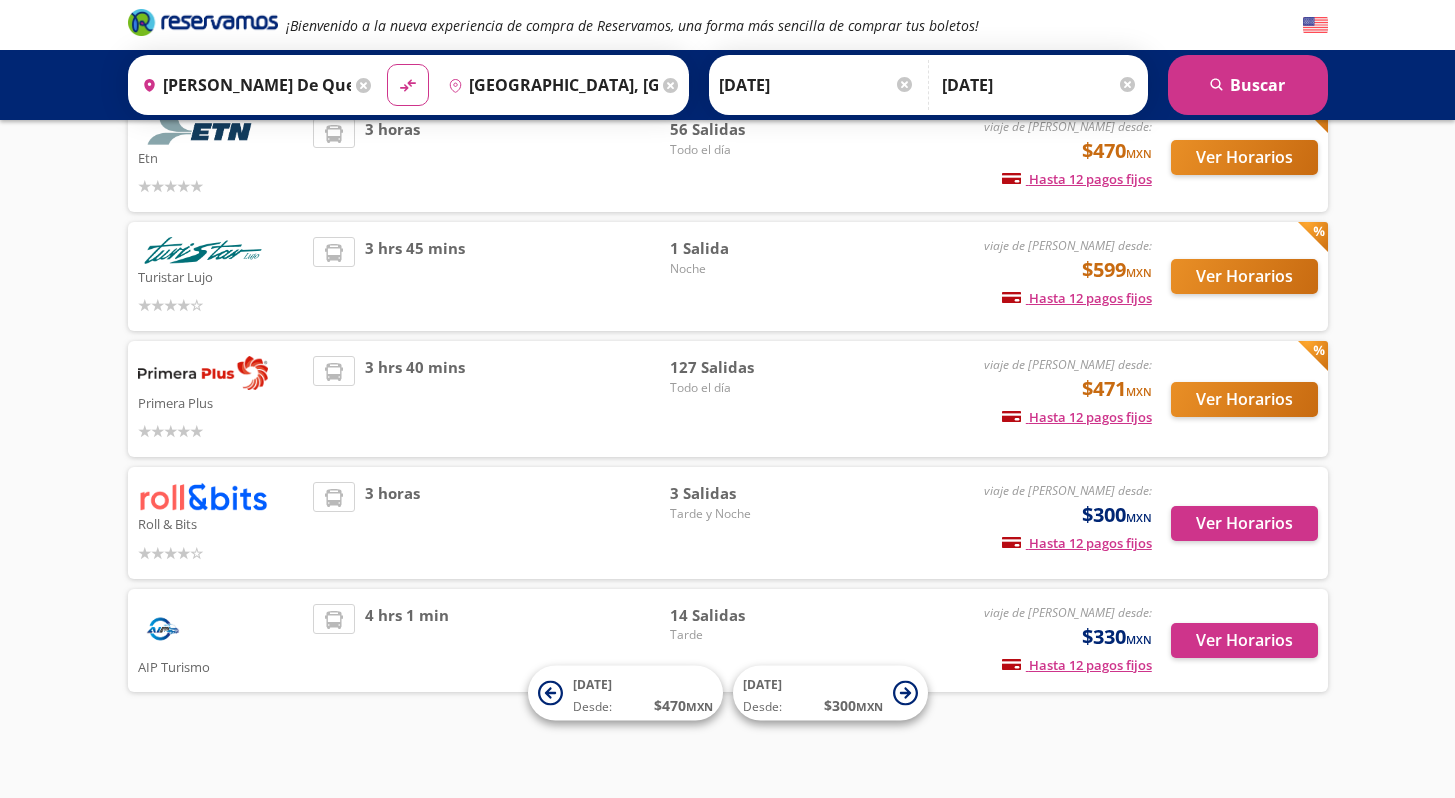 click on "[DATE]" at bounding box center (817, 85) 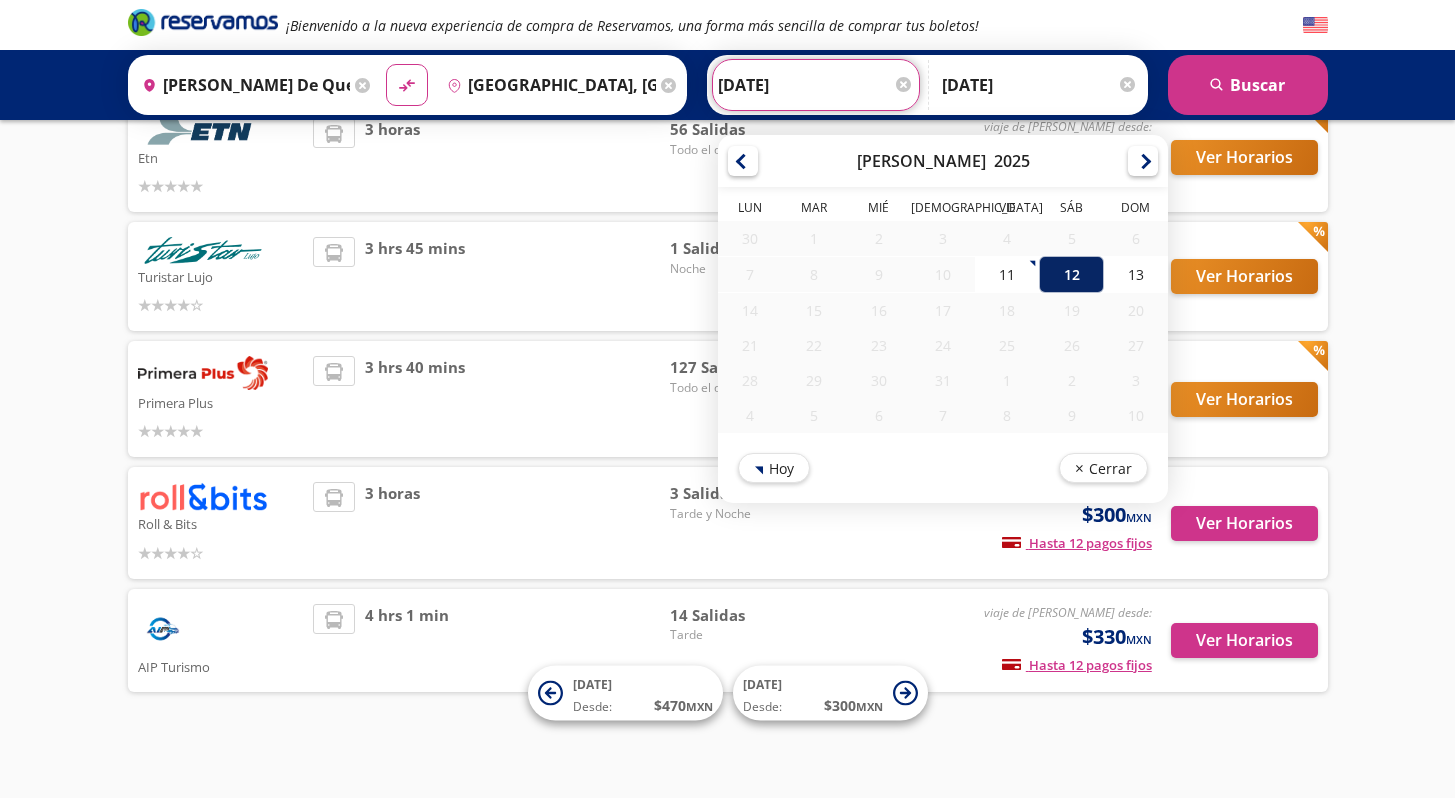 click on "12" at bounding box center (1071, 274) 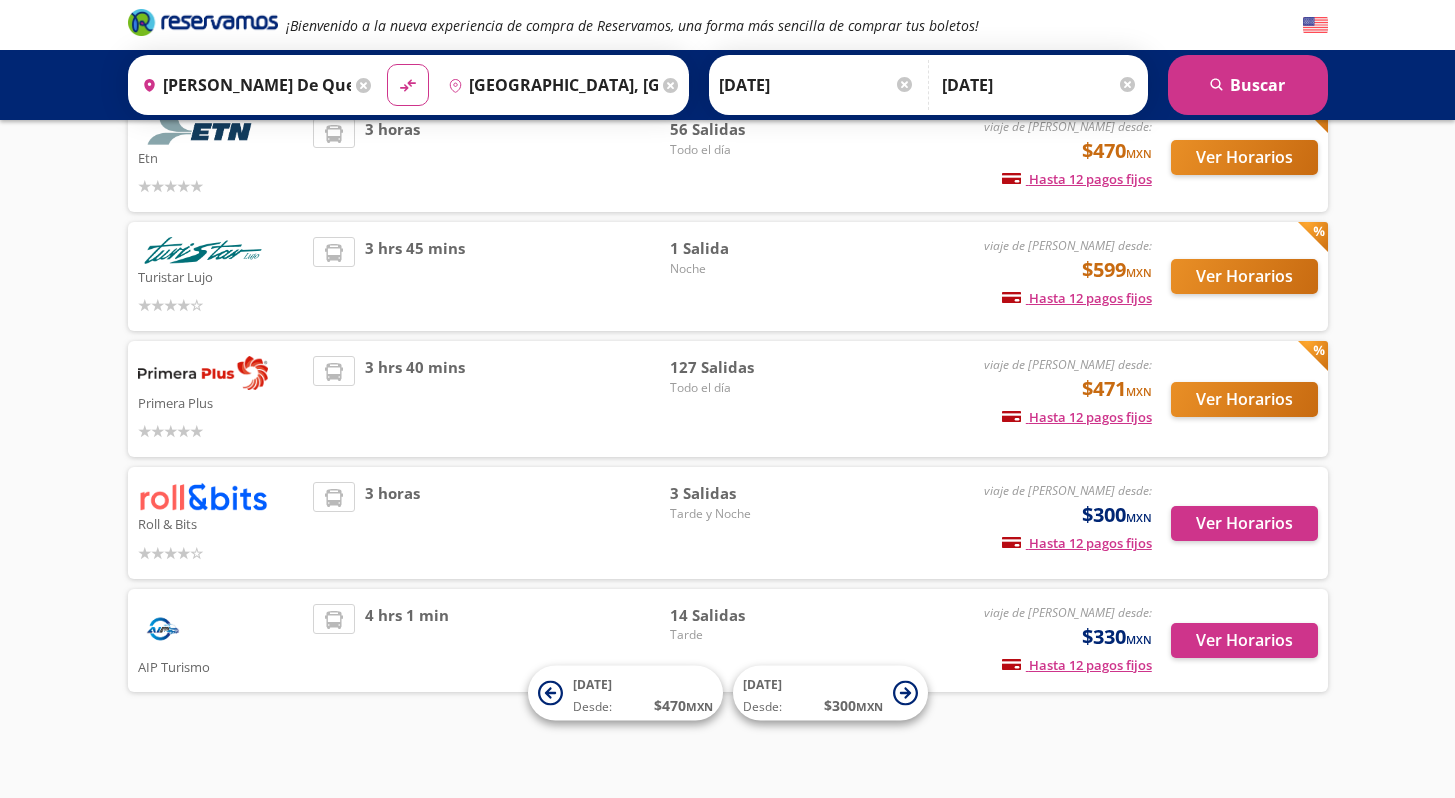 click on "[DATE]" at bounding box center [1040, 85] 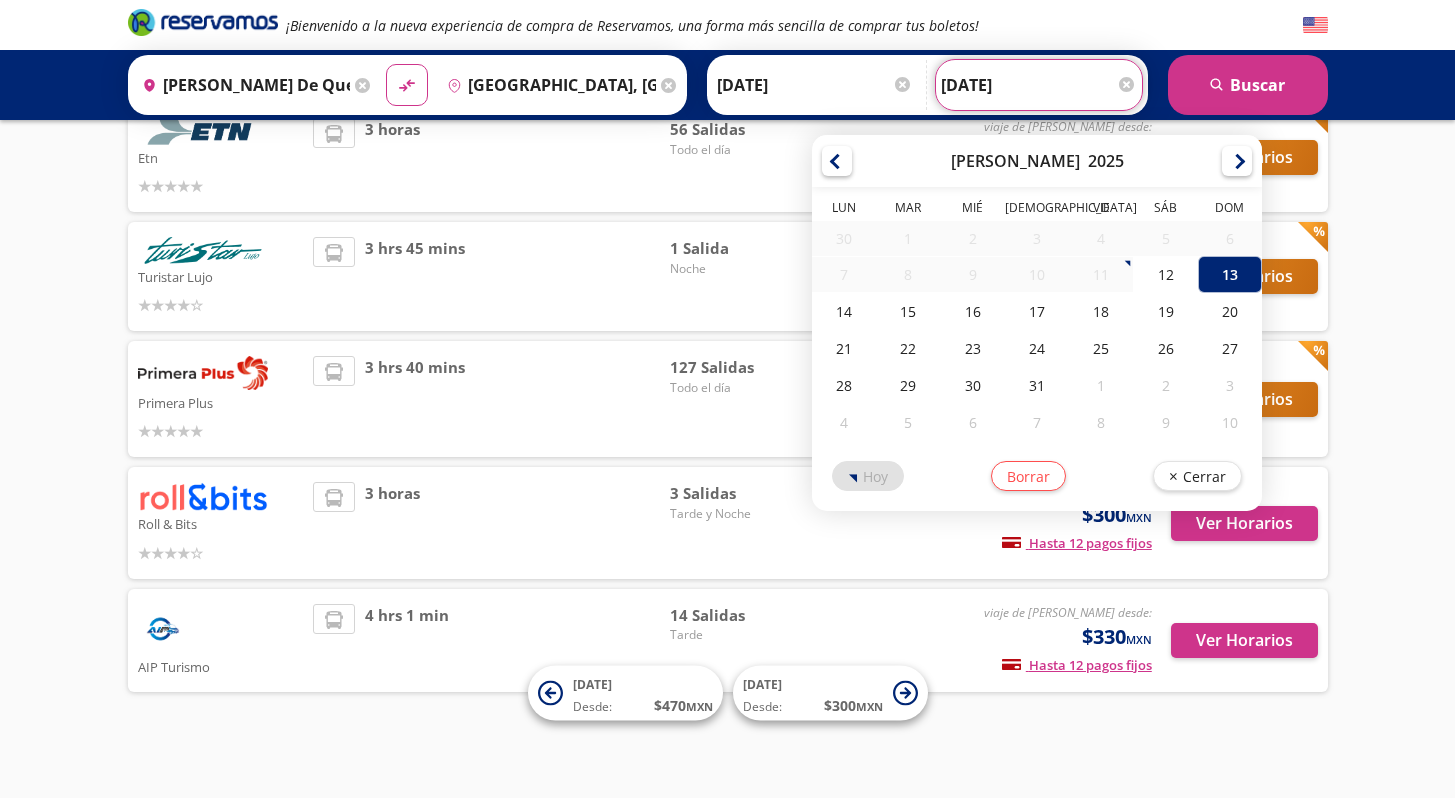 click on "13" at bounding box center [1230, 274] 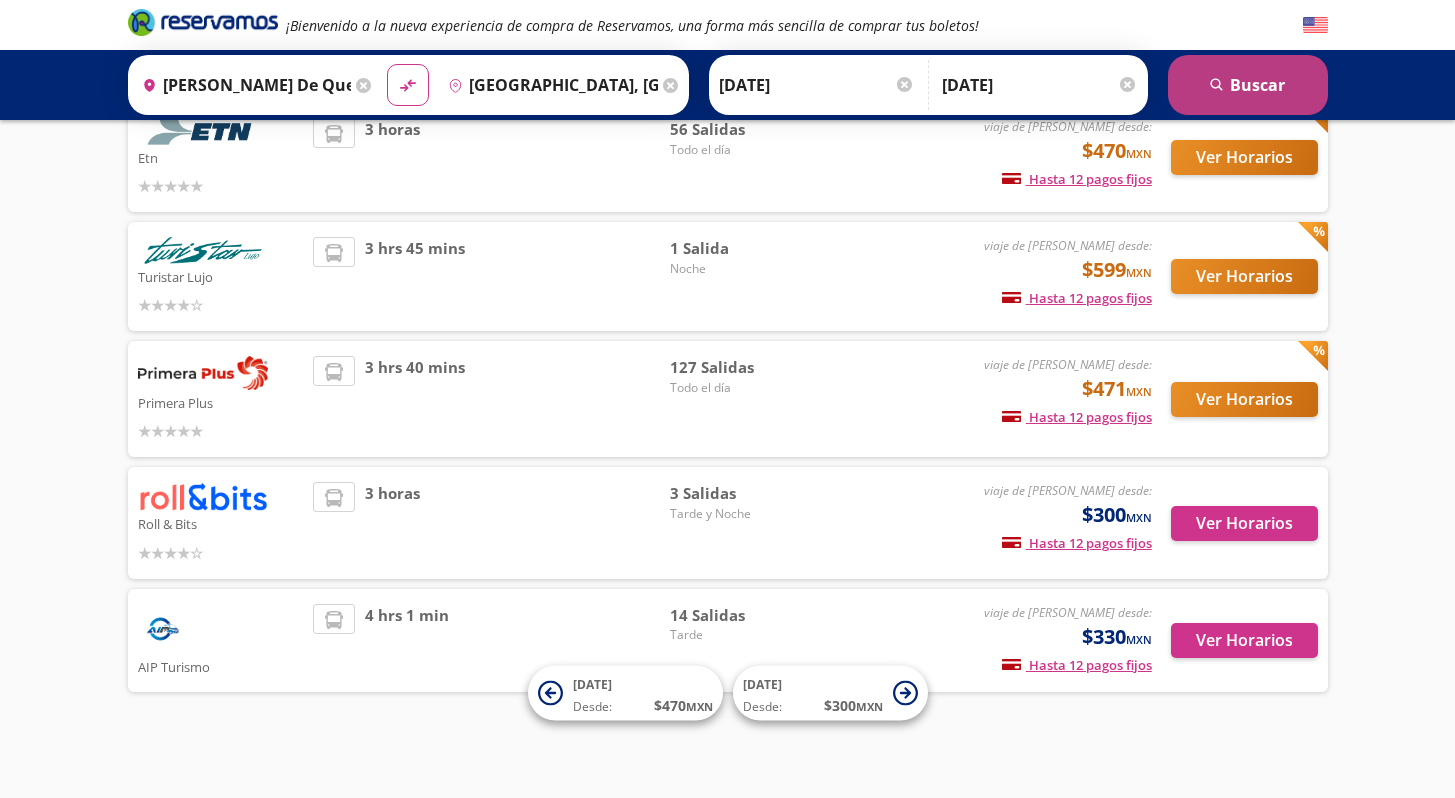 click on "search
[GEOGRAPHIC_DATA]" at bounding box center (1248, 85) 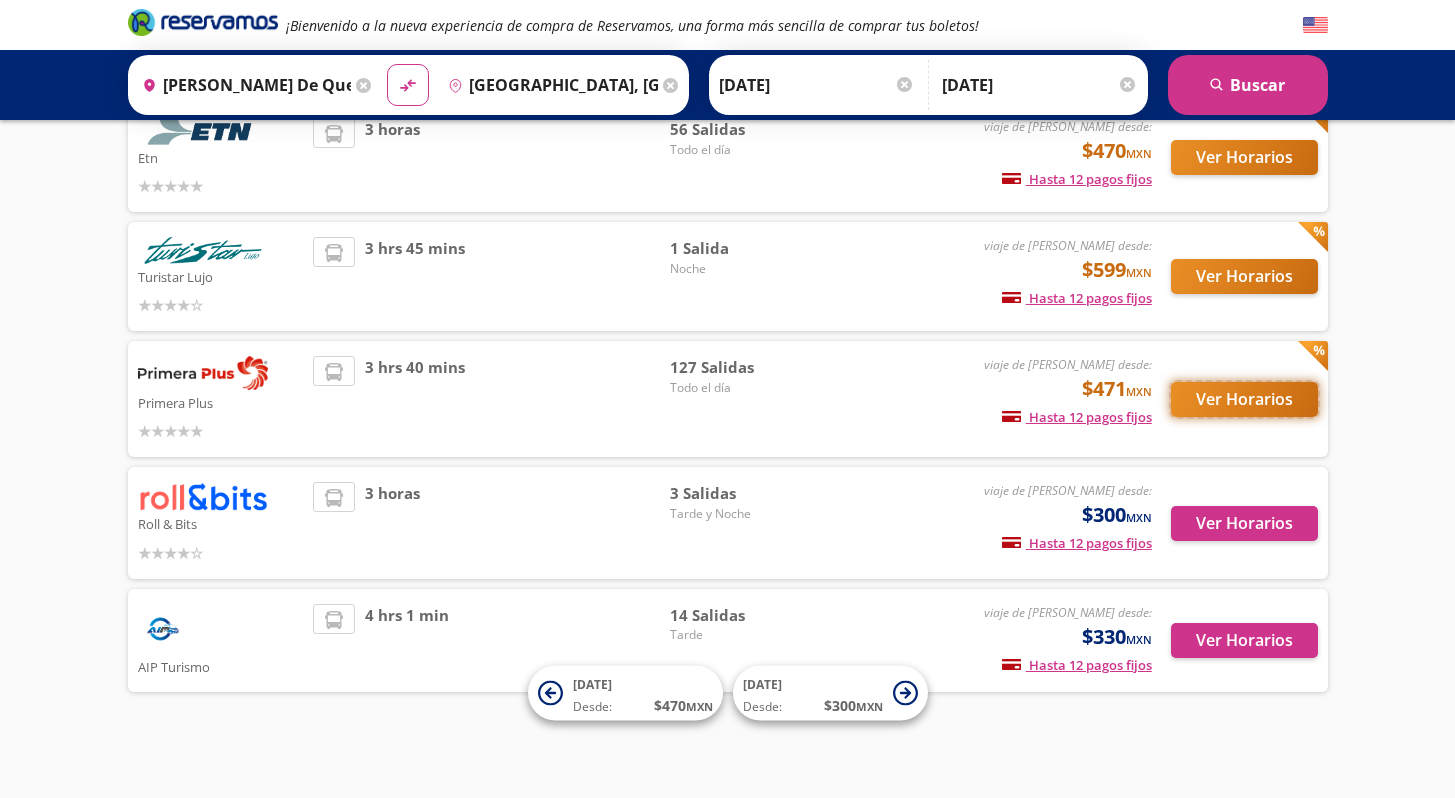click on "Ver Horarios" at bounding box center [1244, 399] 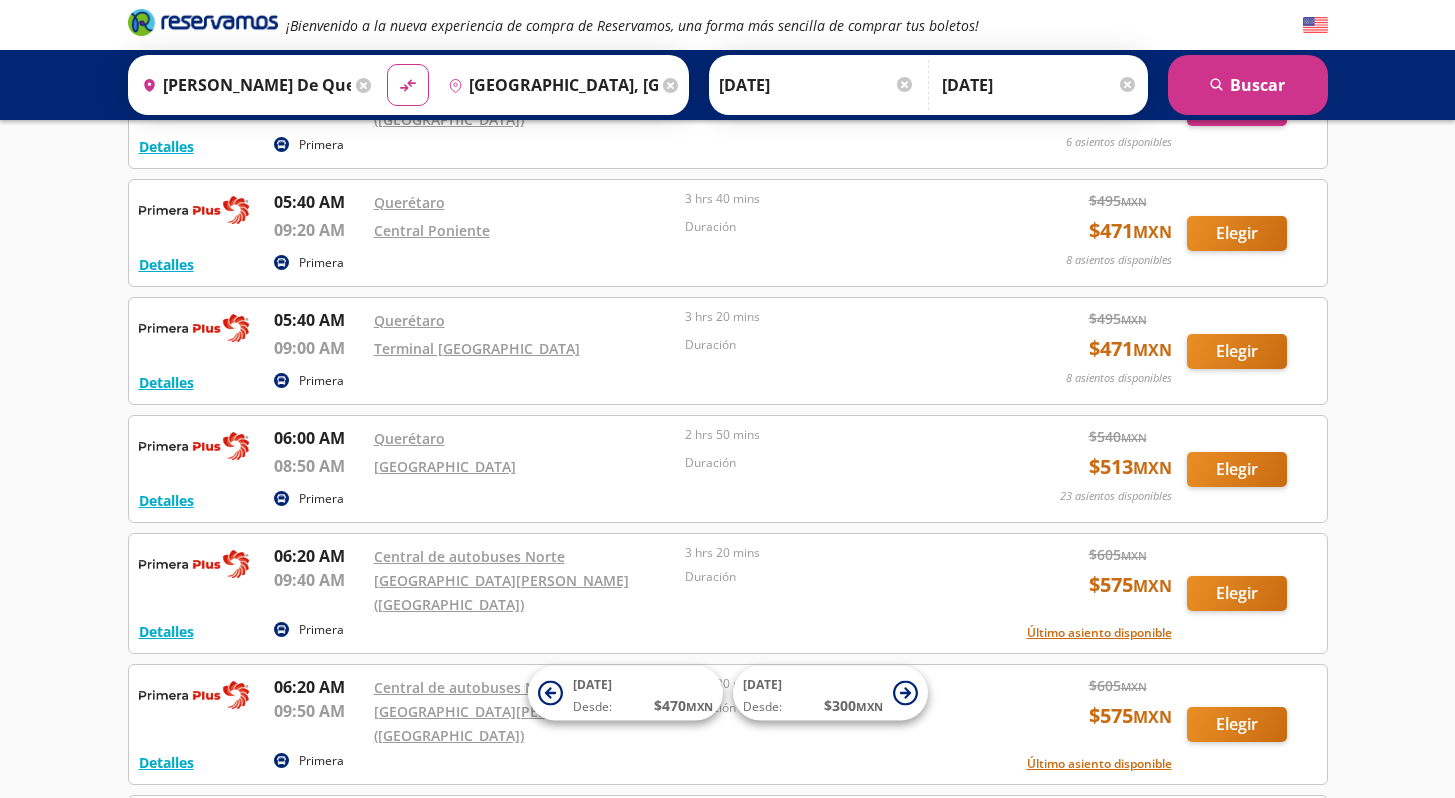 scroll, scrollTop: 1429, scrollLeft: 0, axis: vertical 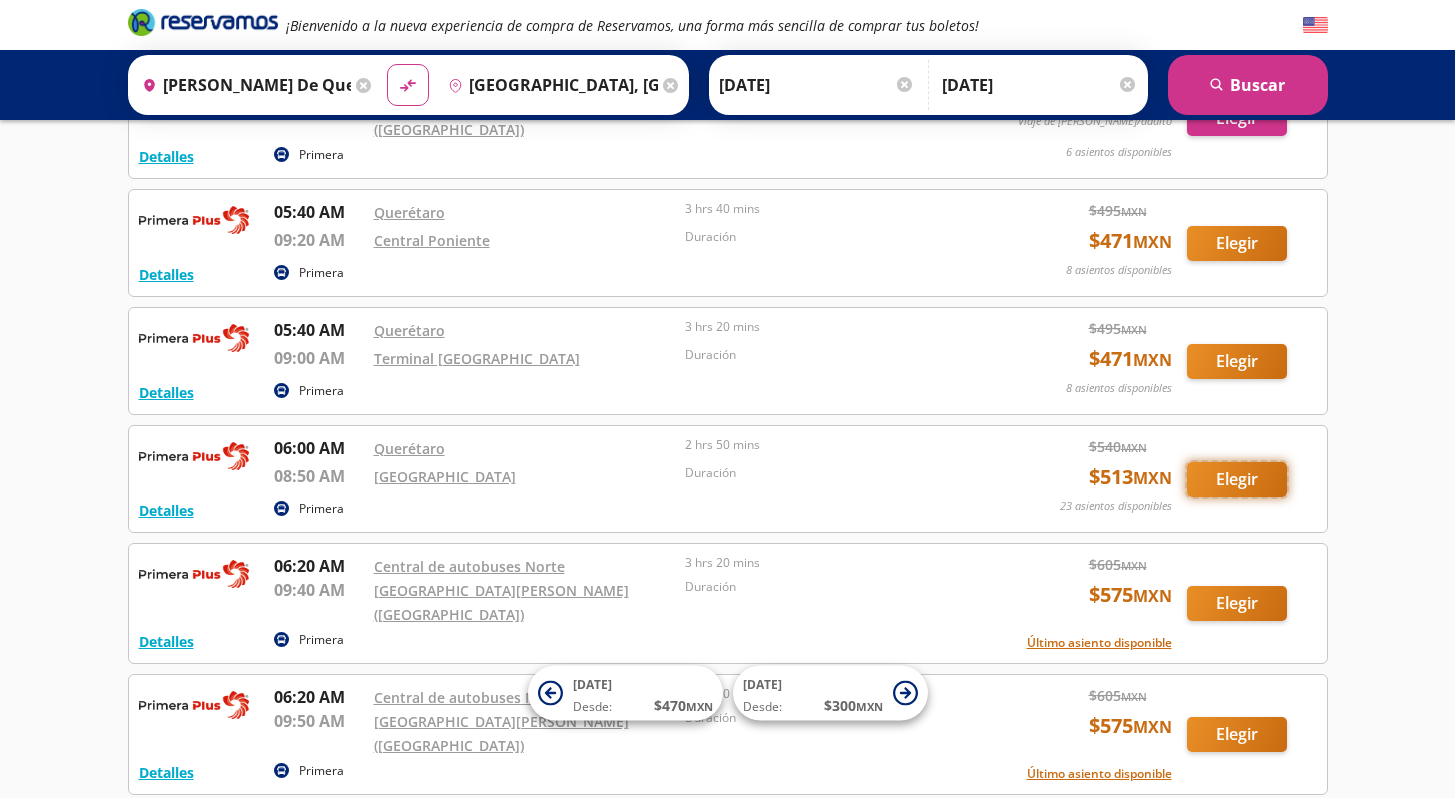 click on "Elegir" at bounding box center [1237, 479] 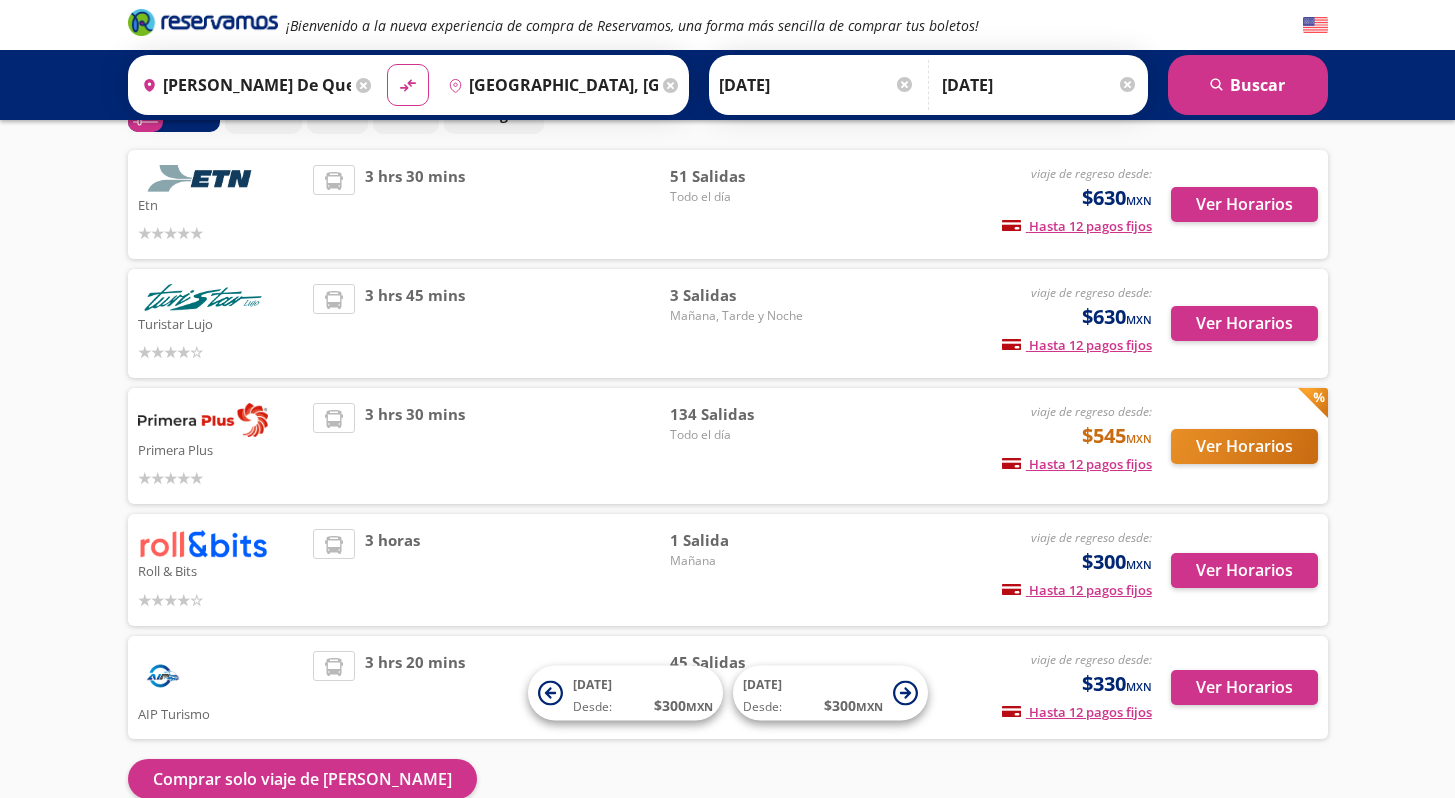 scroll, scrollTop: 180, scrollLeft: 0, axis: vertical 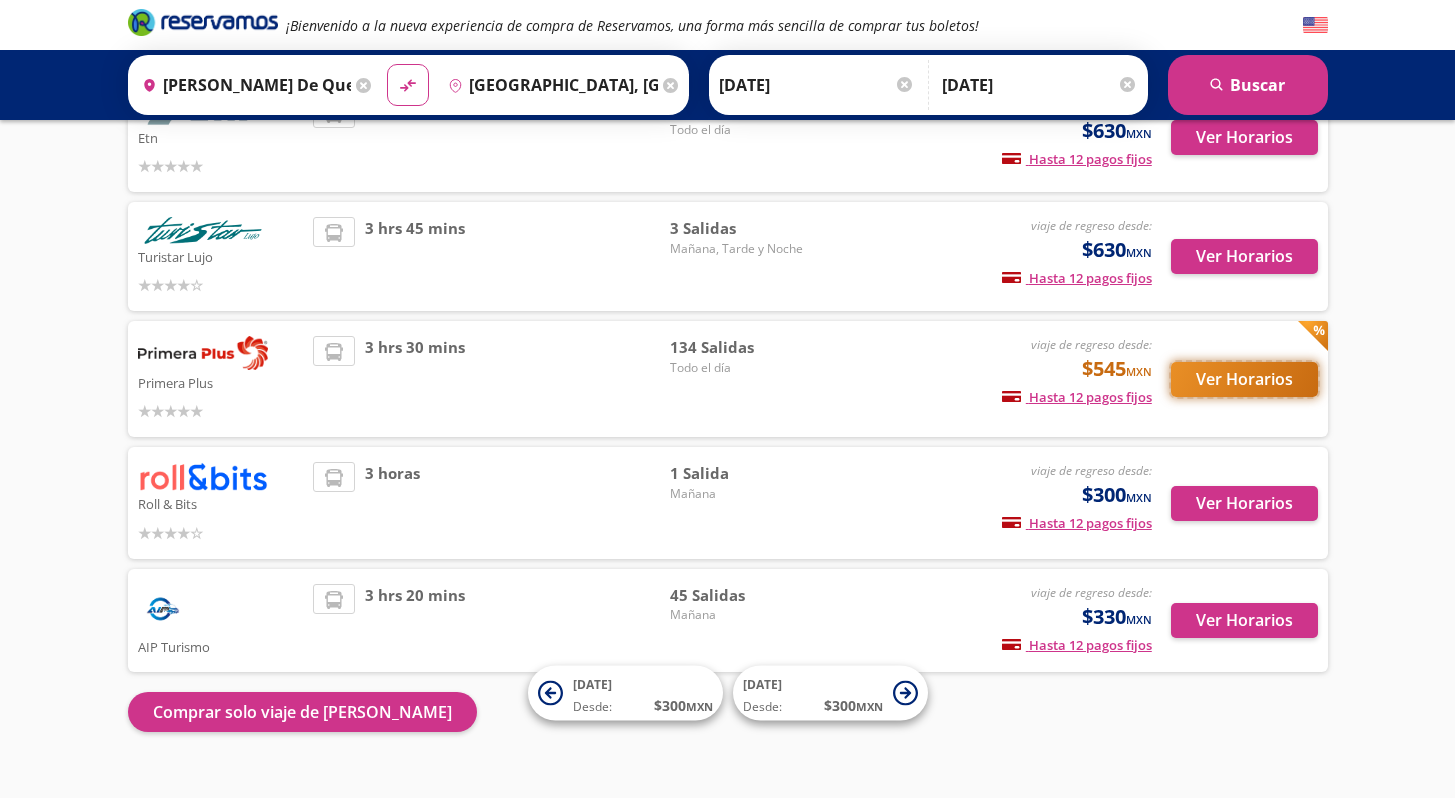 click on "Ver Horarios" at bounding box center (1244, 379) 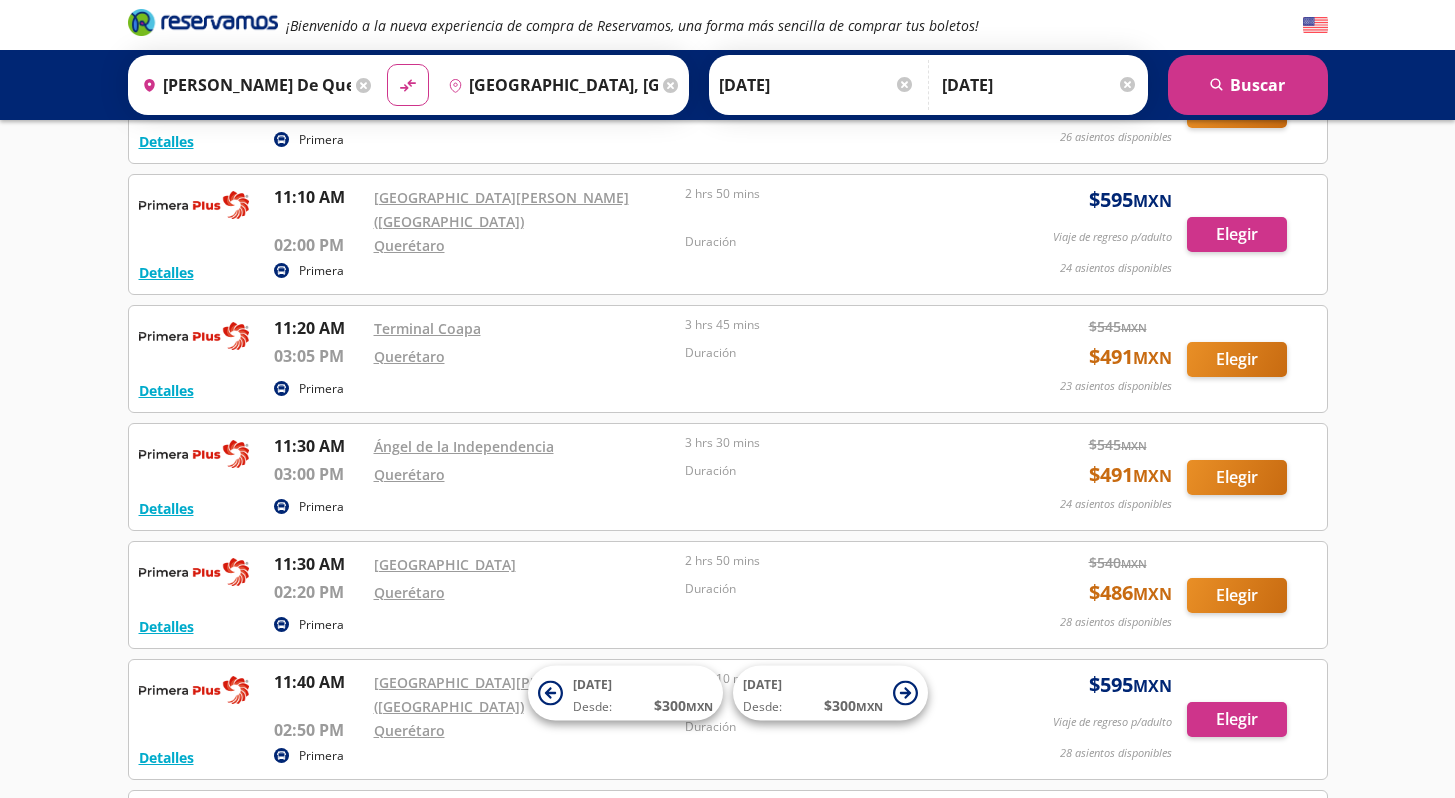 scroll, scrollTop: 6168, scrollLeft: 0, axis: vertical 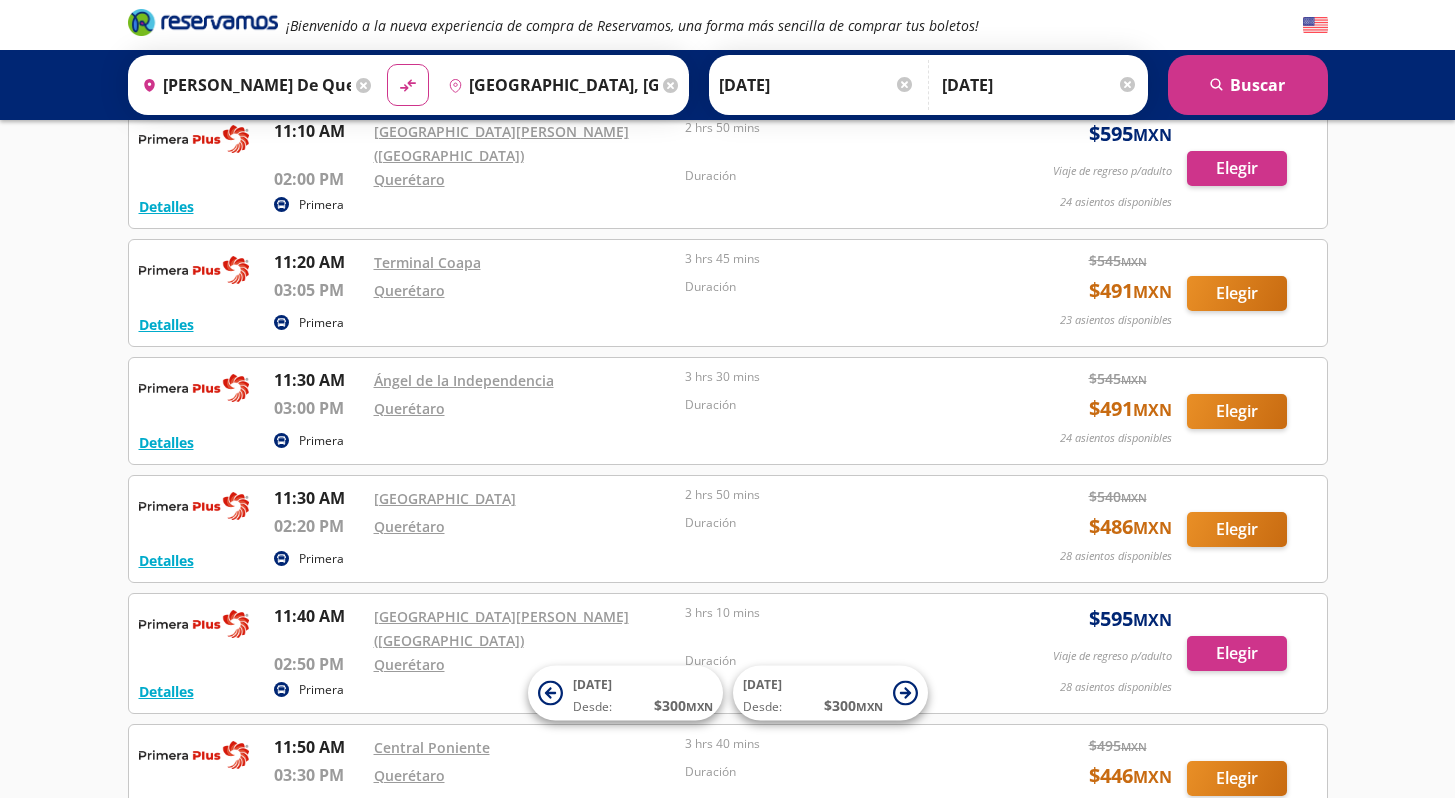 click on "Elegir" at bounding box center [1237, 1145] 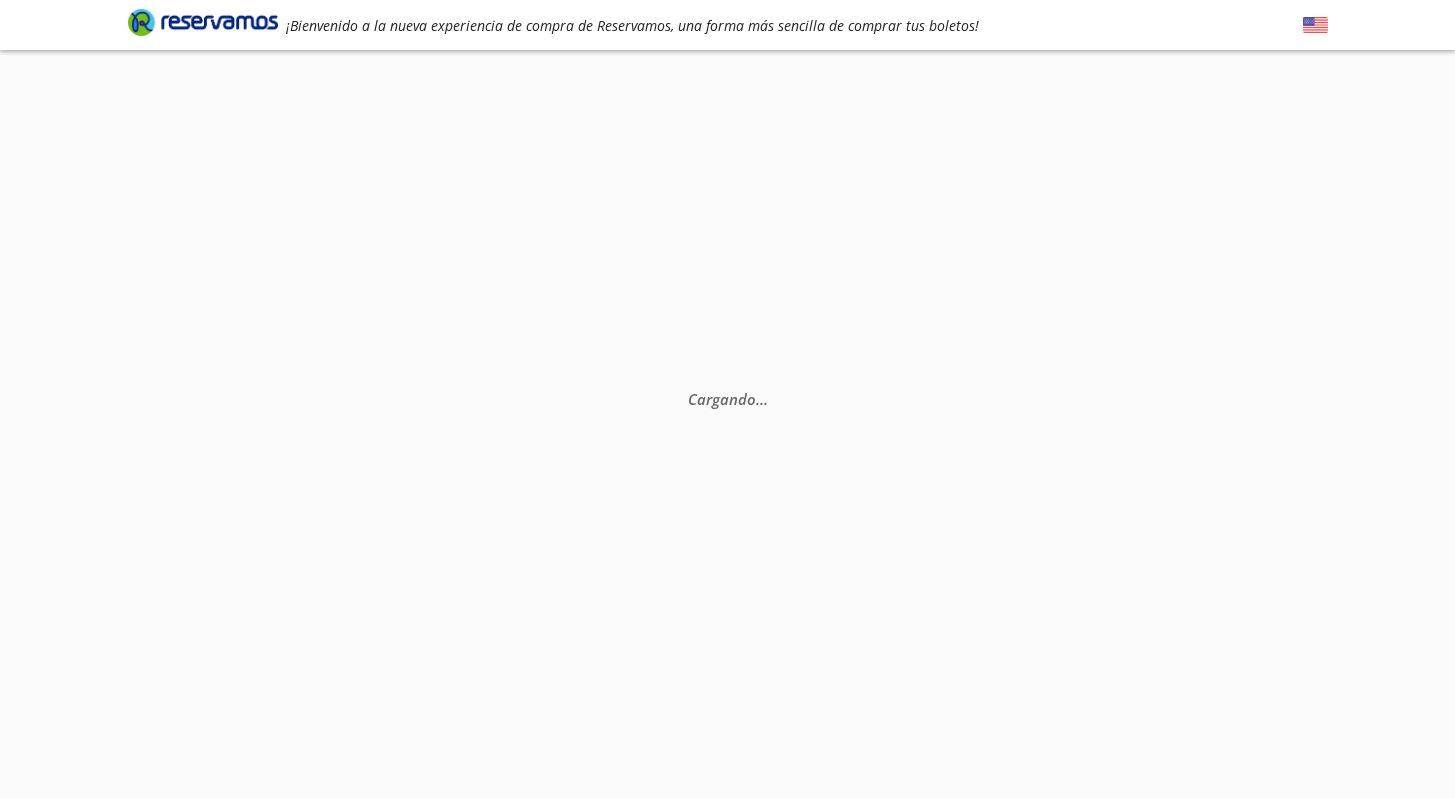 scroll, scrollTop: 0, scrollLeft: 0, axis: both 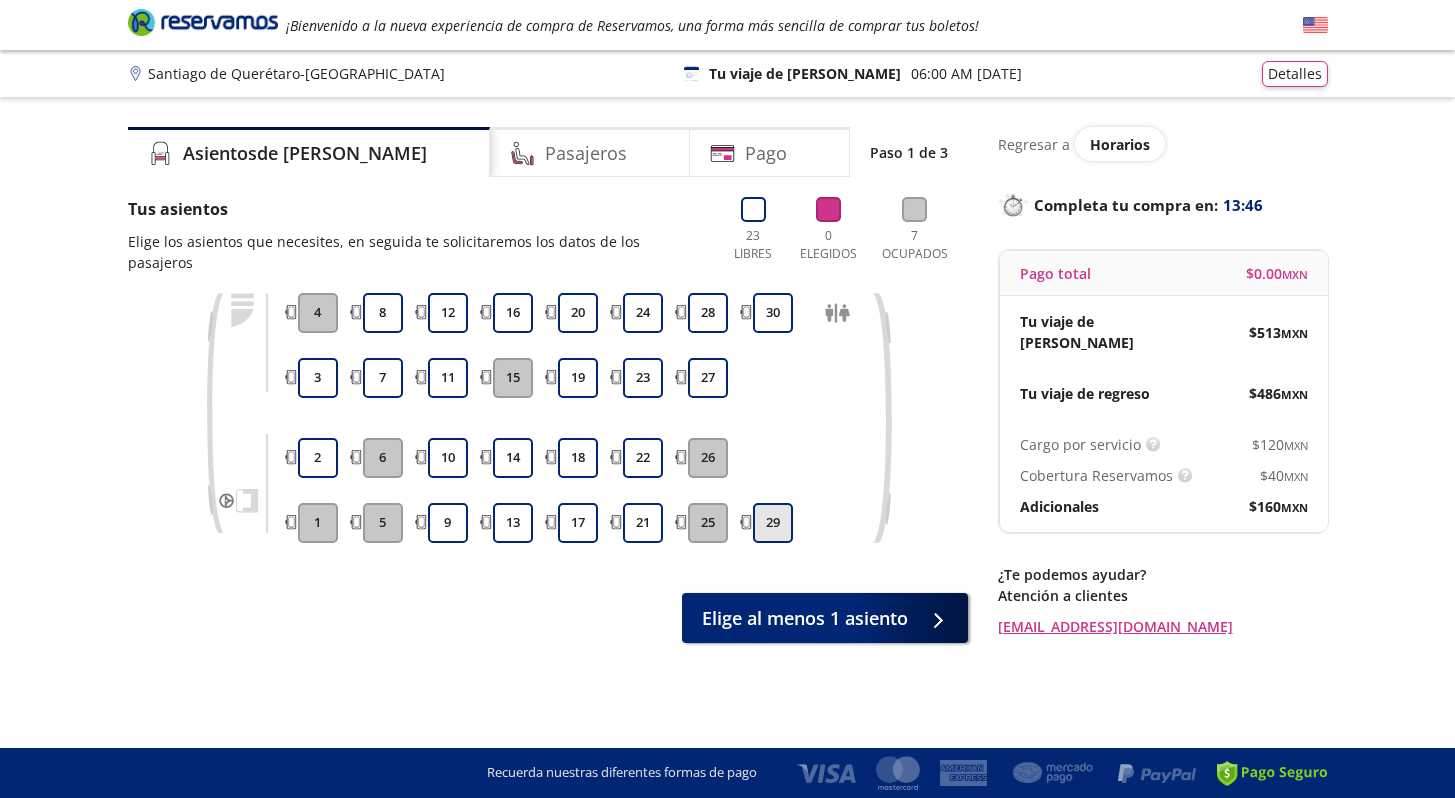 click on "29" at bounding box center (773, 523) 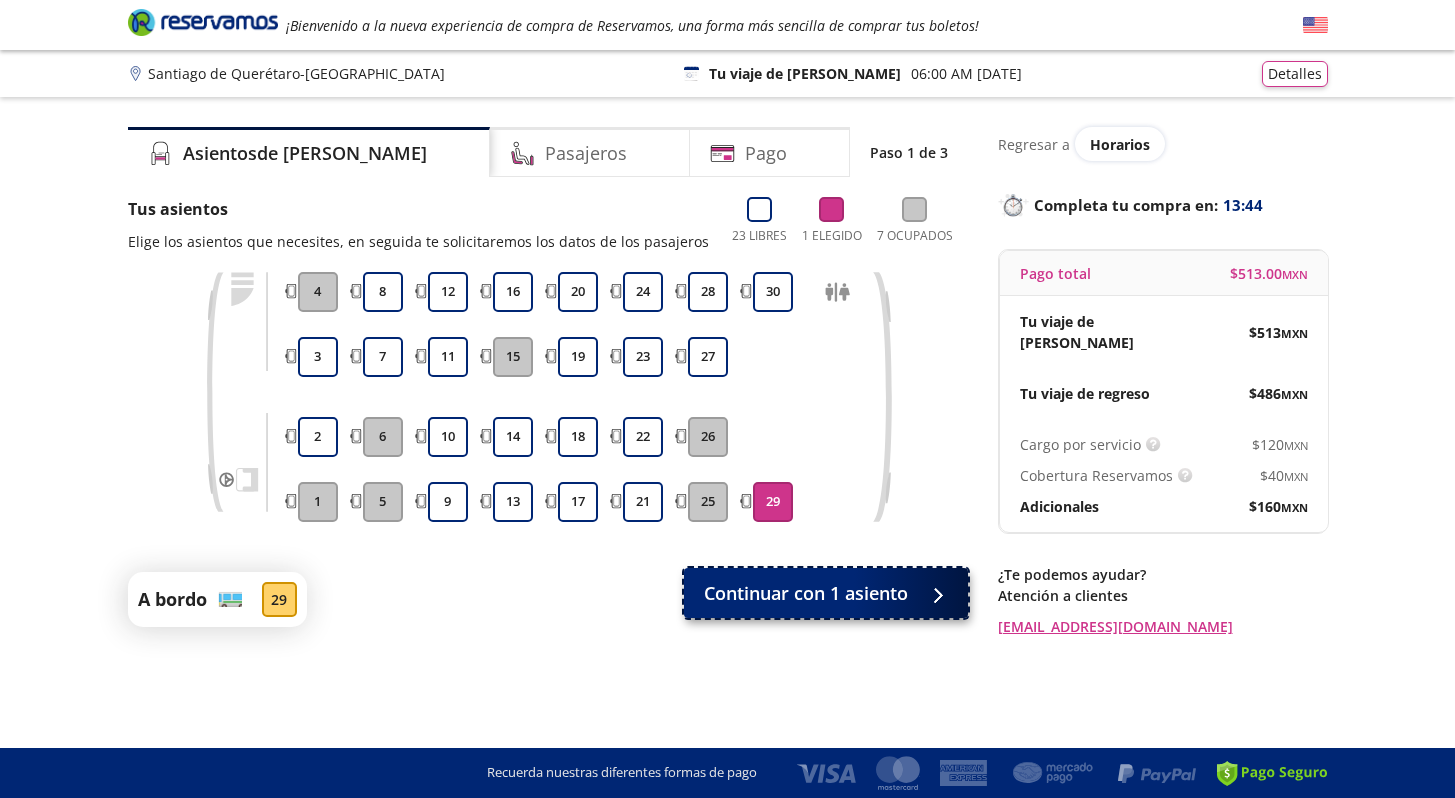 click on "Continuar con 1 asiento" at bounding box center [806, 593] 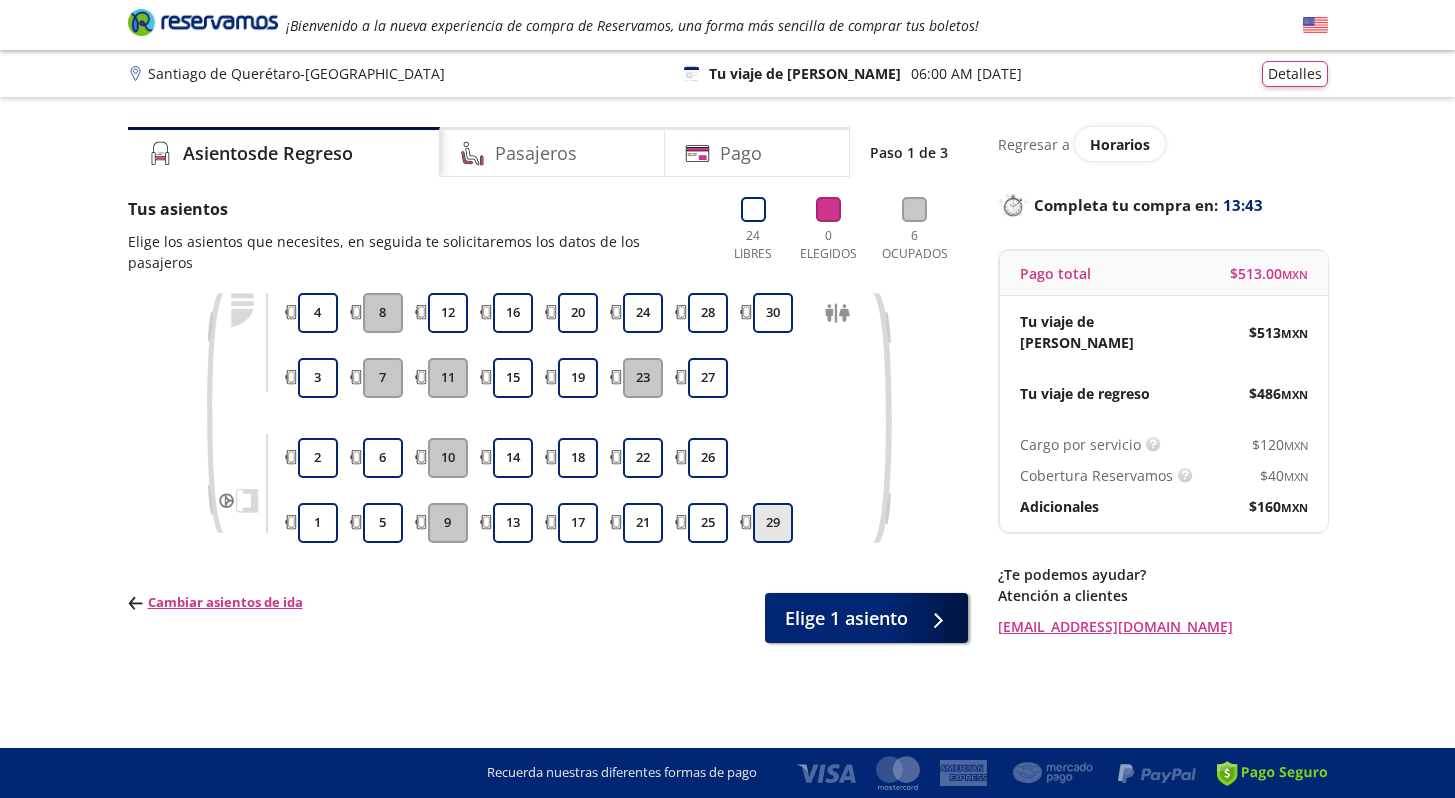 click on "29" at bounding box center [773, 523] 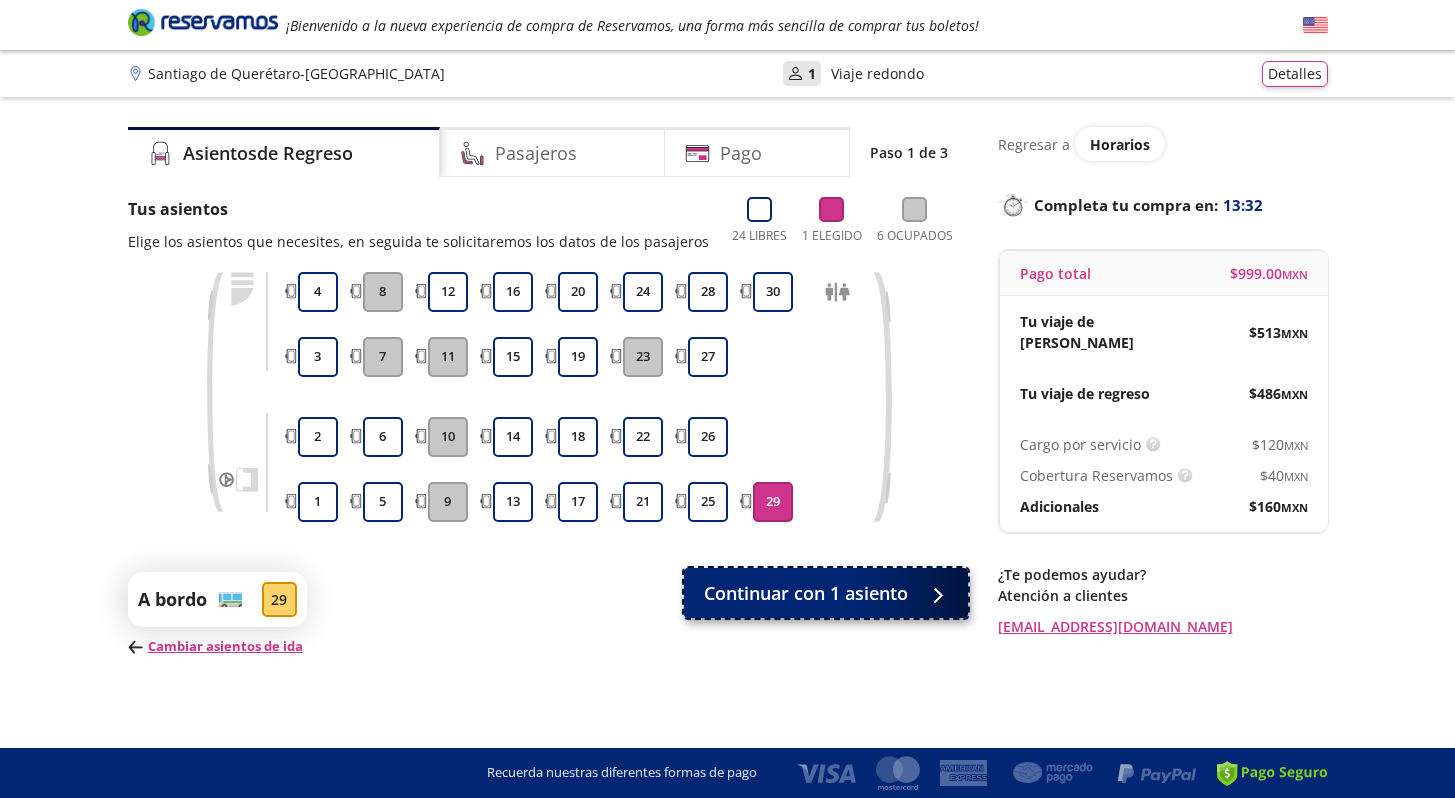 click on "Continuar con 1 asiento" at bounding box center (826, 593) 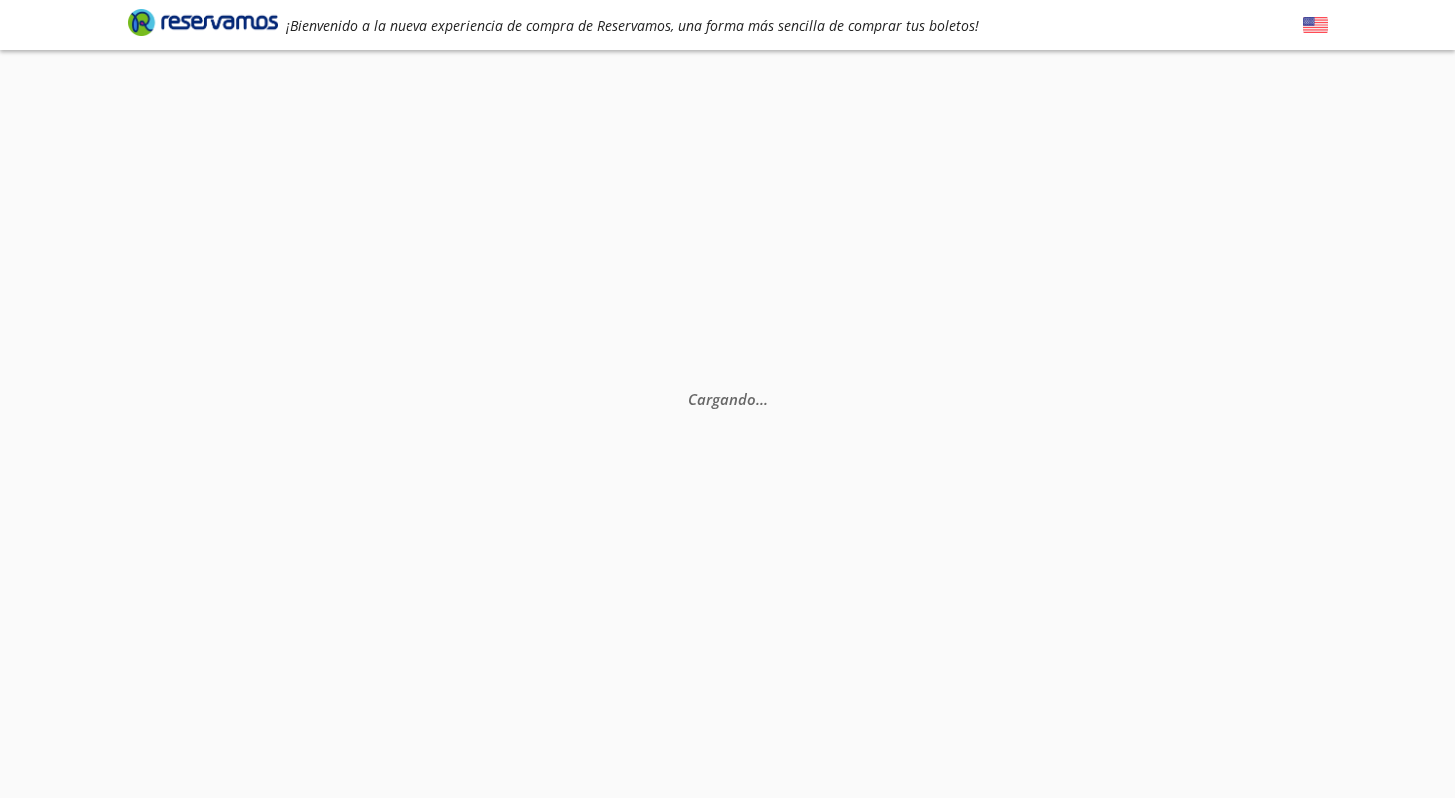 scroll, scrollTop: 0, scrollLeft: 0, axis: both 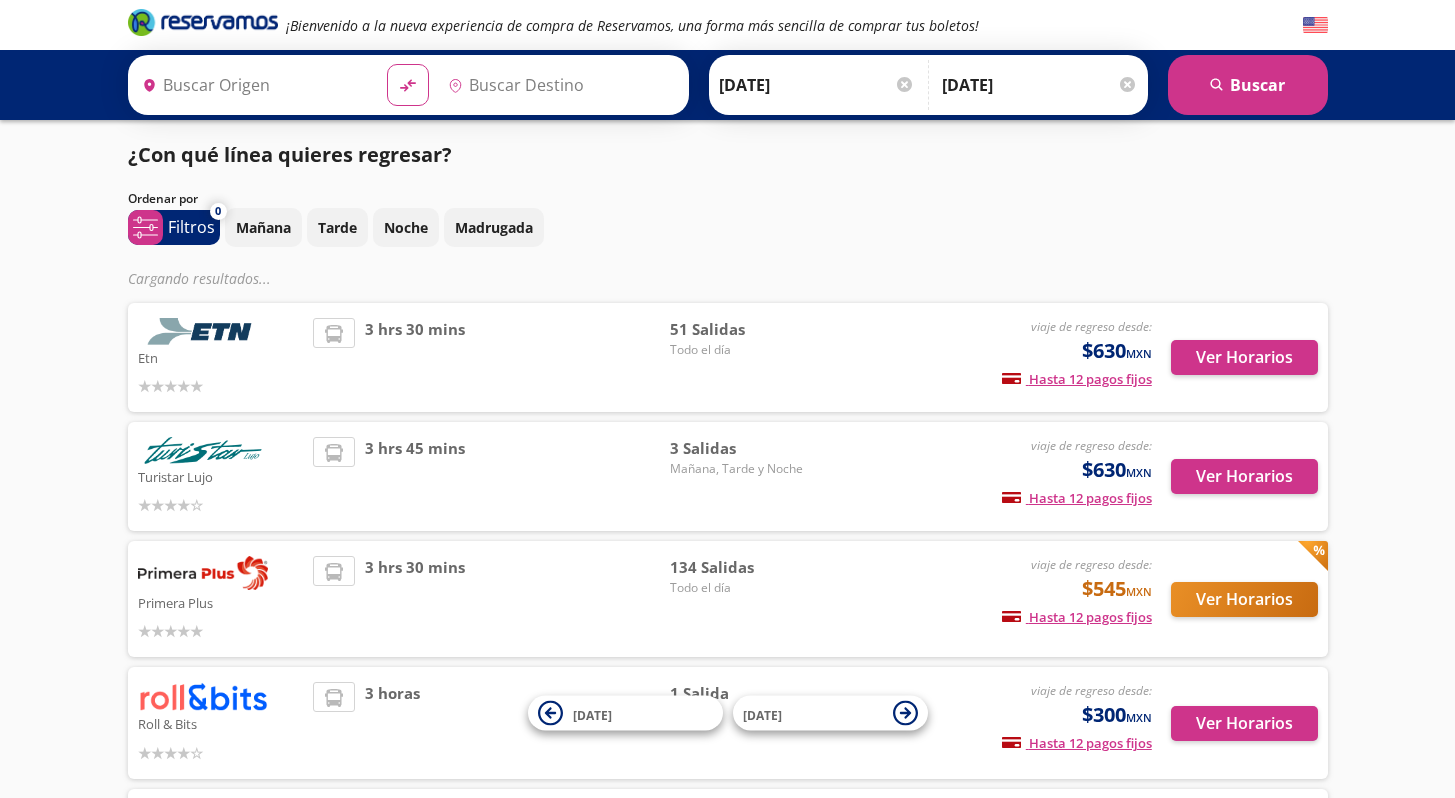 type on "[GEOGRAPHIC_DATA], [GEOGRAPHIC_DATA]" 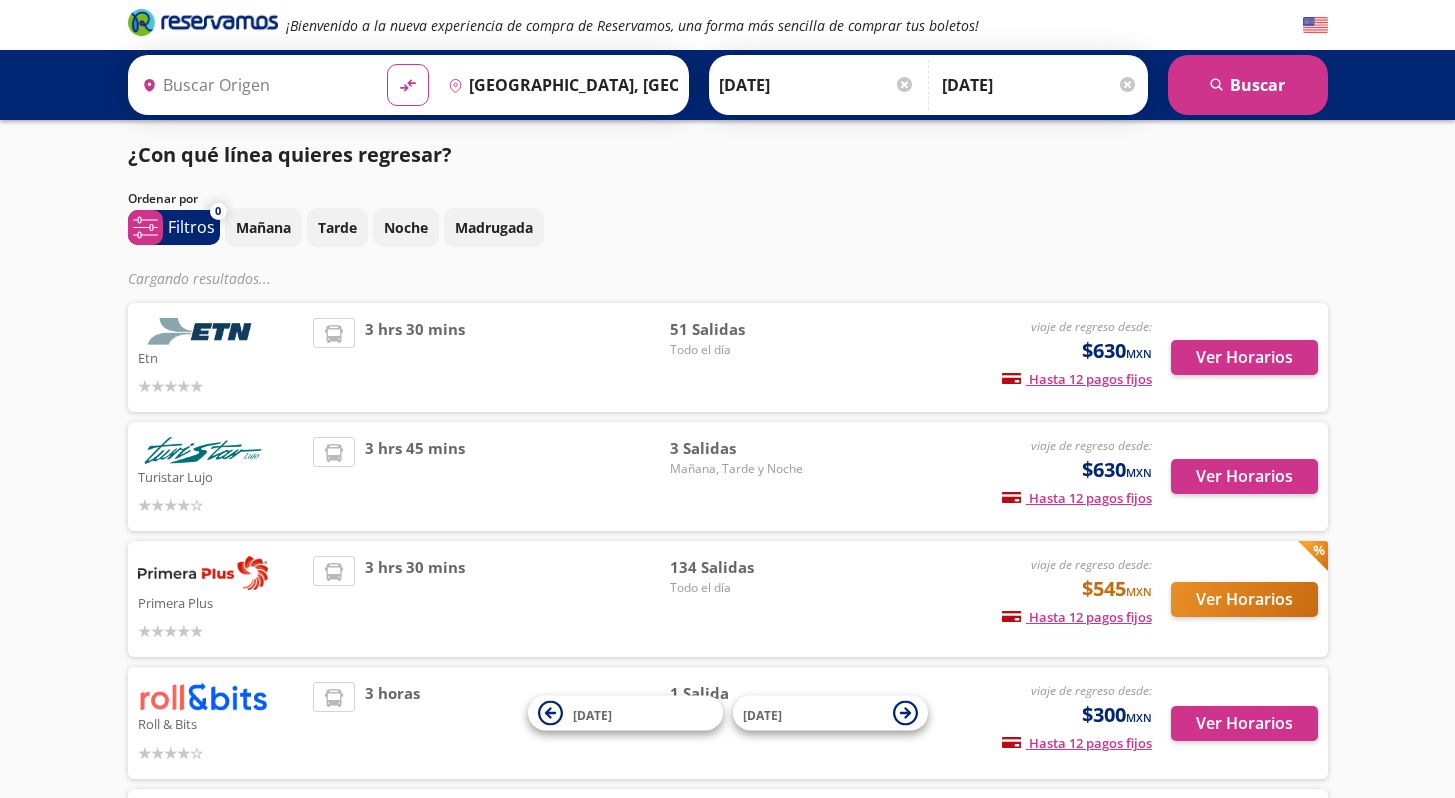 type on "[PERSON_NAME] de Querétaro, [GEOGRAPHIC_DATA]" 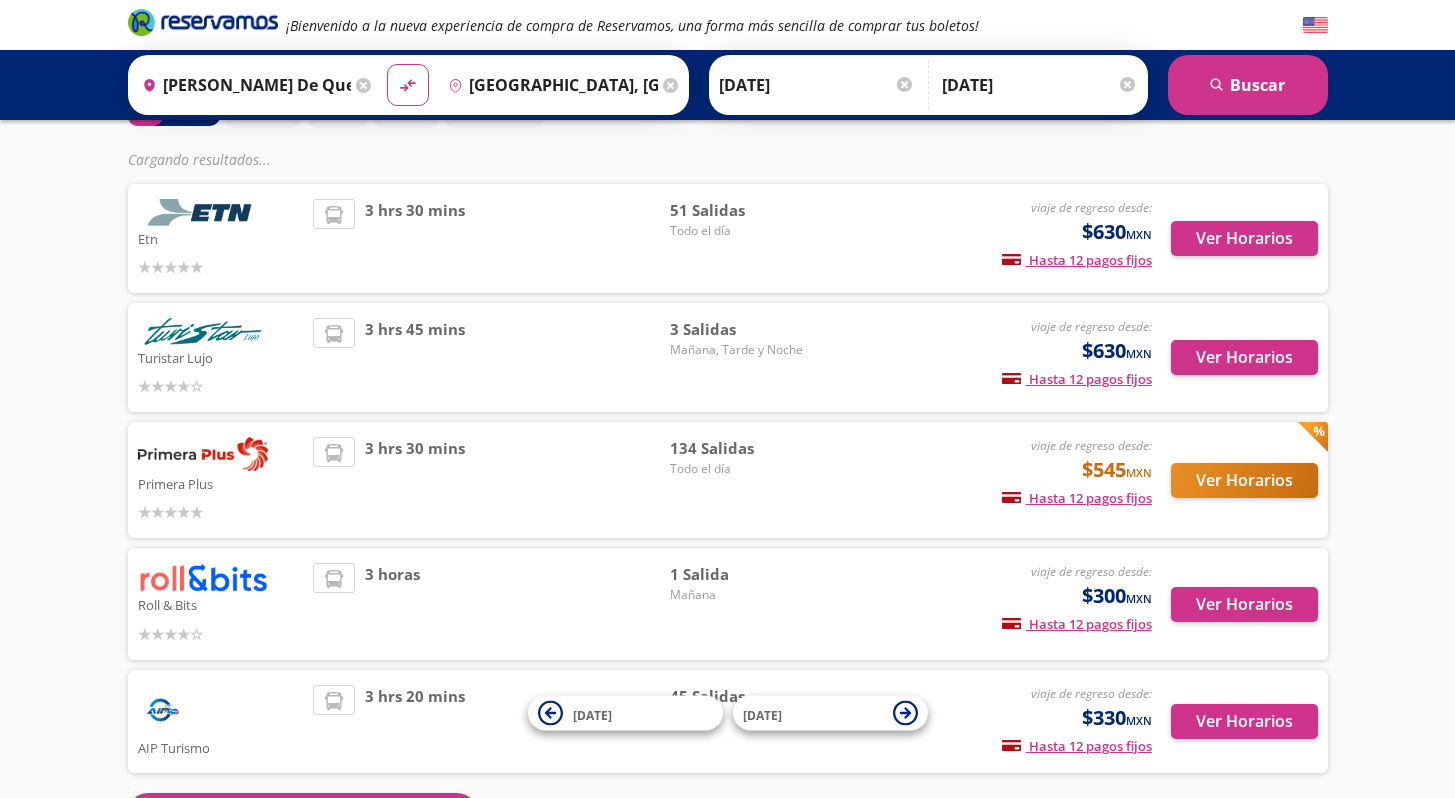 scroll, scrollTop: 166, scrollLeft: 0, axis: vertical 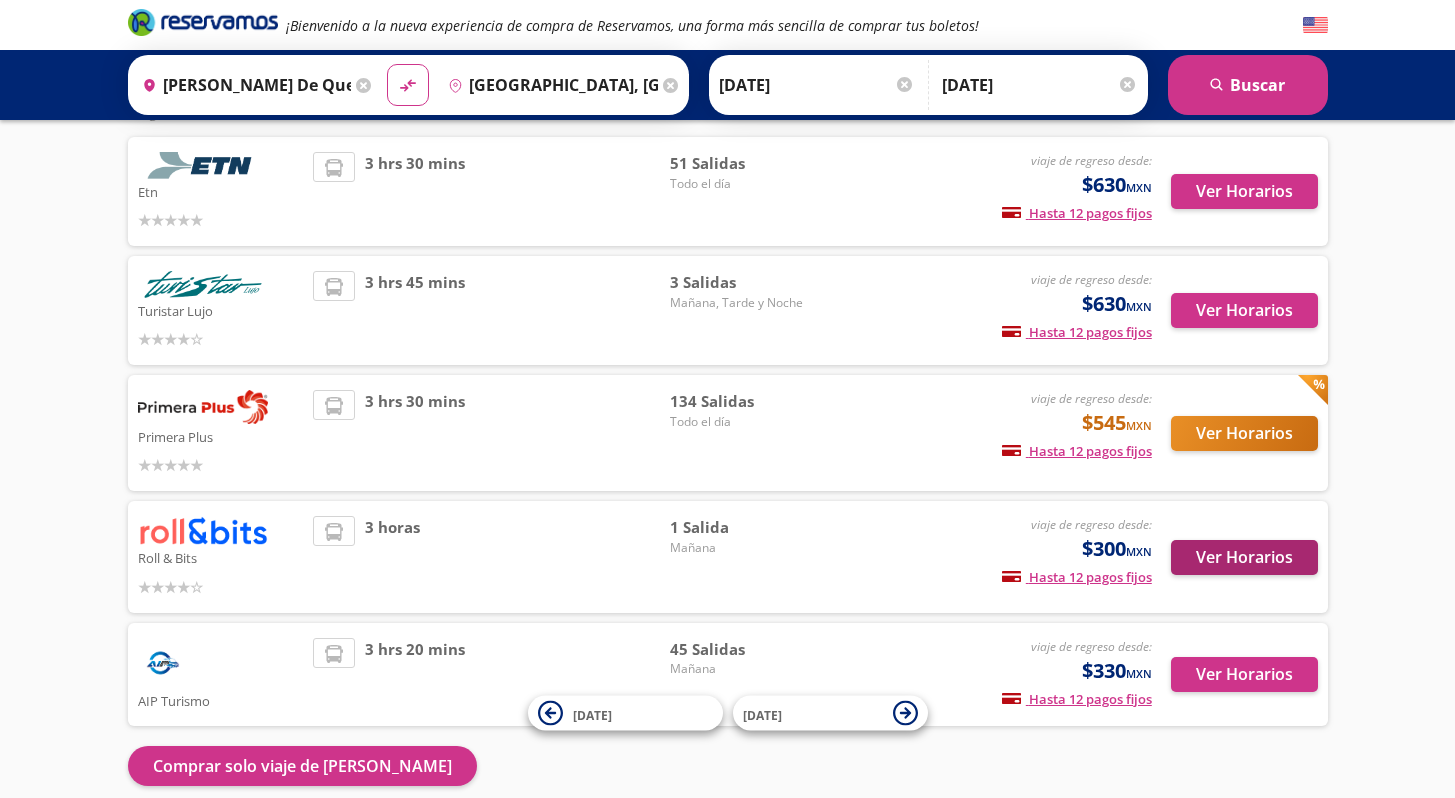 click on "Ver Horarios" at bounding box center (1235, 556) 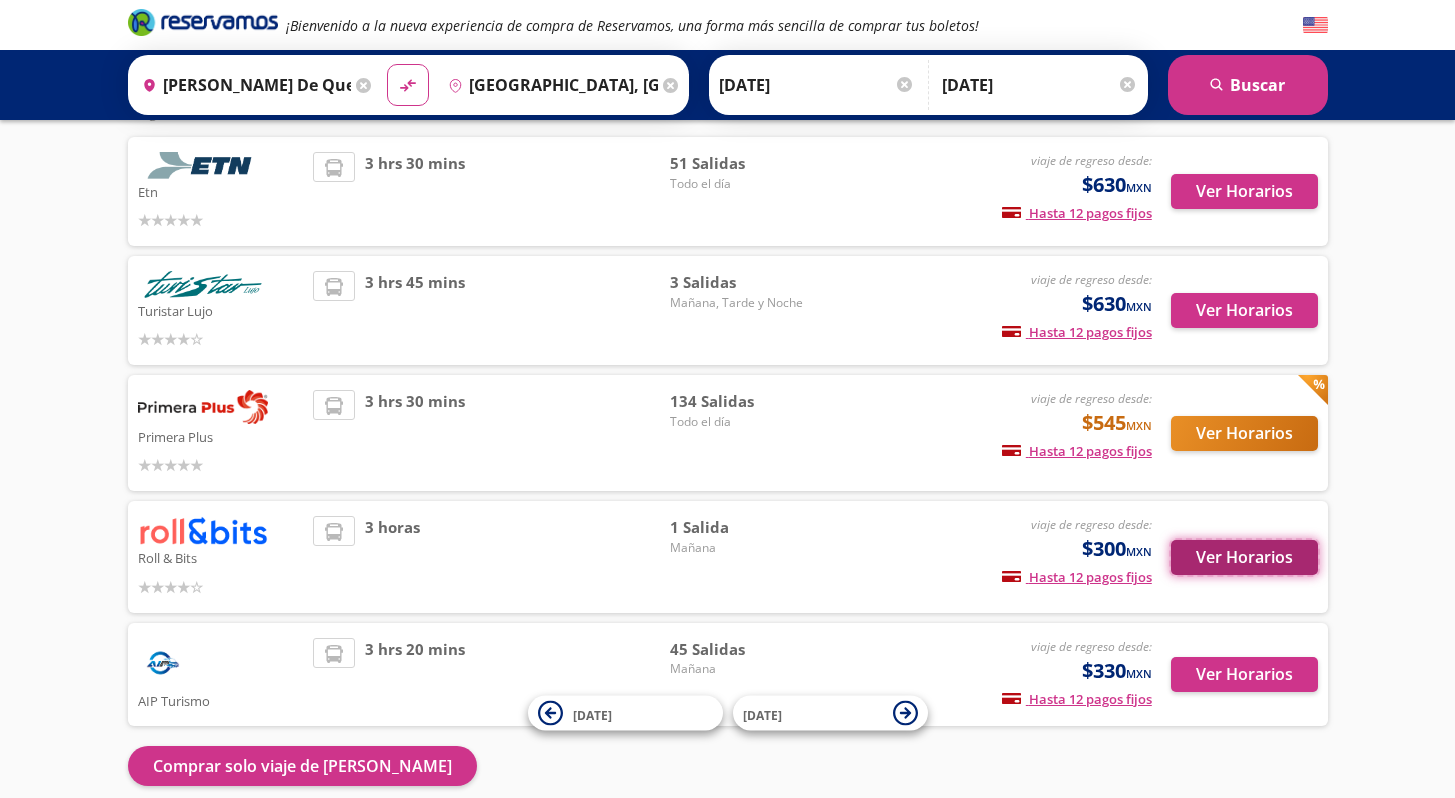 click on "Ver Horarios" at bounding box center [1244, 557] 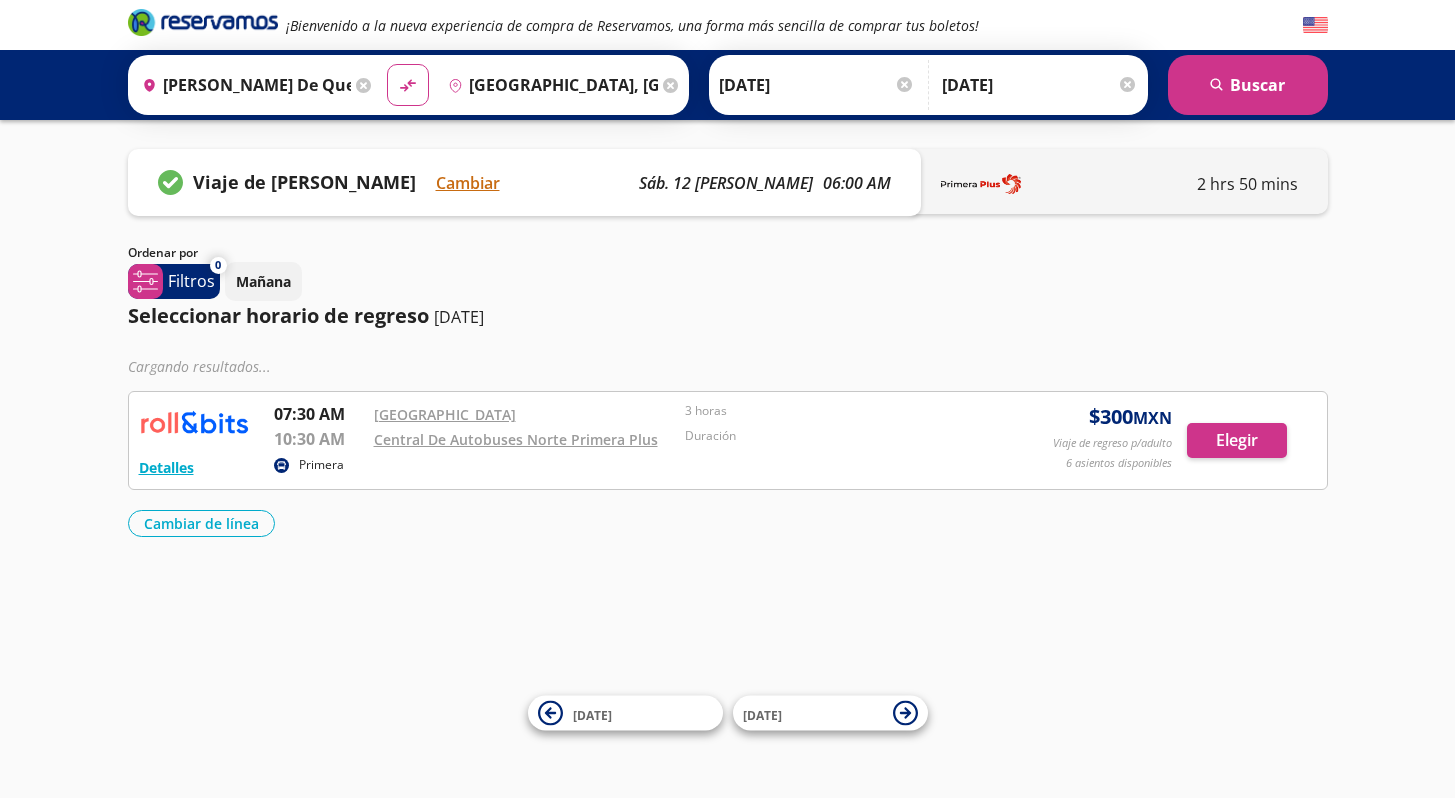 scroll, scrollTop: 0, scrollLeft: 0, axis: both 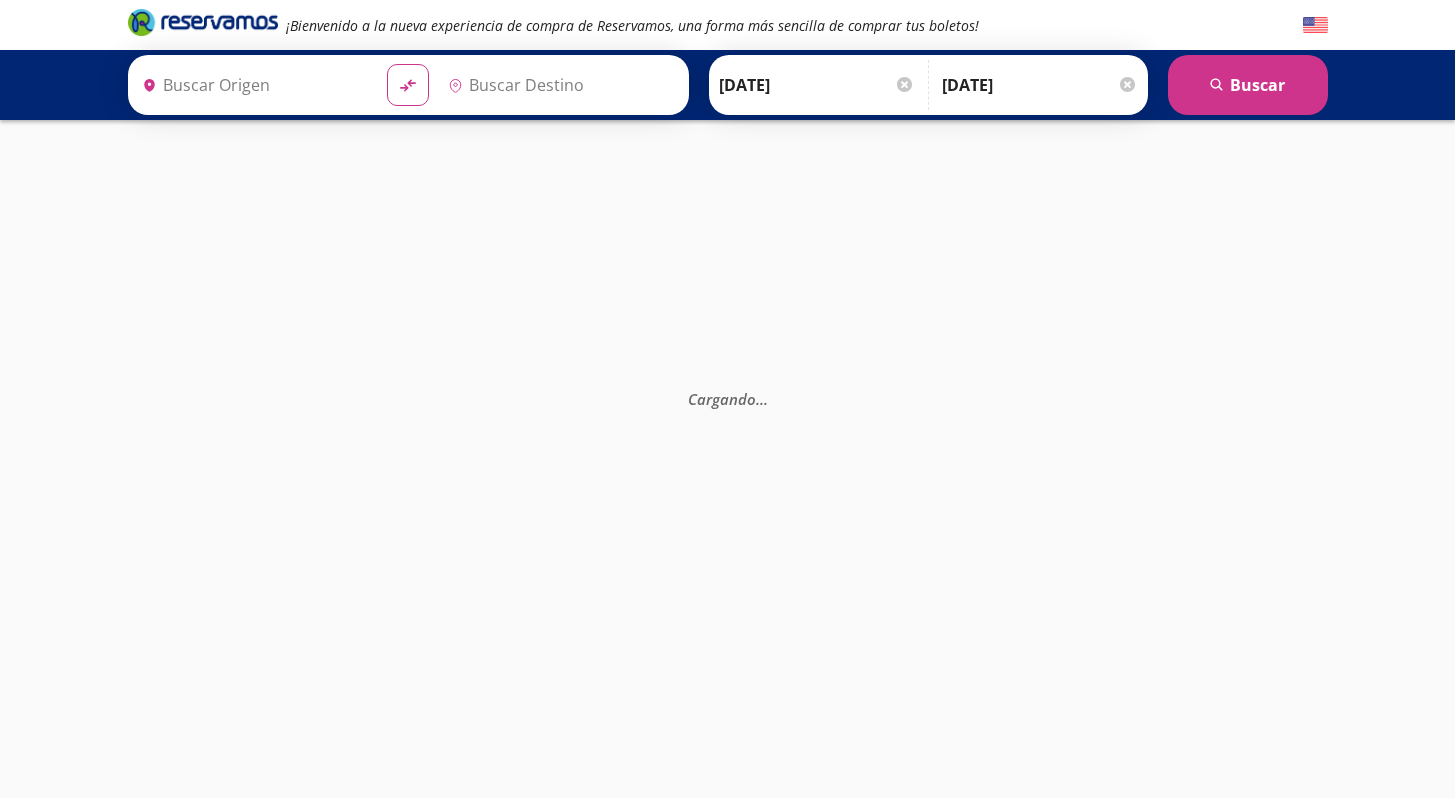 type on "[PERSON_NAME] de Querétaro, [GEOGRAPHIC_DATA]" 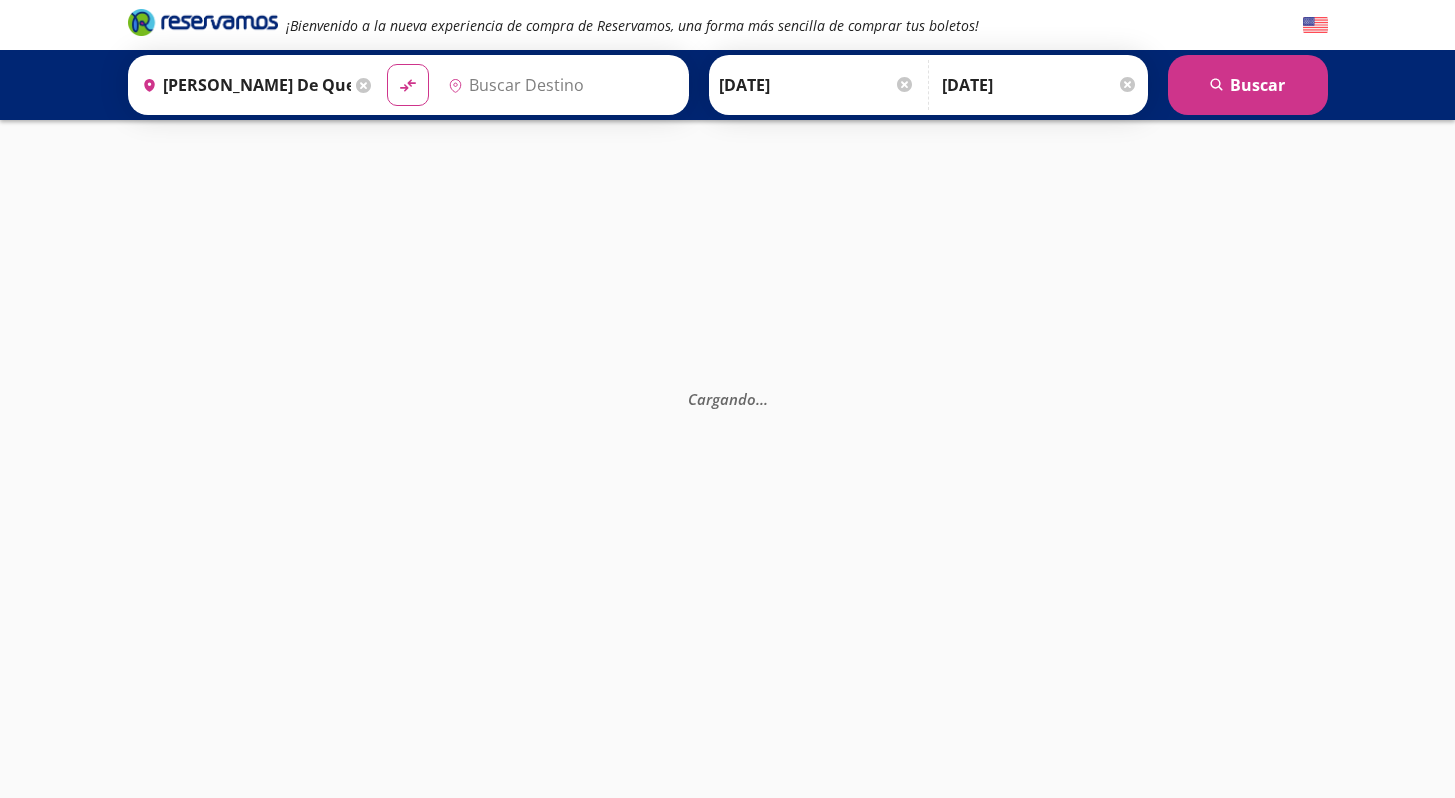 type on "[GEOGRAPHIC_DATA], [GEOGRAPHIC_DATA]" 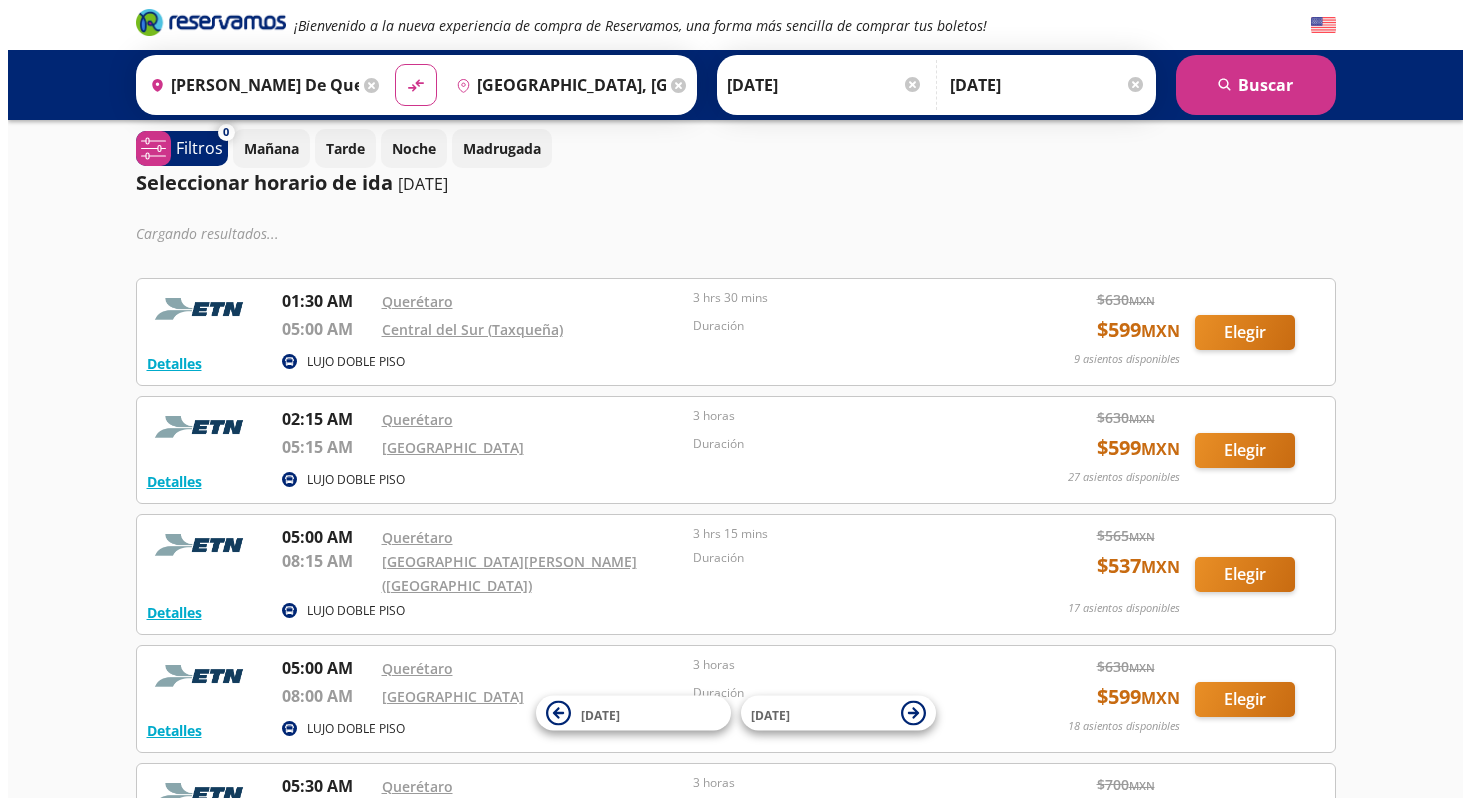 scroll, scrollTop: 0, scrollLeft: 0, axis: both 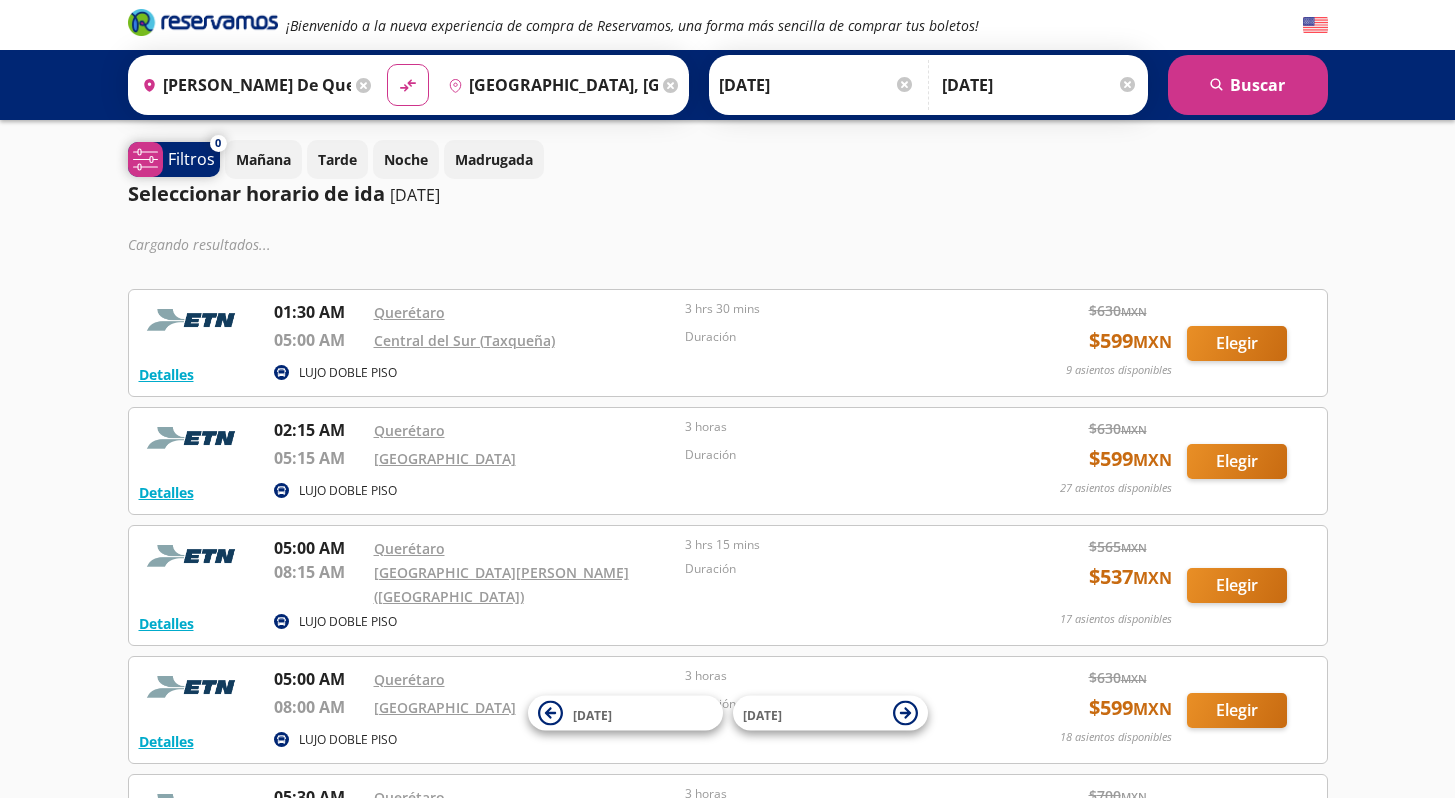 click on "Filtros" at bounding box center (191, 159) 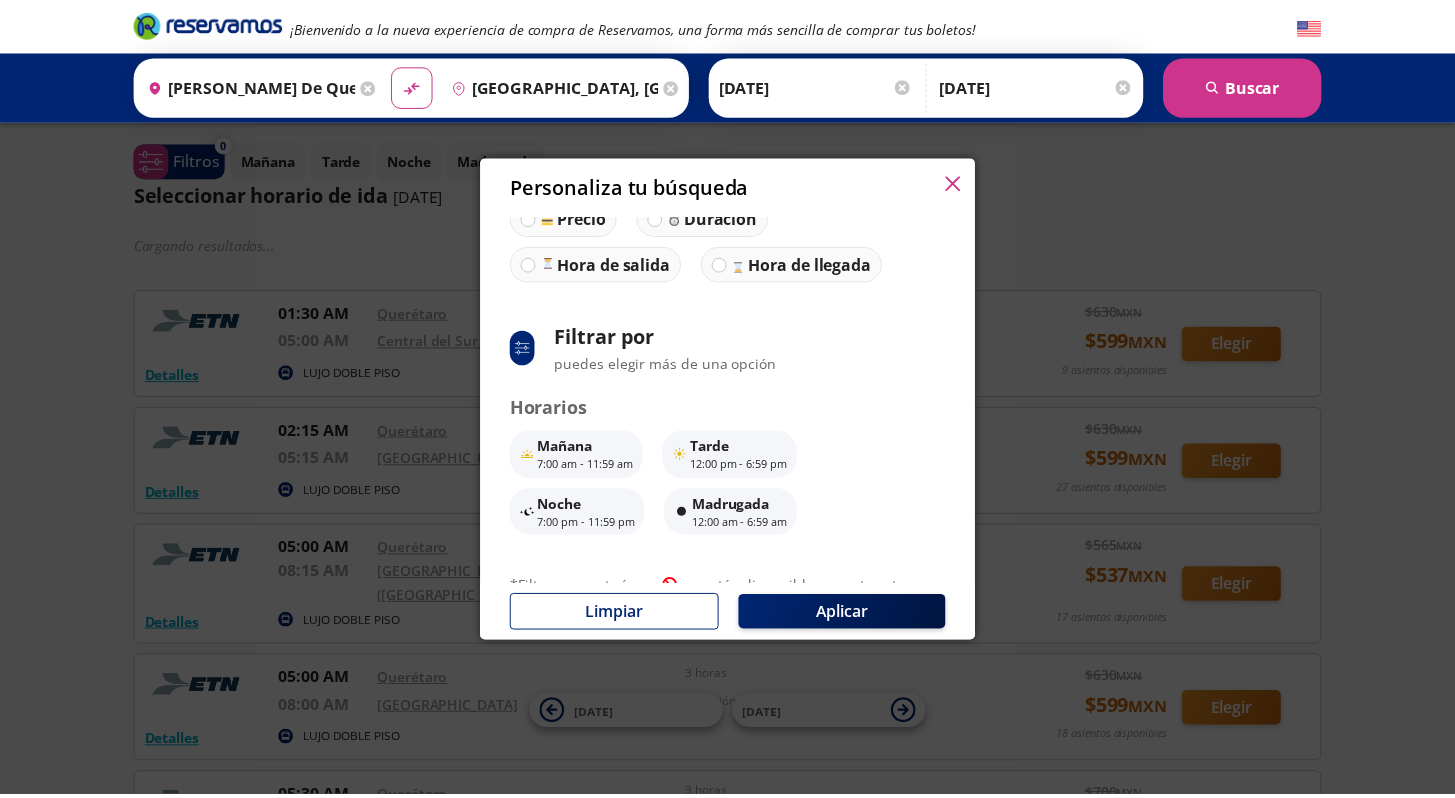scroll, scrollTop: 124, scrollLeft: 0, axis: vertical 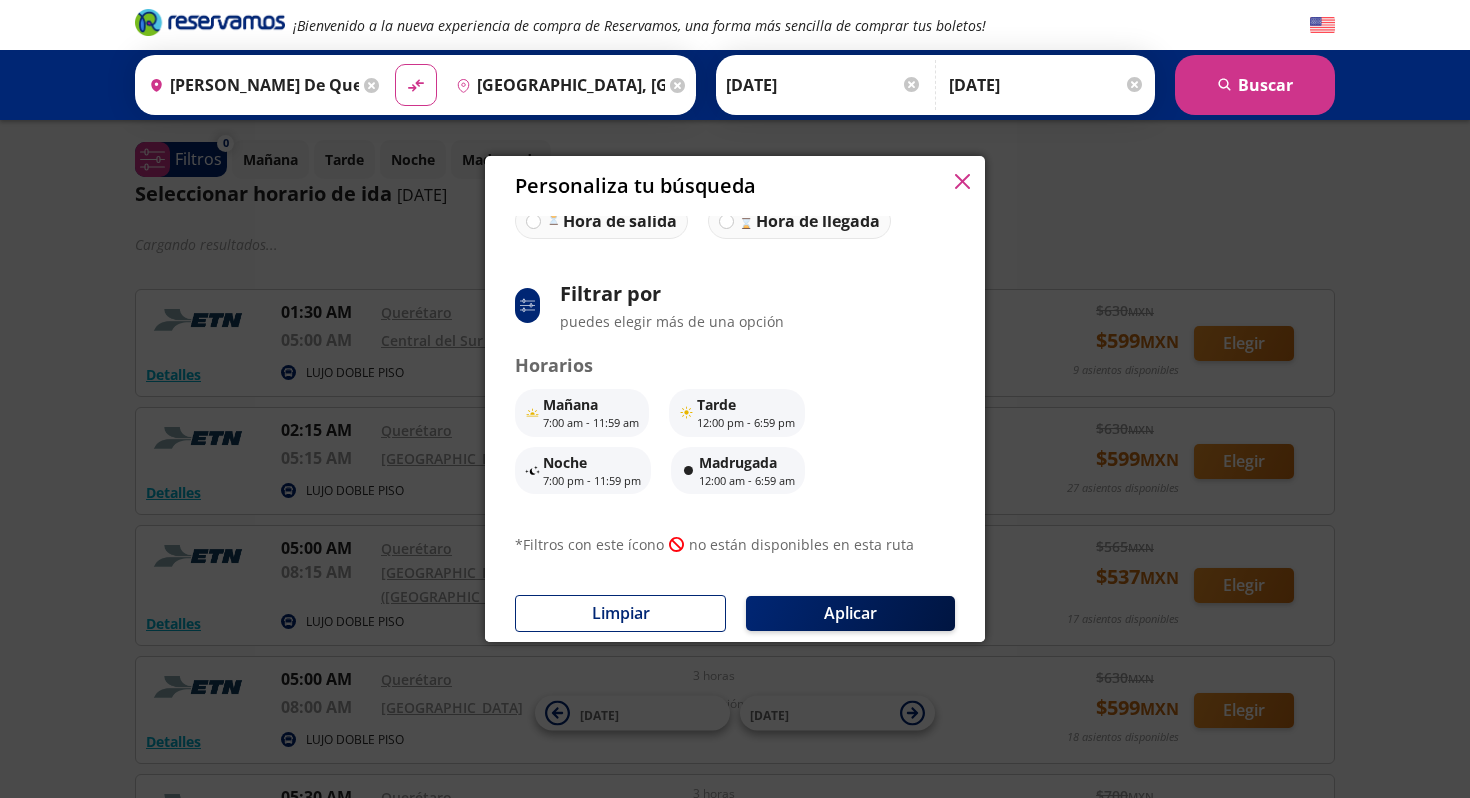 click on "Personaliza tu búsqueda ci:sort-ascending Ordenar por Precio Duración Hora de salida Hora de llegada system-uicons:filtering Filtrar por puedes elegir más de una opción Horarios Mañana 7:00 am - 11:59 am Tarde 12:00 pm - 6:59 pm Noche 7:00 pm - 11:59 pm Madrugada 12:00 am - 6:59 am * Filtros con este ícono icomoon-free:blocked no están disponibles en esta ruta Limpiar Aplicar" at bounding box center (735, 399) 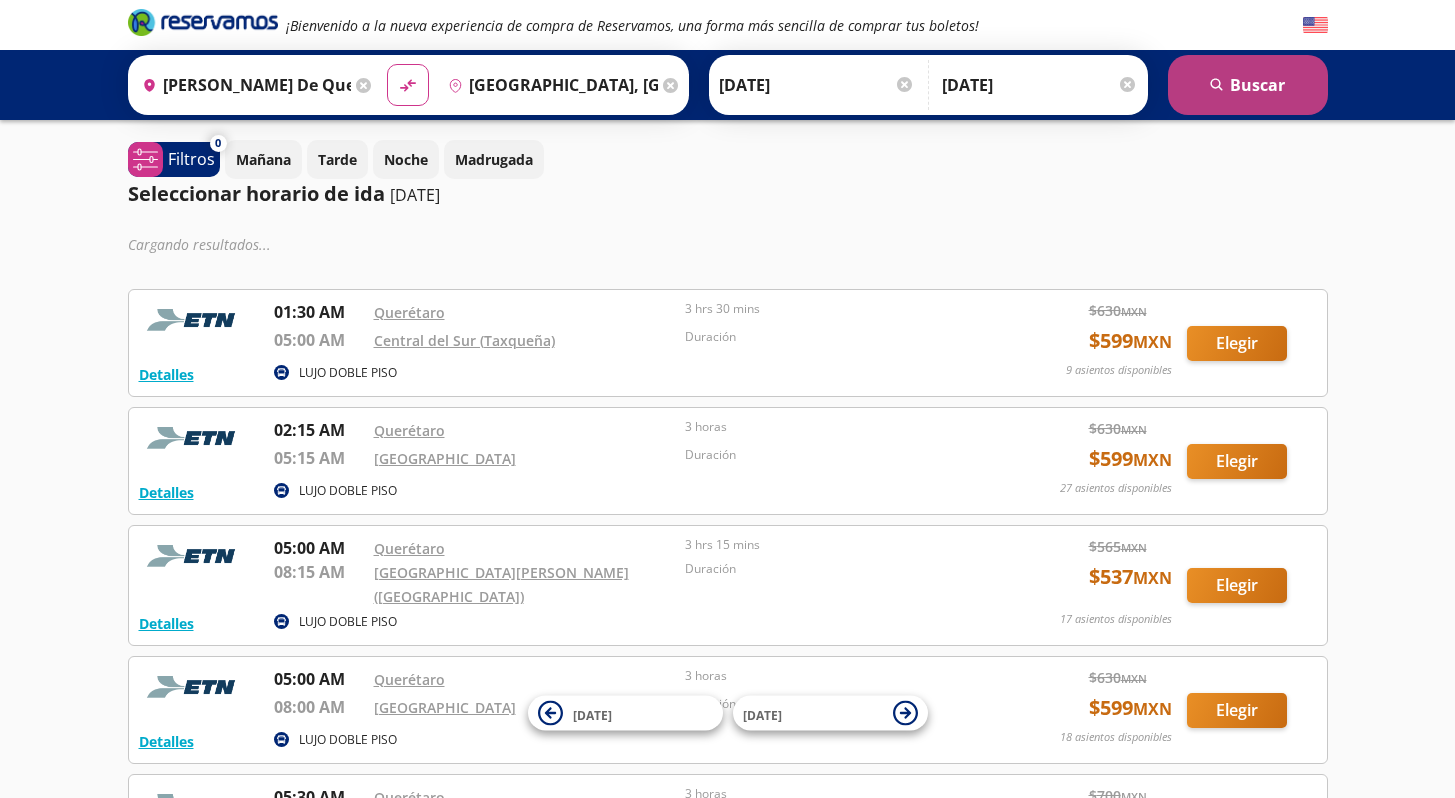 click on "search
[GEOGRAPHIC_DATA]" at bounding box center (1248, 85) 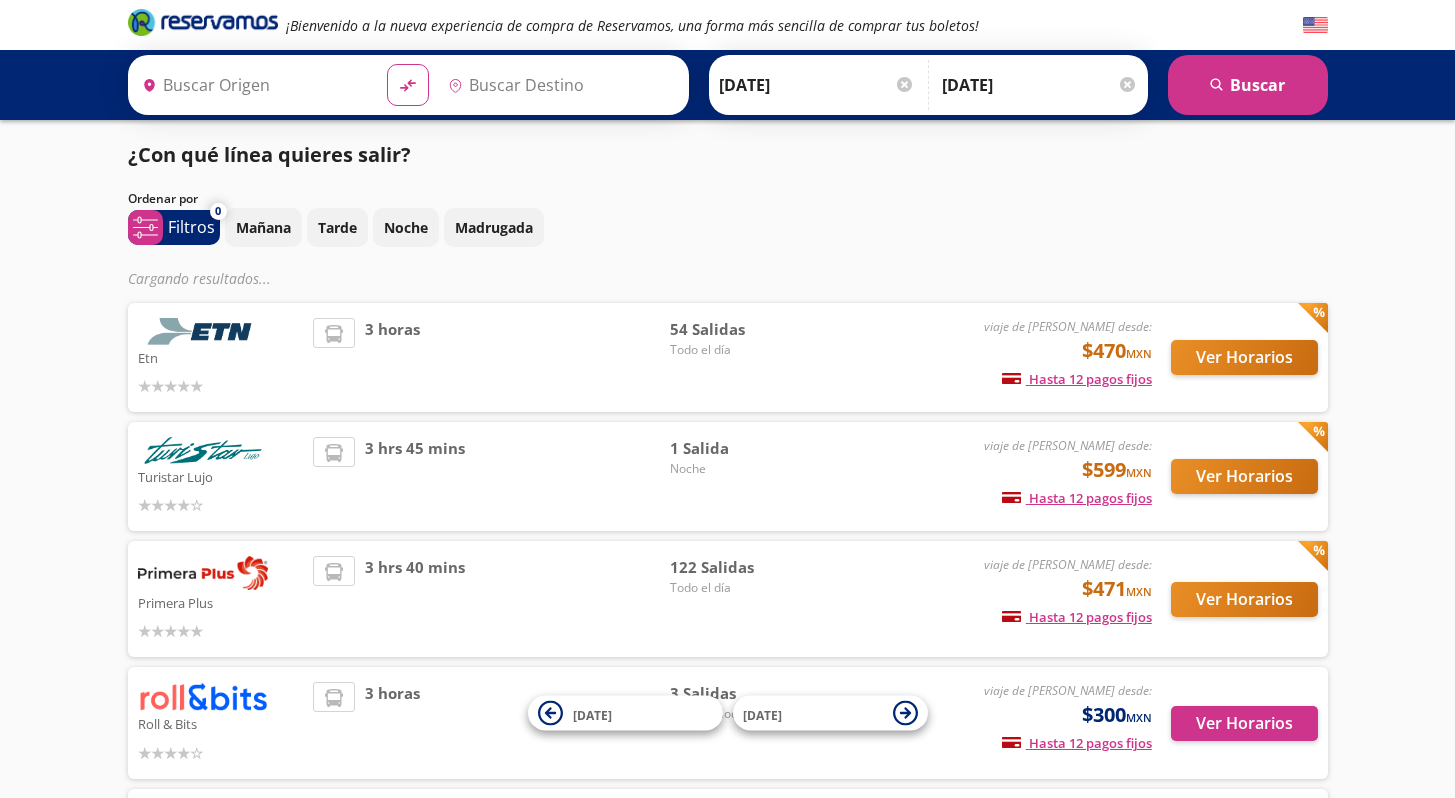 type on "[GEOGRAPHIC_DATA], [GEOGRAPHIC_DATA]" 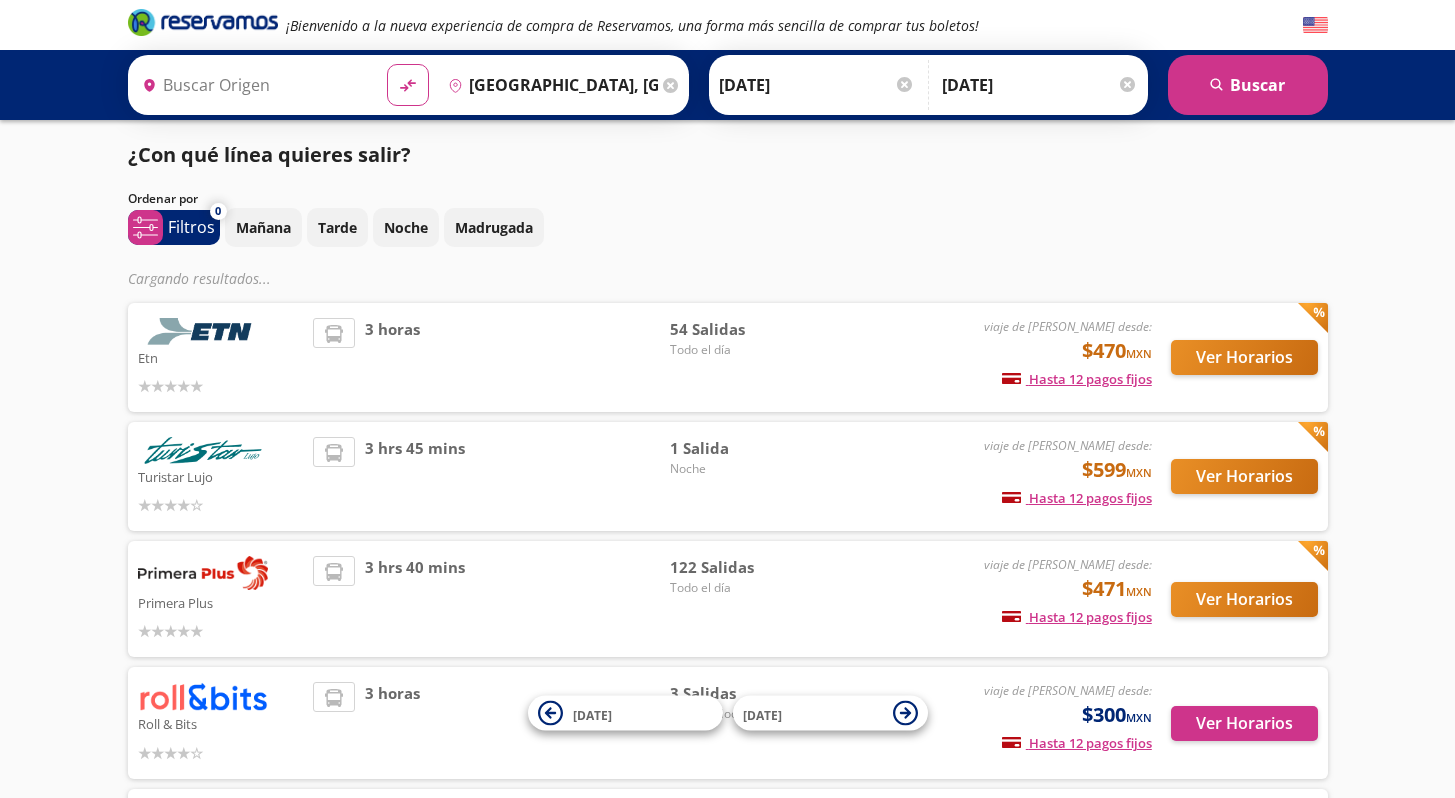 type on "[PERSON_NAME] de Querétaro, [GEOGRAPHIC_DATA]" 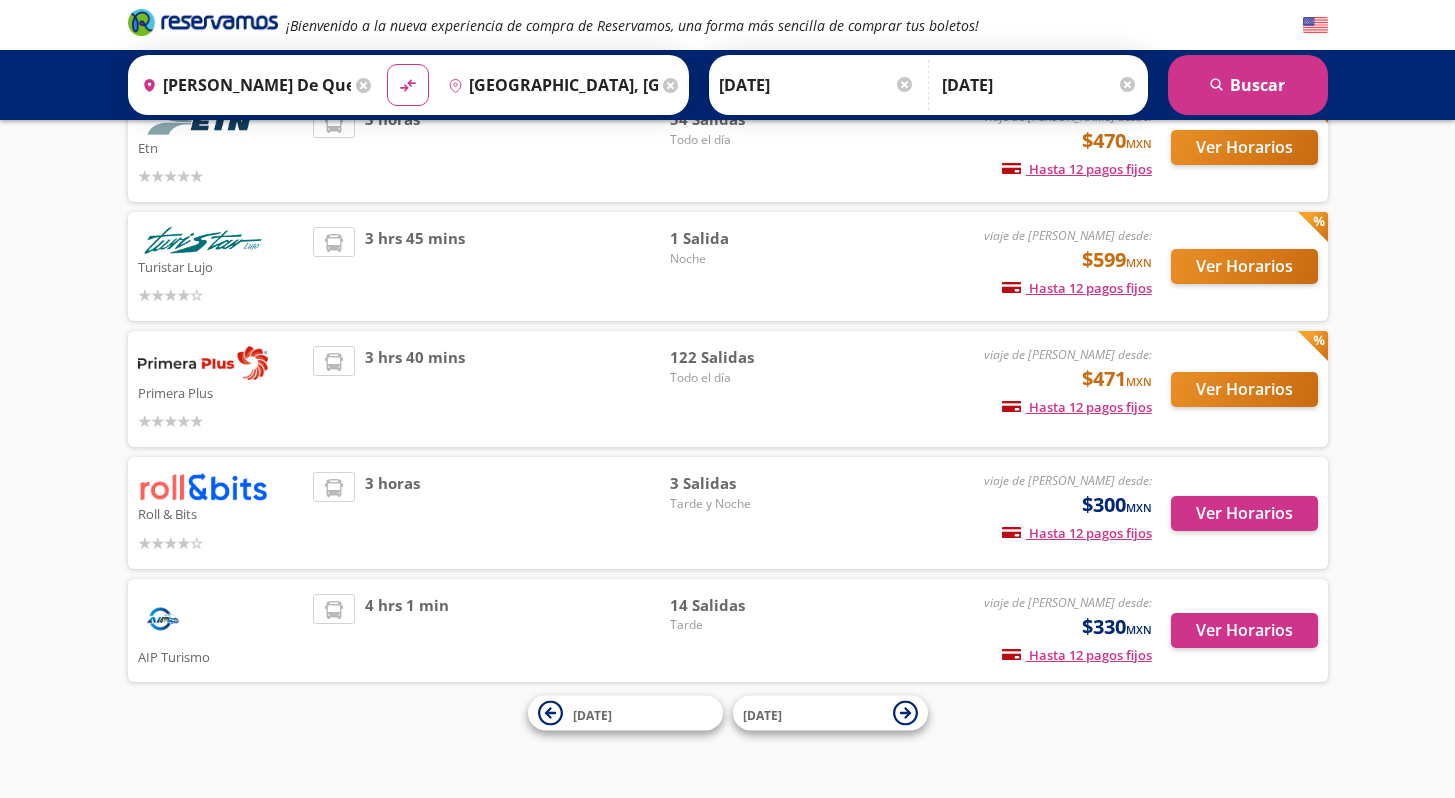 scroll, scrollTop: 214, scrollLeft: 0, axis: vertical 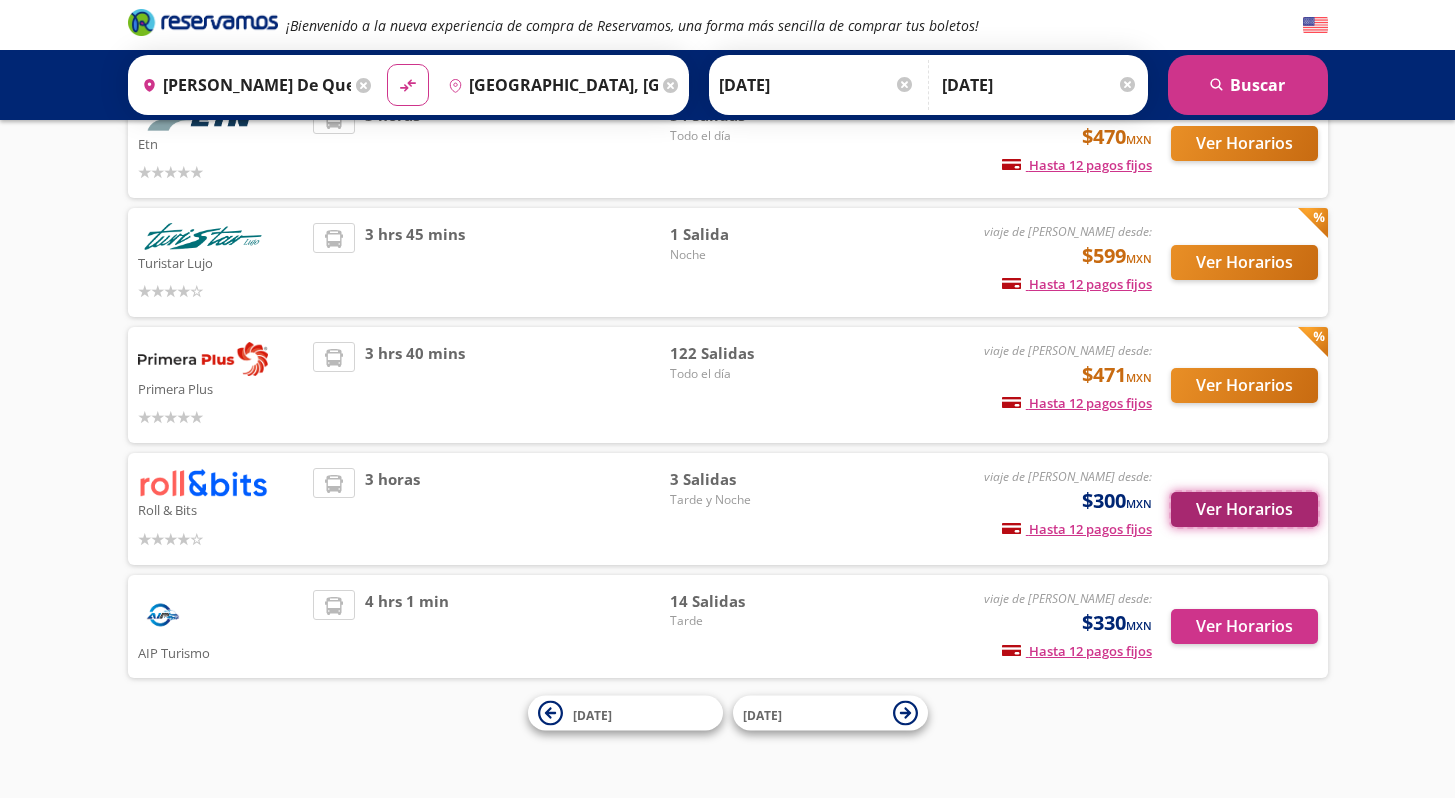 click on "Ver Horarios" at bounding box center [1244, 509] 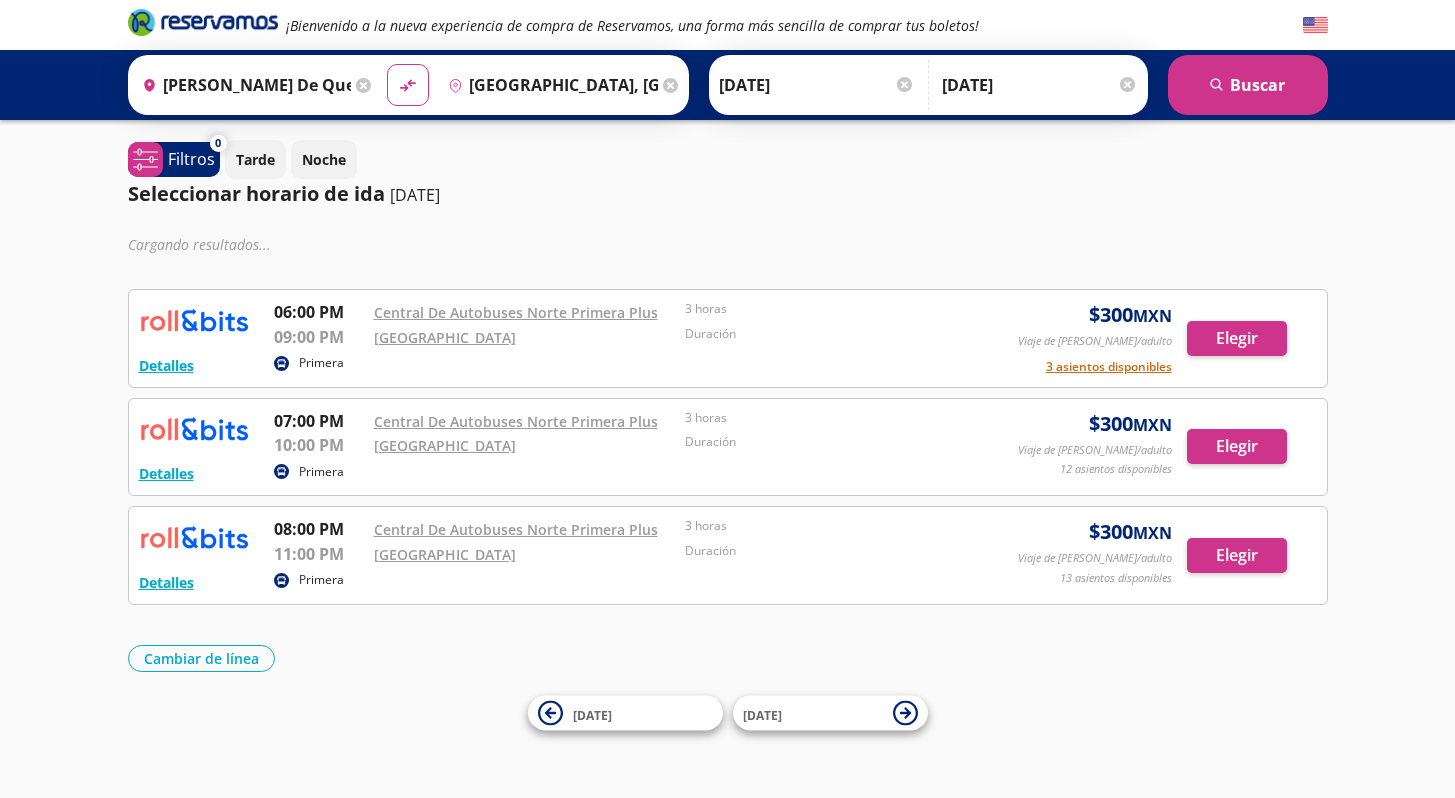 scroll, scrollTop: 0, scrollLeft: 0, axis: both 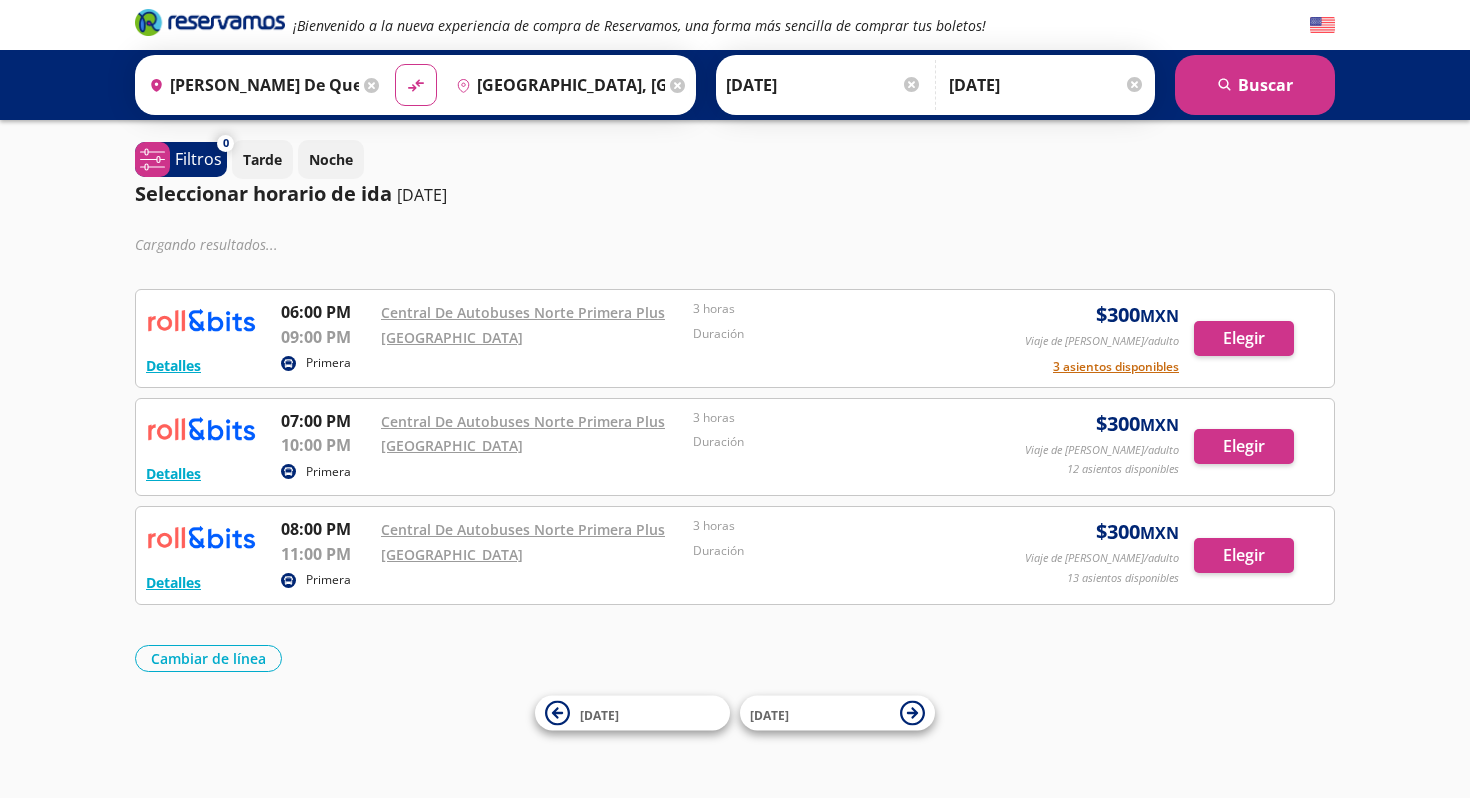drag, startPoint x: 686, startPoint y: 344, endPoint x: 378, endPoint y: 340, distance: 308.02597 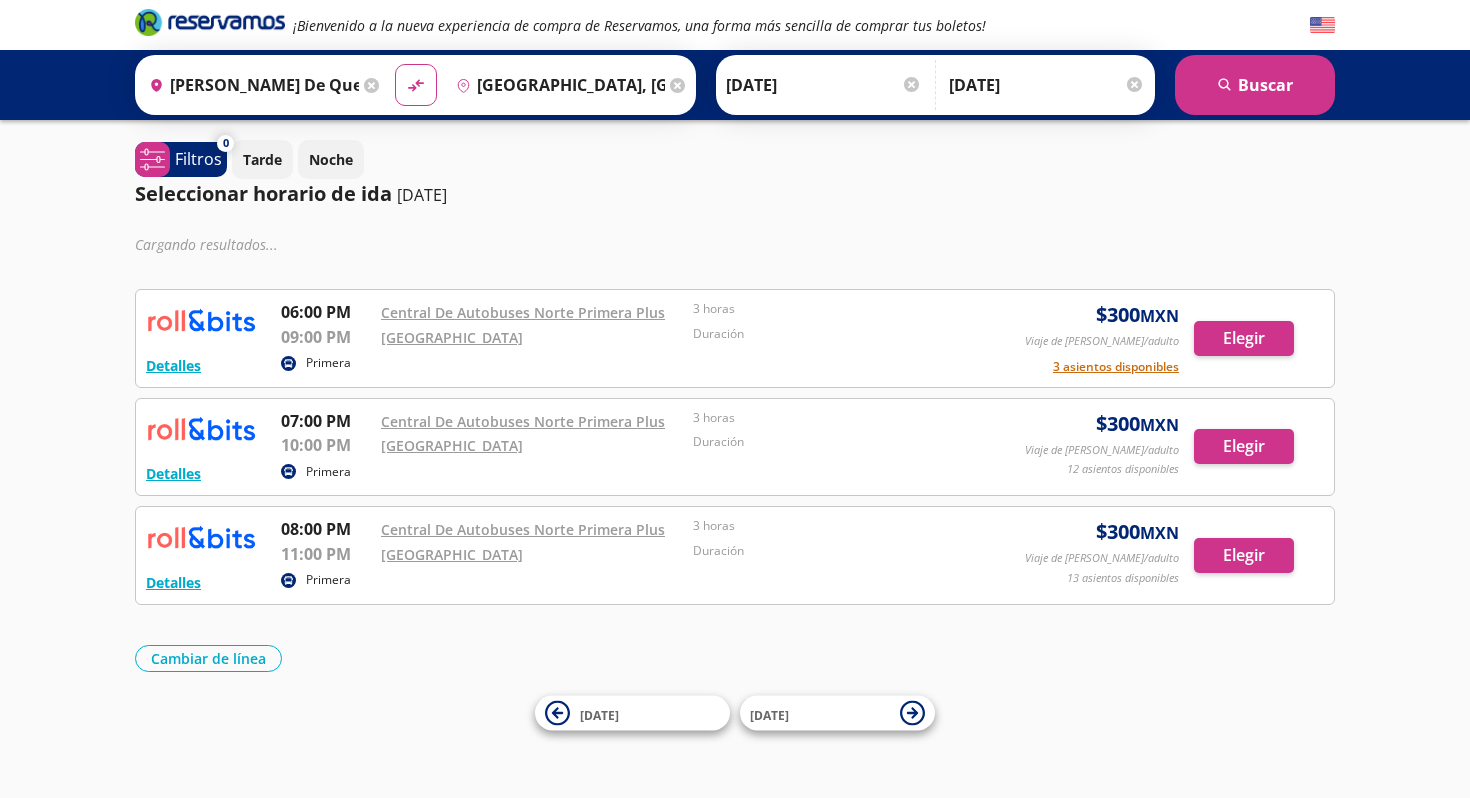 click on "06:00 PM Central De Autobuses Norte Primera Plus  09:00 PM [GEOGRAPHIC_DATA] Auditorio Nacional CDMX 3 horas Duración" at bounding box center [637, 325] 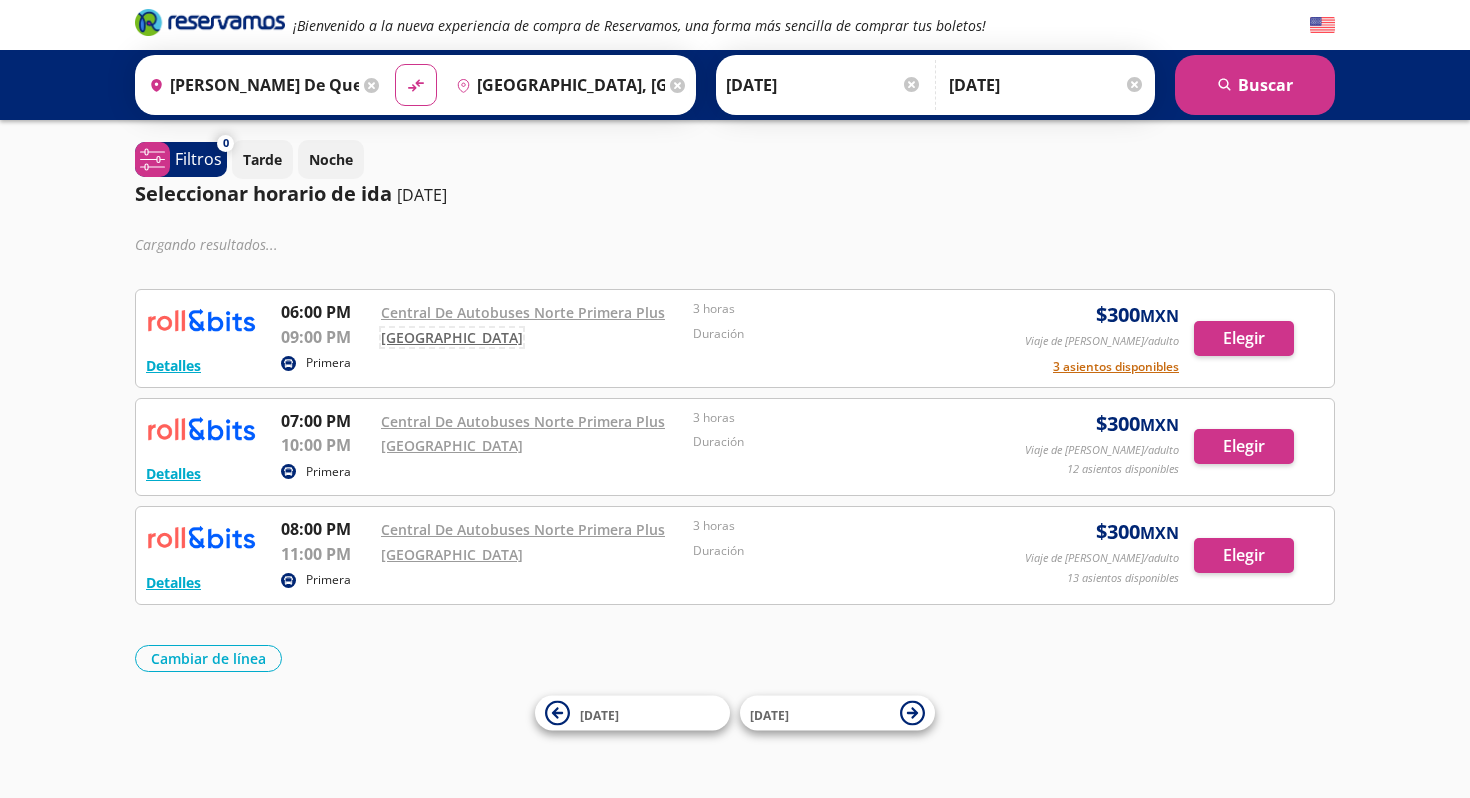 copy on "[GEOGRAPHIC_DATA]" 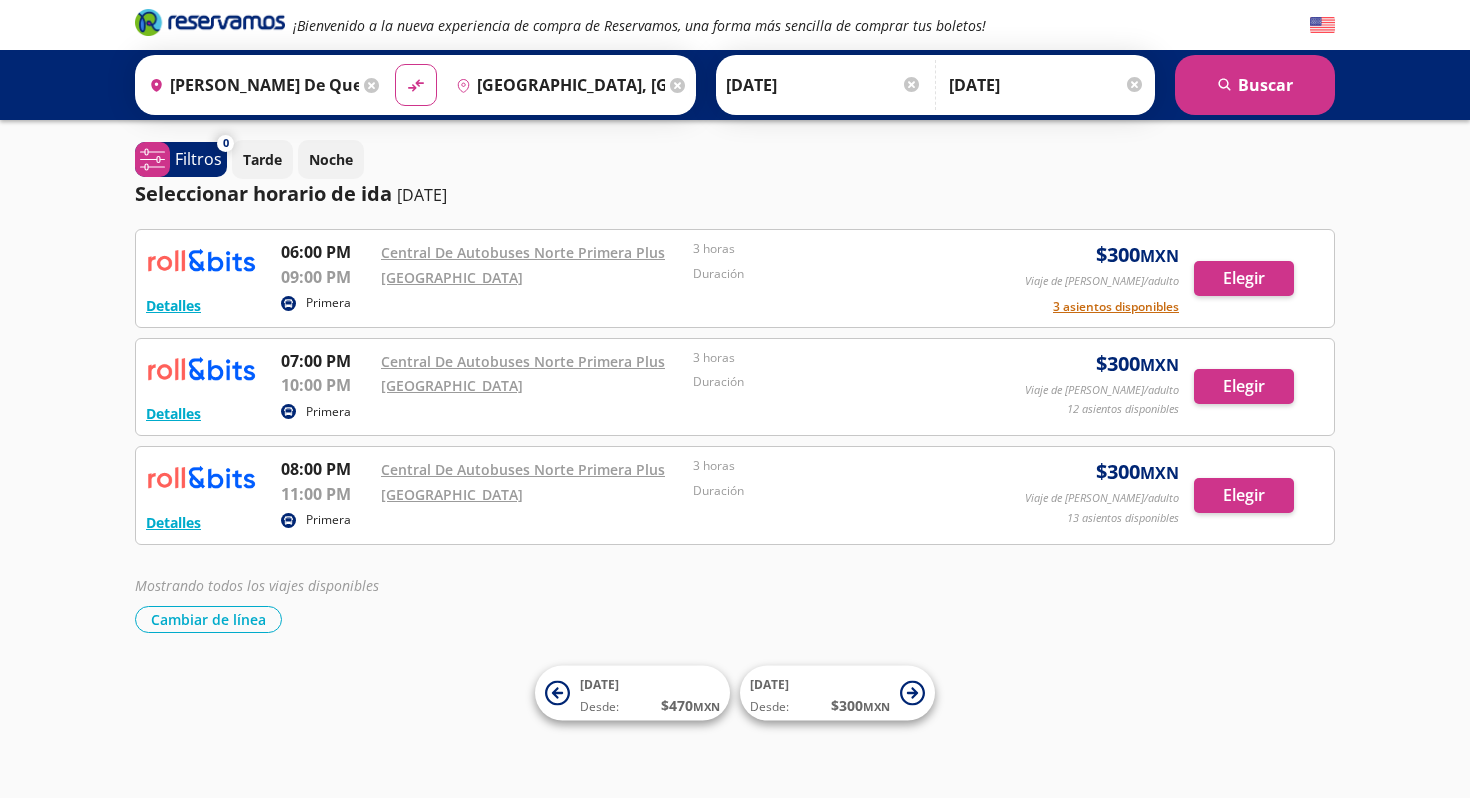 click on "Seleccionar horario de [PERSON_NAME]  [DATE]" at bounding box center [735, 194] 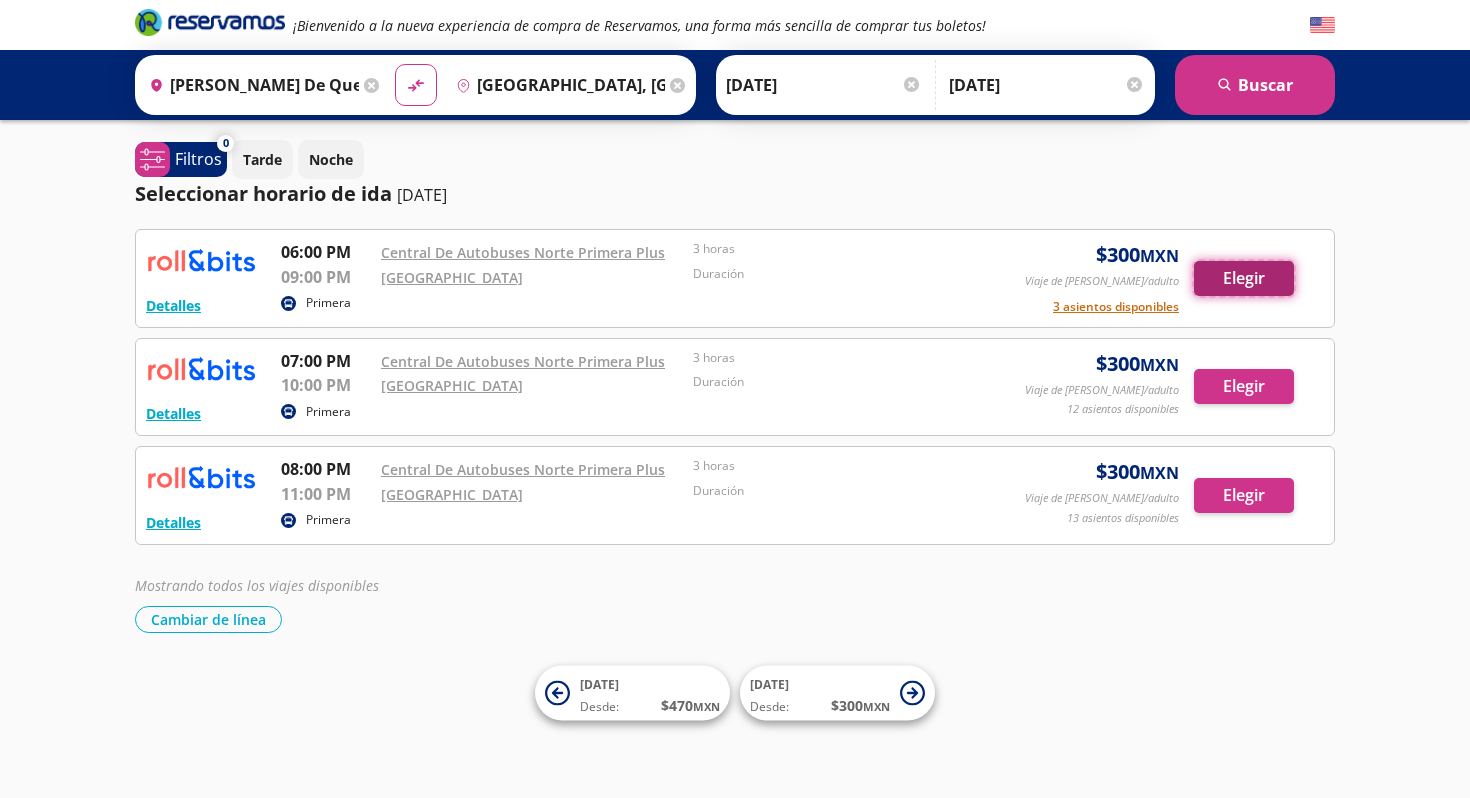 click on "Elegir" at bounding box center [1244, 278] 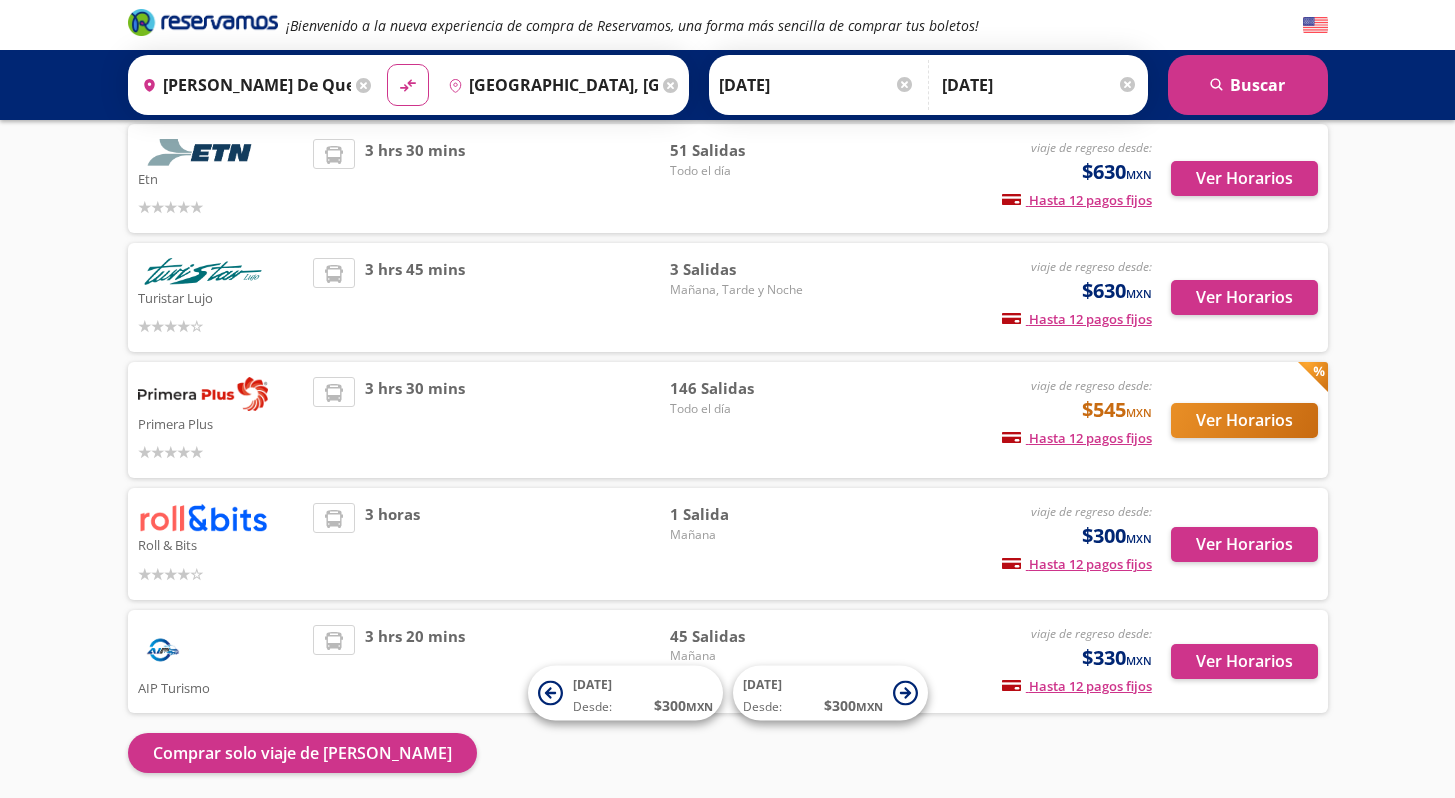 scroll, scrollTop: 142, scrollLeft: 0, axis: vertical 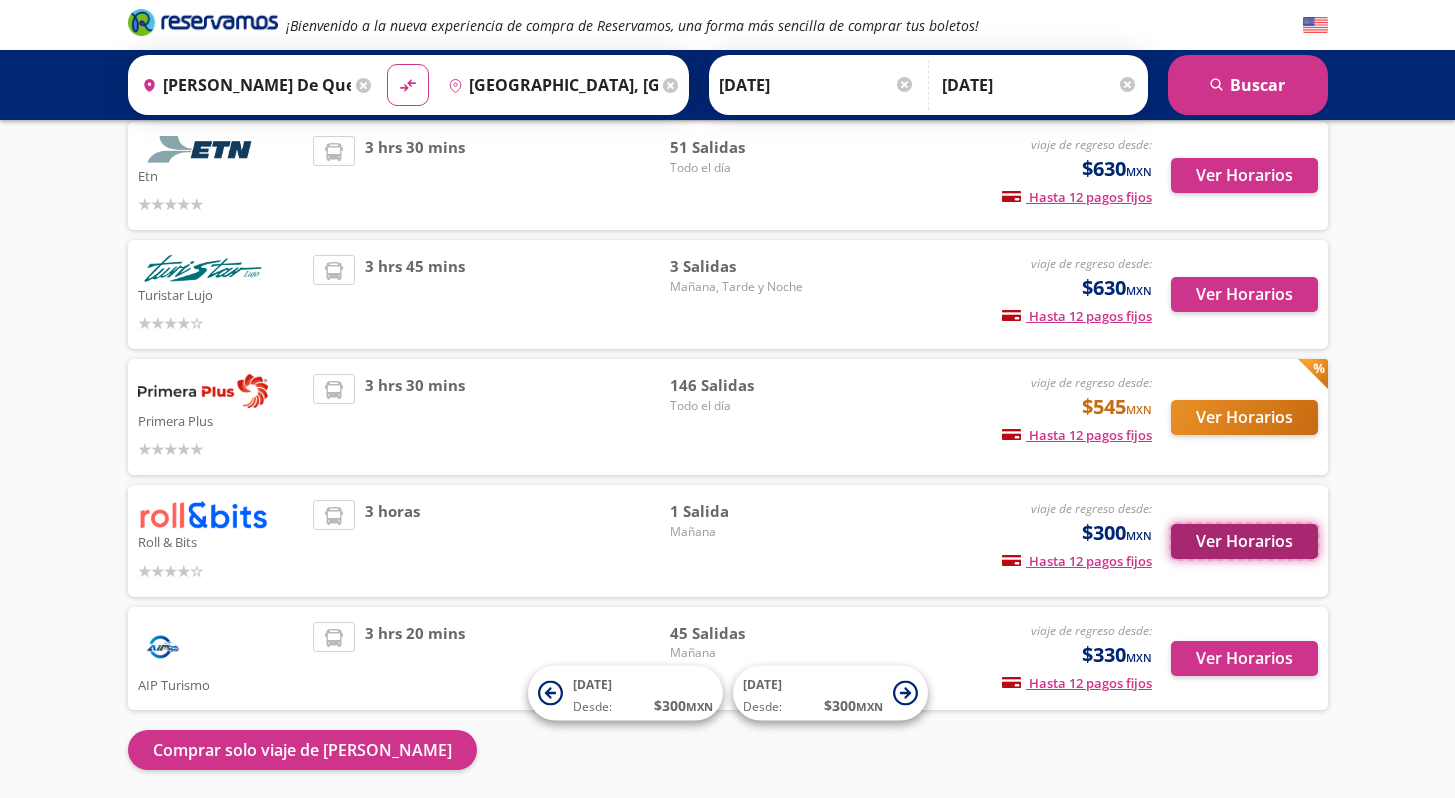 click on "Ver Horarios" at bounding box center (1244, 541) 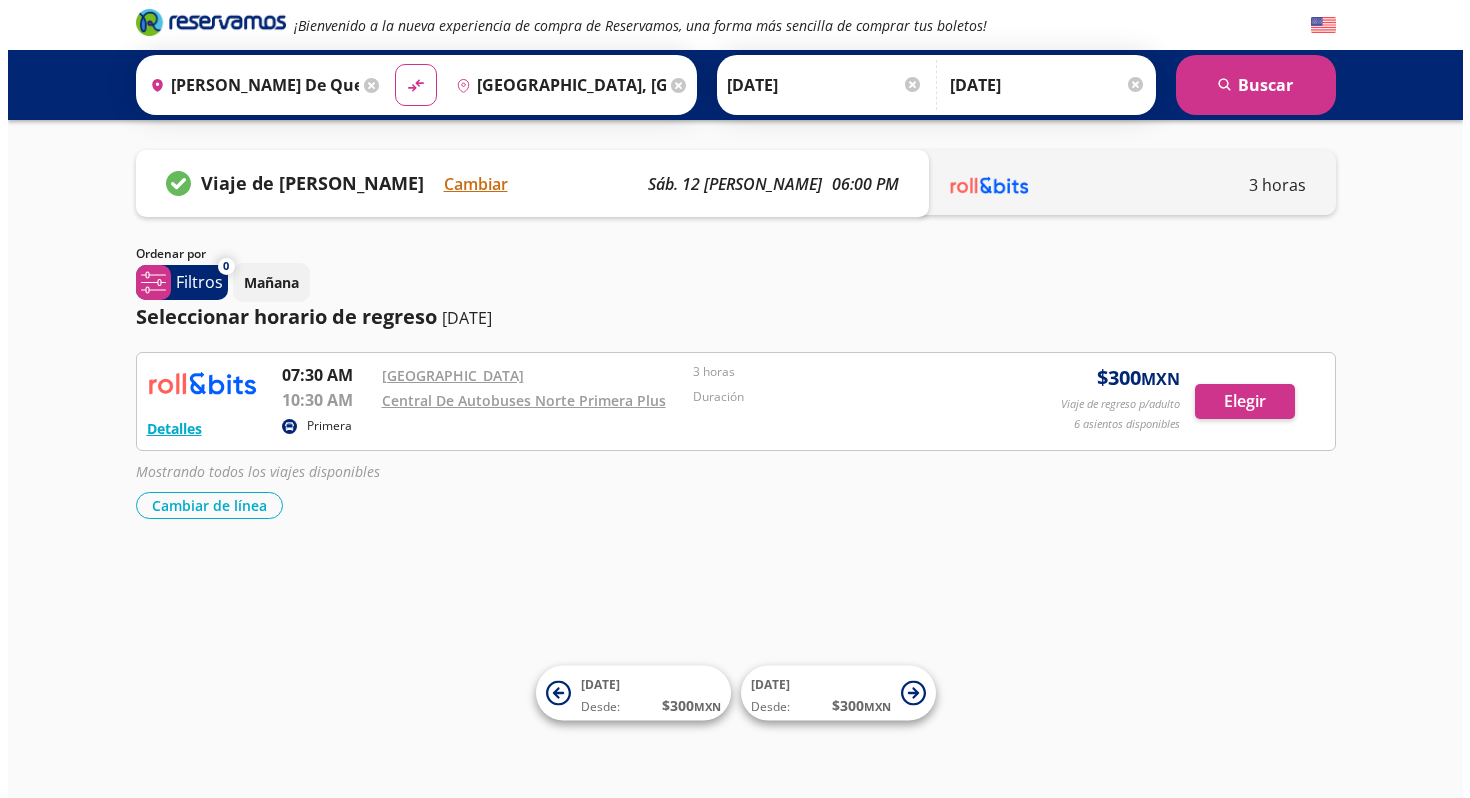 scroll, scrollTop: 0, scrollLeft: 0, axis: both 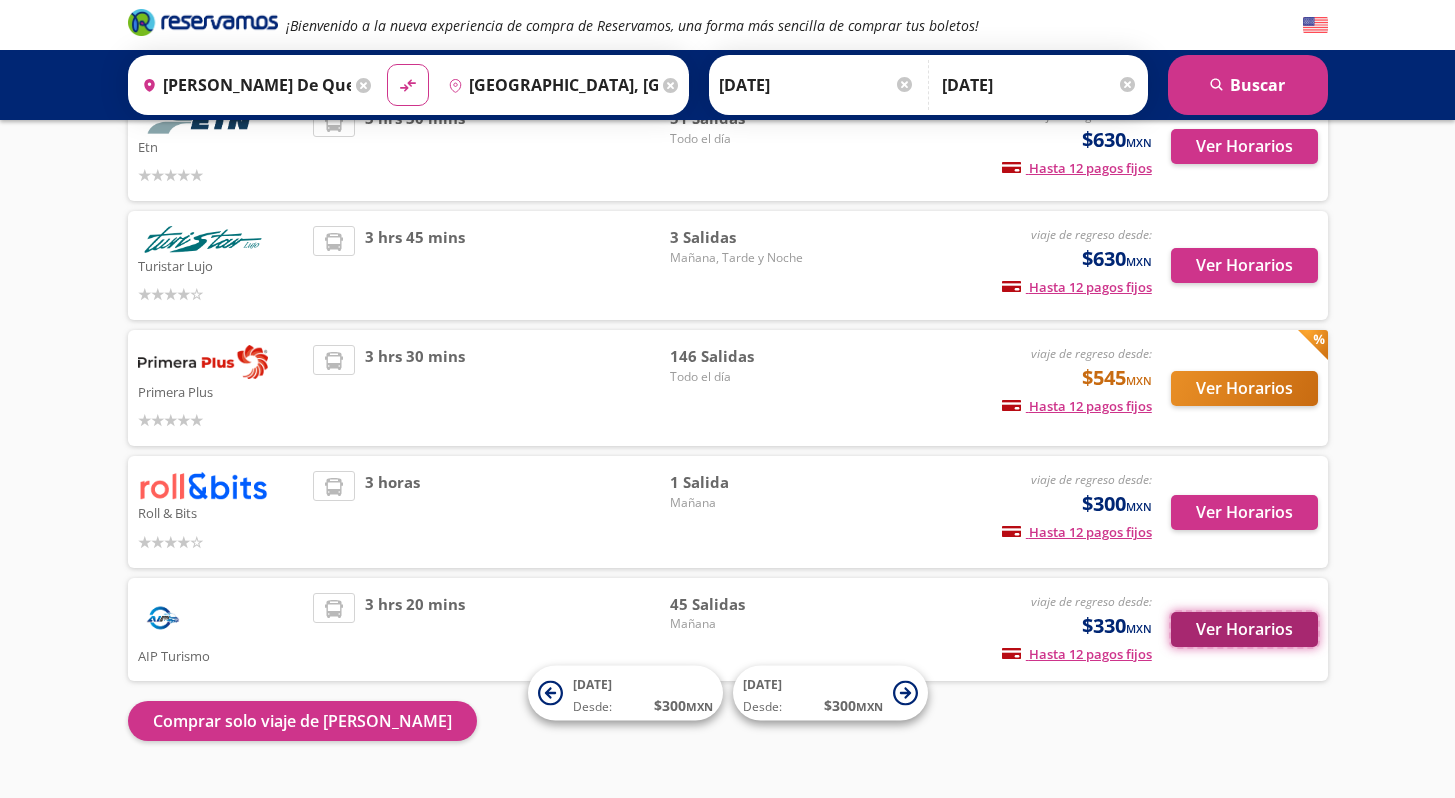 click on "Ver Horarios" at bounding box center [1244, 629] 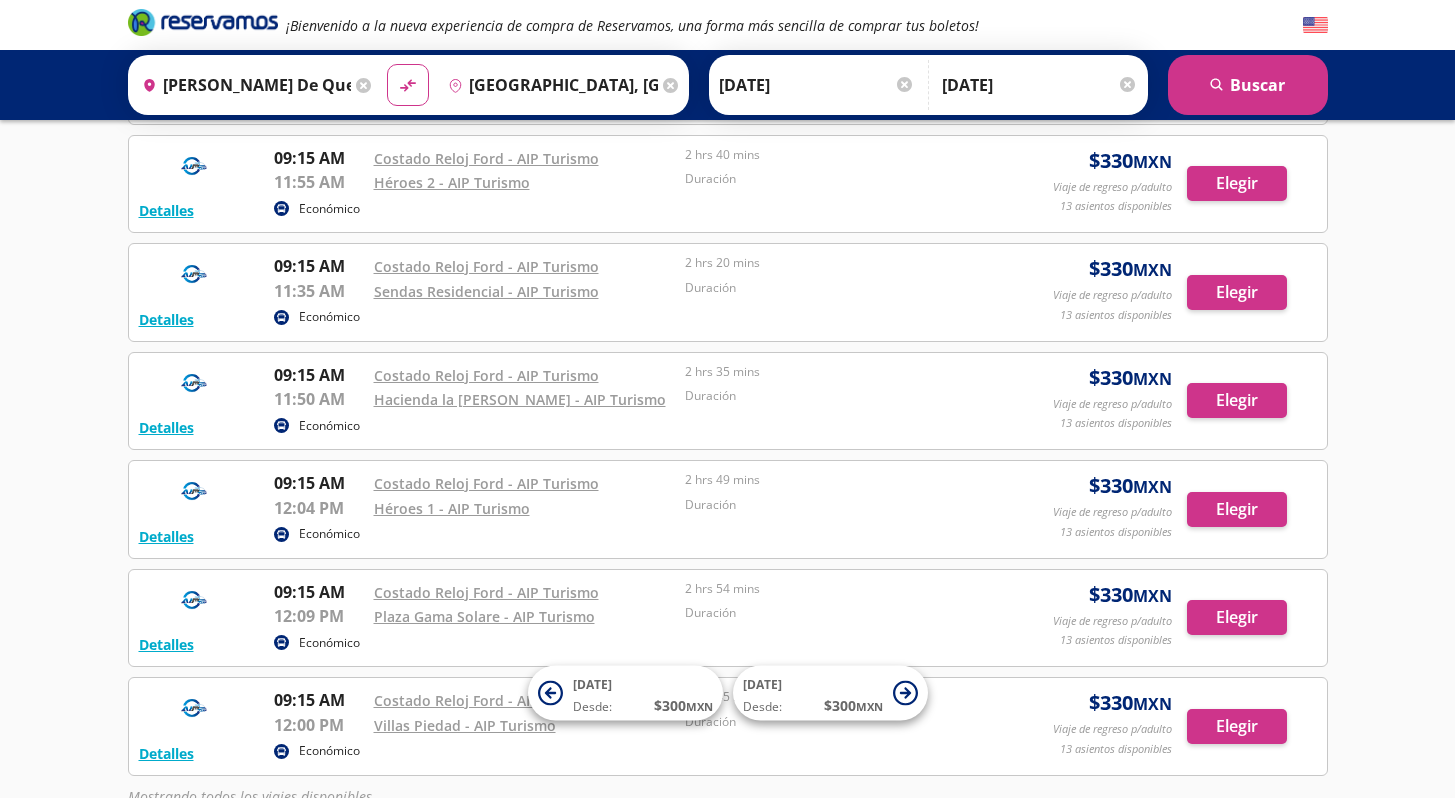 scroll, scrollTop: 4594, scrollLeft: 0, axis: vertical 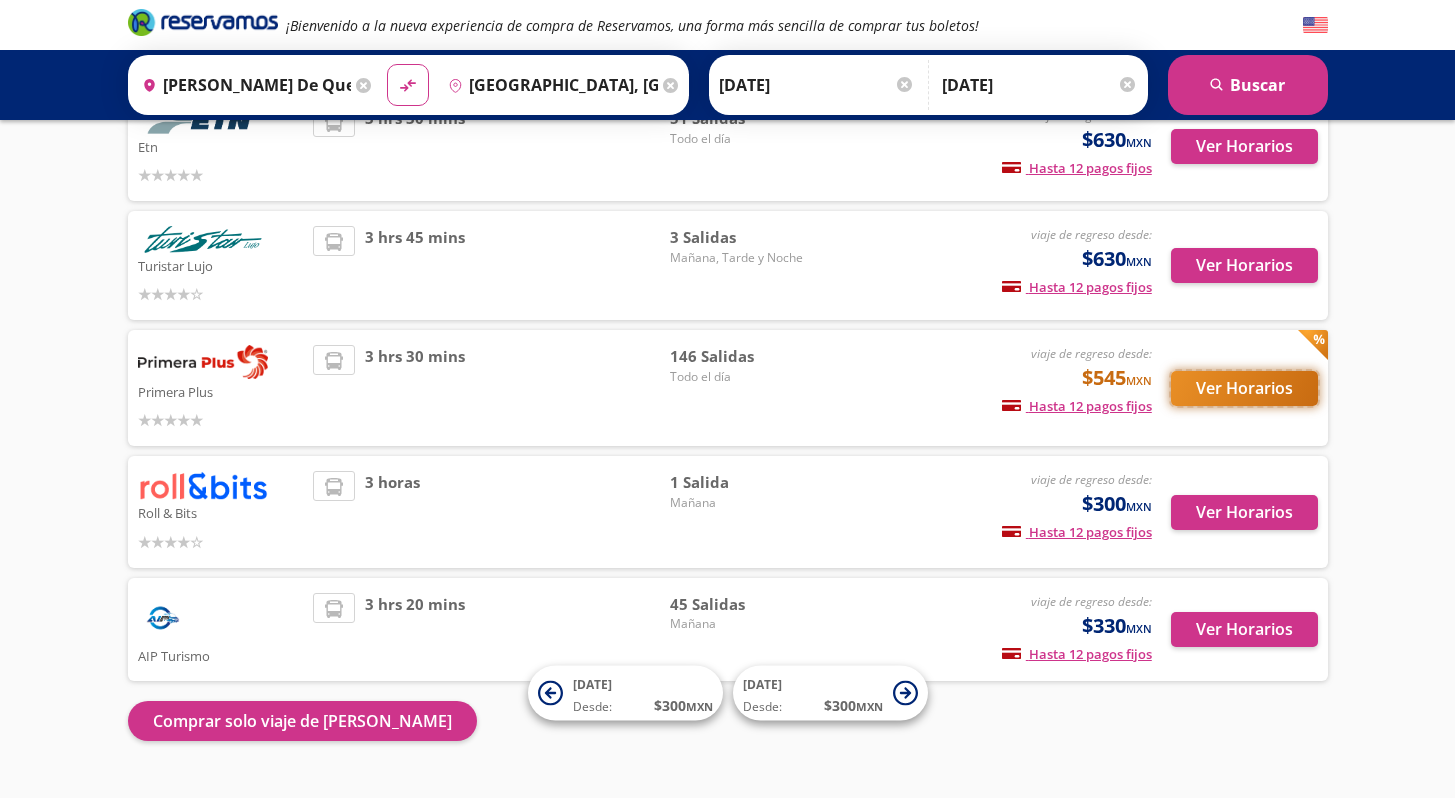 click on "Ver Horarios" at bounding box center [1244, 388] 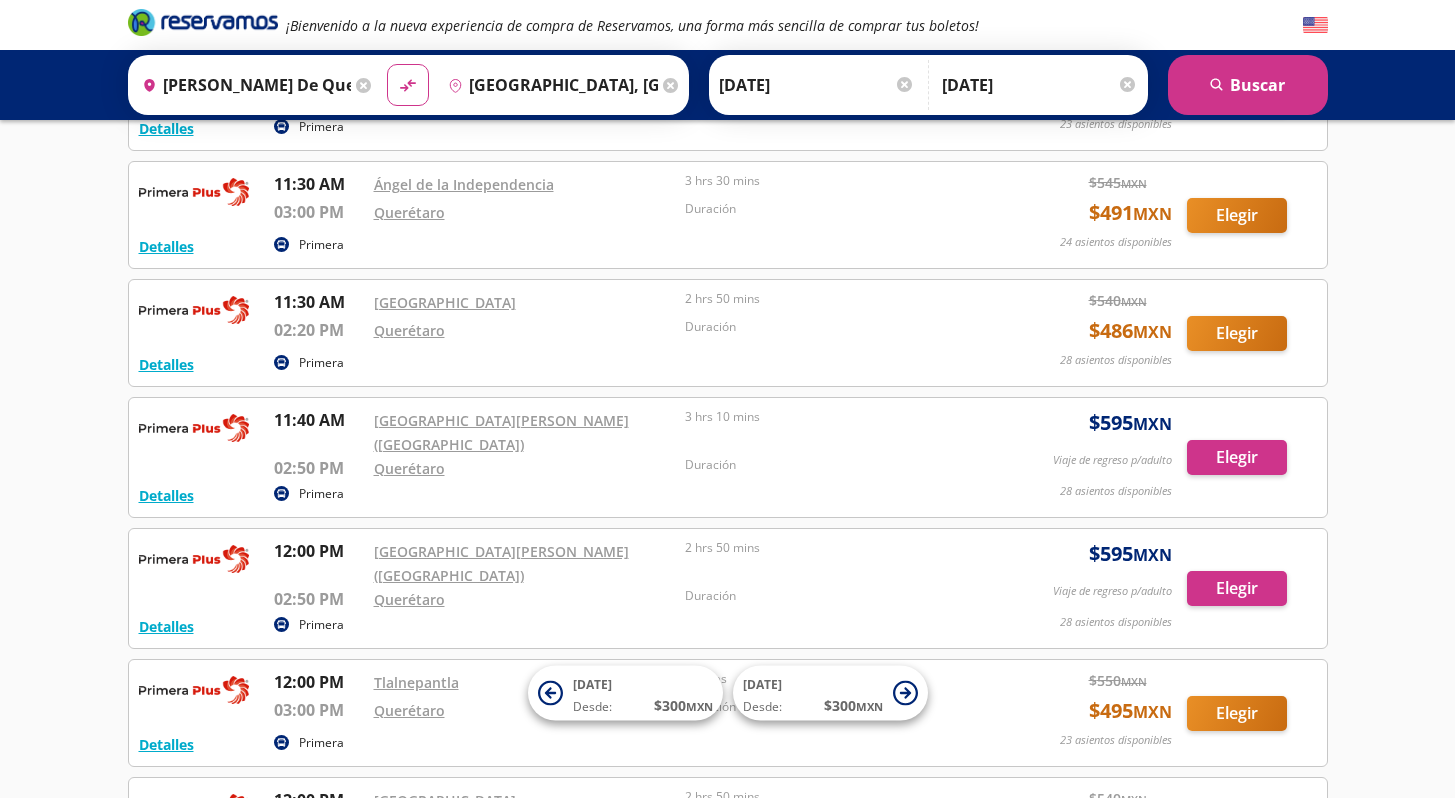 scroll, scrollTop: 4733, scrollLeft: 0, axis: vertical 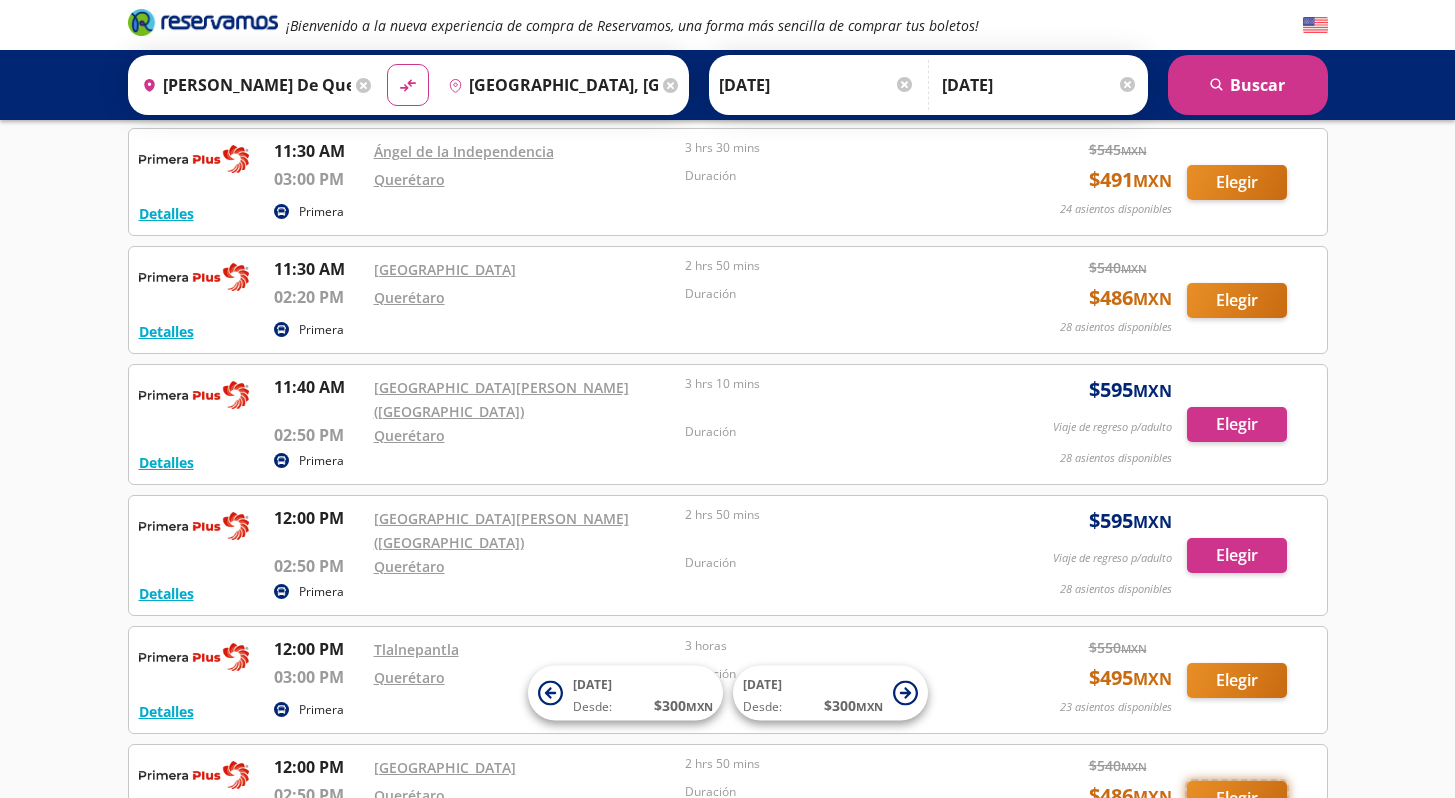 click on "Elegir" at bounding box center (1237, 798) 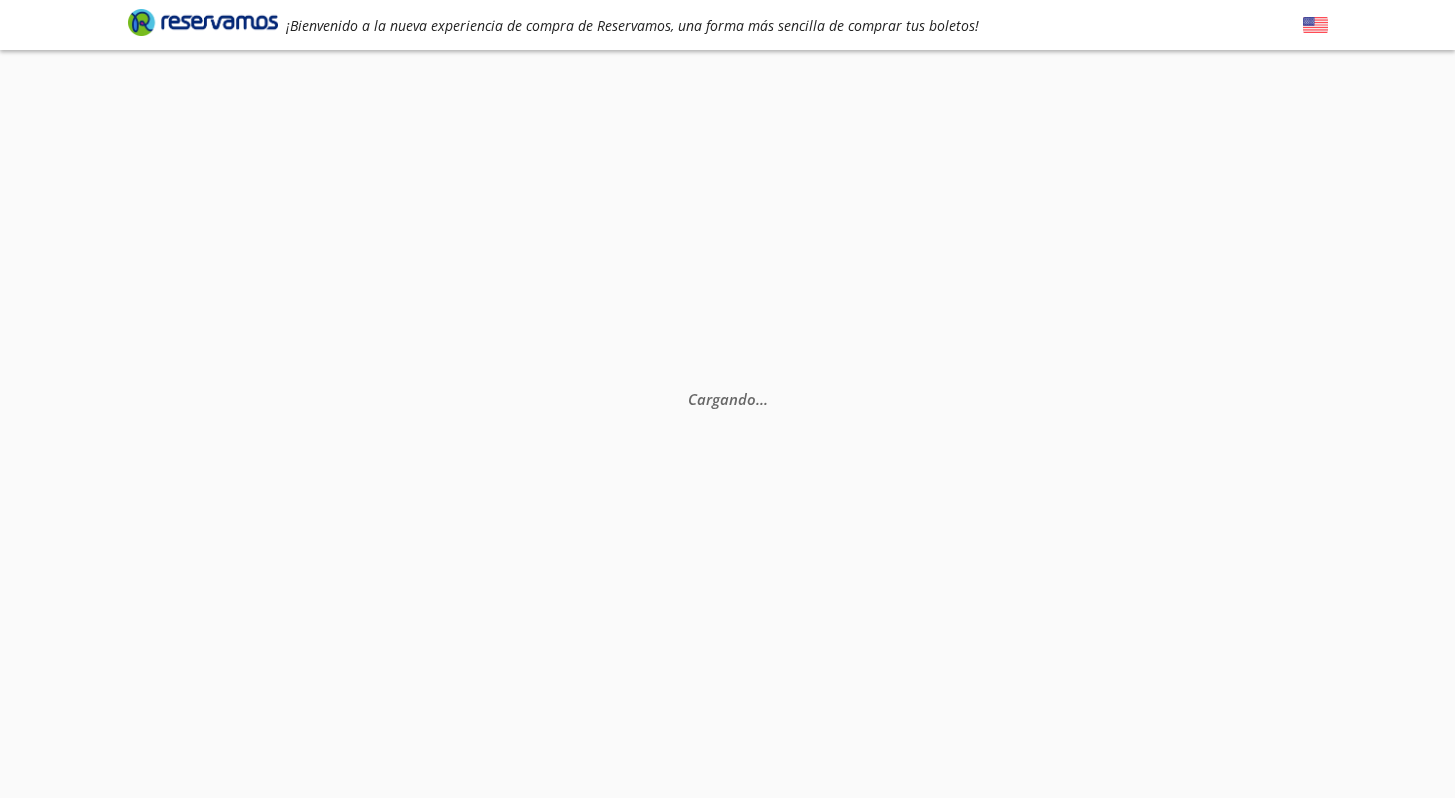 scroll, scrollTop: 0, scrollLeft: 0, axis: both 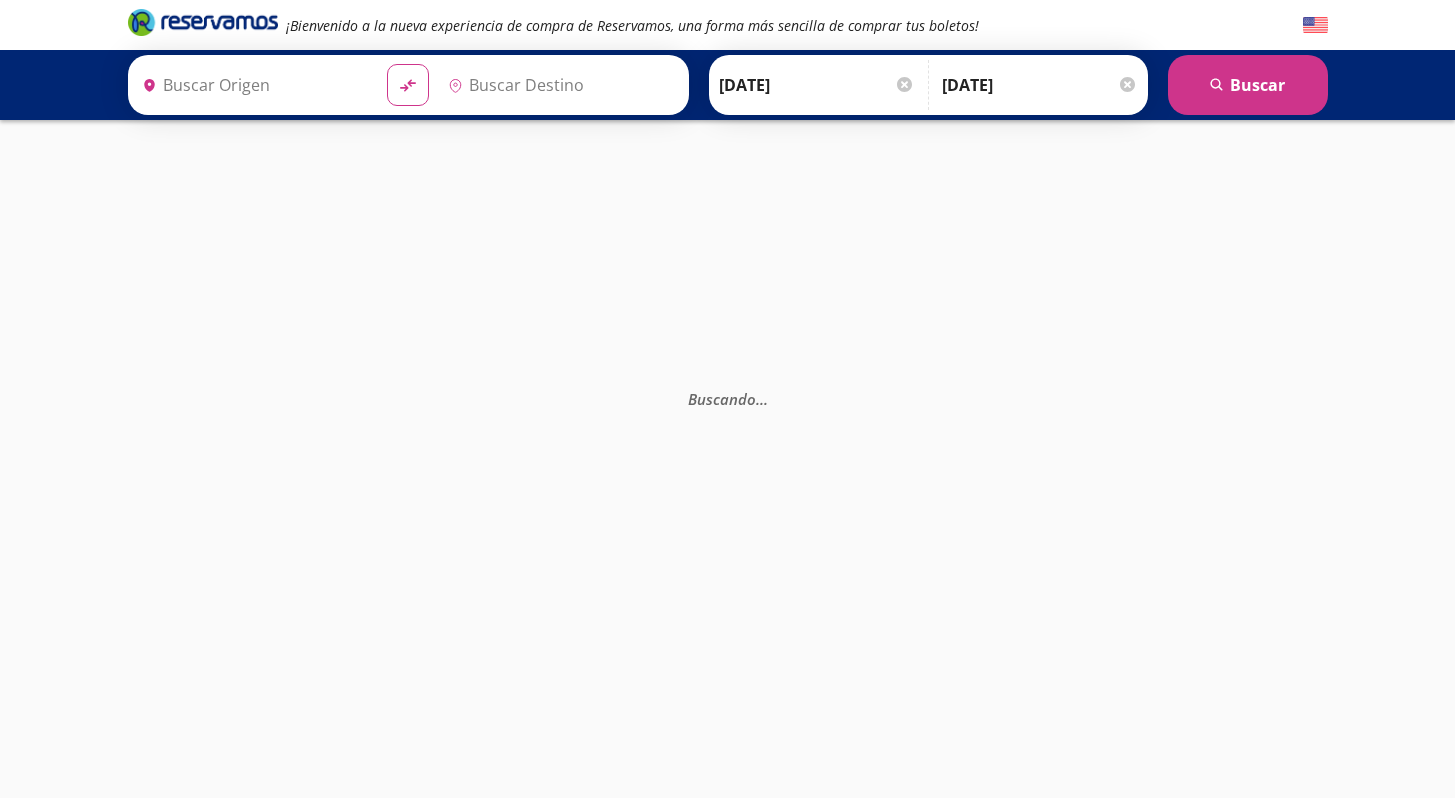 type on "[PERSON_NAME] de Querétaro, [GEOGRAPHIC_DATA]" 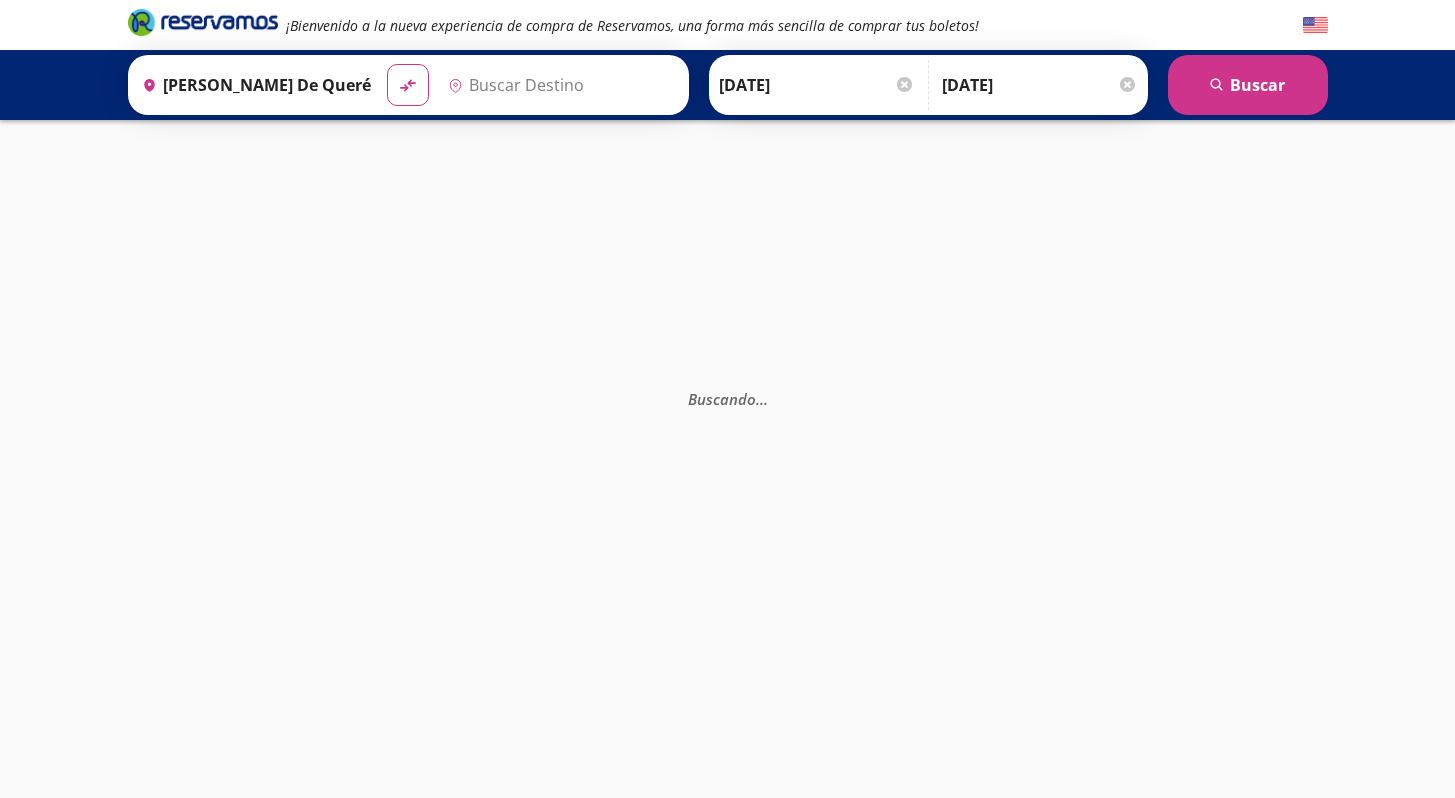 type on "[GEOGRAPHIC_DATA], [GEOGRAPHIC_DATA]" 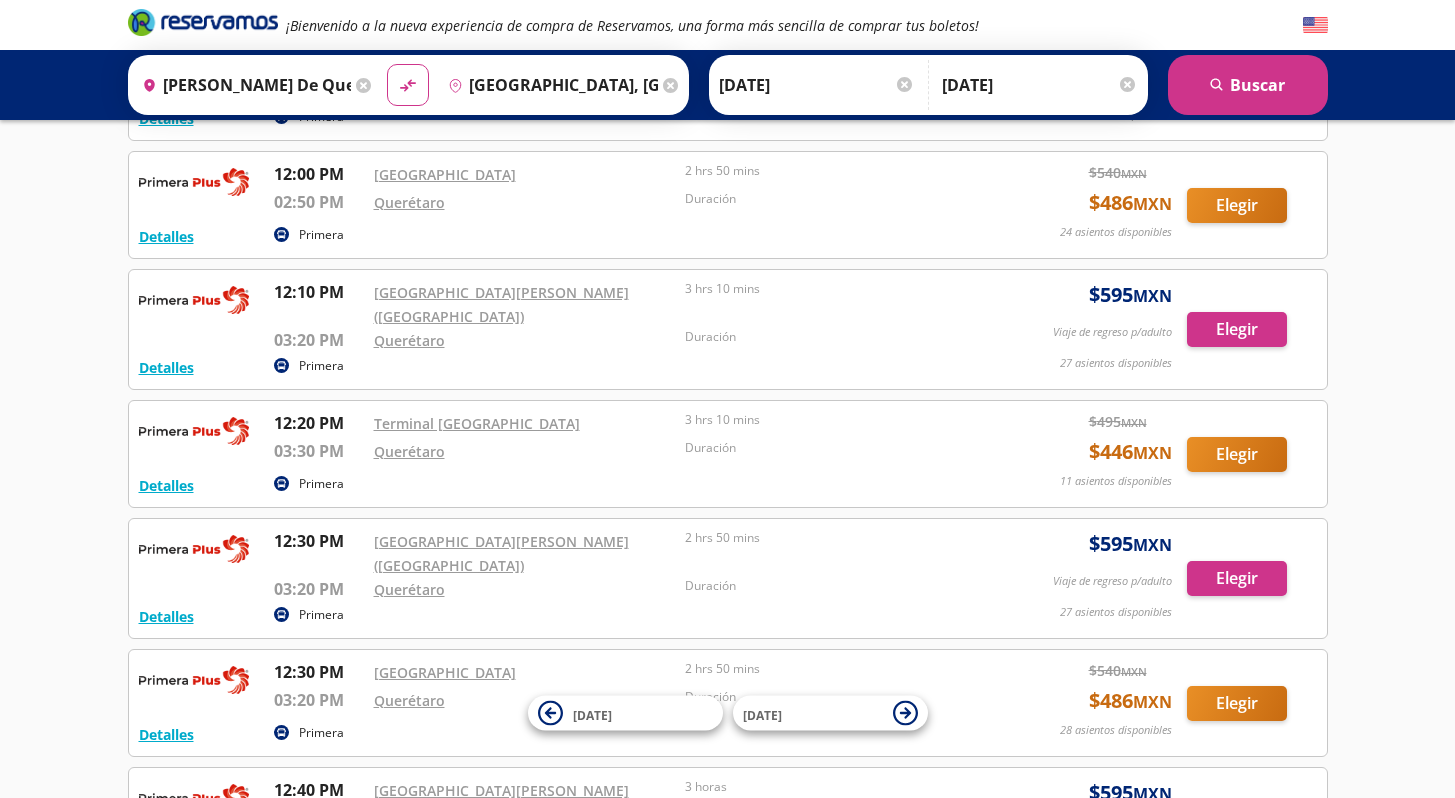 scroll, scrollTop: 4985, scrollLeft: 0, axis: vertical 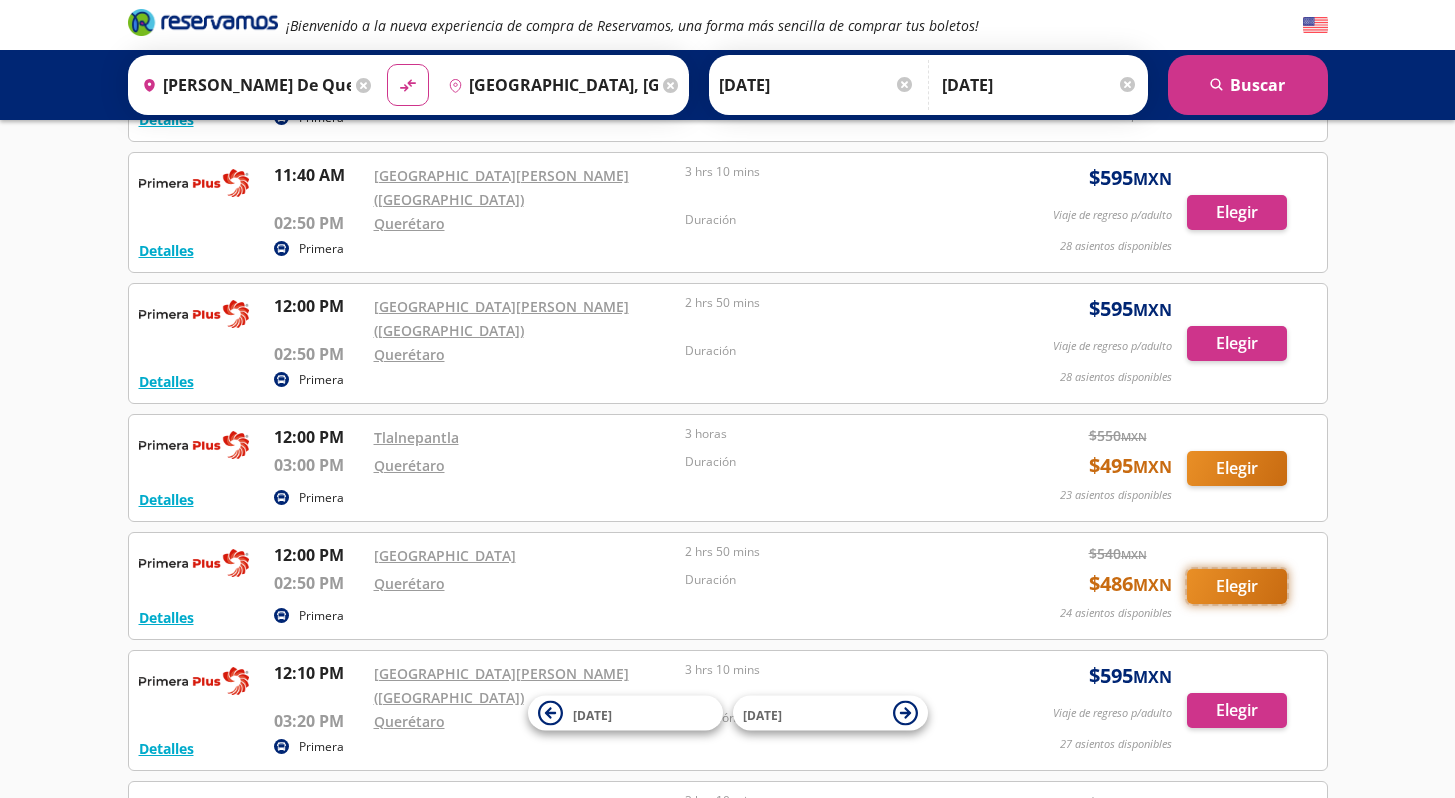 click on "Elegir" at bounding box center (1237, 586) 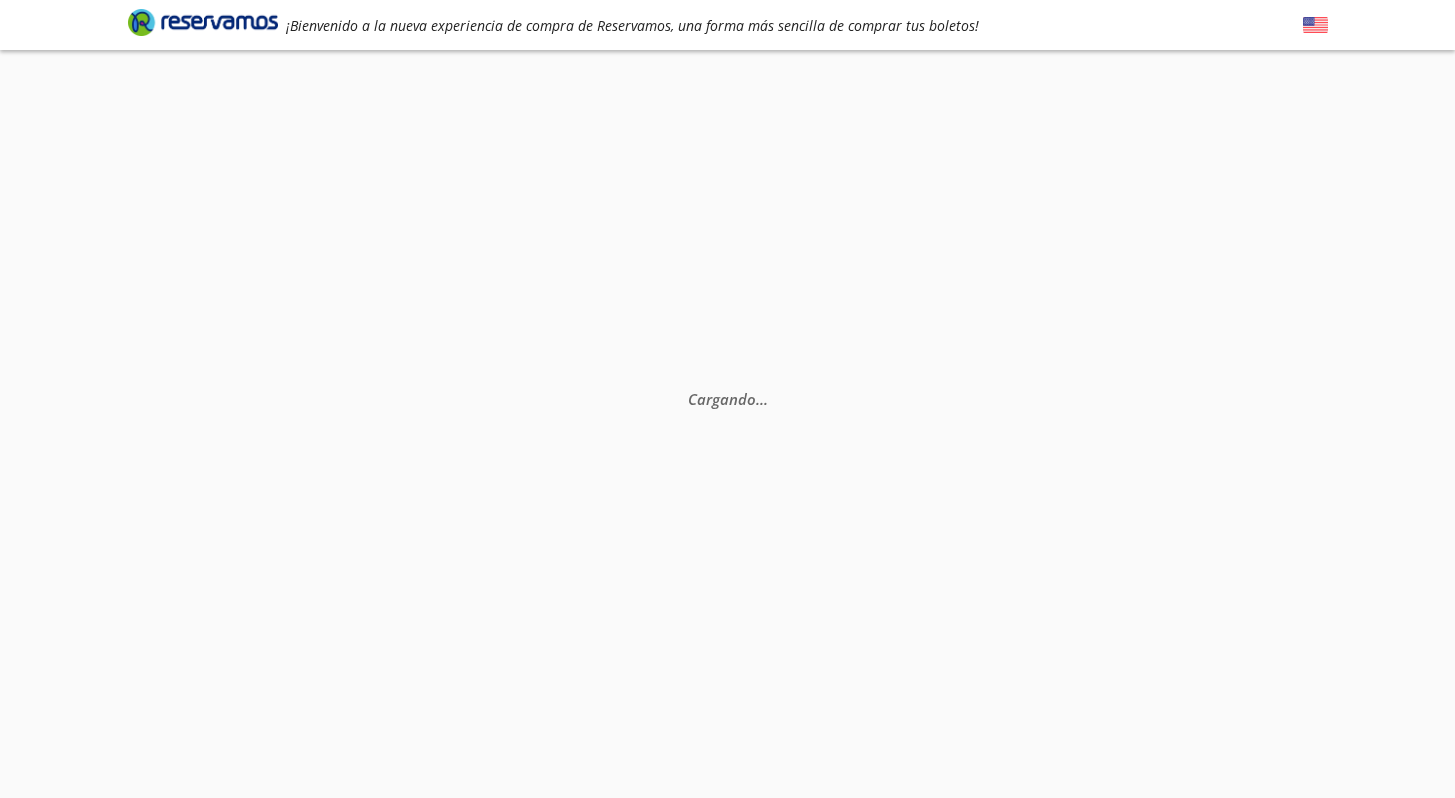 scroll, scrollTop: 0, scrollLeft: 0, axis: both 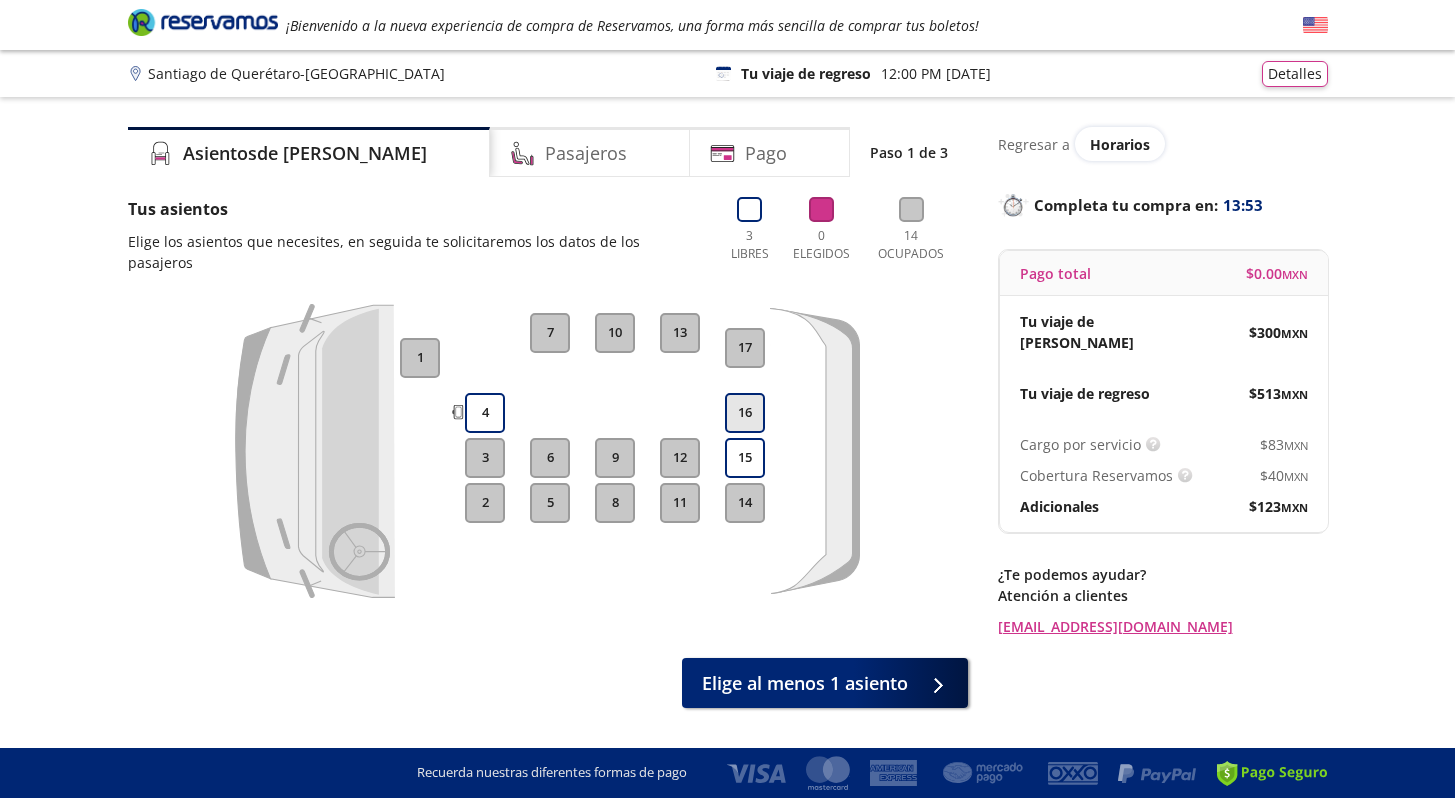 click on "16" at bounding box center [745, 413] 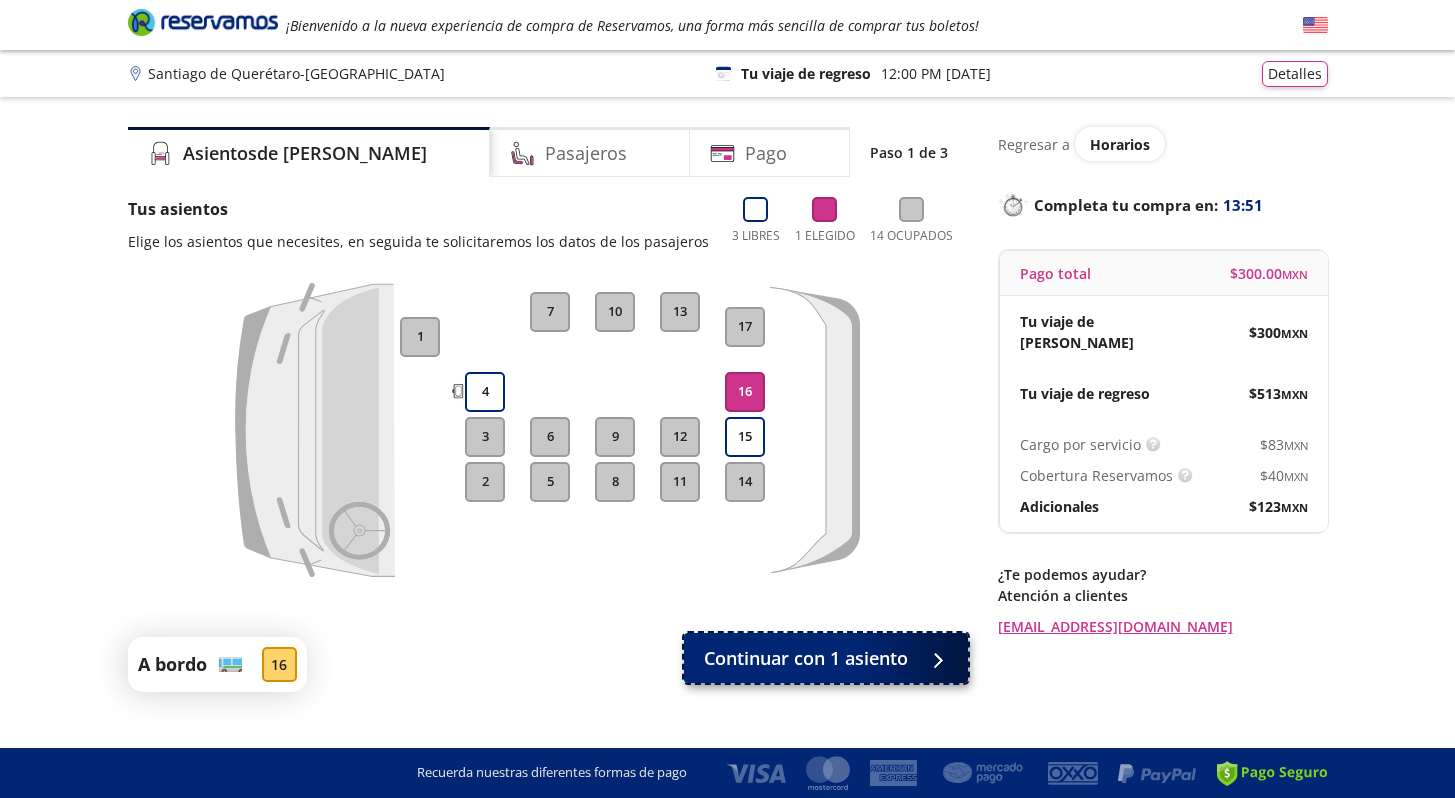 click on "Continuar con 1 asiento" at bounding box center [806, 658] 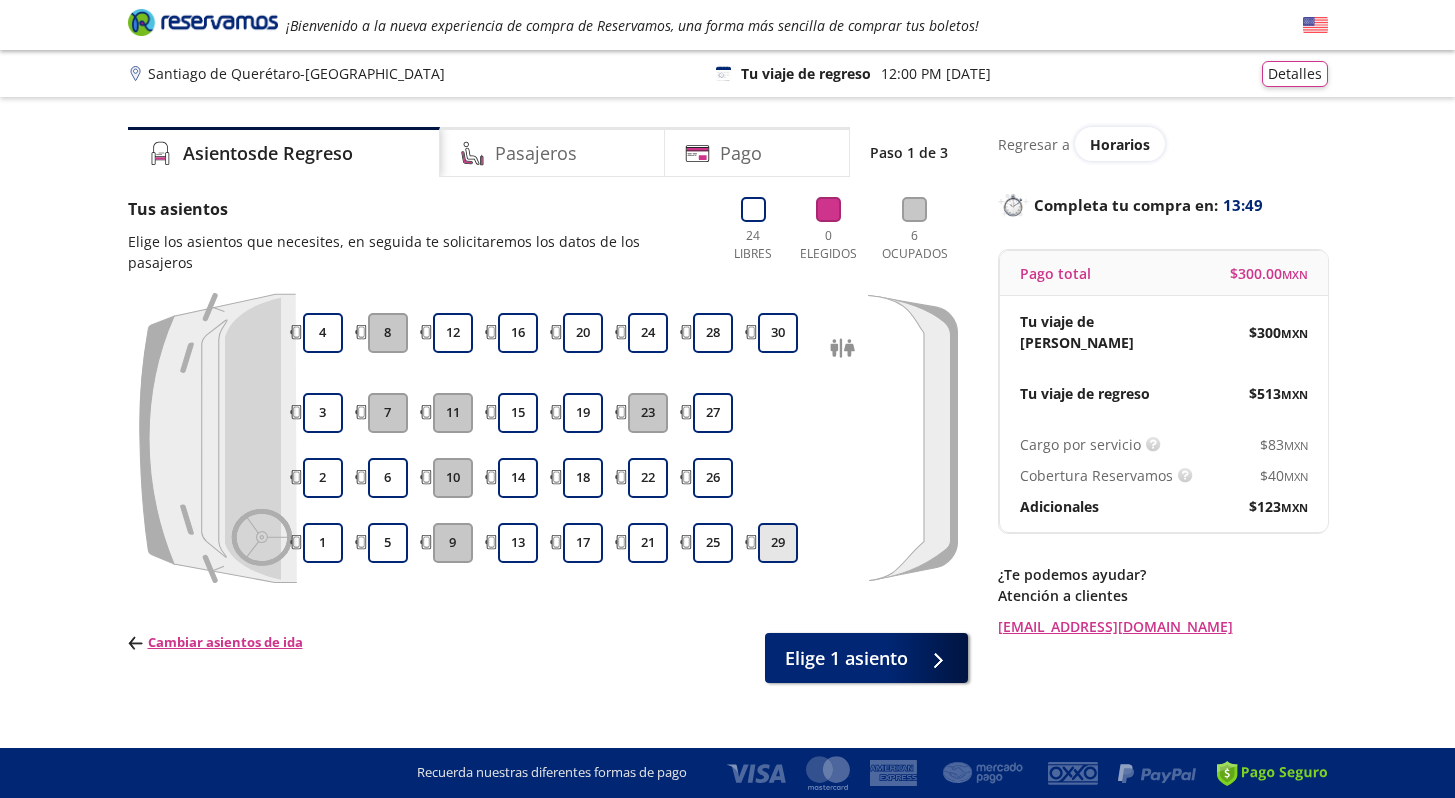 click on "29" at bounding box center (778, 543) 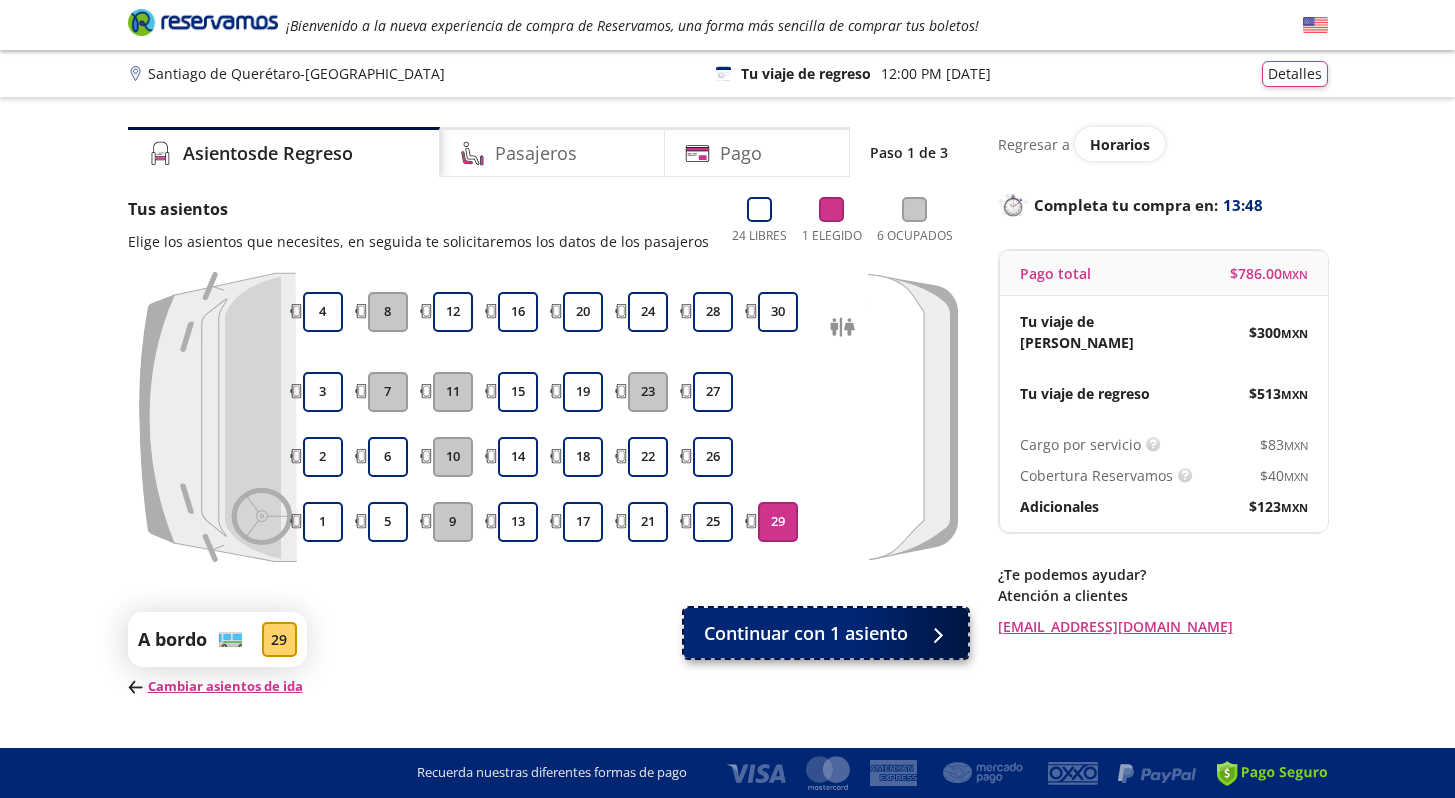 click on "Continuar con 1 asiento" at bounding box center [826, 633] 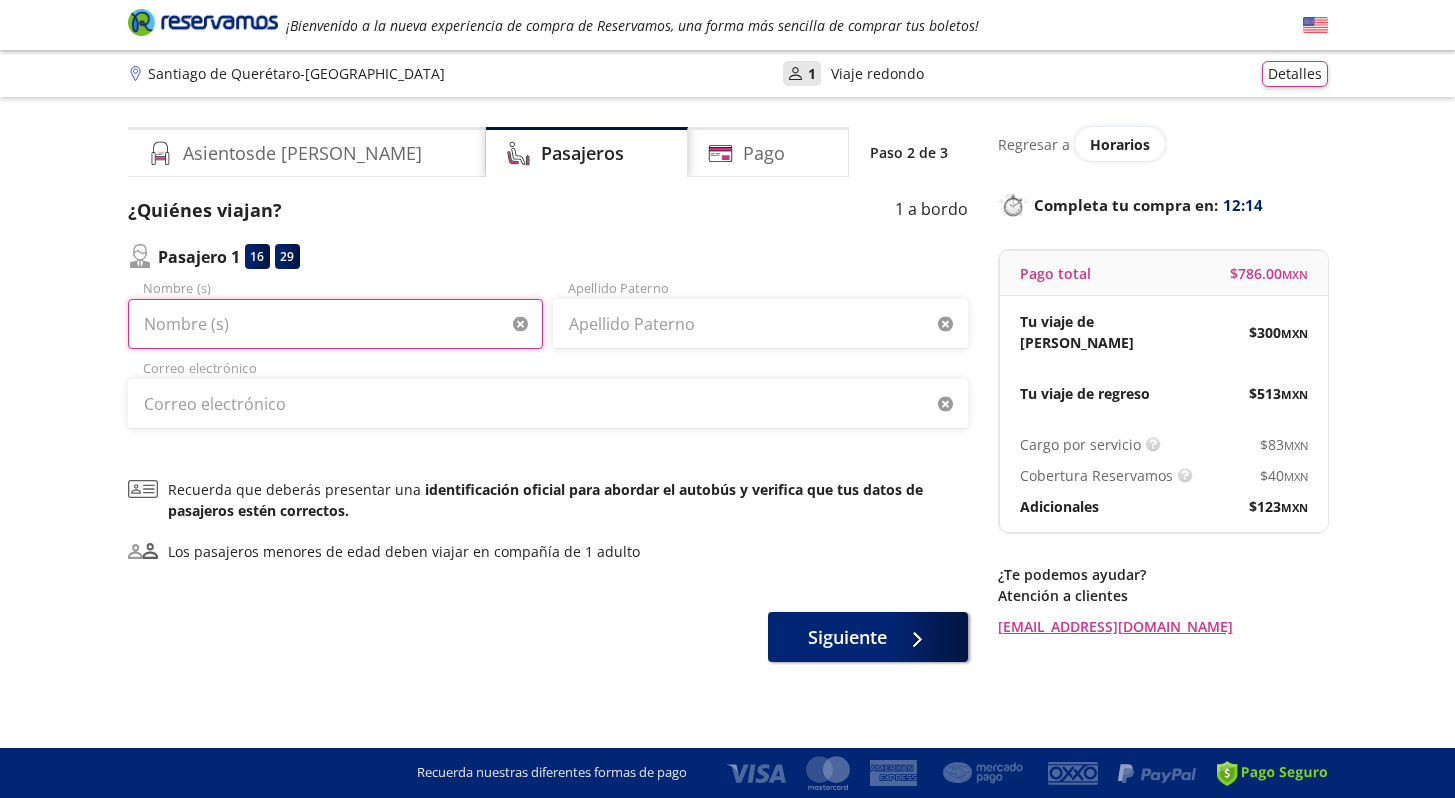click on "Nombre (s)" at bounding box center (335, 324) 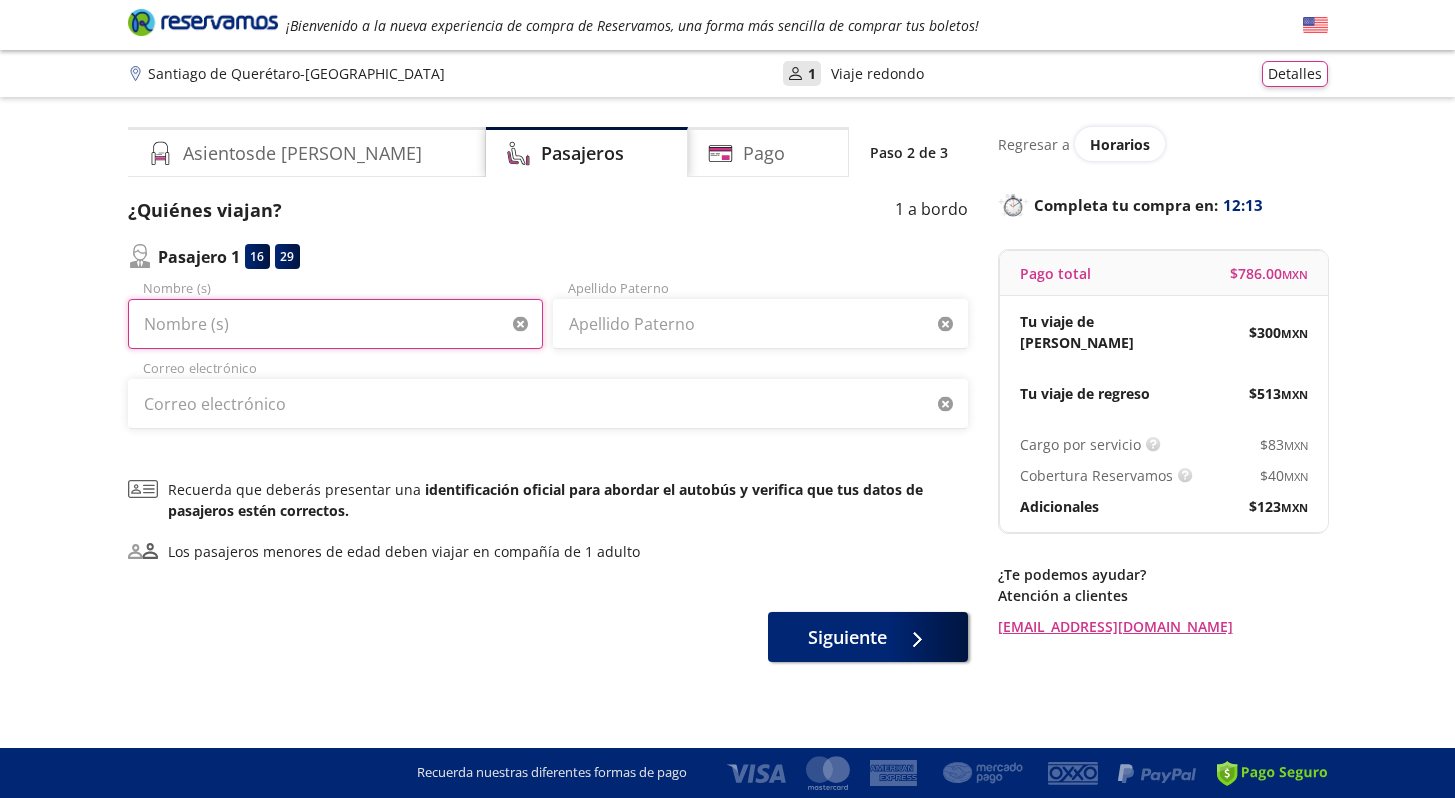 type on "[PERSON_NAME]" 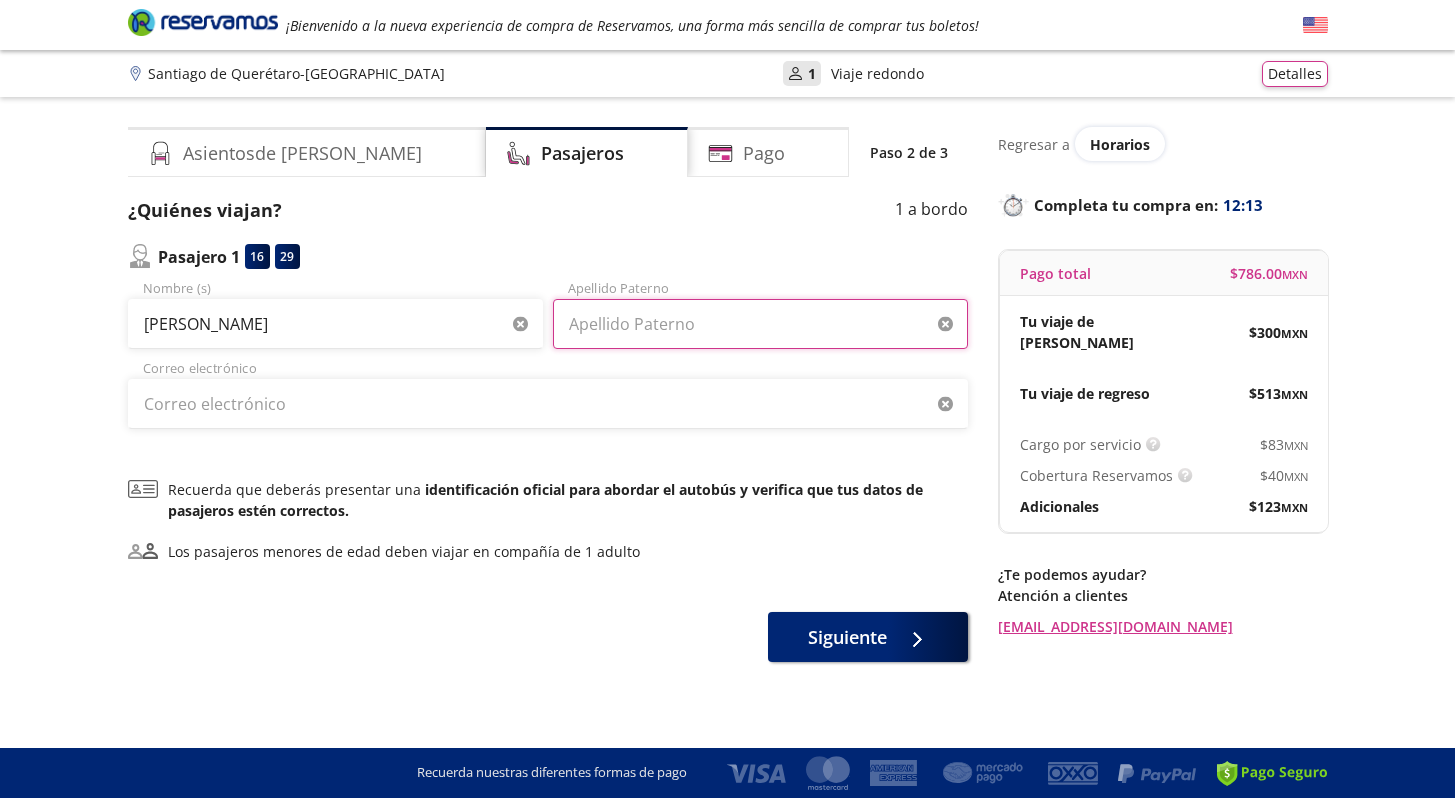 type on "NOIREAU" 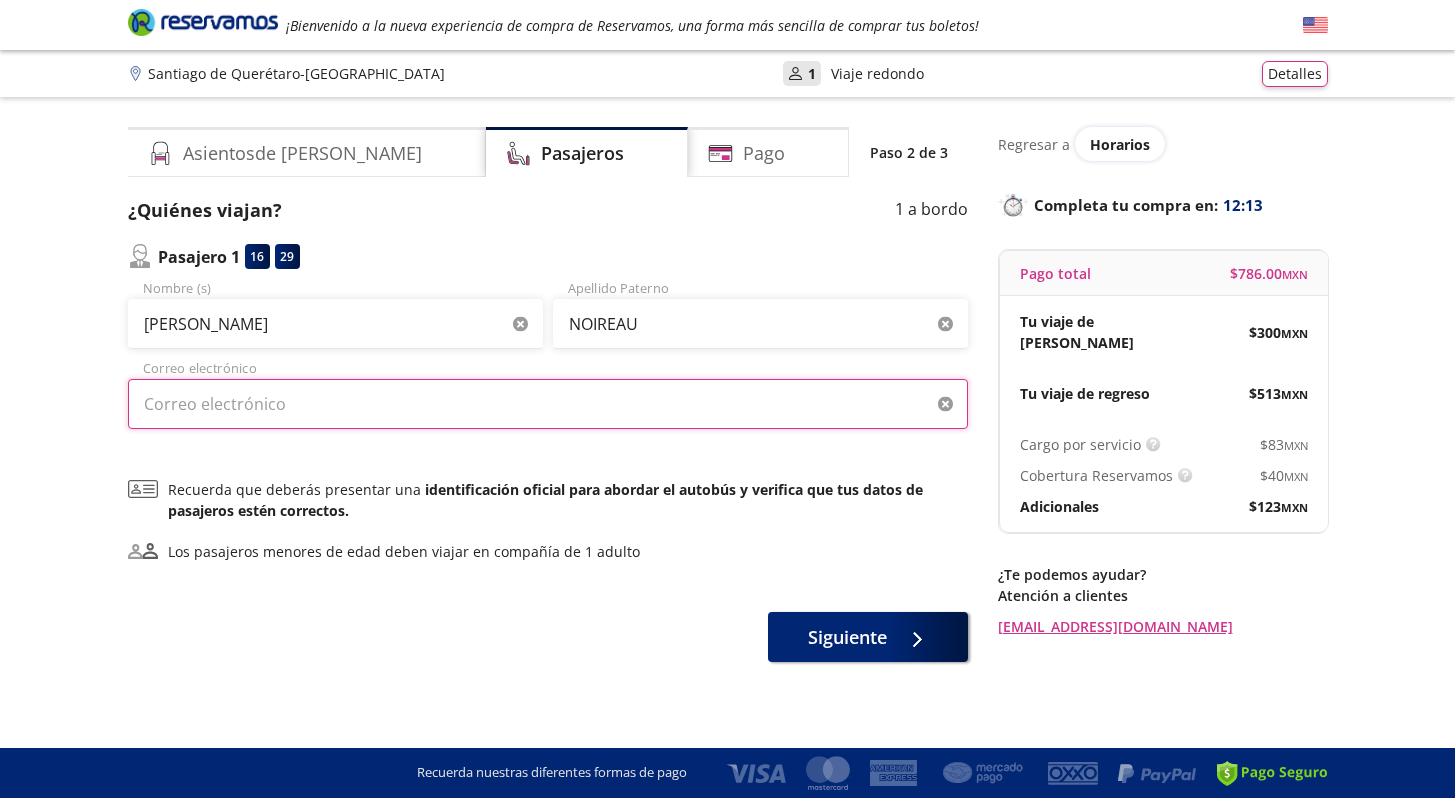 type on "[EMAIL_ADDRESS][DOMAIN_NAME]" 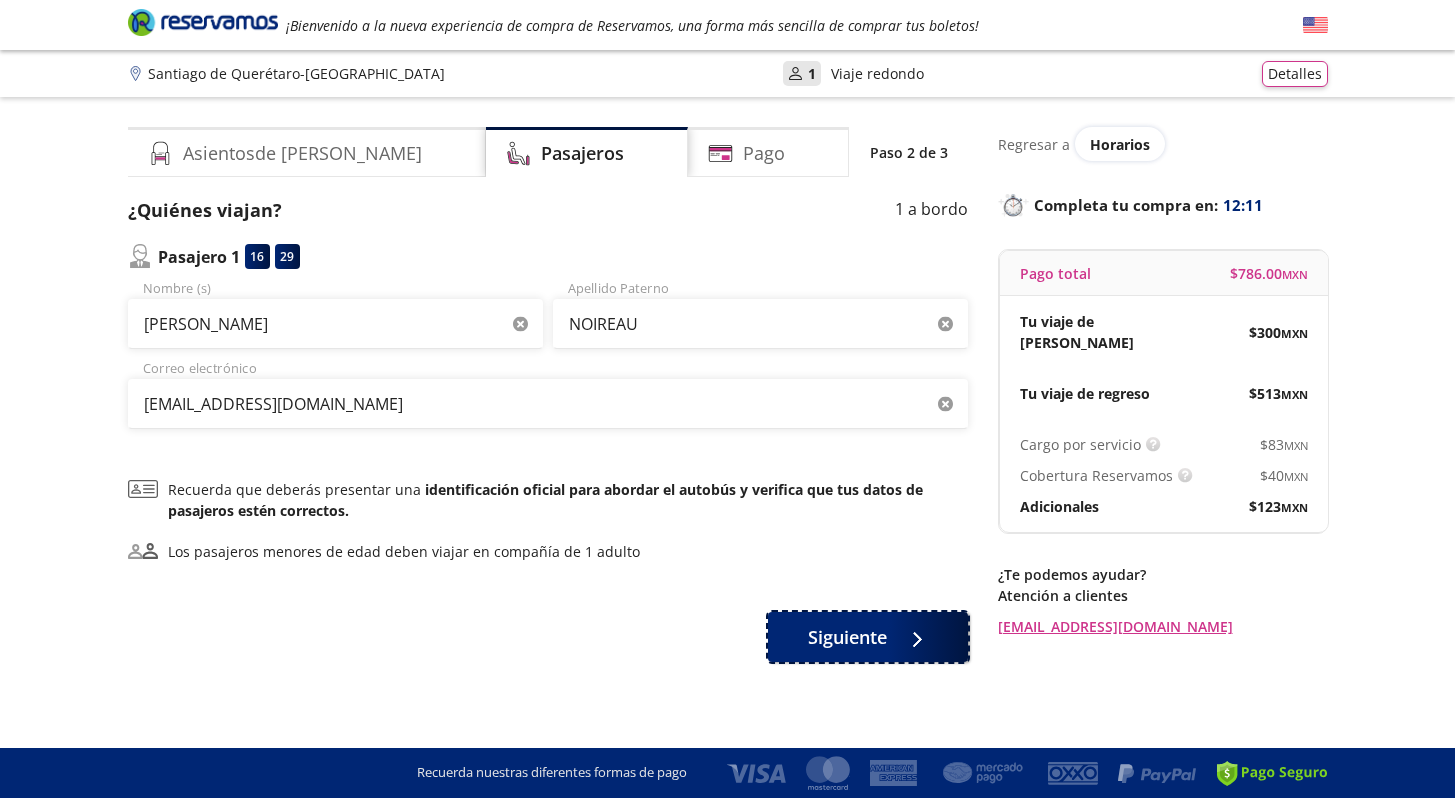 click on "Siguiente" at bounding box center [847, 637] 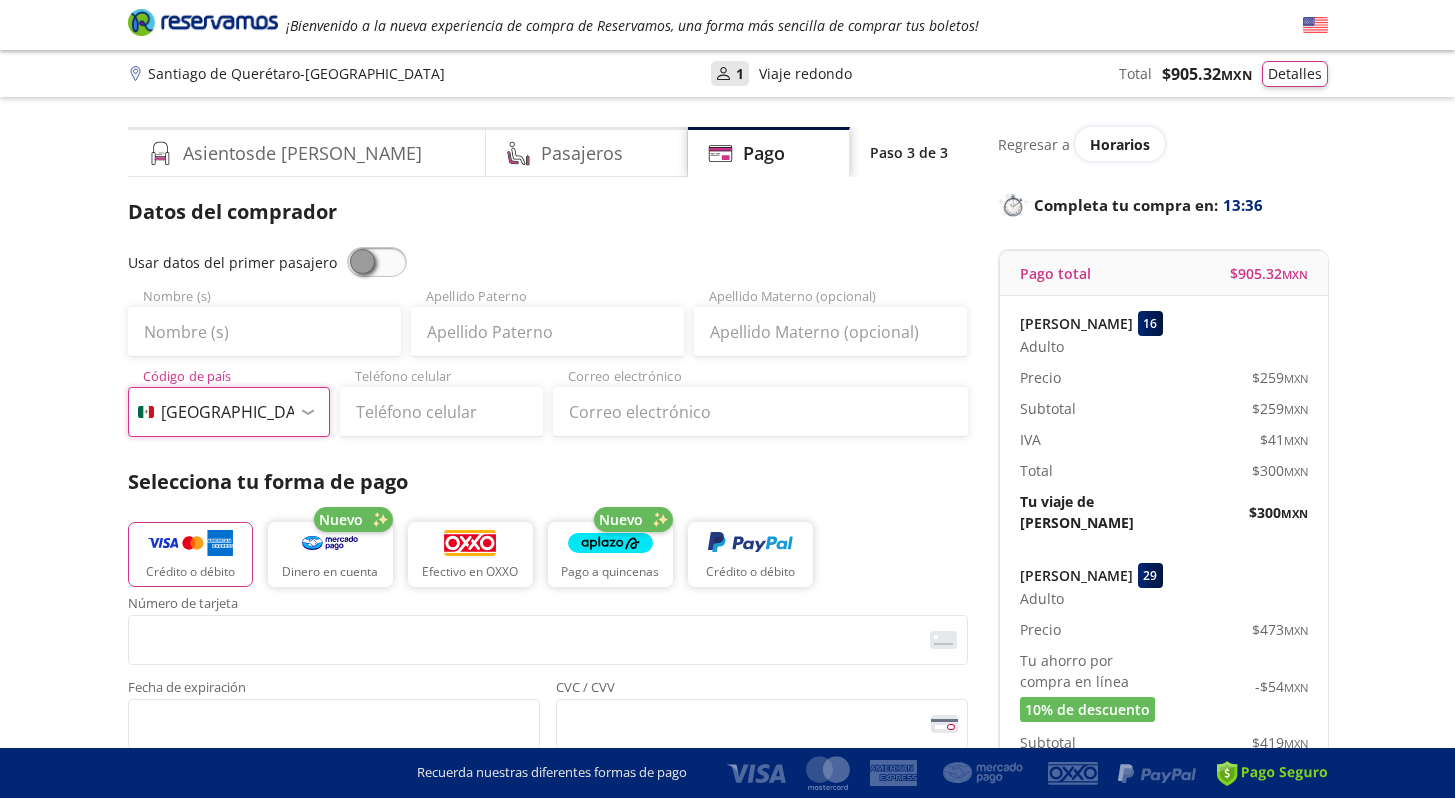 click on "Código de país [GEOGRAPHIC_DATA] +1 [GEOGRAPHIC_DATA] +52 [GEOGRAPHIC_DATA] +57 [GEOGRAPHIC_DATA] +55 [GEOGRAPHIC_DATA] +93 [GEOGRAPHIC_DATA] +355 [GEOGRAPHIC_DATA] +49 [GEOGRAPHIC_DATA] +376 [GEOGRAPHIC_DATA] +244 [GEOGRAPHIC_DATA] +1 [GEOGRAPHIC_DATA] +1 [GEOGRAPHIC_DATA] +966 [GEOGRAPHIC_DATA] +213 [GEOGRAPHIC_DATA] +54 [GEOGRAPHIC_DATA] +374 [GEOGRAPHIC_DATA] +297 [GEOGRAPHIC_DATA] +61 [GEOGRAPHIC_DATA] +43 [GEOGRAPHIC_DATA] +994 [GEOGRAPHIC_DATA] +1 [GEOGRAPHIC_DATA] +880 [GEOGRAPHIC_DATA] +1 [GEOGRAPHIC_DATA] +973 [GEOGRAPHIC_DATA] +32 [GEOGRAPHIC_DATA] +501 [GEOGRAPHIC_DATA] +229 [GEOGRAPHIC_DATA] +1 [GEOGRAPHIC_DATA] +375 [GEOGRAPHIC_DATA] +95 [GEOGRAPHIC_DATA] +591 [GEOGRAPHIC_DATA] +387 Botsuana +267 [GEOGRAPHIC_DATA] +673 [GEOGRAPHIC_DATA] +359 [GEOGRAPHIC_DATA] +226 [GEOGRAPHIC_DATA] +257 [GEOGRAPHIC_DATA] +975 [GEOGRAPHIC_DATA] +238 [GEOGRAPHIC_DATA] +855 [GEOGRAPHIC_DATA] +237 [GEOGRAPHIC_DATA] +1 [GEOGRAPHIC_DATA] [GEOGRAPHIC_DATA] +599 [GEOGRAPHIC_DATA] +235 [GEOGRAPHIC_DATA] +56 [GEOGRAPHIC_DATA] +86 [GEOGRAPHIC_DATA] +357 [GEOGRAPHIC_DATA] +269 [GEOGRAPHIC_DATA] +243 [GEOGRAPHIC_DATA] +242 [PERSON_NAME][GEOGRAPHIC_DATA] +850 [PERSON_NAME][GEOGRAPHIC_DATA] +82 [GEOGRAPHIC_DATA] +225 [GEOGRAPHIC_DATA] +506 [GEOGRAPHIC_DATA] +385 [GEOGRAPHIC_DATA] +53 [GEOGRAPHIC_DATA] +599 [GEOGRAPHIC_DATA] +45 [GEOGRAPHIC_DATA] +1 [GEOGRAPHIC_DATA] +593 [GEOGRAPHIC_DATA] +20 [GEOGRAPHIC_DATA] +[GEOGRAPHIC_DATA] +971 [GEOGRAPHIC_DATA] +291 [GEOGRAPHIC_DATA] +421 [GEOGRAPHIC_DATA] +386 [GEOGRAPHIC_DATA] +34 [GEOGRAPHIC_DATA] +372 [GEOGRAPHIC_DATA] +251 [GEOGRAPHIC_DATA] +7 [GEOGRAPHIC_DATA] +679 [GEOGRAPHIC_DATA] +233" at bounding box center [229, 412] 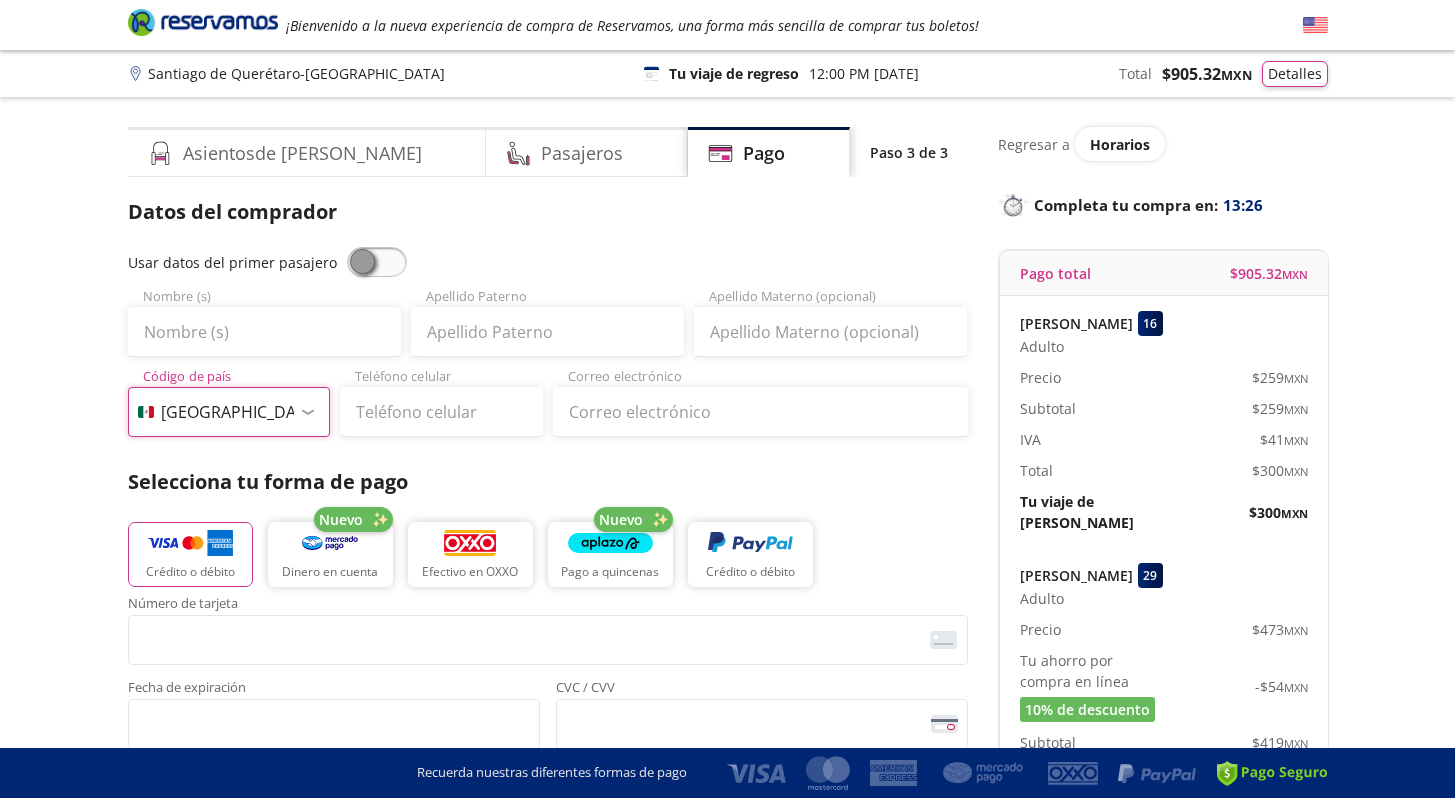 select on "FR" 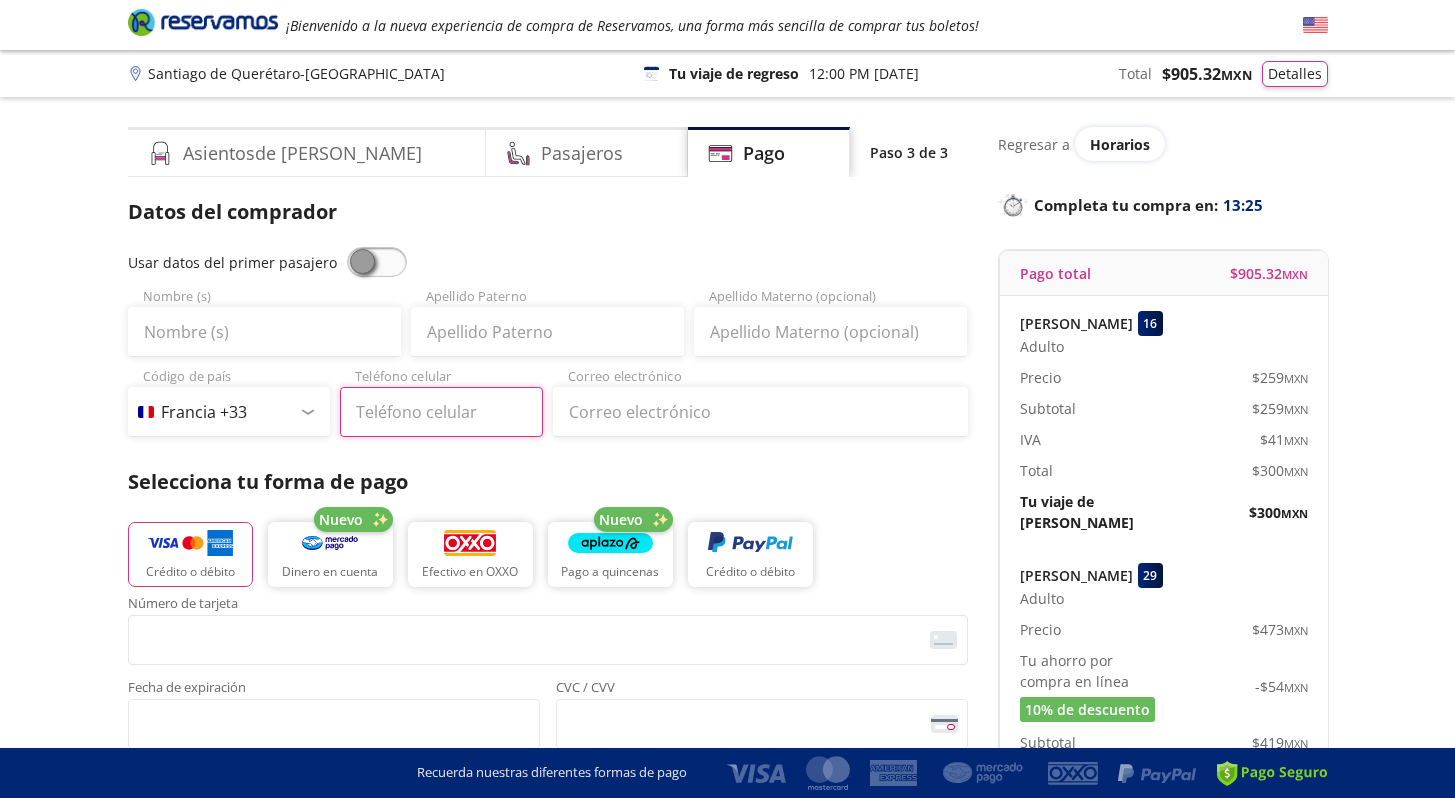click on "Teléfono celular" at bounding box center (441, 412) 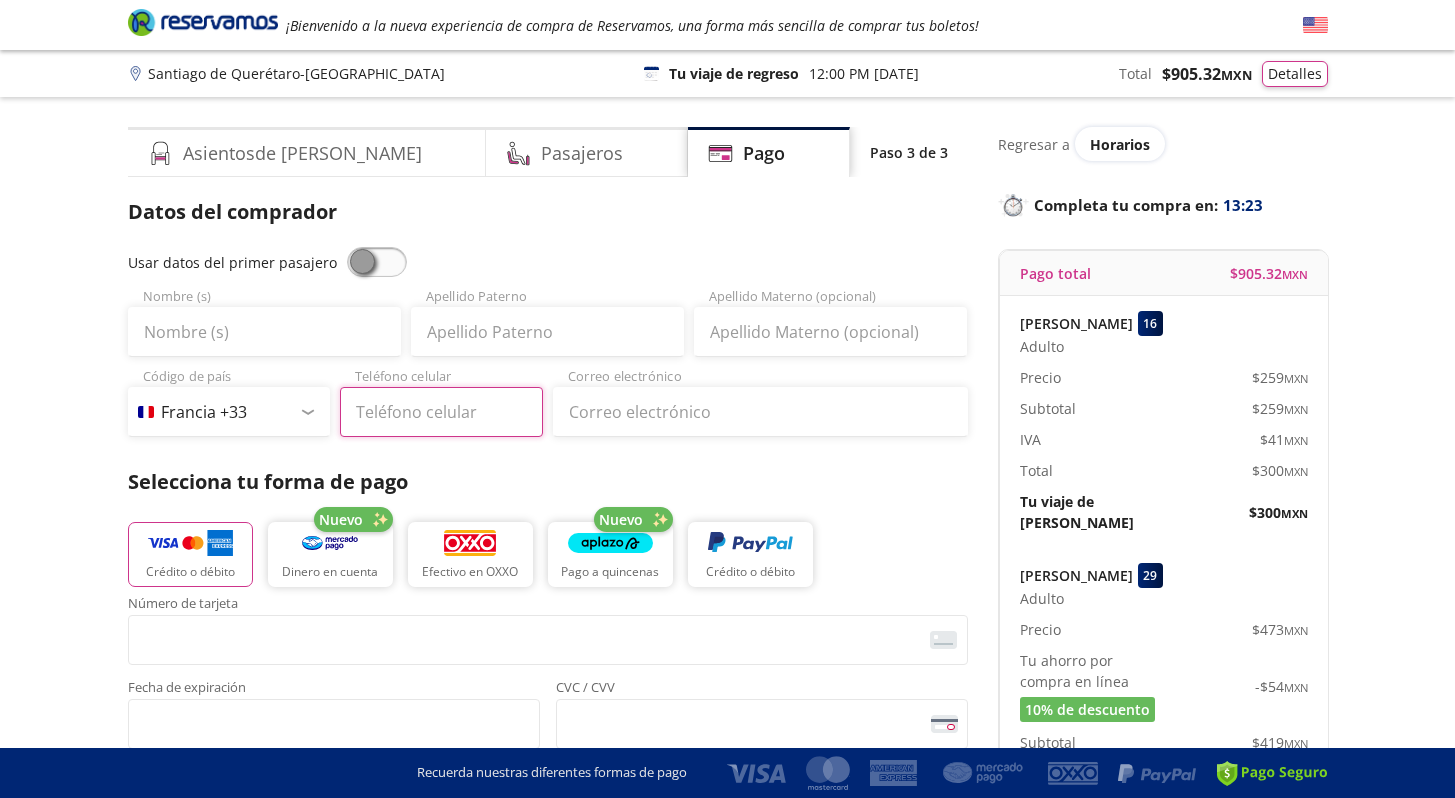 type on "06 51 97 49 91" 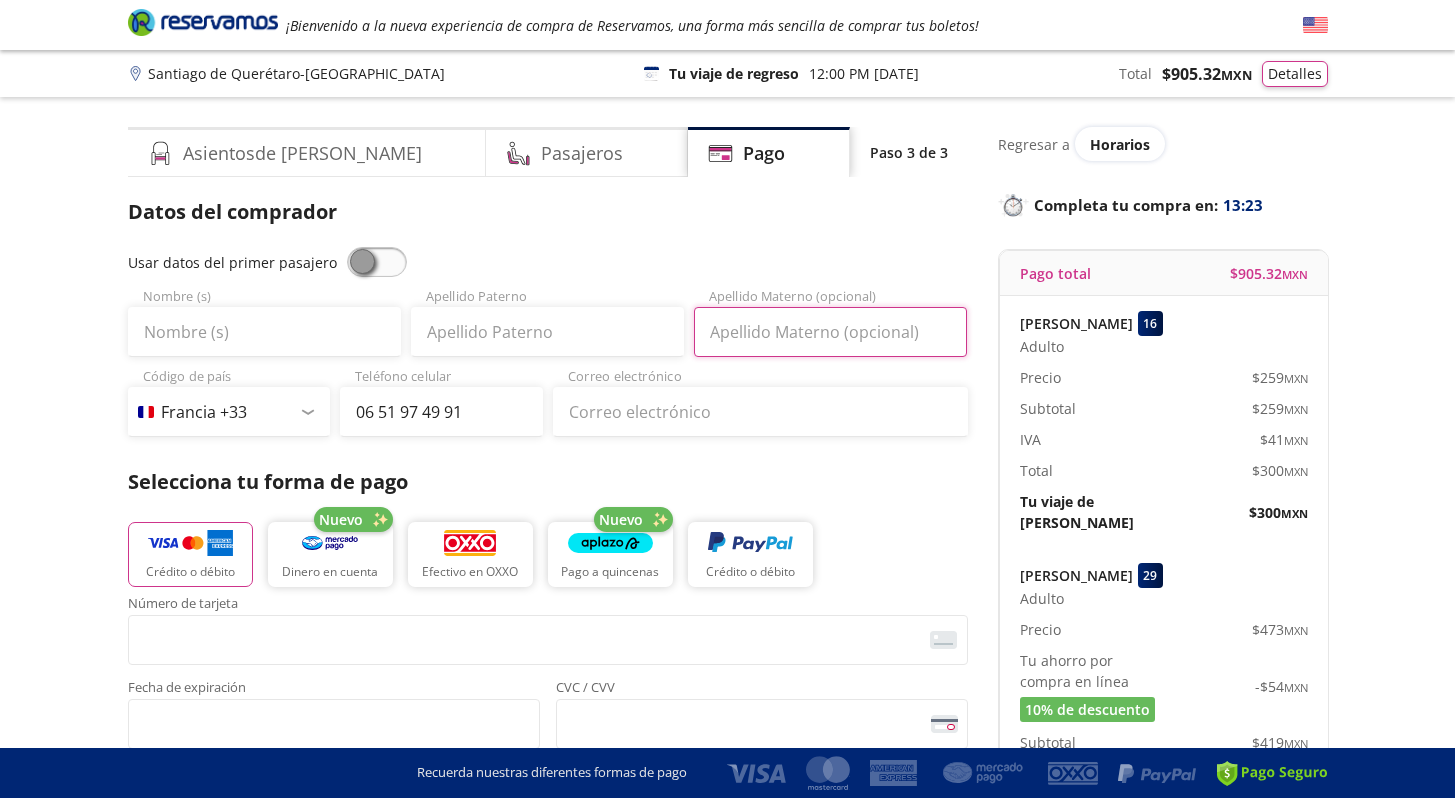 type on "NOIREAU" 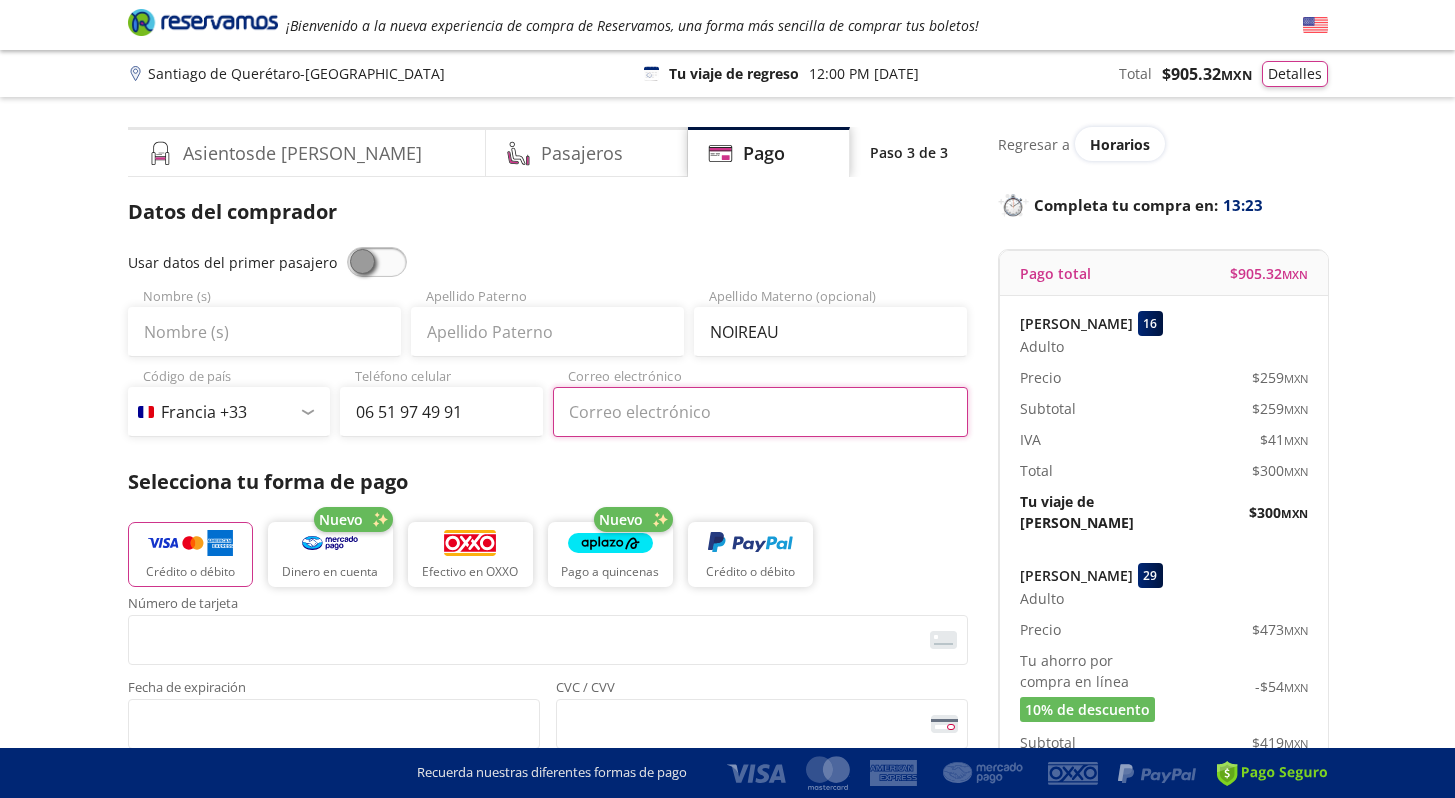 type on "[EMAIL_ADDRESS][DOMAIN_NAME]" 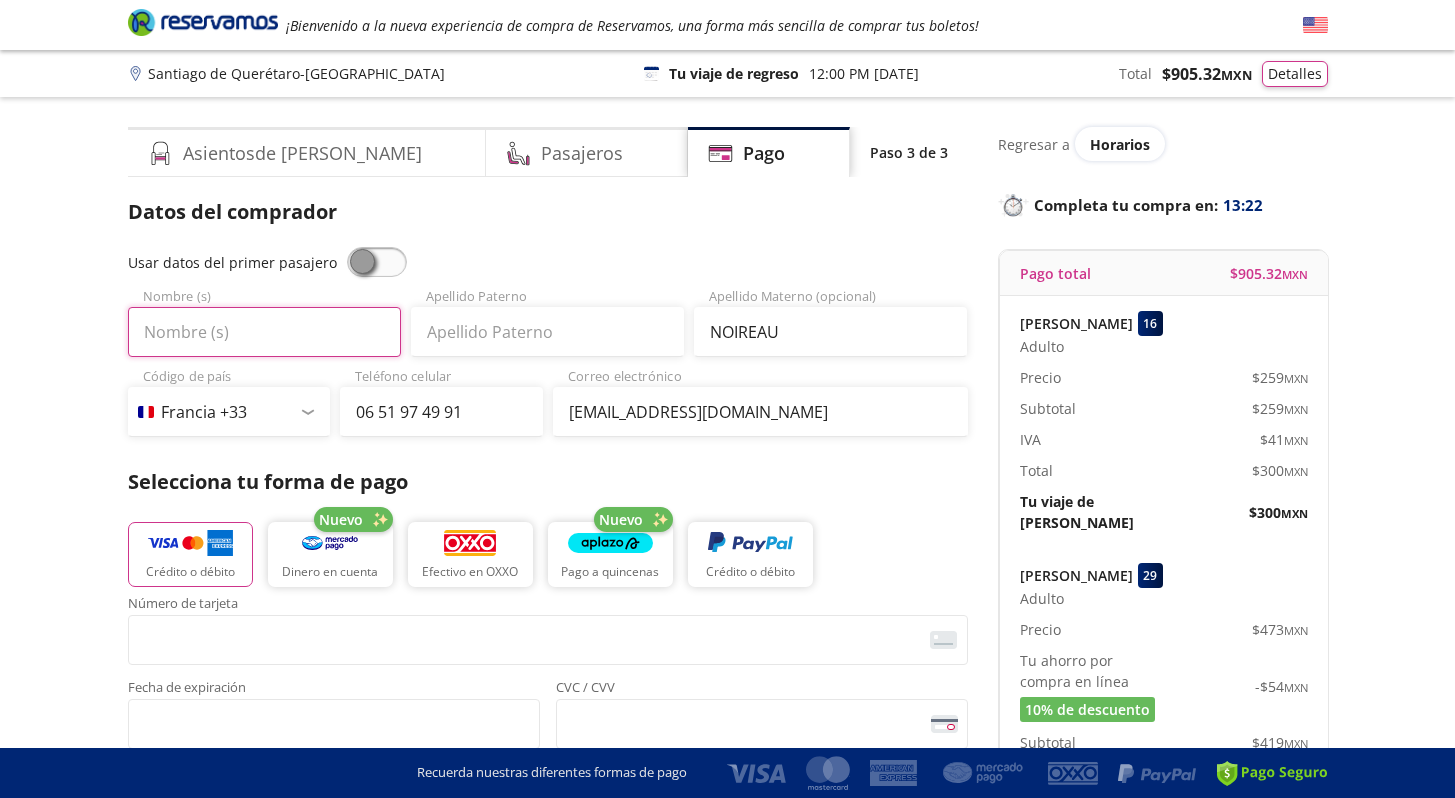 click on "Nombre (s)" at bounding box center (264, 332) 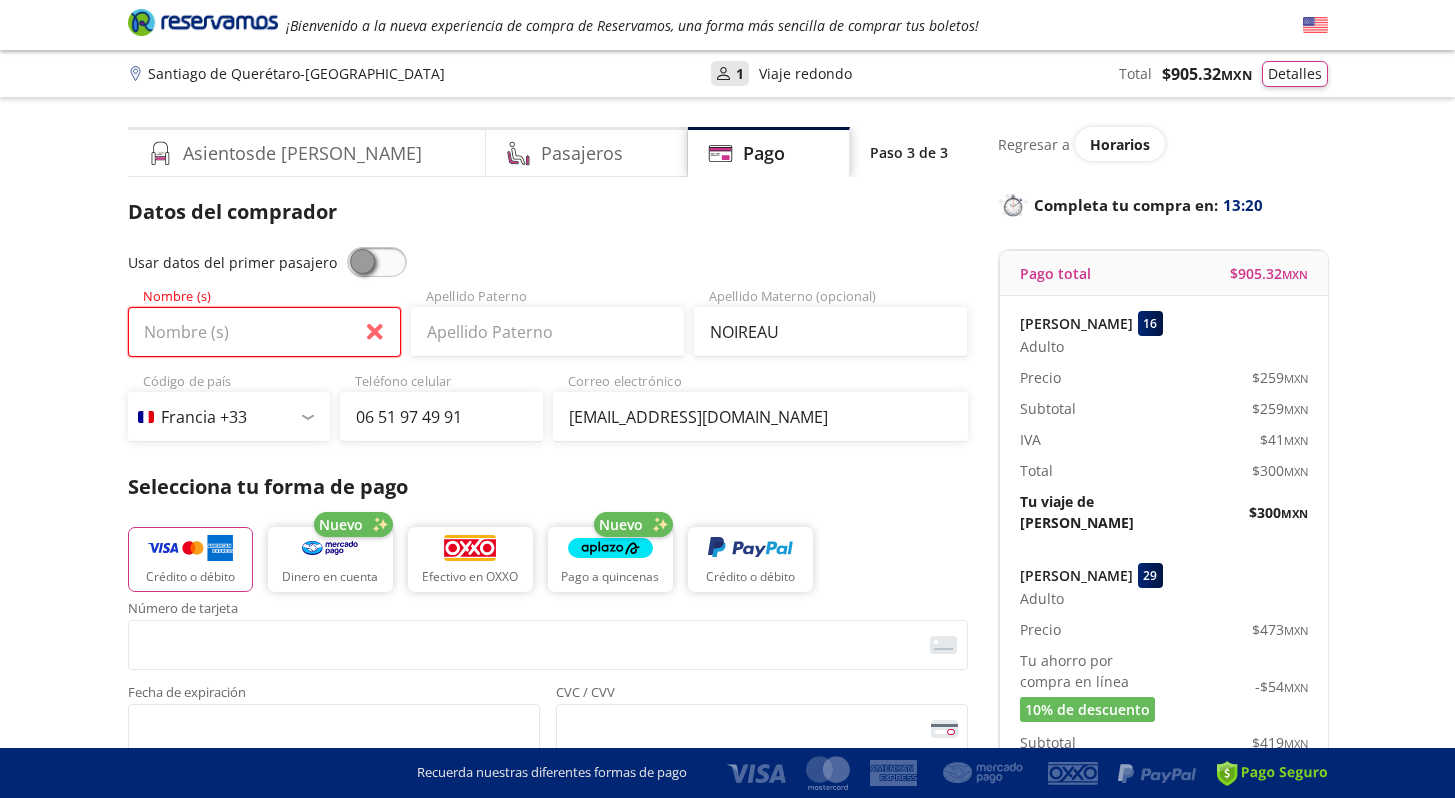 type on "[PERSON_NAME]" 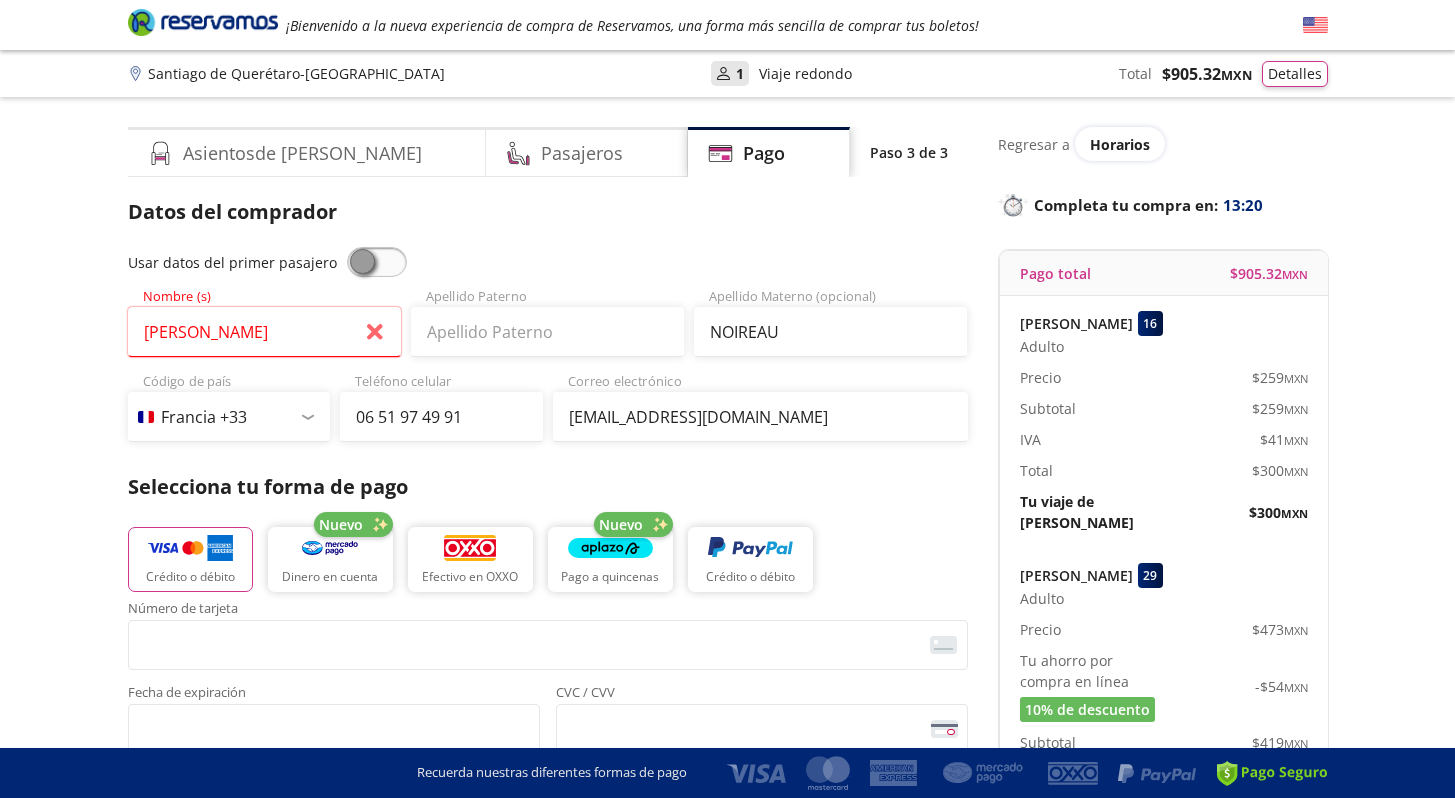 type on "[PERSON_NAME]" 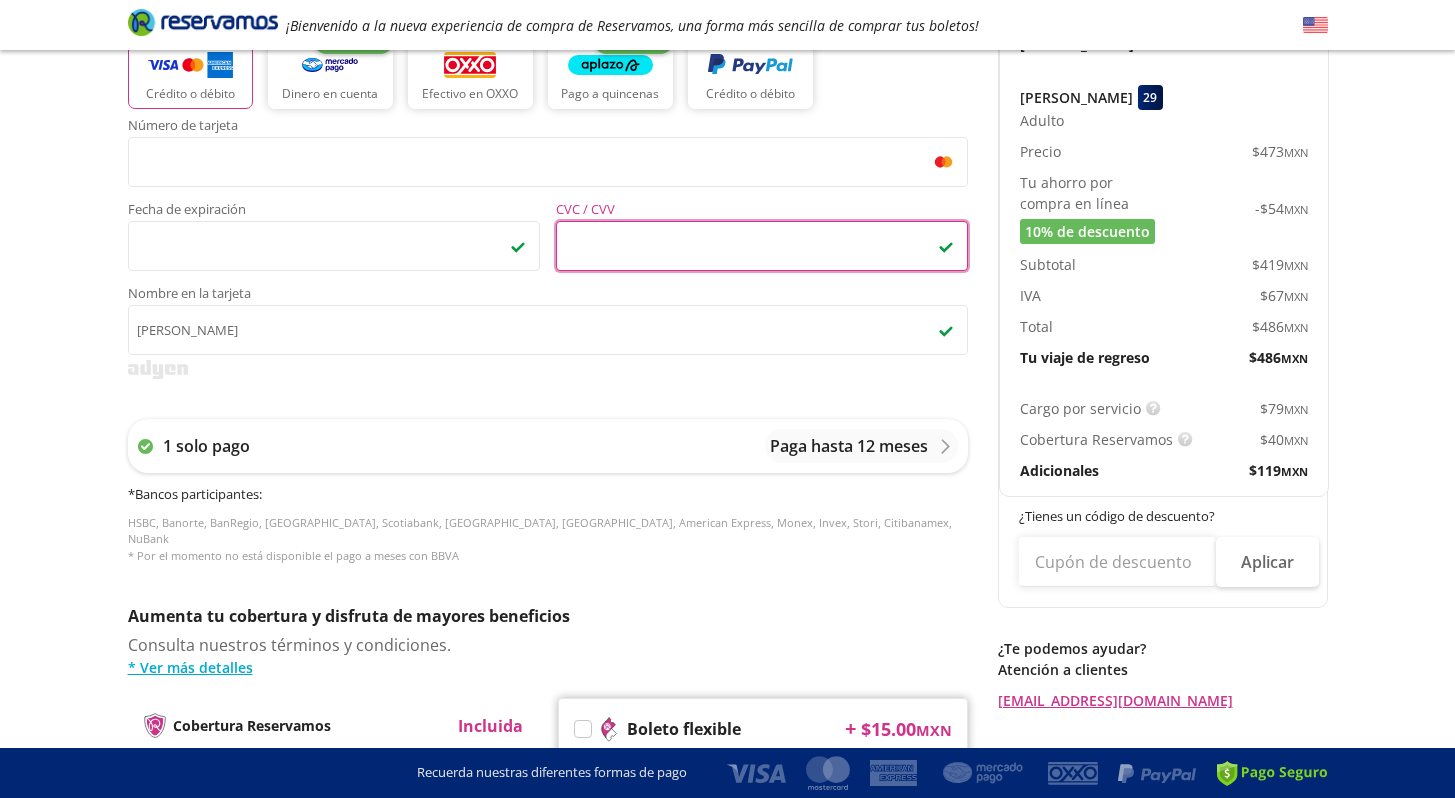 scroll, scrollTop: 803, scrollLeft: 0, axis: vertical 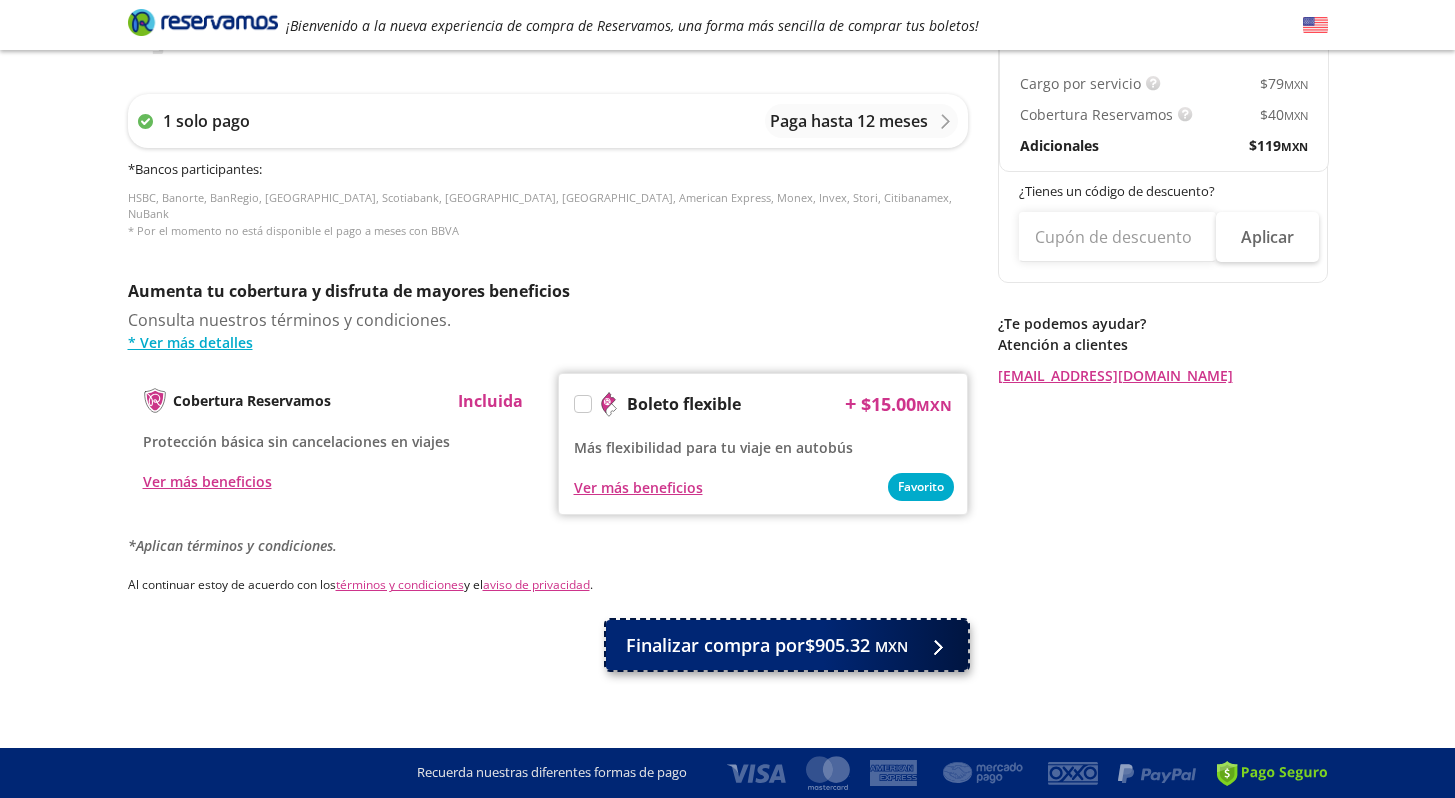drag, startPoint x: 761, startPoint y: 625, endPoint x: 796, endPoint y: 627, distance: 35.057095 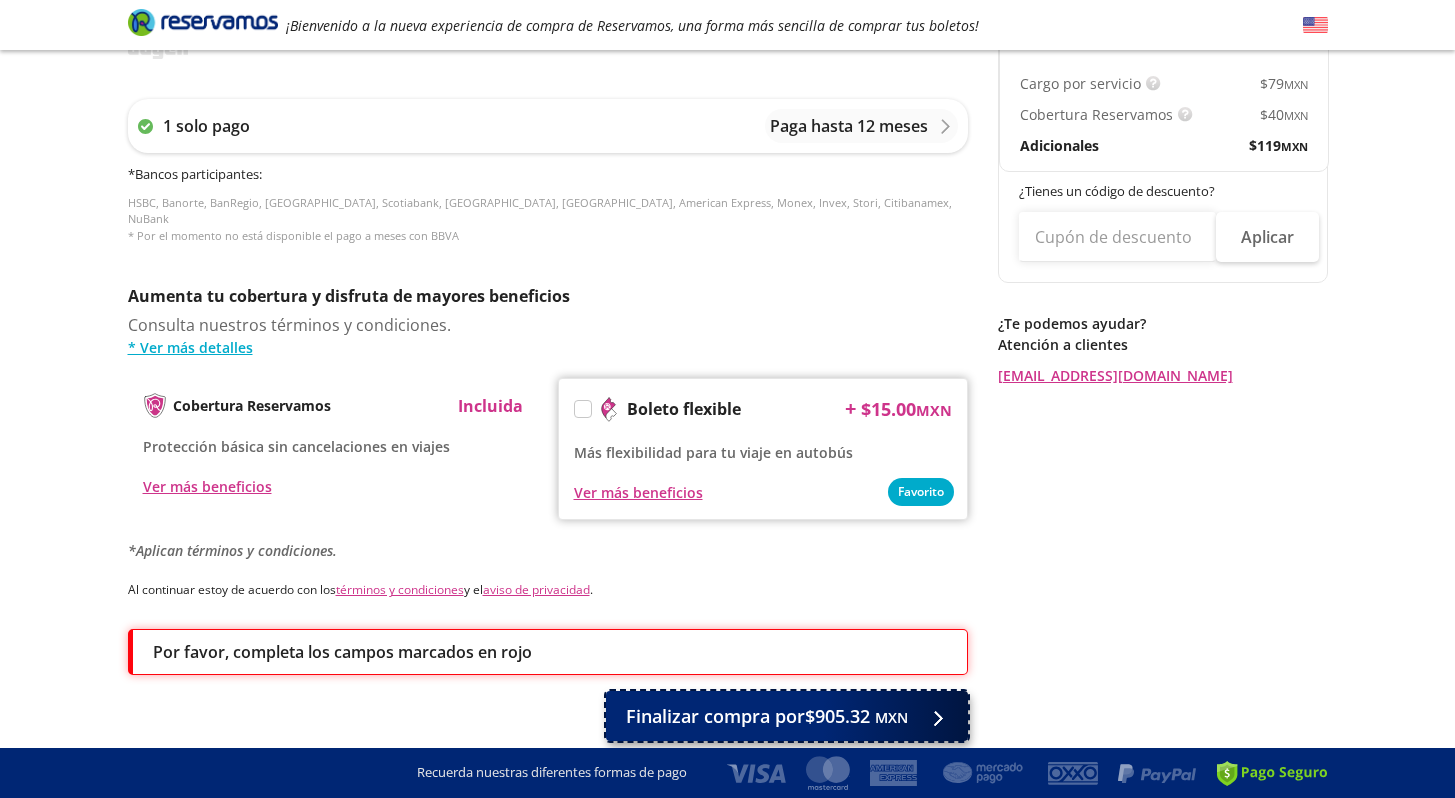 scroll, scrollTop: 874, scrollLeft: 0, axis: vertical 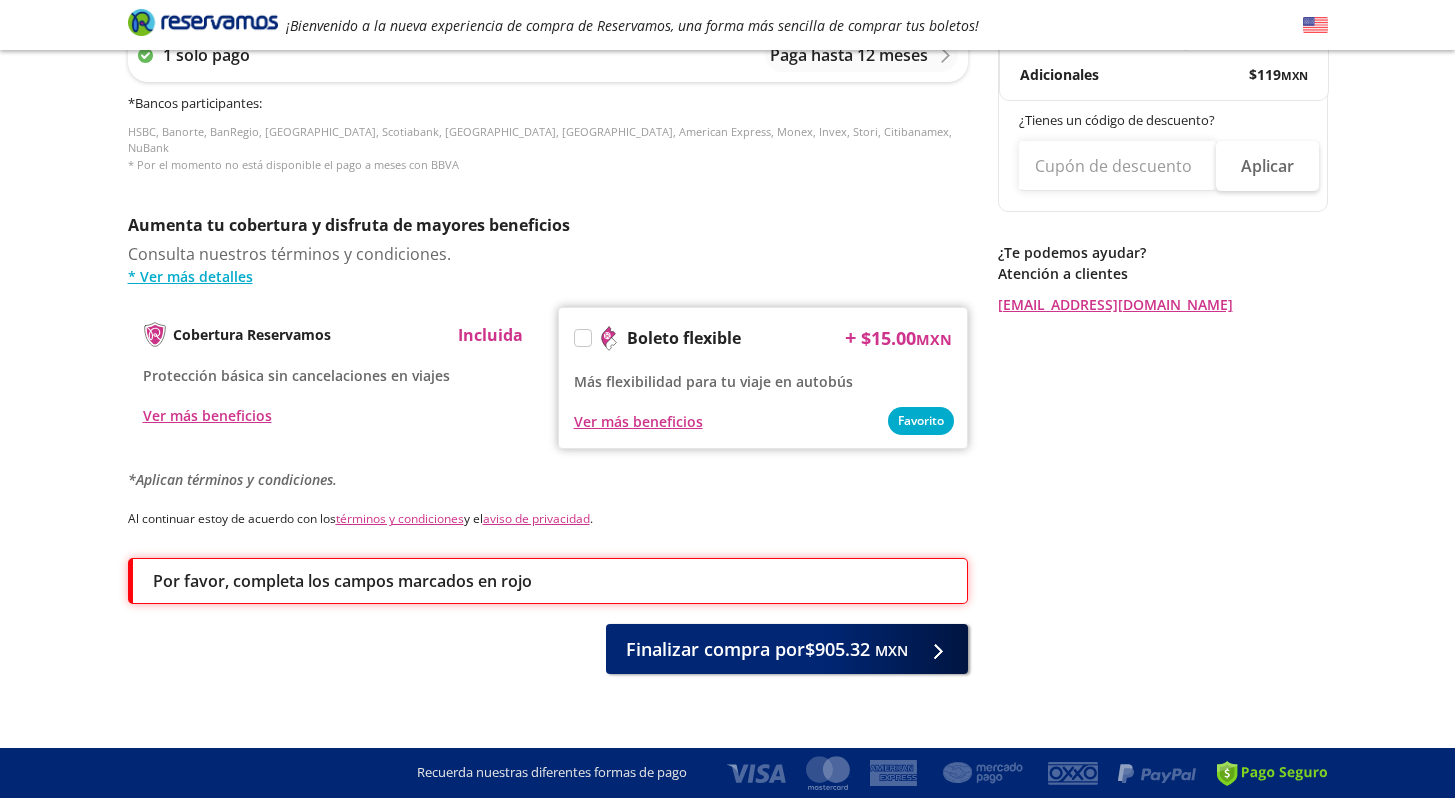 click on "Por favor, completa los campos marcados en rojo" at bounding box center [550, 581] 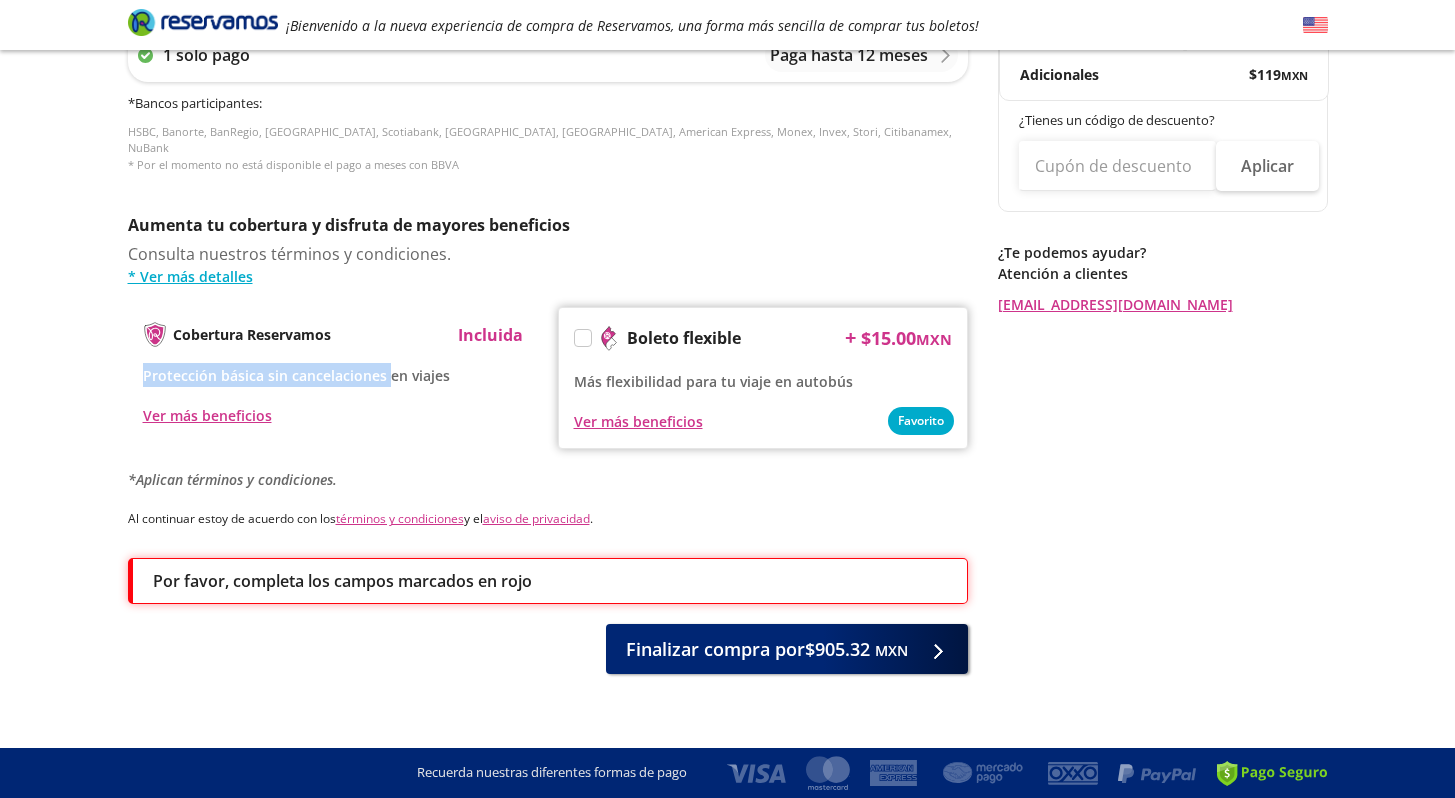 click on "Cobertura Reservamos Incluida Protección básica sin cancelaciones en viajes Ver más beneficios" at bounding box center [333, 374] 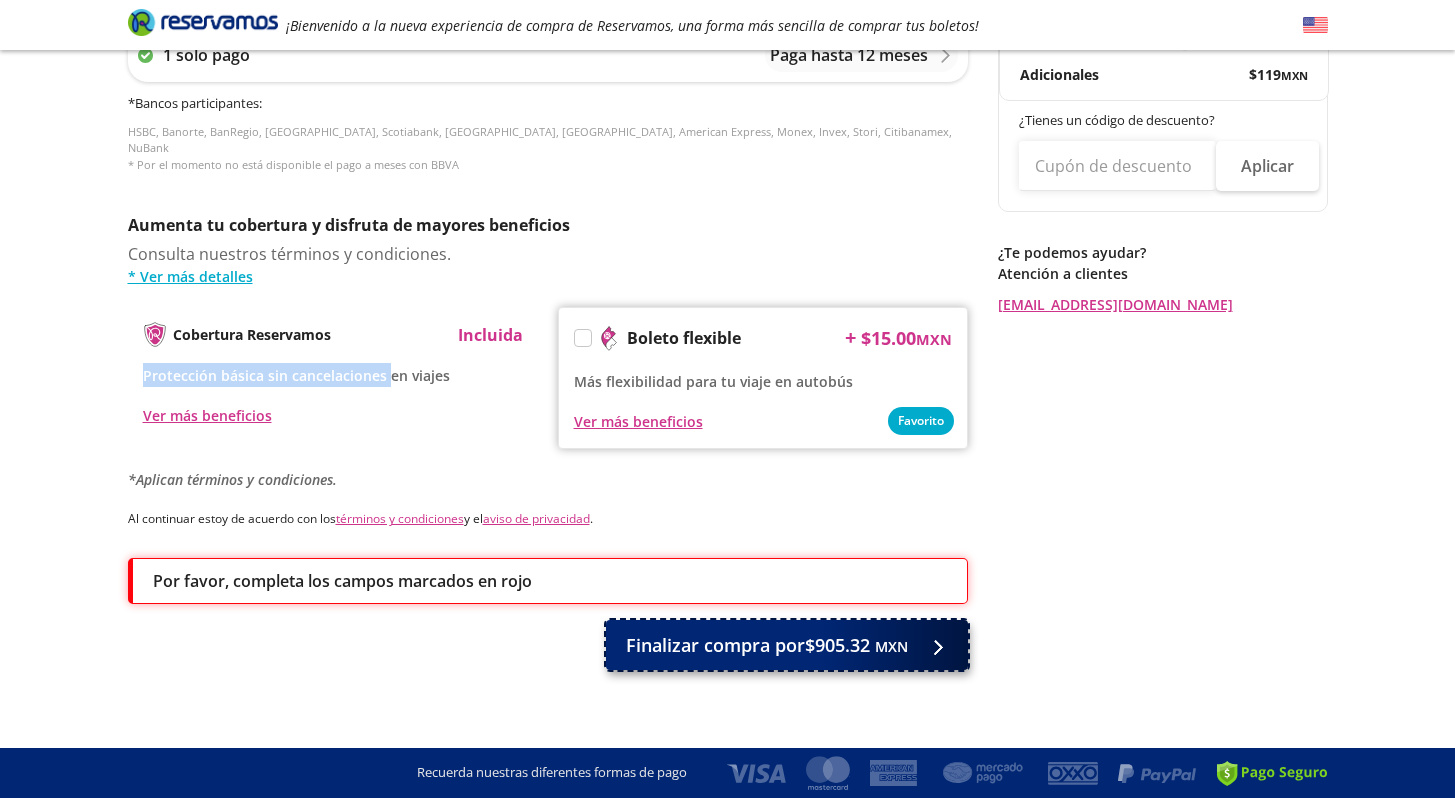 click on "Finalizar compra por  $905.32   MXN" at bounding box center [787, 645] 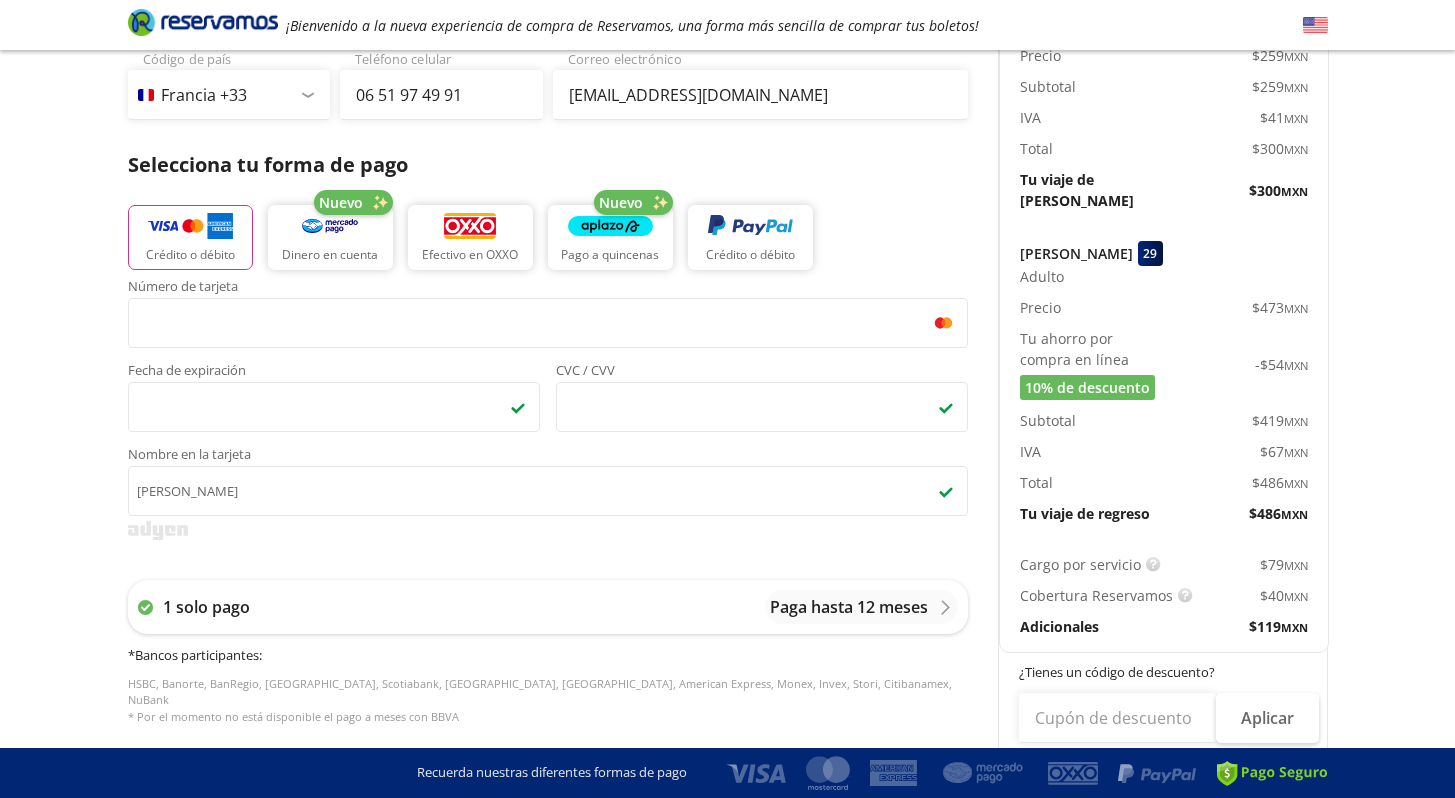 scroll, scrollTop: 0, scrollLeft: 0, axis: both 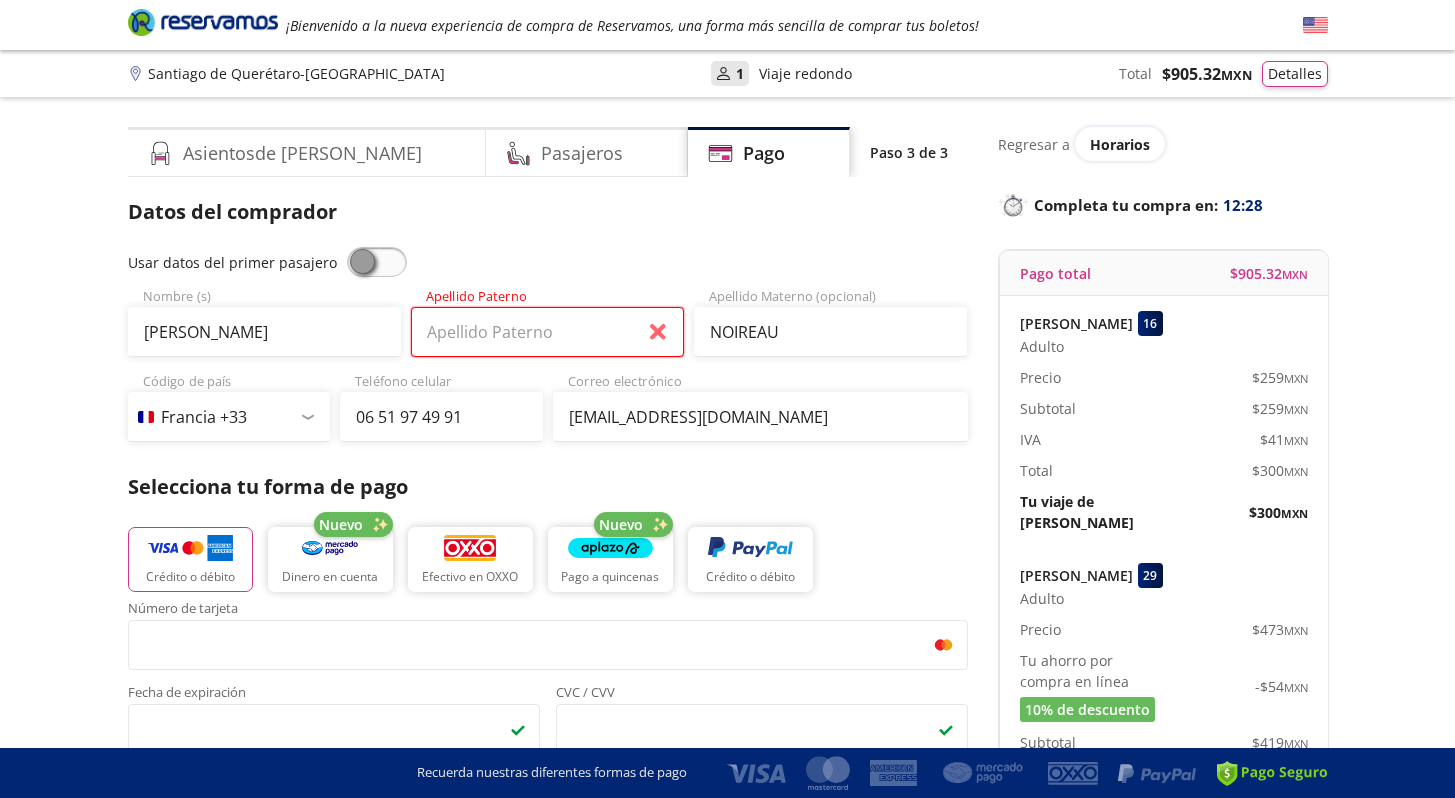 click on "Apellido Paterno" at bounding box center [547, 332] 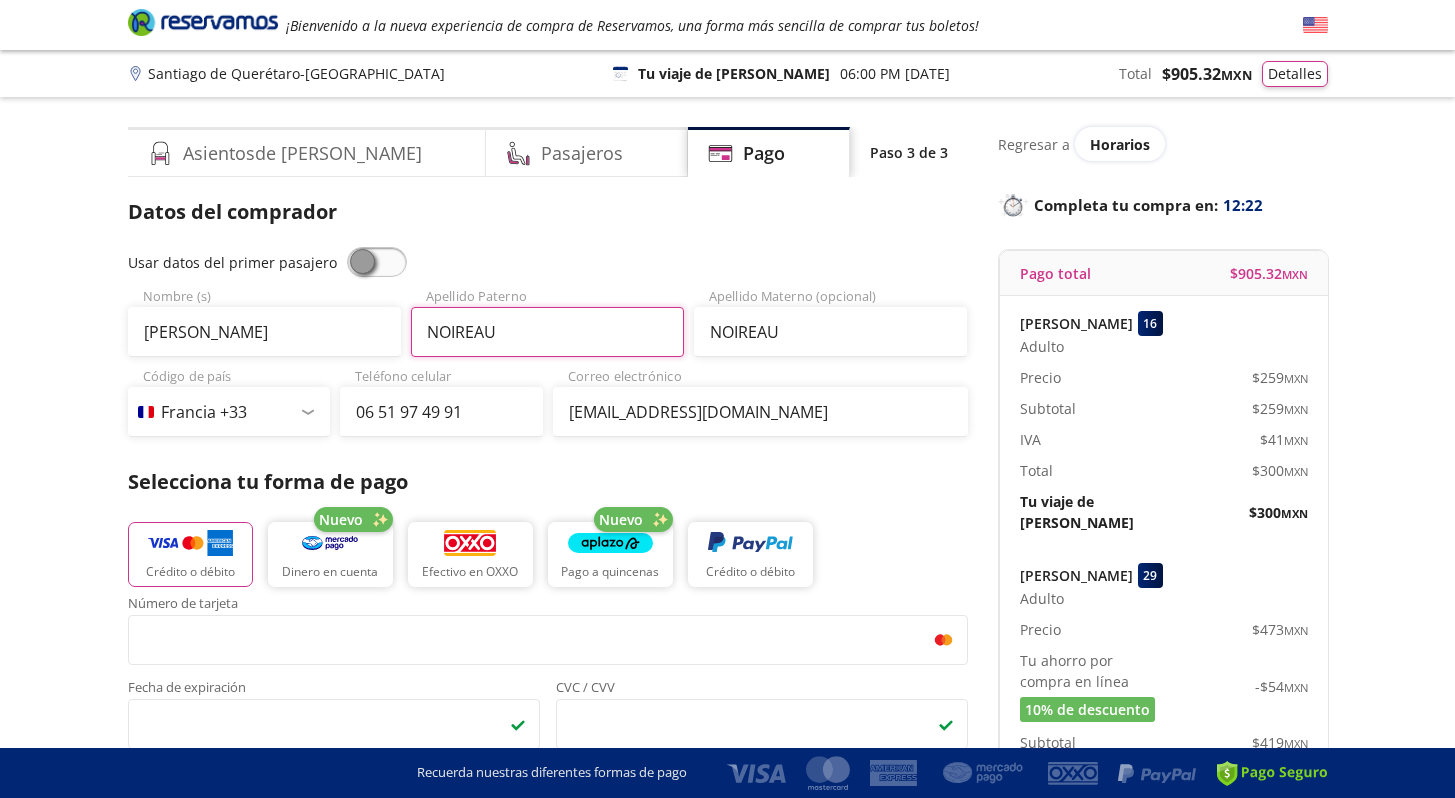 type on "NOIREAU" 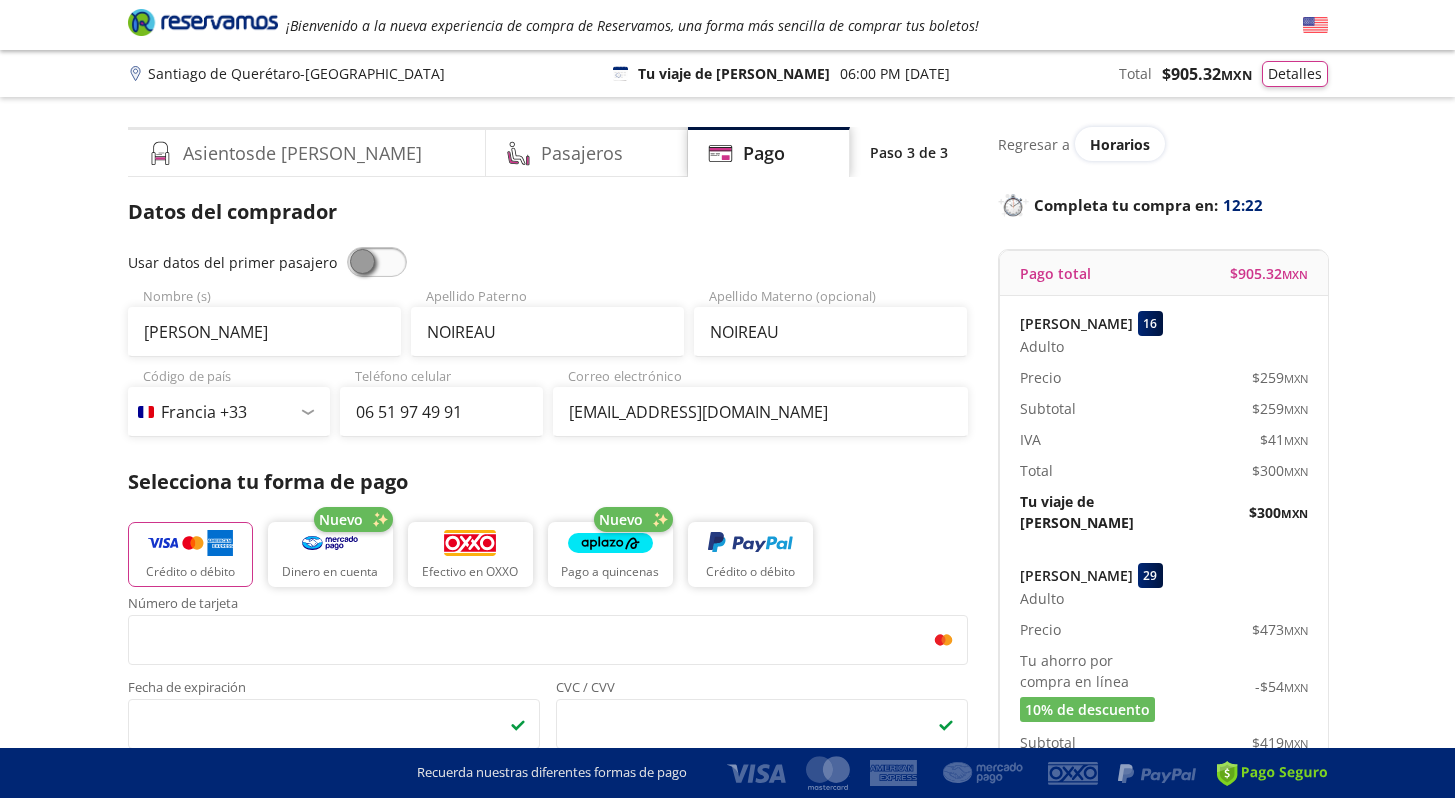click on "Datos del comprador" at bounding box center [548, 212] 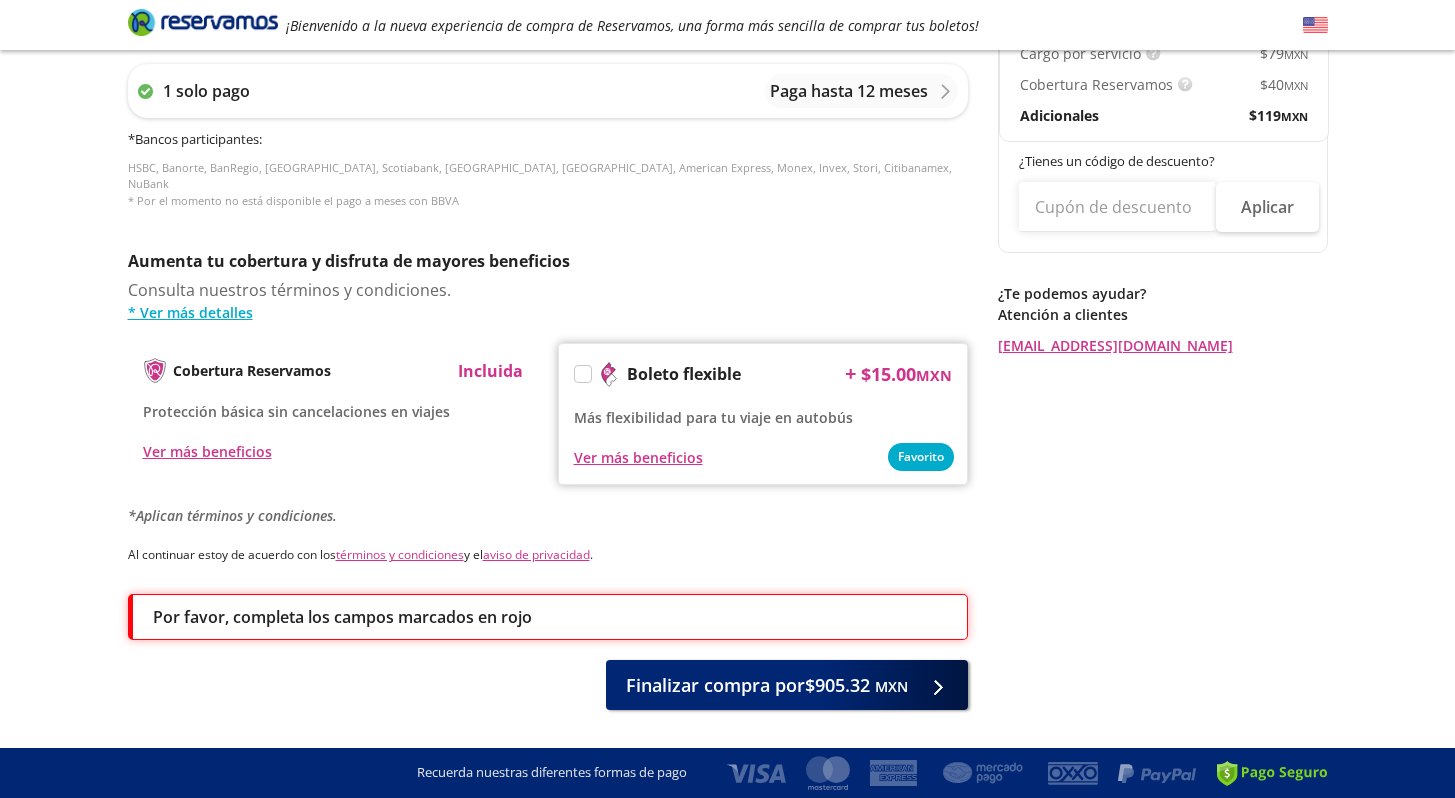 scroll, scrollTop: 869, scrollLeft: 0, axis: vertical 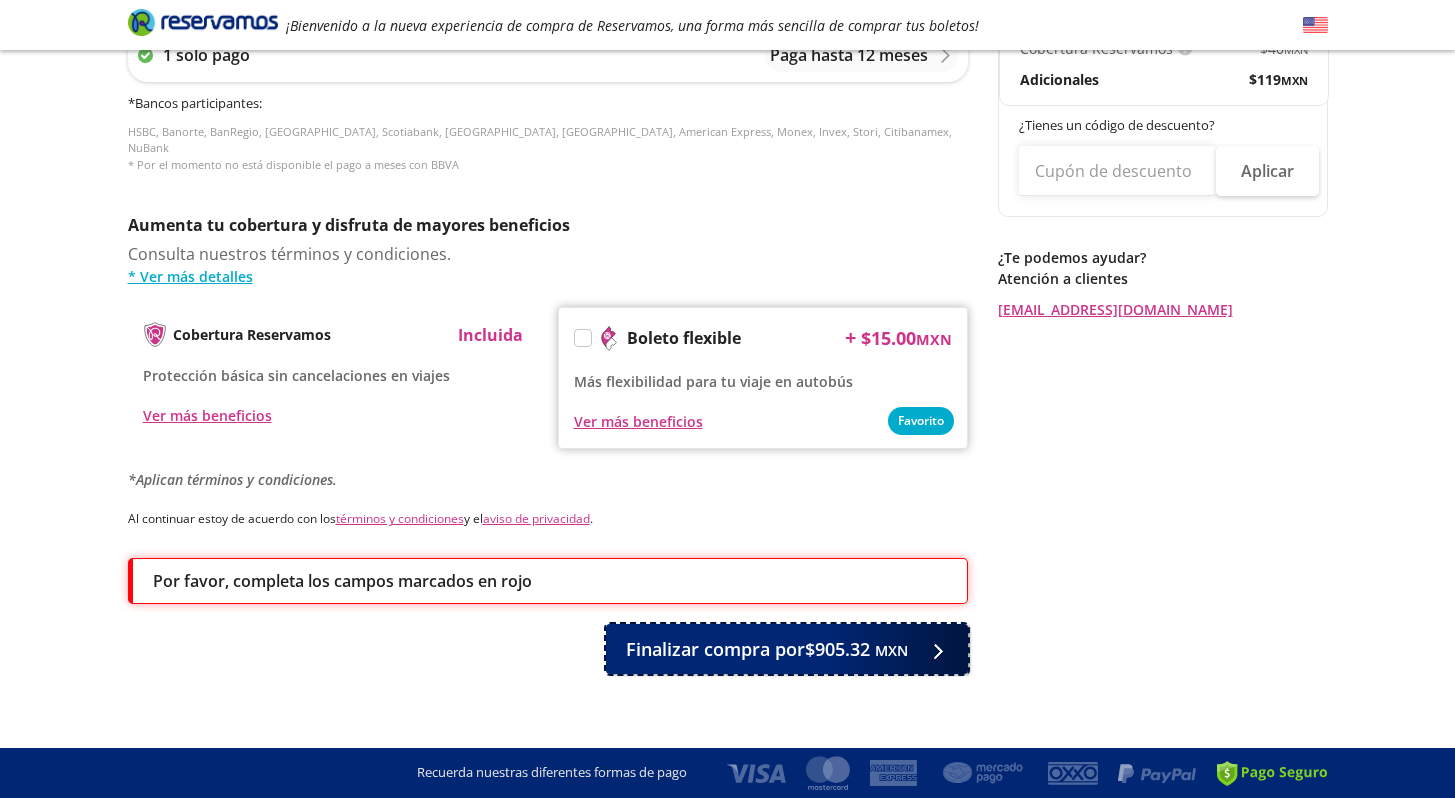 click on "Finalizar compra por  $905.32   MXN" at bounding box center (787, 649) 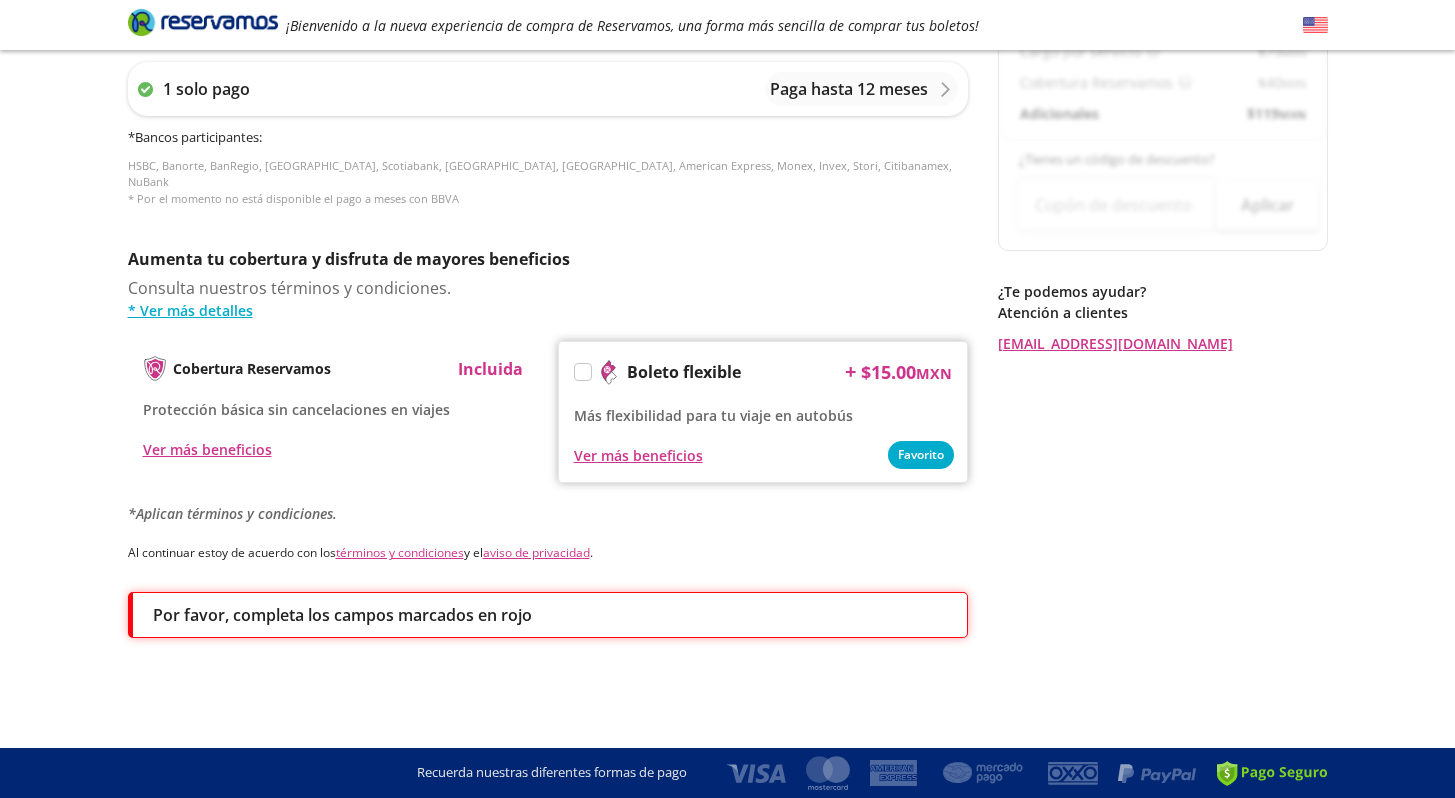 scroll, scrollTop: 0, scrollLeft: 0, axis: both 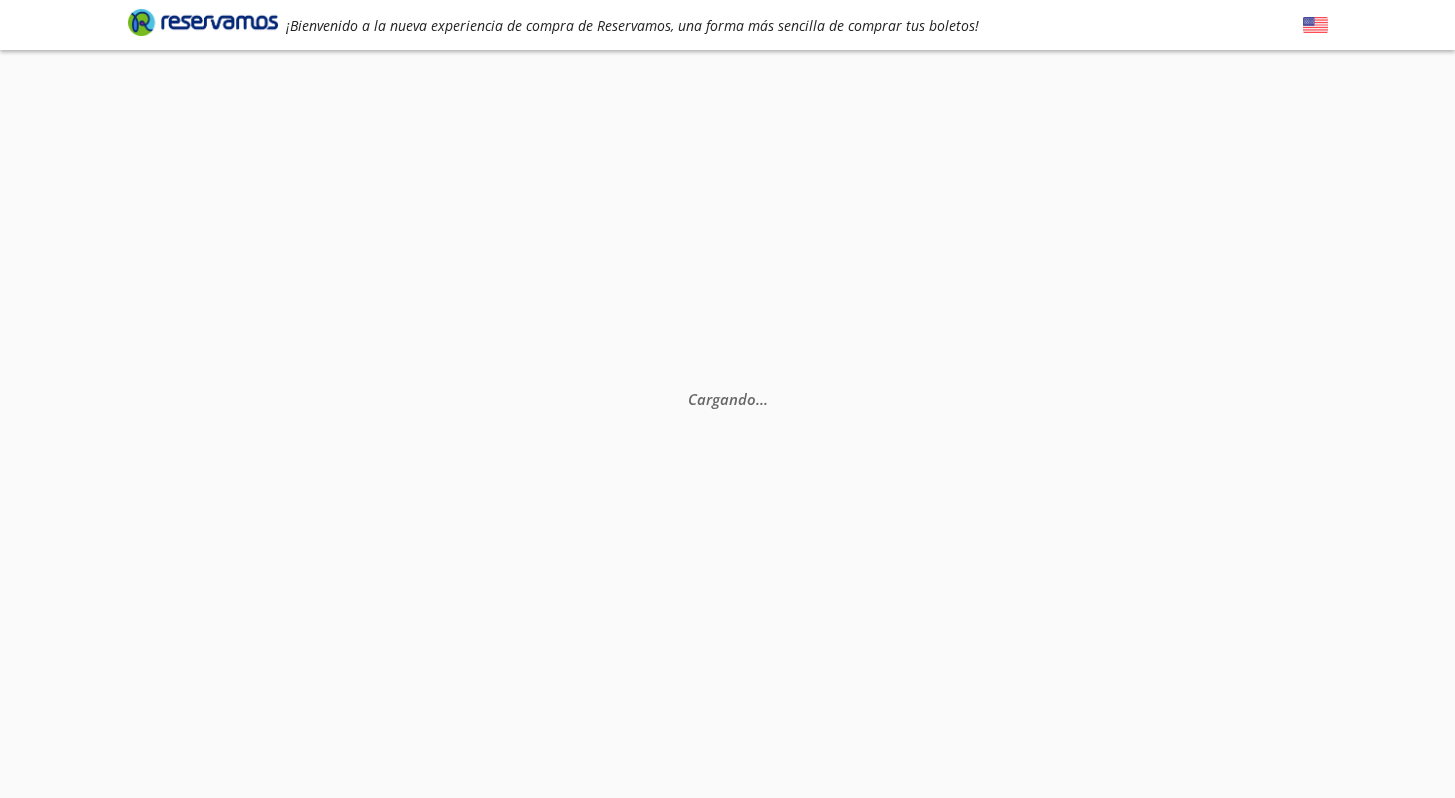 select on "FR" 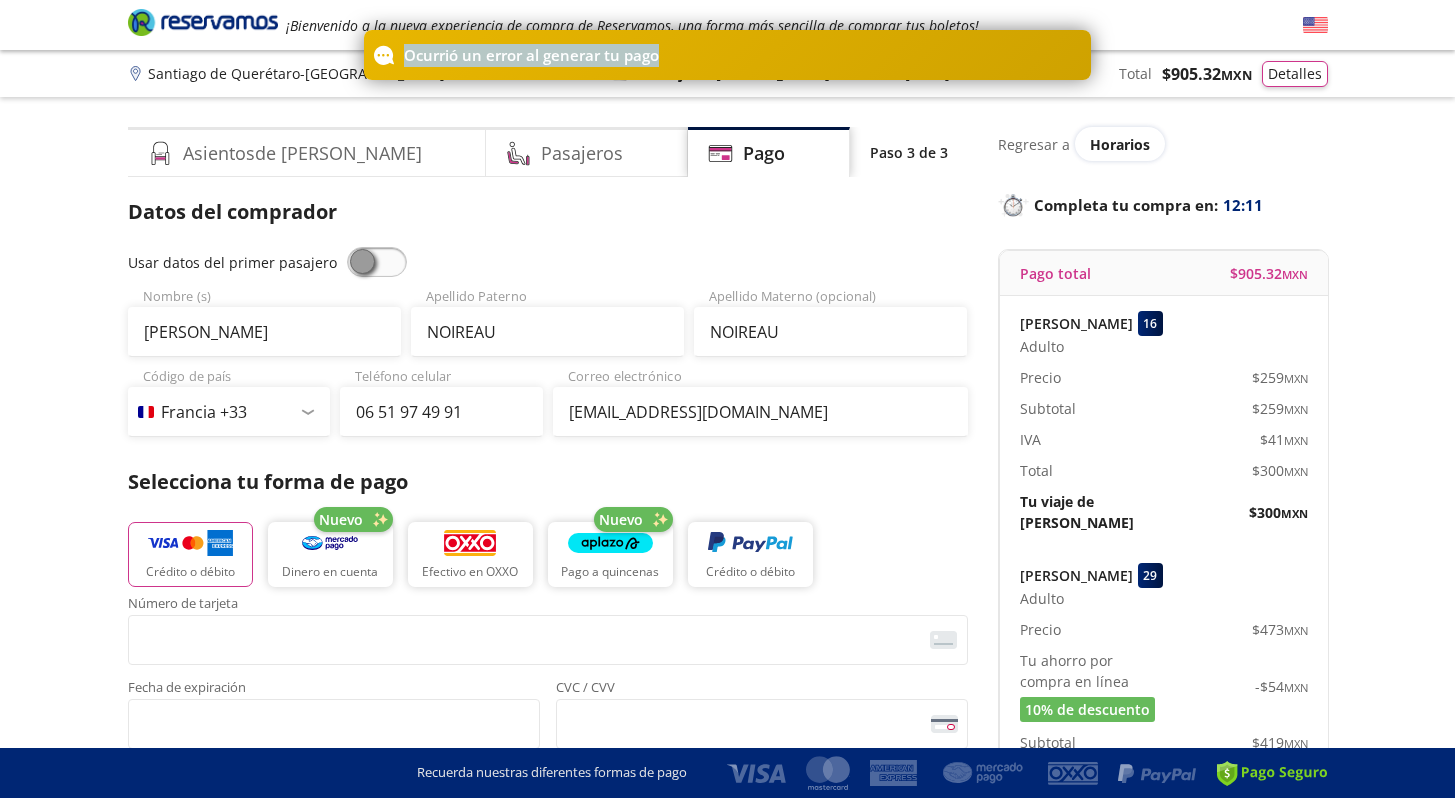 drag, startPoint x: 653, startPoint y: 56, endPoint x: 404, endPoint y: 51, distance: 249.0502 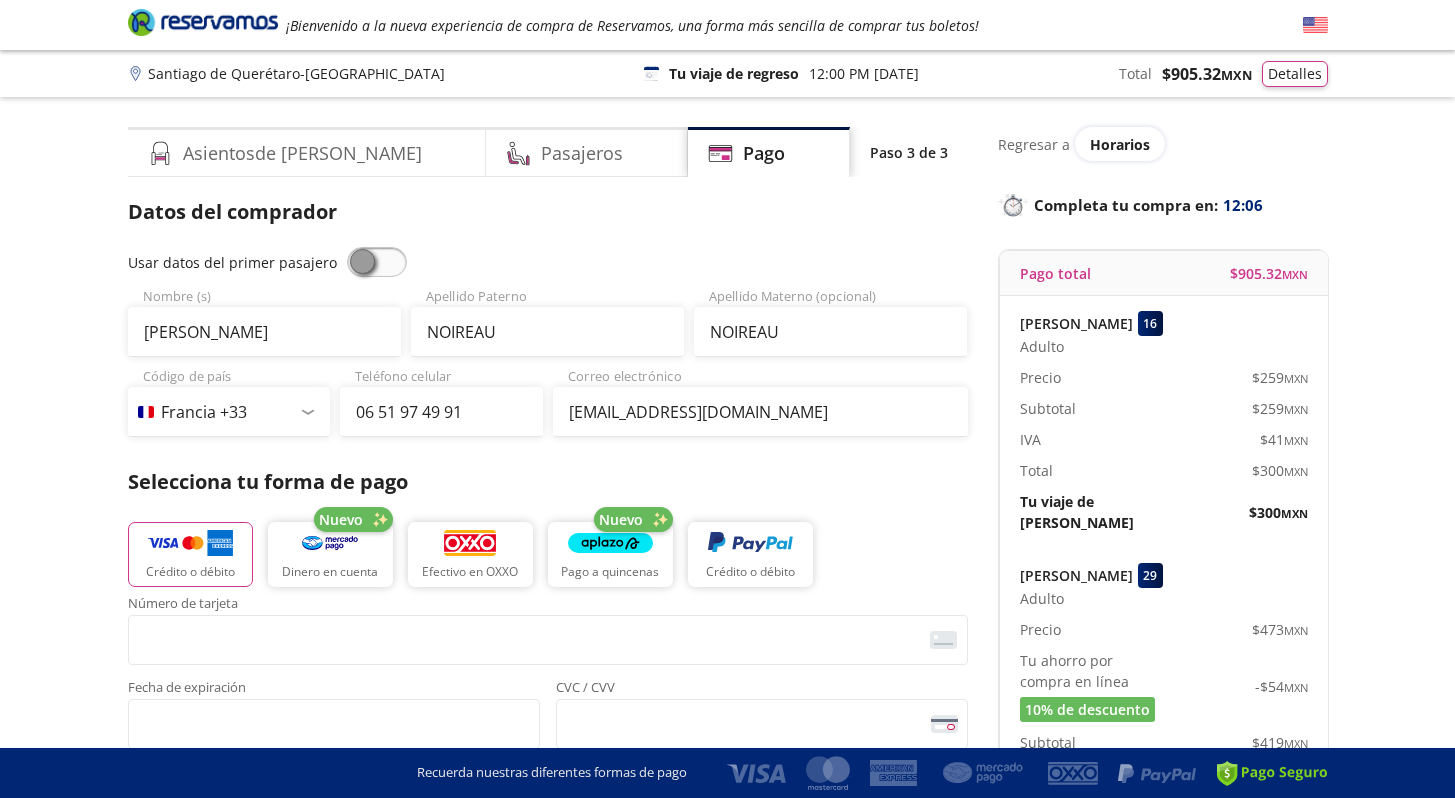 click on "Datos del comprador" at bounding box center (548, 212) 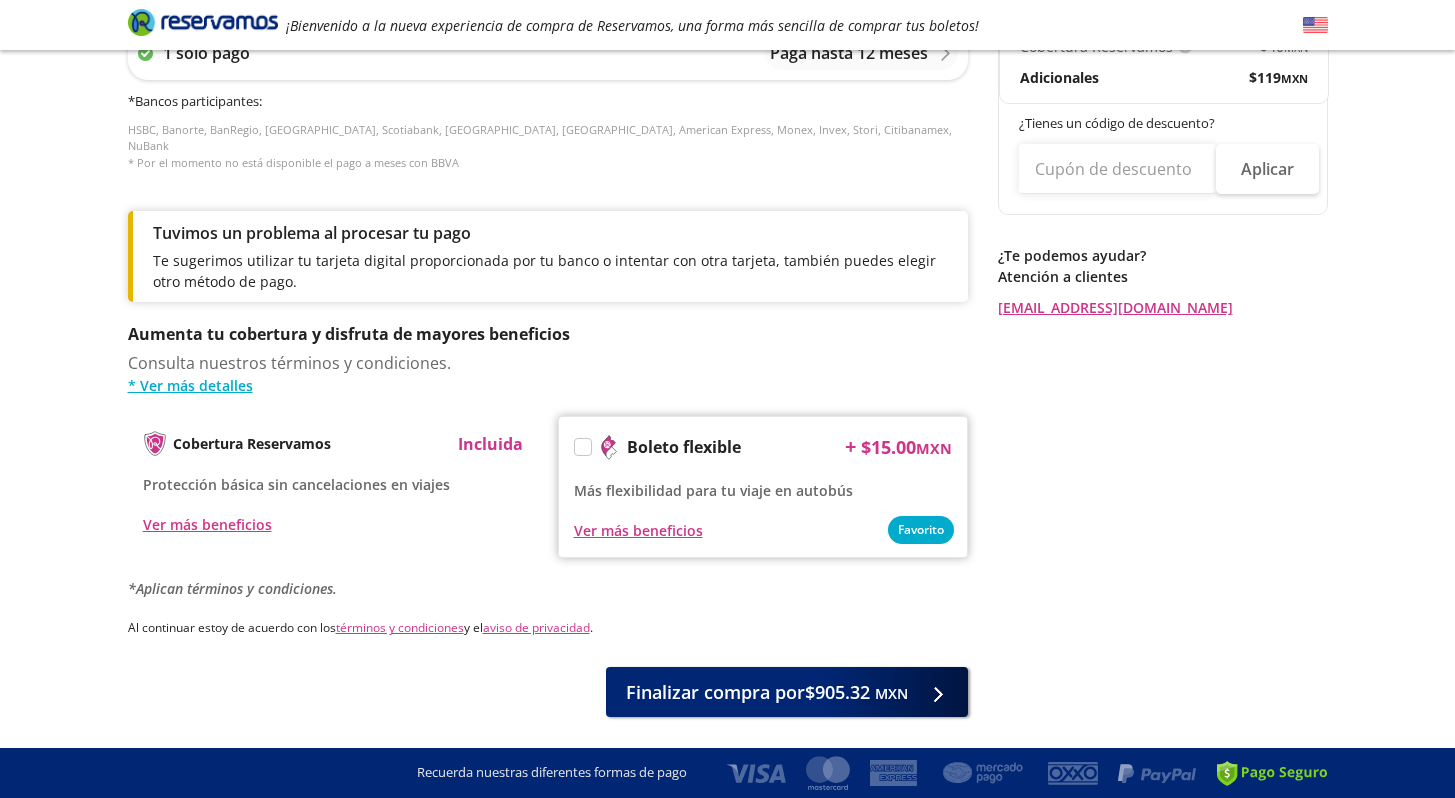 scroll, scrollTop: 882, scrollLeft: 0, axis: vertical 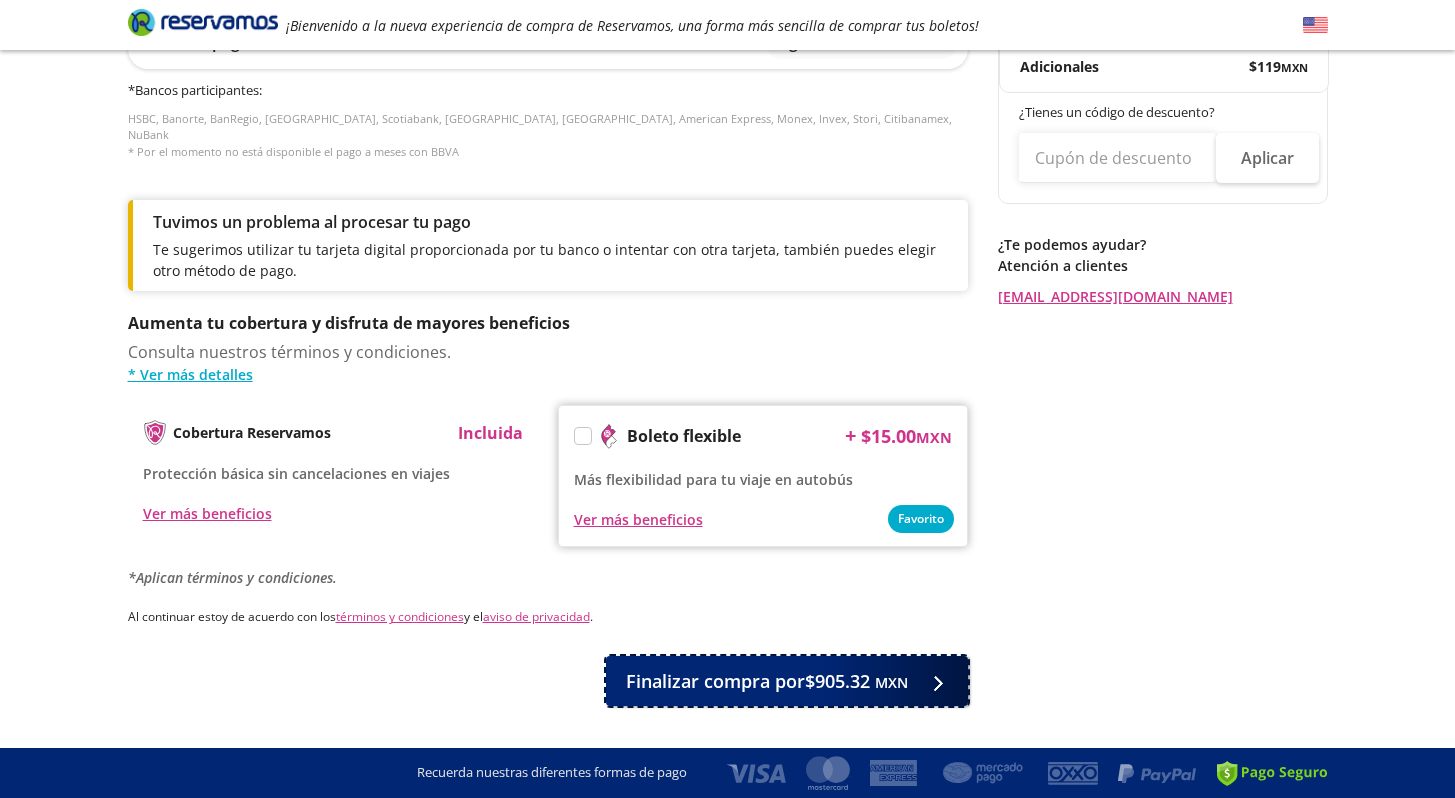 click on "Finalizar compra por  $905.32   MXN" at bounding box center (767, 681) 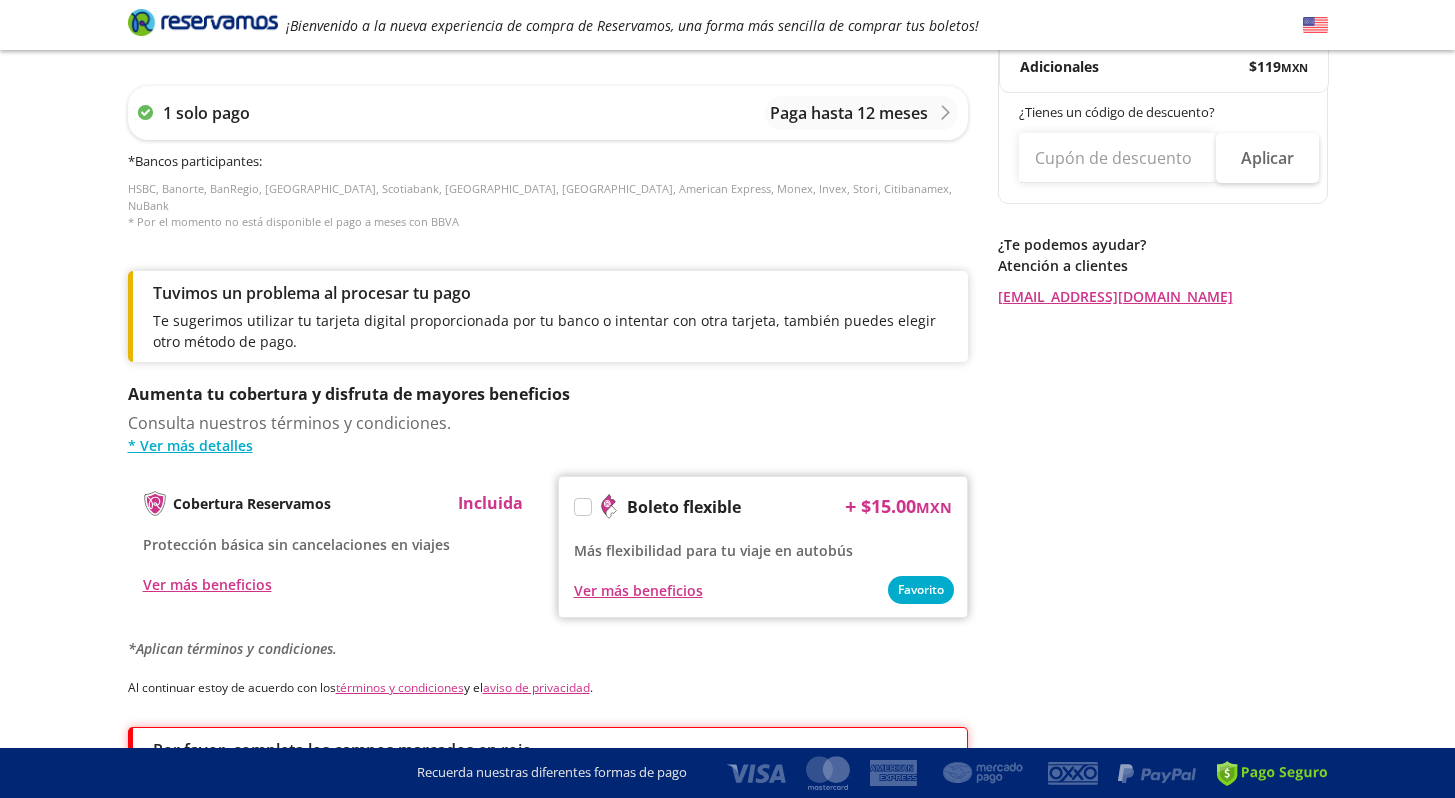 scroll, scrollTop: 1050, scrollLeft: 0, axis: vertical 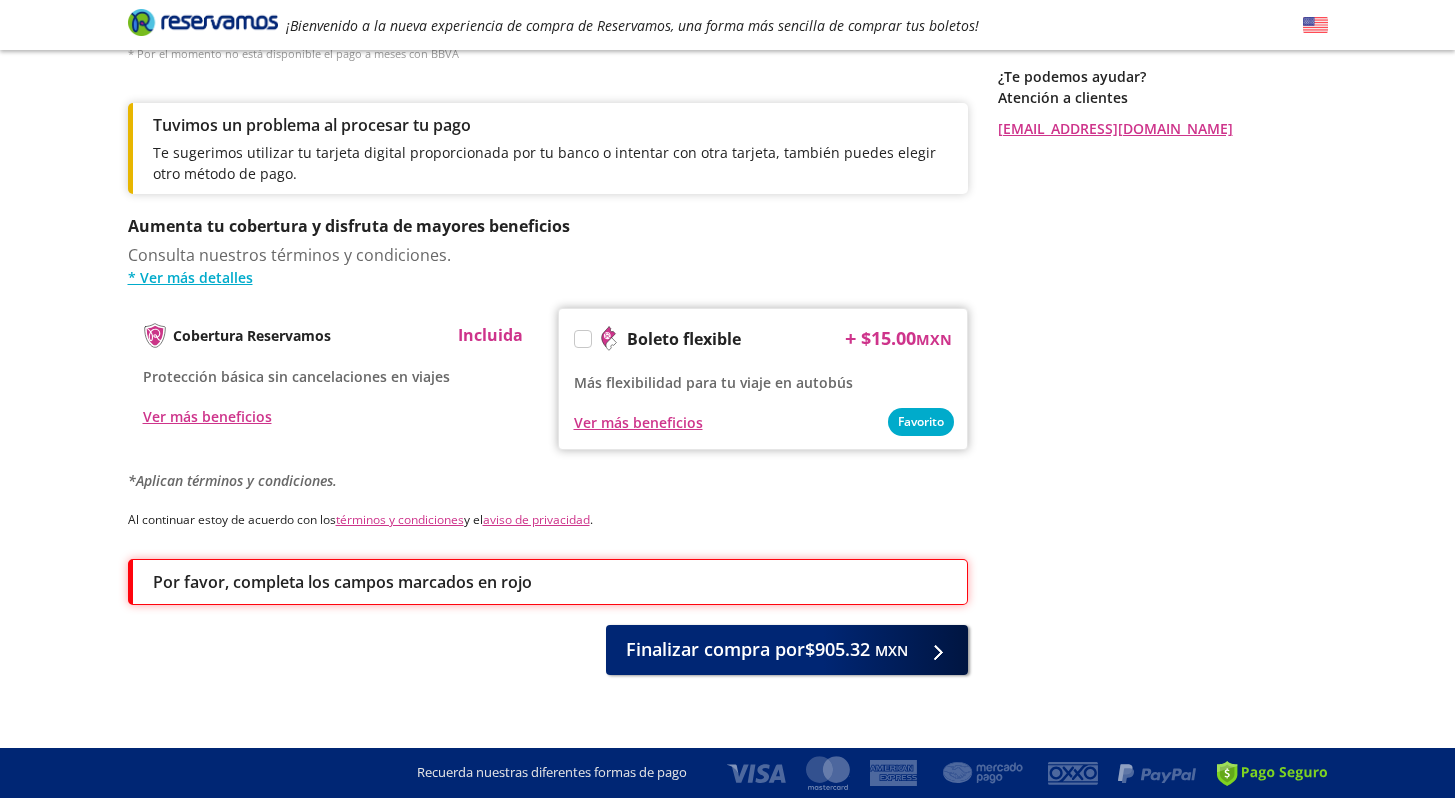 click on "Por favor, completa los [PERSON_NAME] marcados en rojo Finalizar compra por  $905.32   MXN" at bounding box center (548, 617) 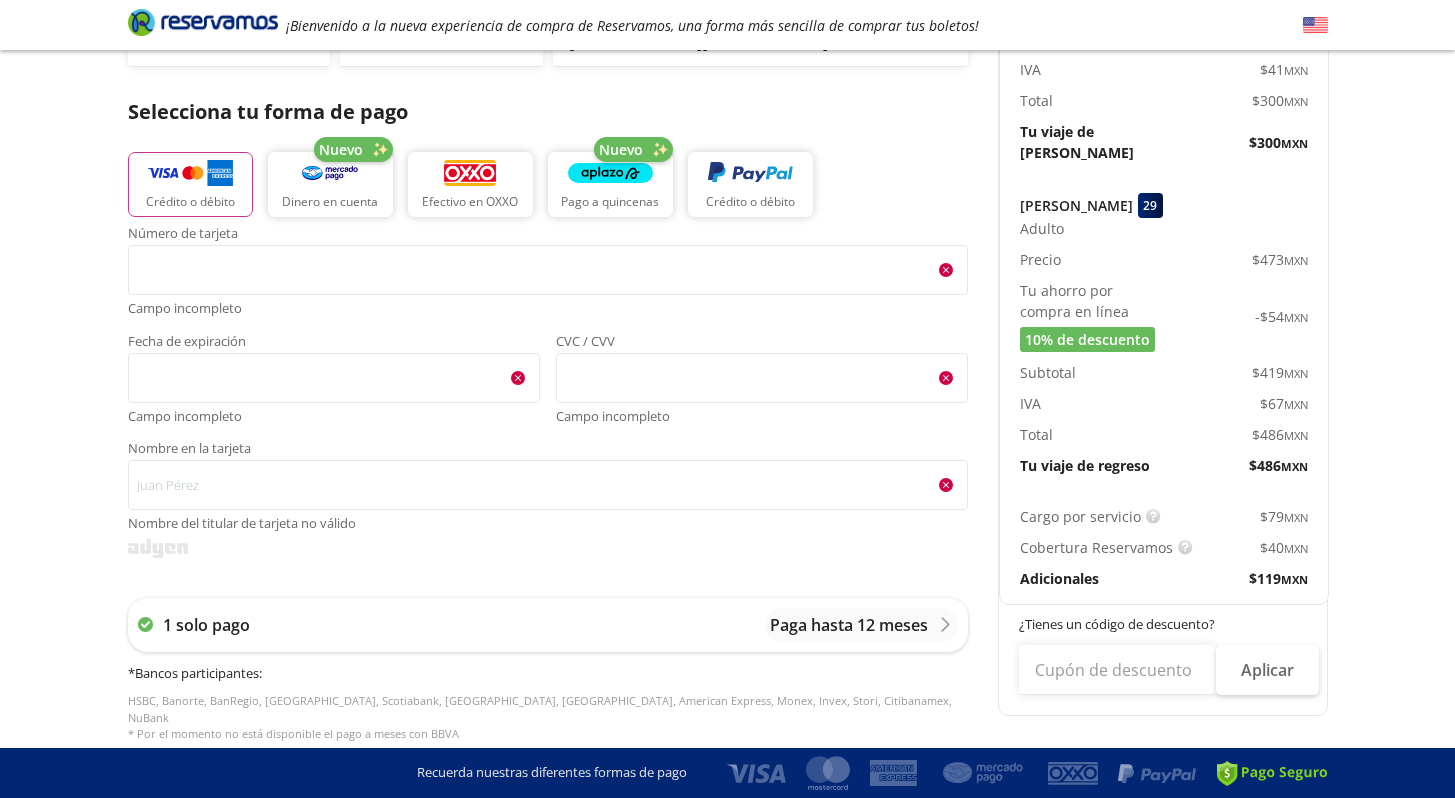 scroll, scrollTop: 370, scrollLeft: 0, axis: vertical 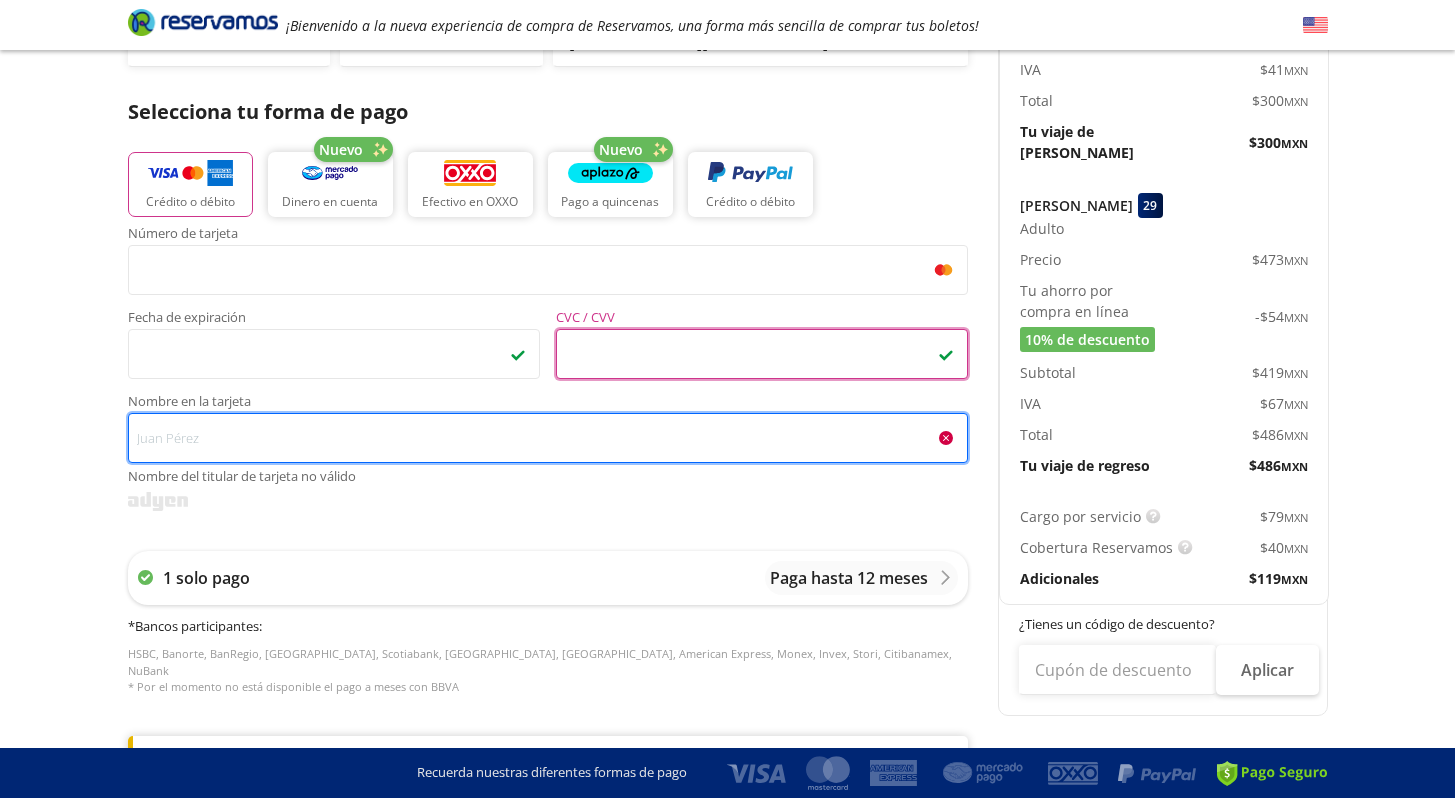 click on "Nombre en la tarjeta Nombre del titular de tarjeta no válido" at bounding box center [548, 438] 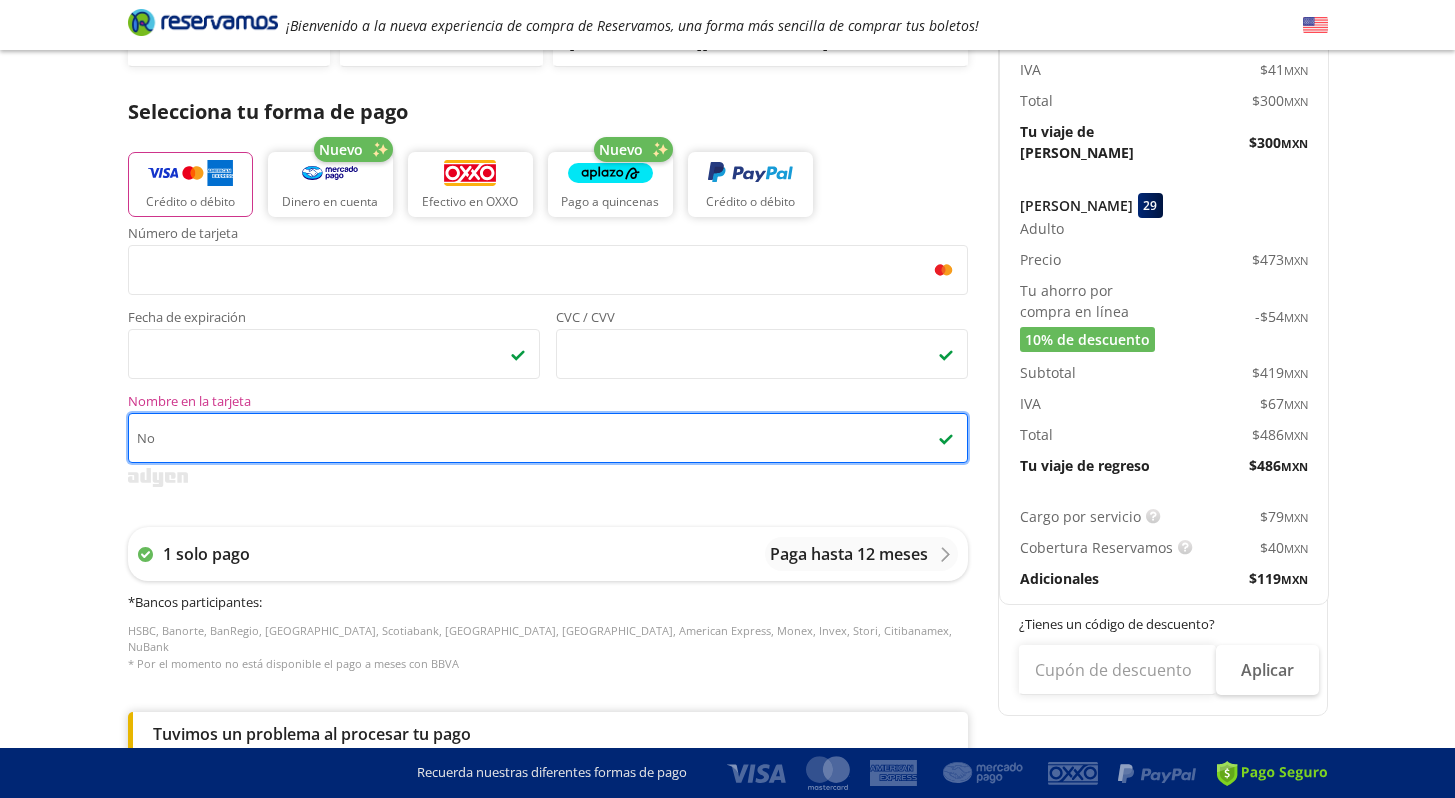 type on "N" 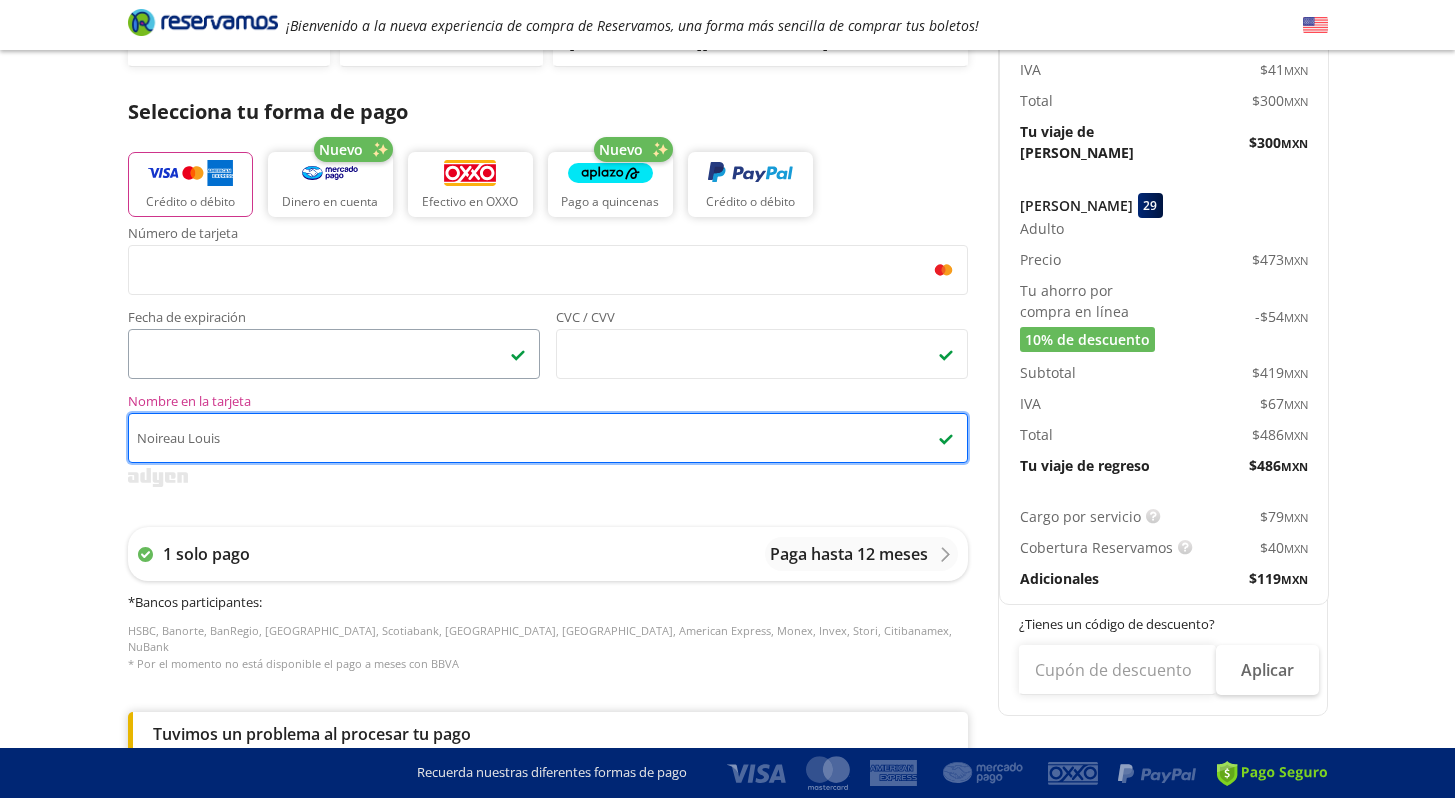 type on "Noireau Louis" 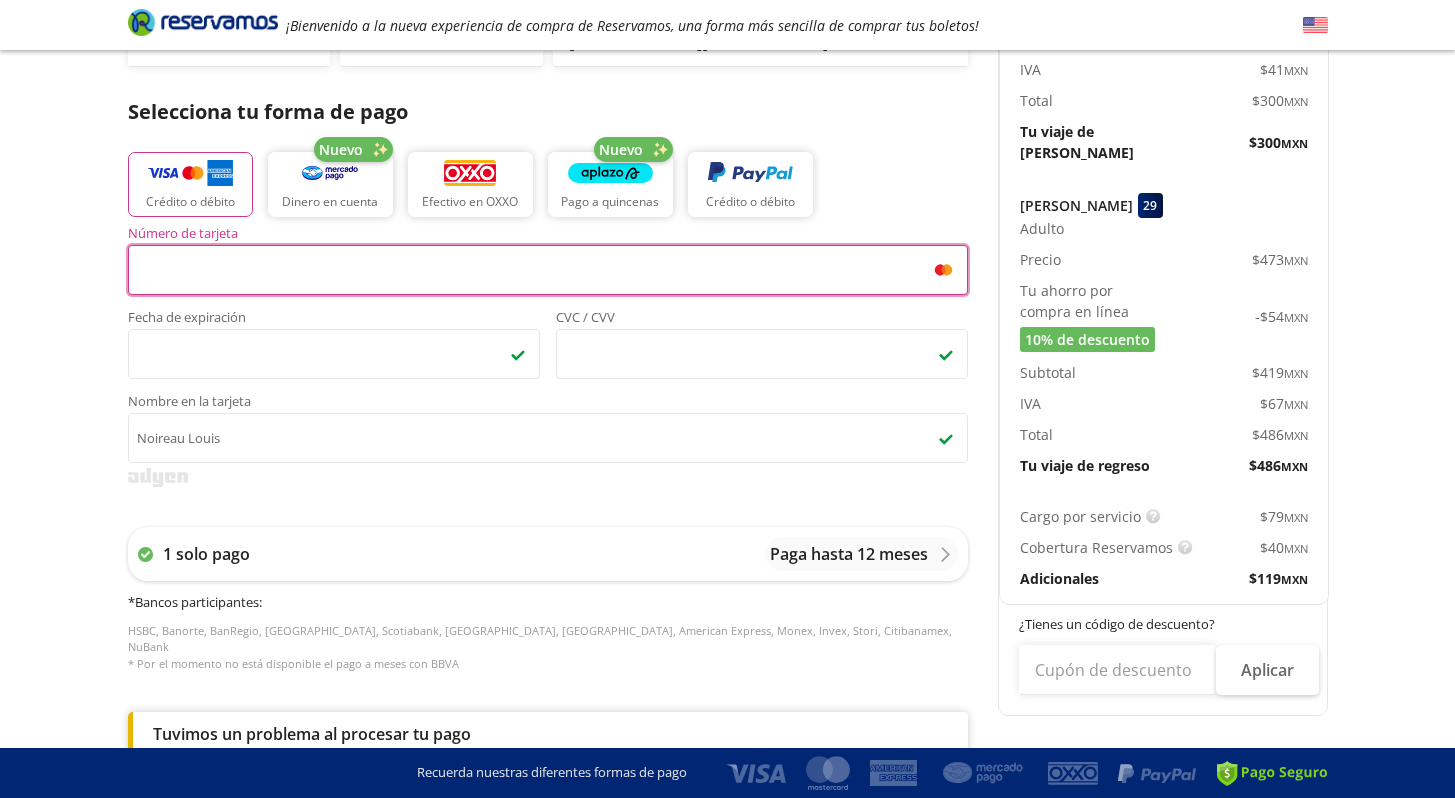 scroll, scrollTop: 0, scrollLeft: 0, axis: both 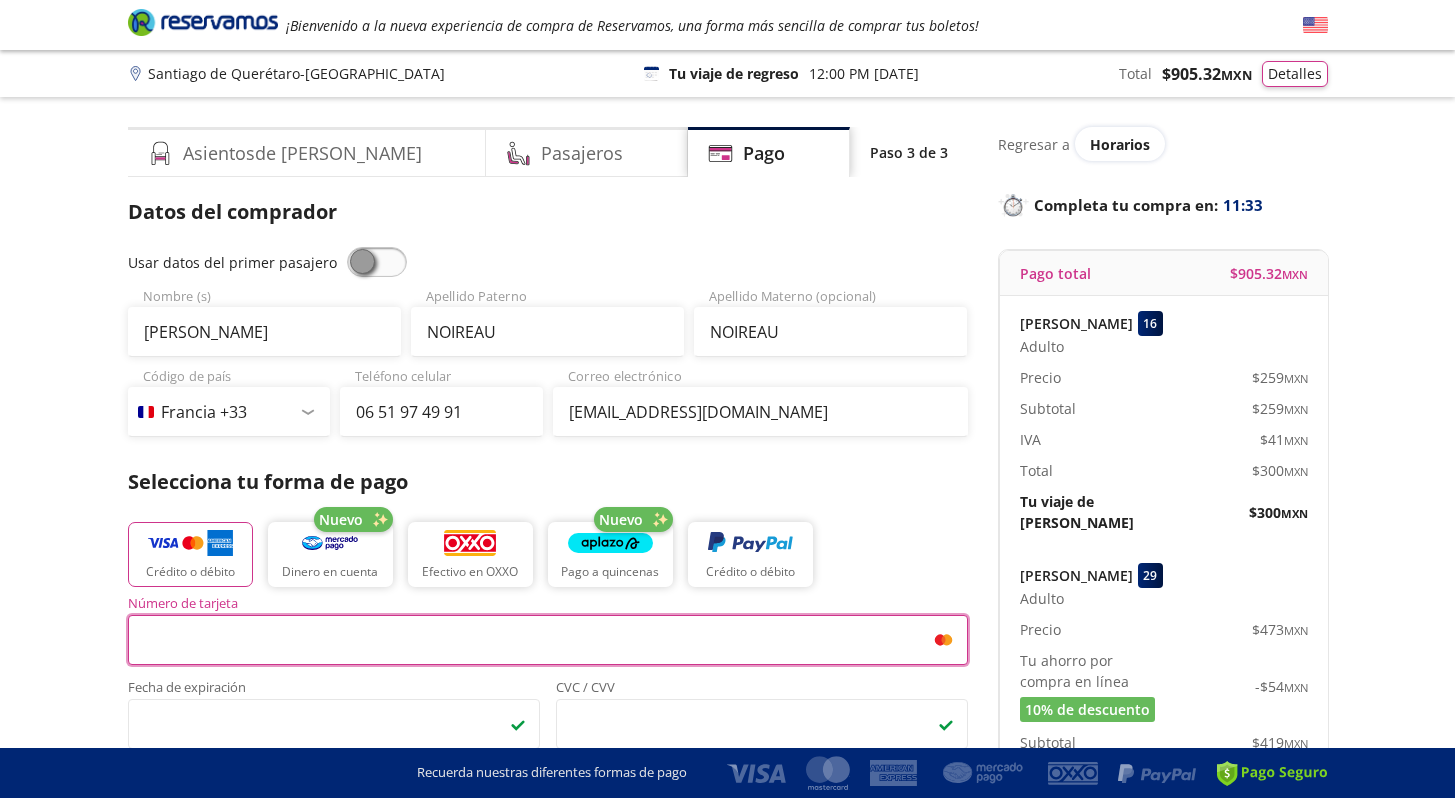 click on "Usar datos del primer pasajero" at bounding box center (548, 262) 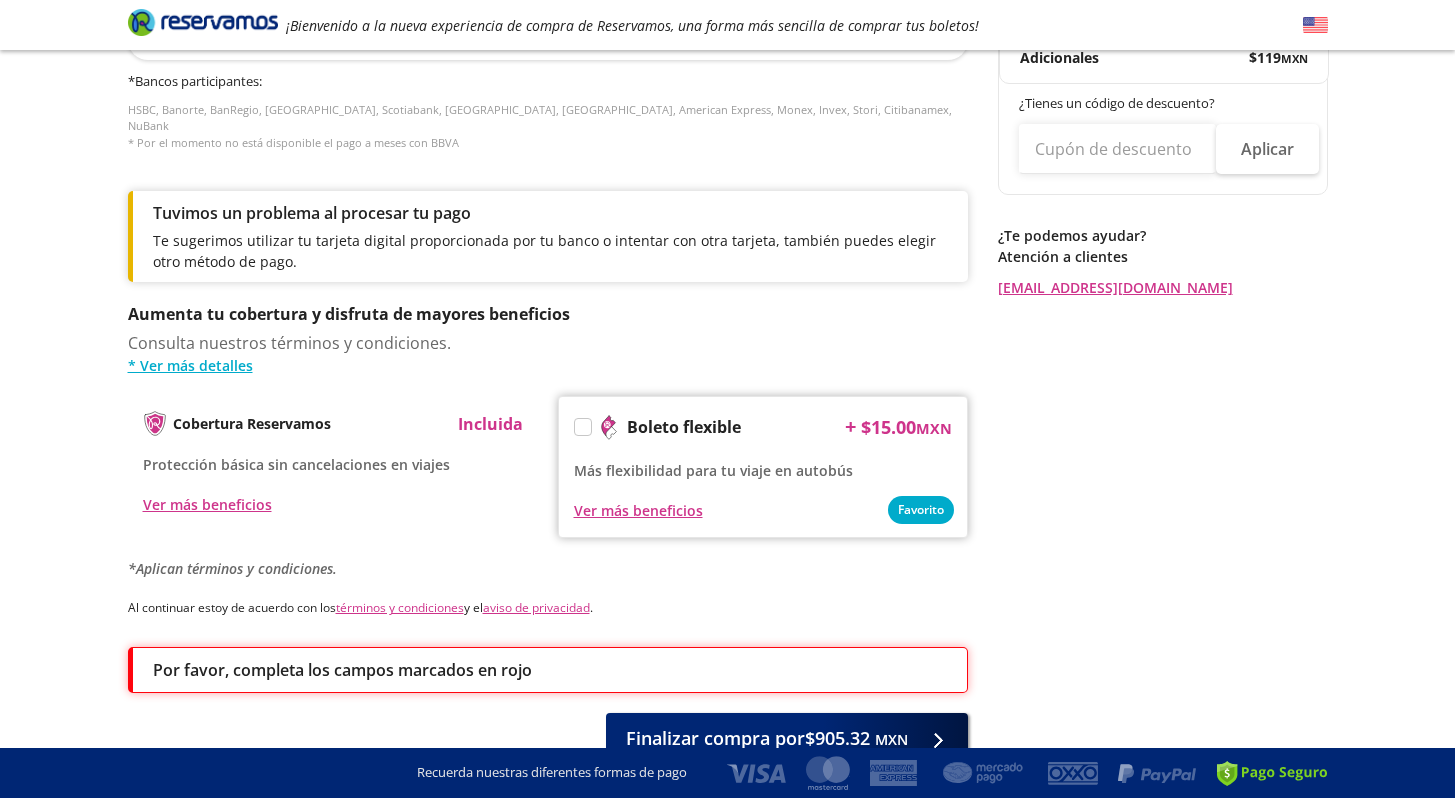 scroll, scrollTop: 980, scrollLeft: 0, axis: vertical 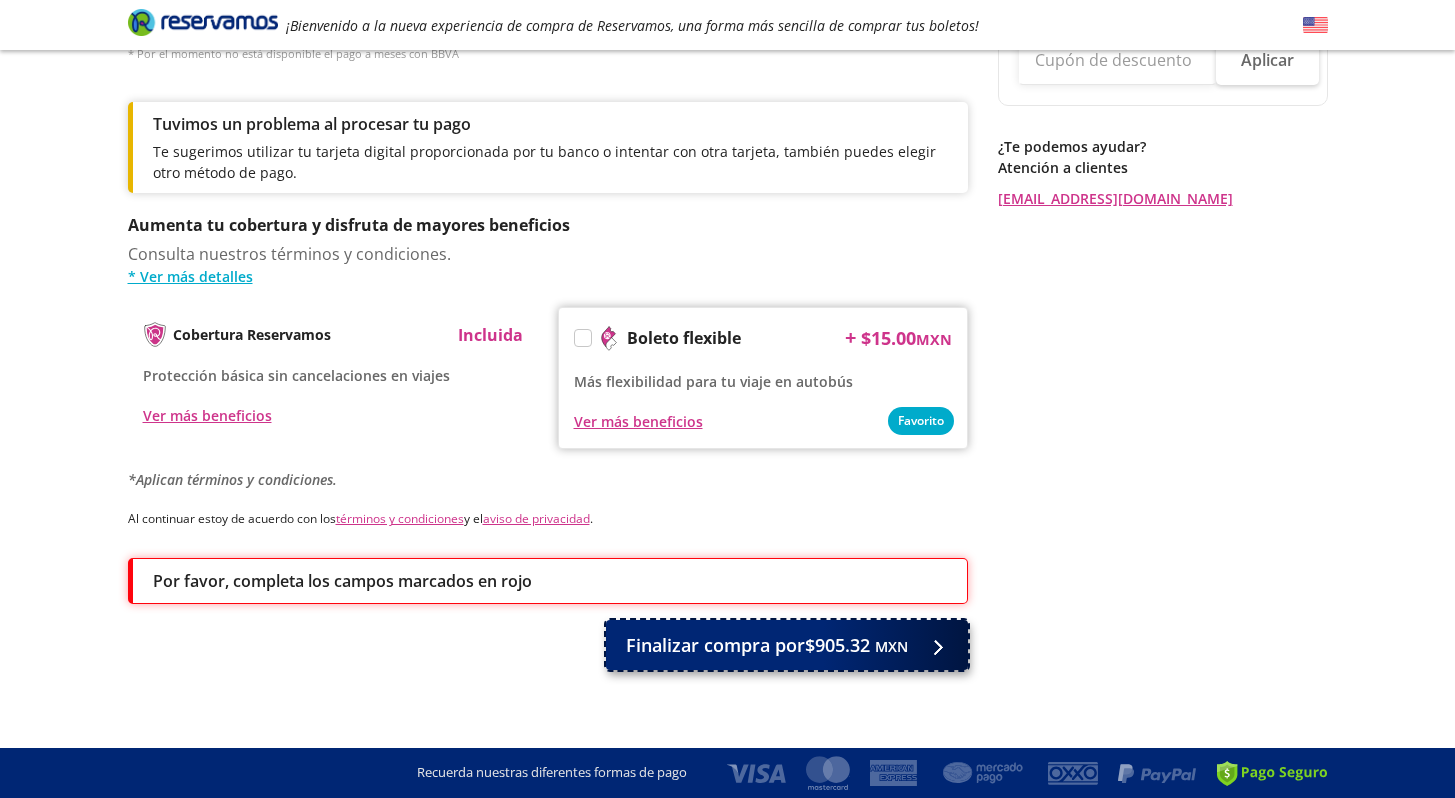 click on "Finalizar compra por  $905.32   MXN" at bounding box center [767, 645] 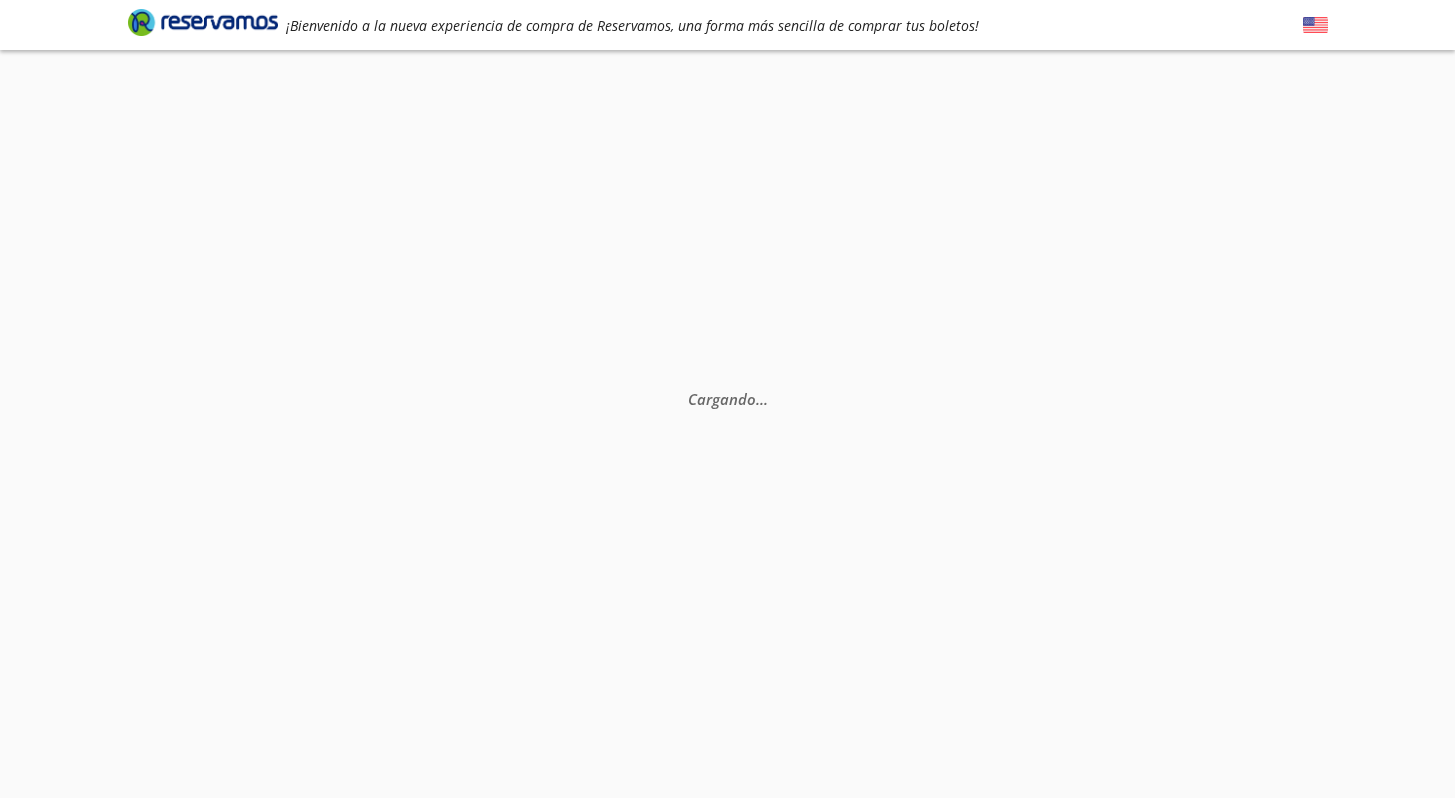 scroll, scrollTop: 0, scrollLeft: 0, axis: both 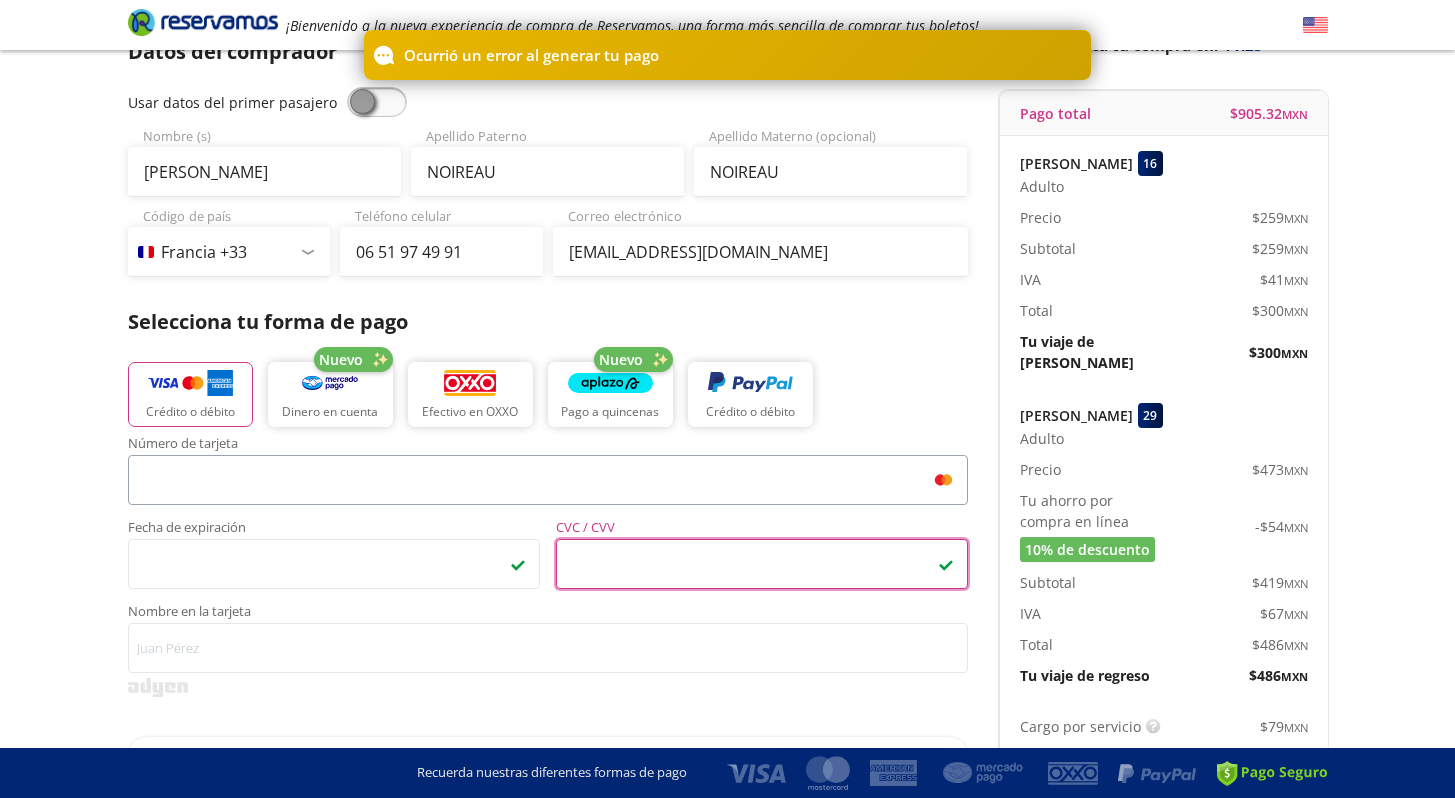 click on "<p>Your browser does not support iframes.</p>" at bounding box center [548, 480] 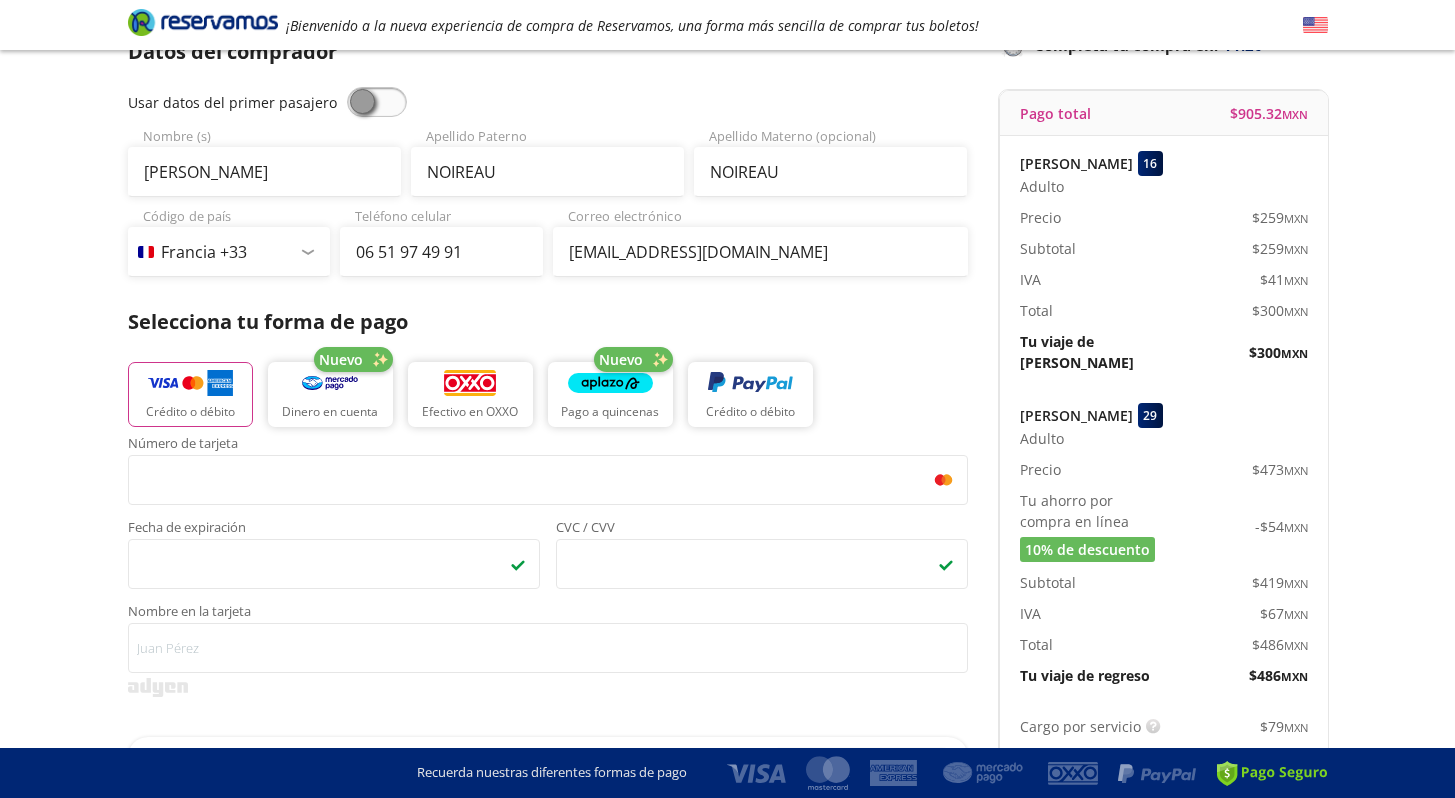 click on "Número de tarjeta <p>Your browser does not support iframes.</p> Fecha de expiración <p>Your browser does not support iframes.</p> CVC / CVV <p>Your browser does not support iframes.</p>" at bounding box center [548, 513] 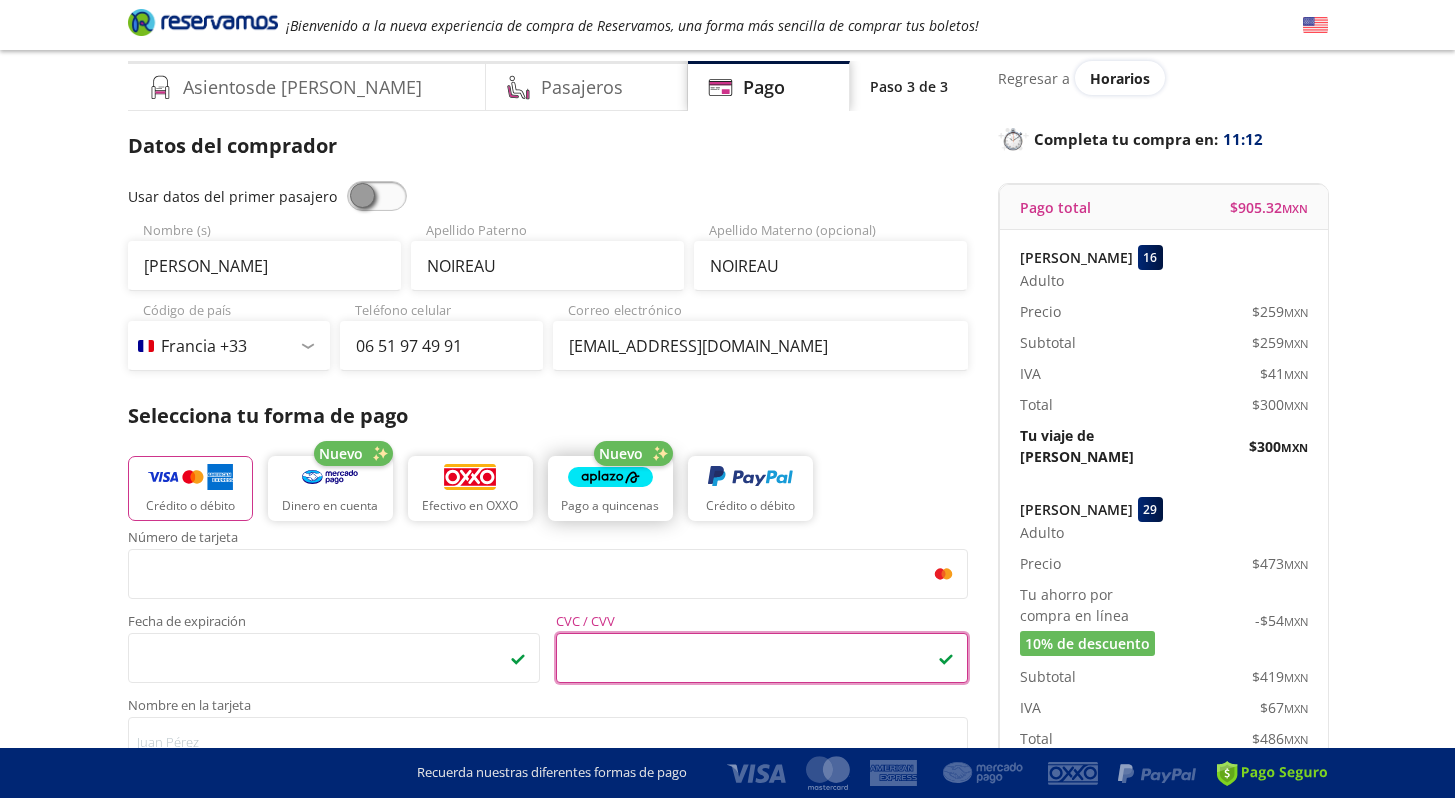 scroll, scrollTop: 0, scrollLeft: 0, axis: both 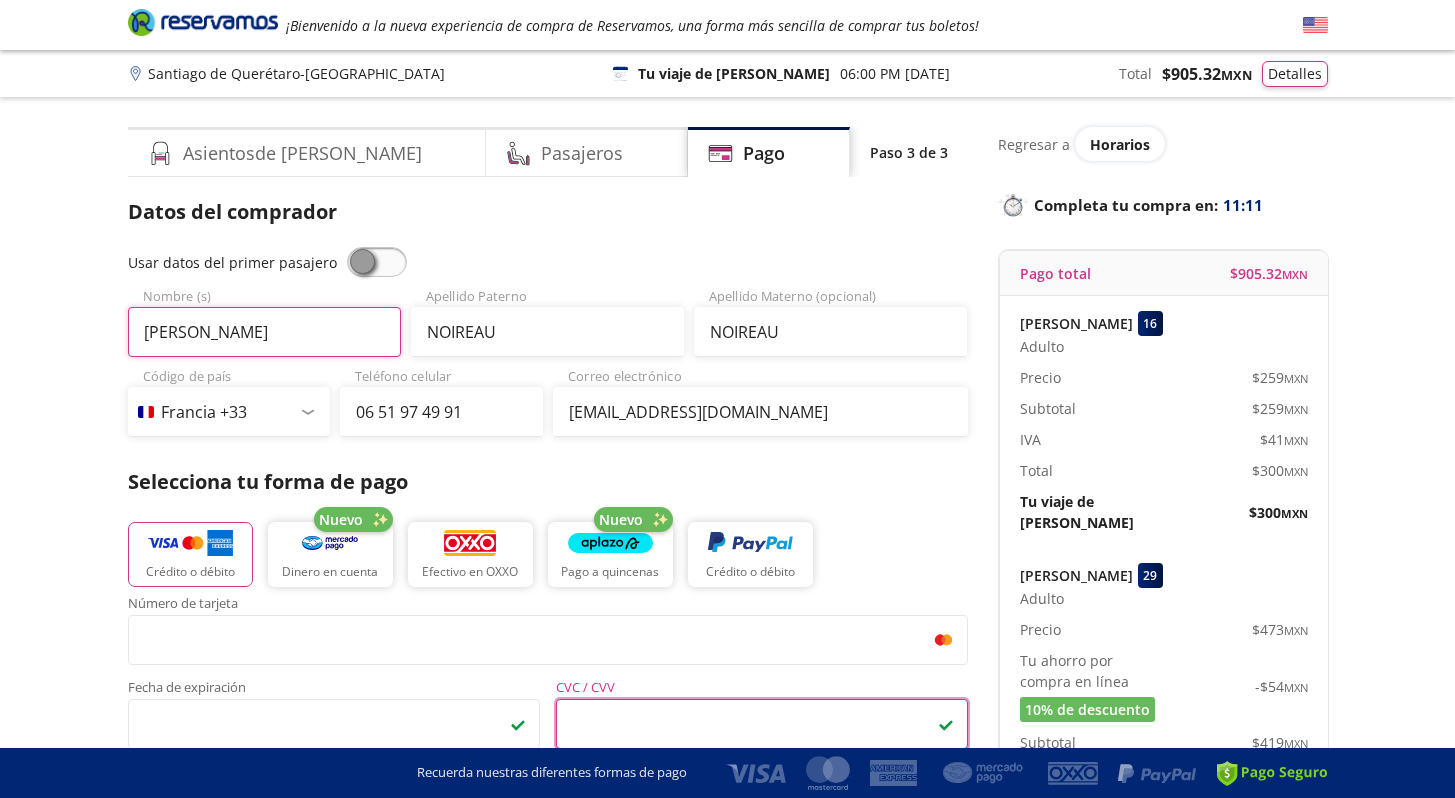 click on "[PERSON_NAME]" at bounding box center (264, 332) 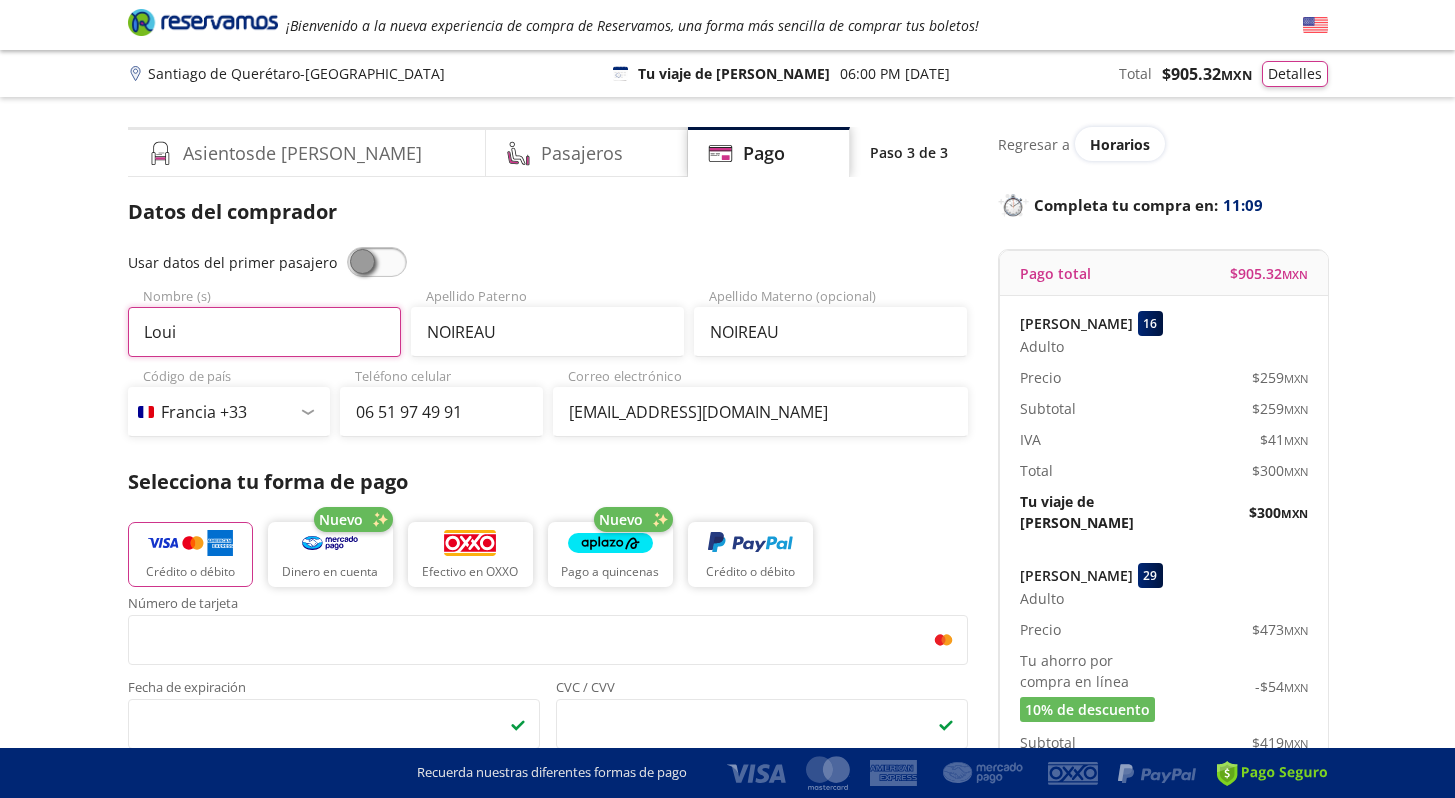 type on "[PERSON_NAME]" 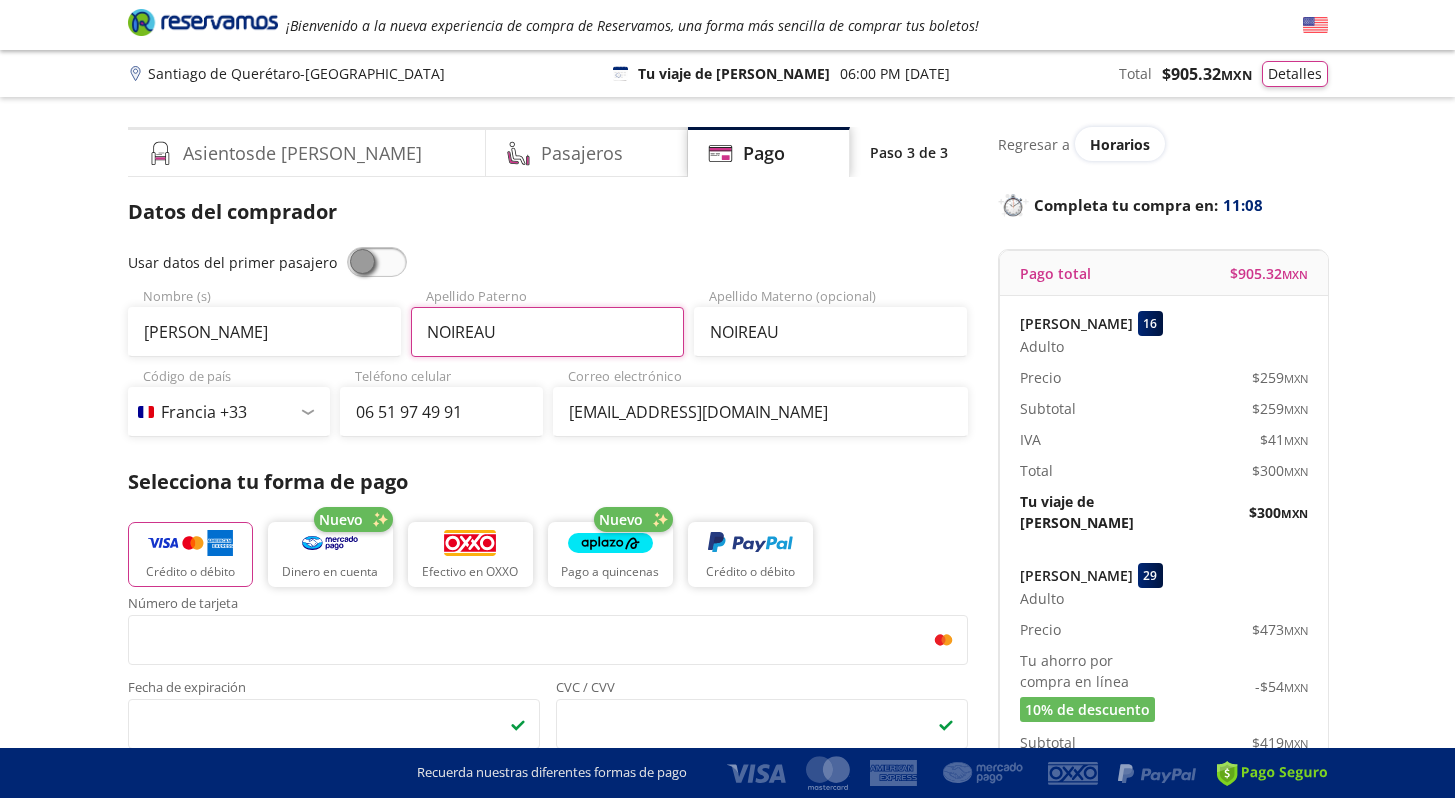 click on "NOIREAU" at bounding box center [547, 332] 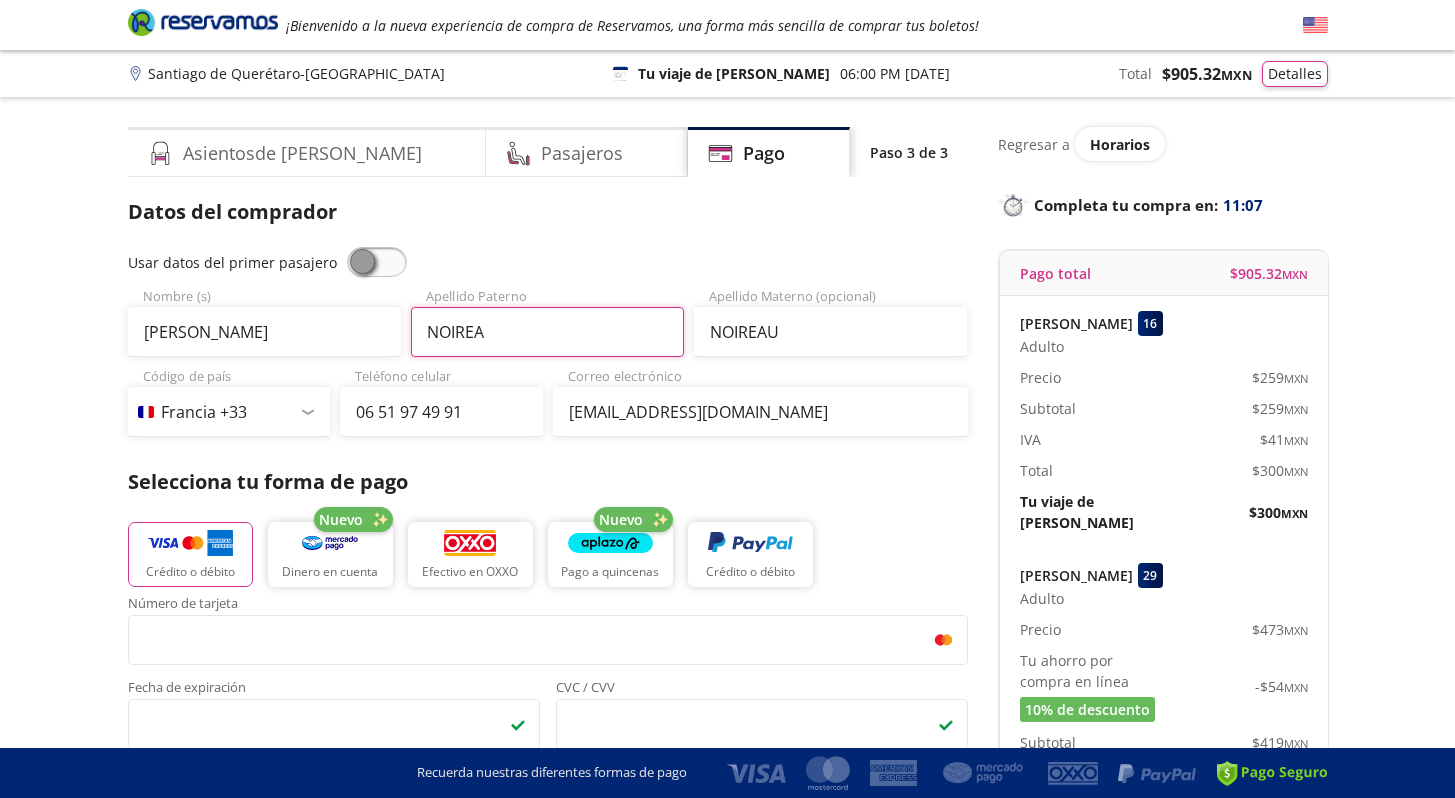 type on "NOIREAU" 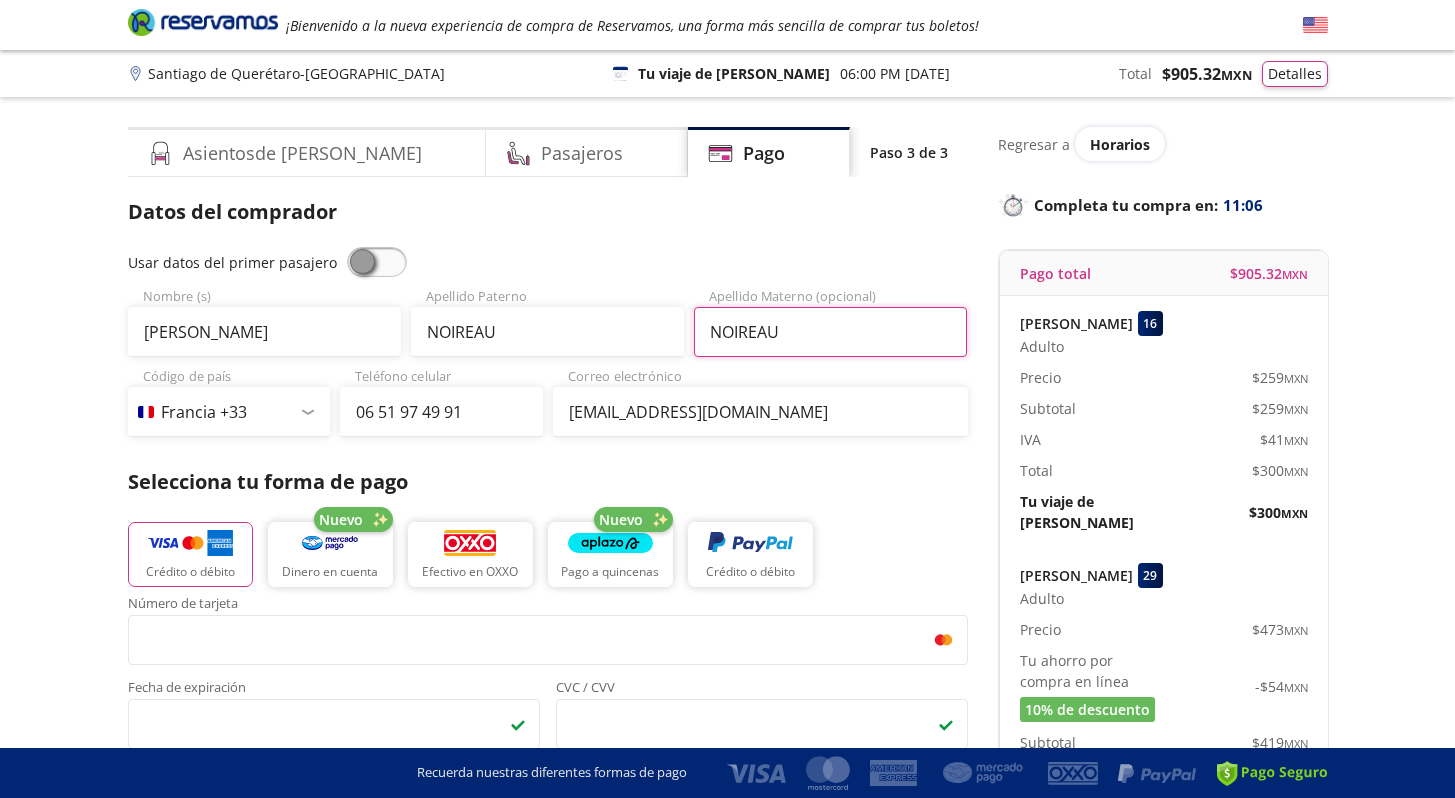 click on "NOIREAU" at bounding box center (830, 332) 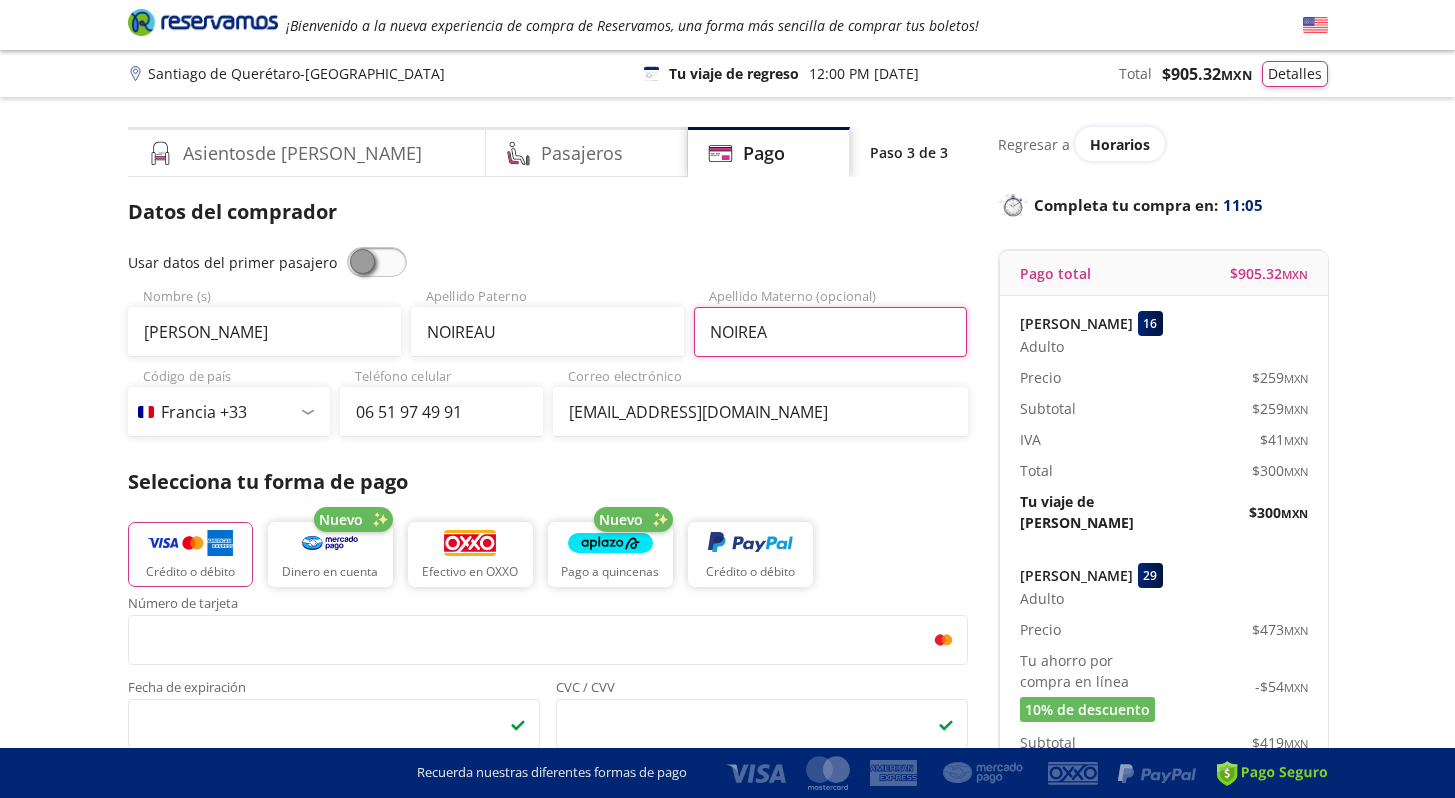 type on "NOIREAU" 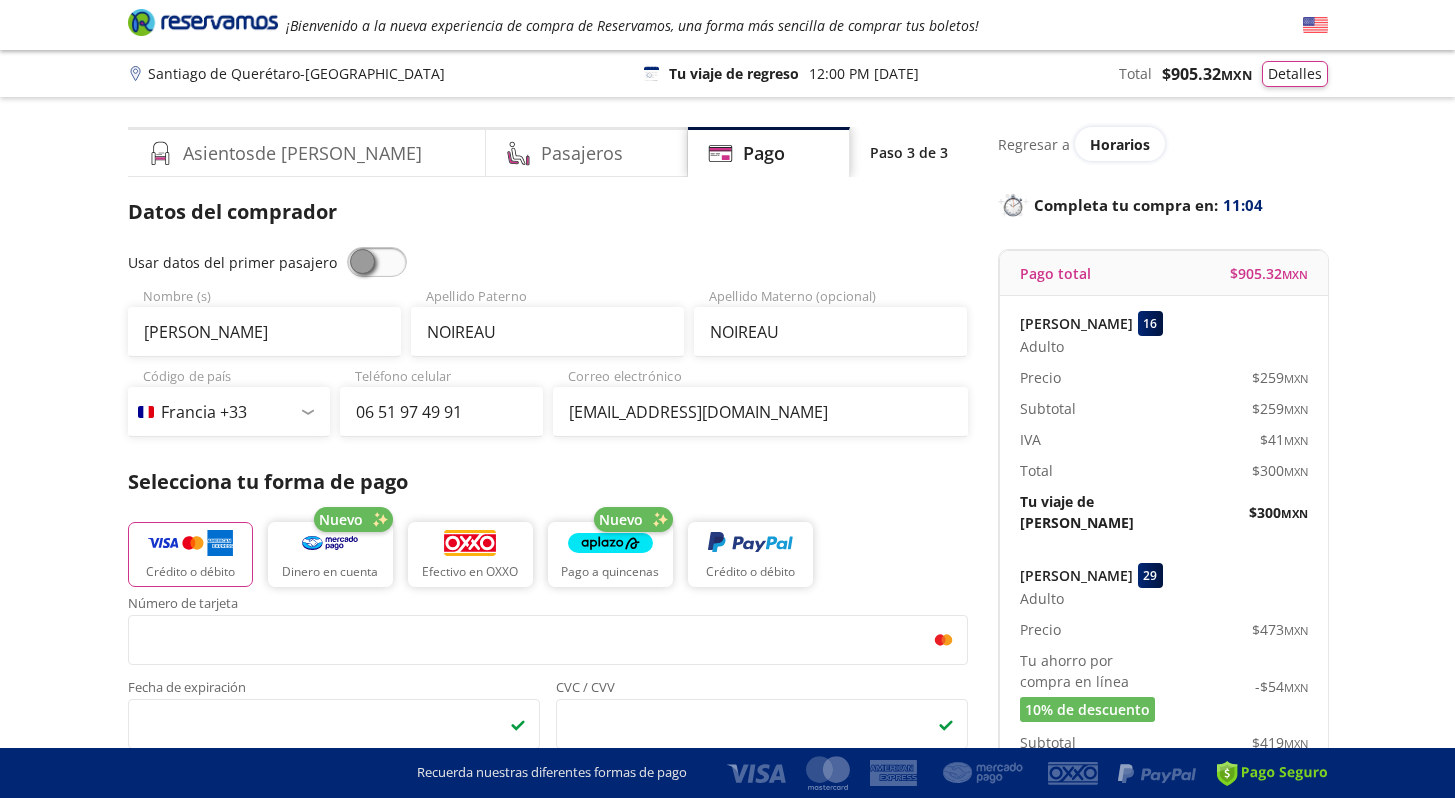 click on "NOIREAU Apellido Materno (opcional)" at bounding box center (830, 322) 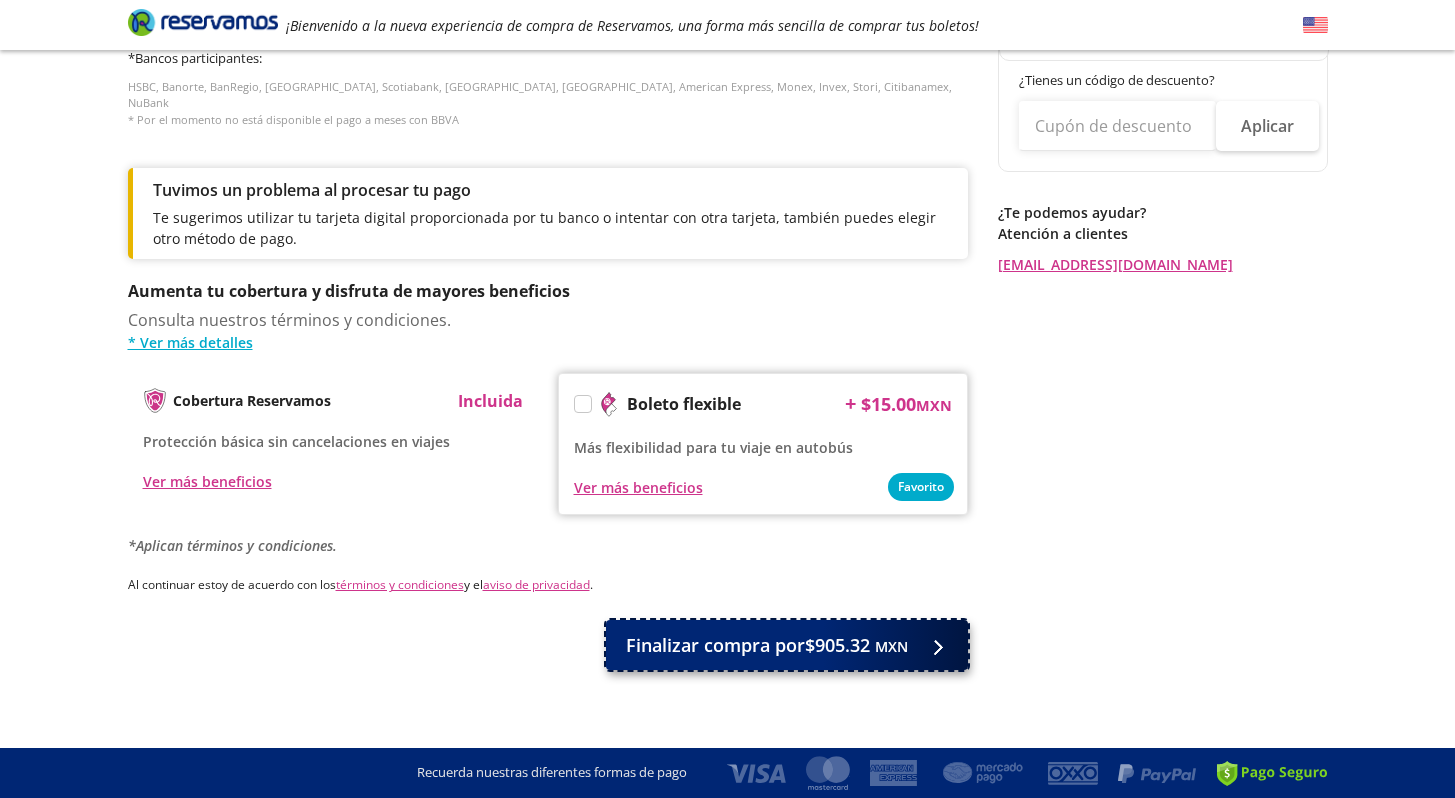 click on "Finalizar compra por  $905.32   MXN" at bounding box center (767, 645) 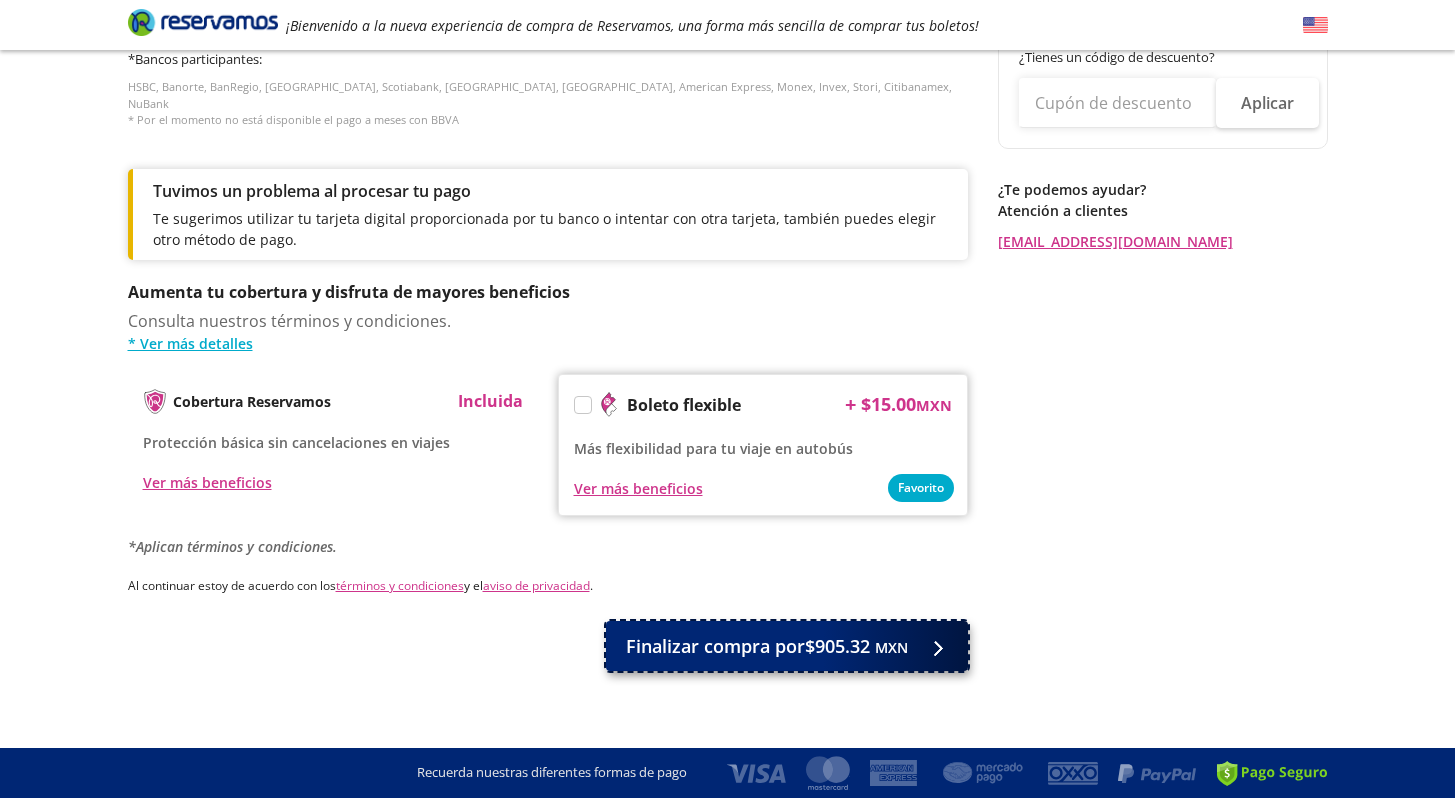 click on "Finalizar compra por  $905.32   MXN" at bounding box center (767, 645) 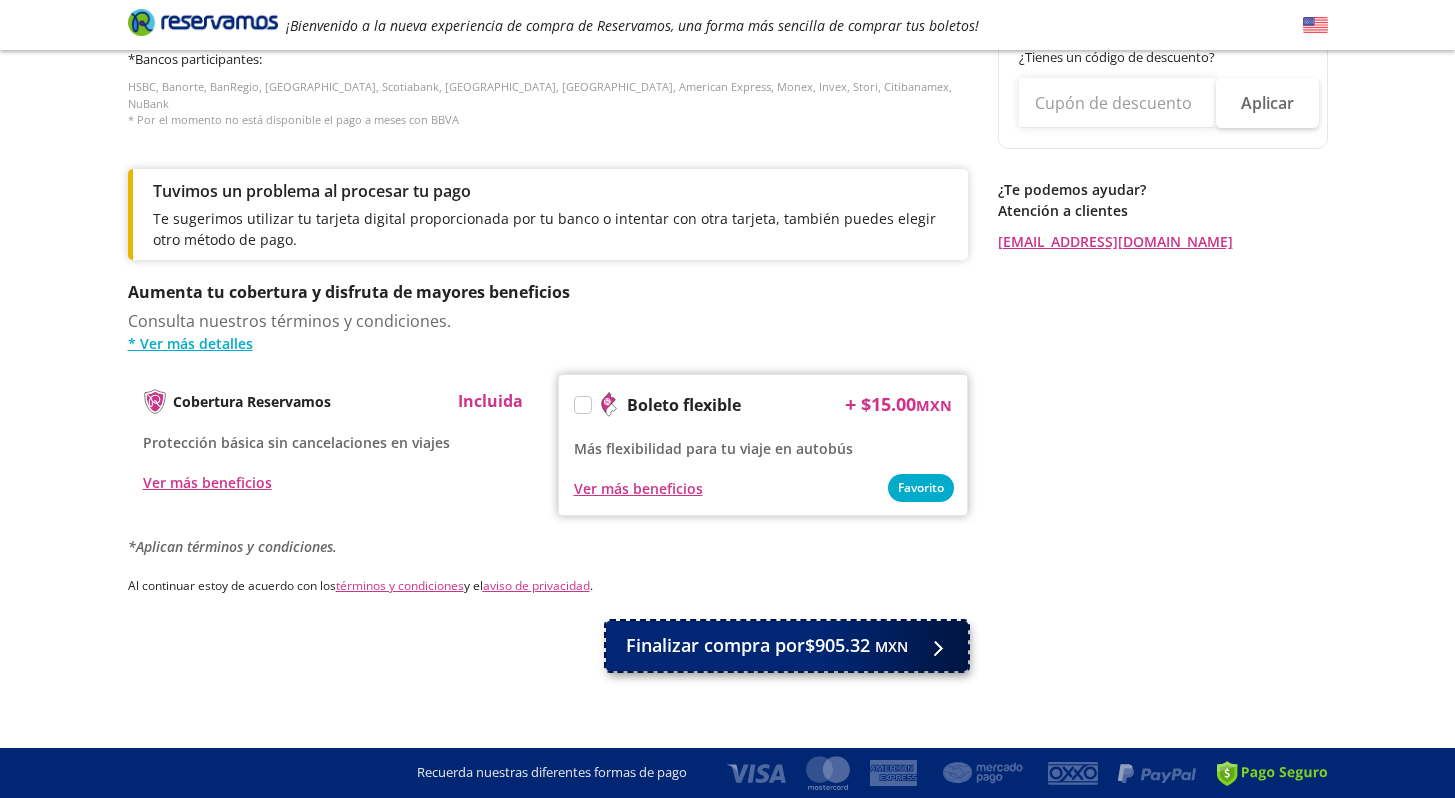 click on "Finalizar compra por  $905.32   MXN" at bounding box center [767, 645] 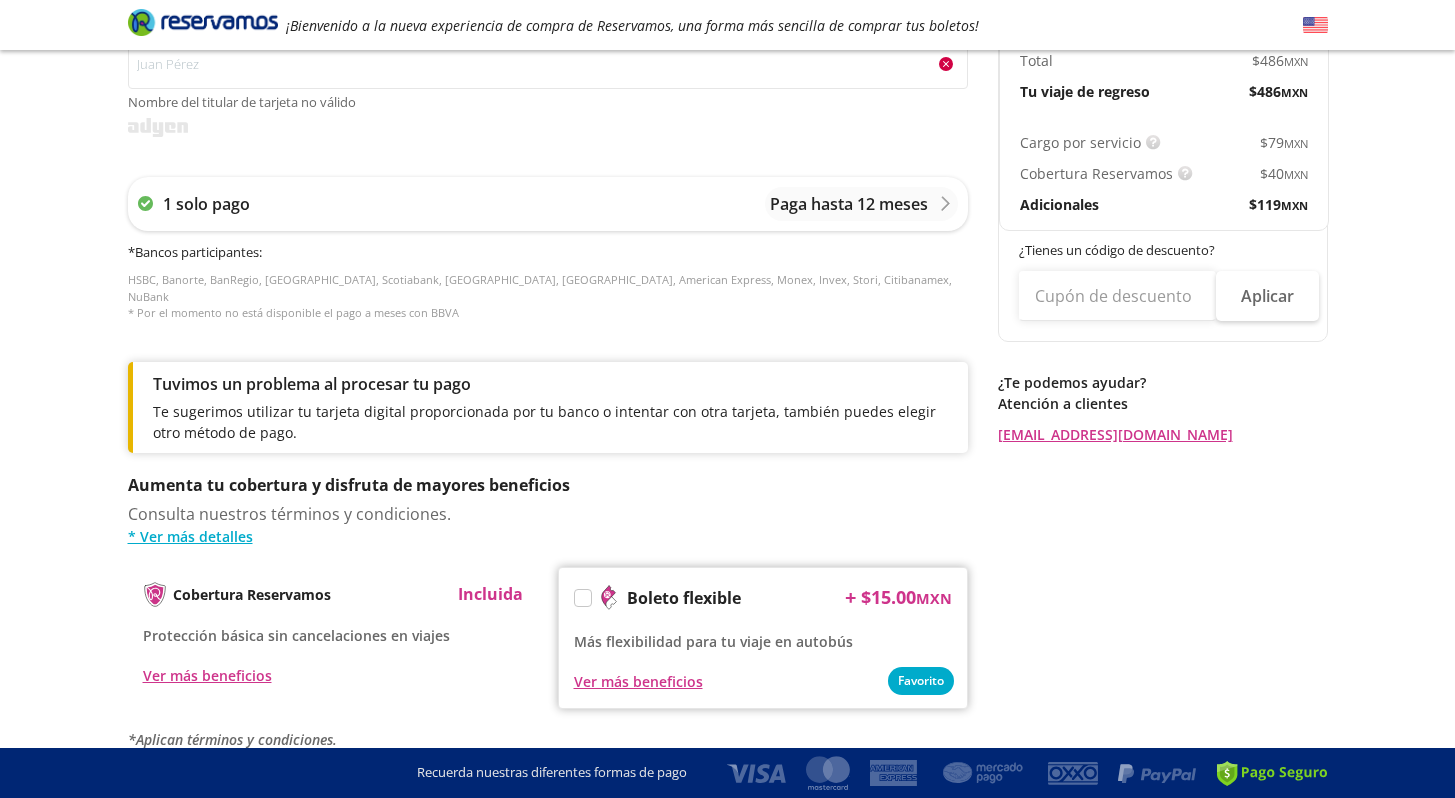 scroll, scrollTop: 937, scrollLeft: 0, axis: vertical 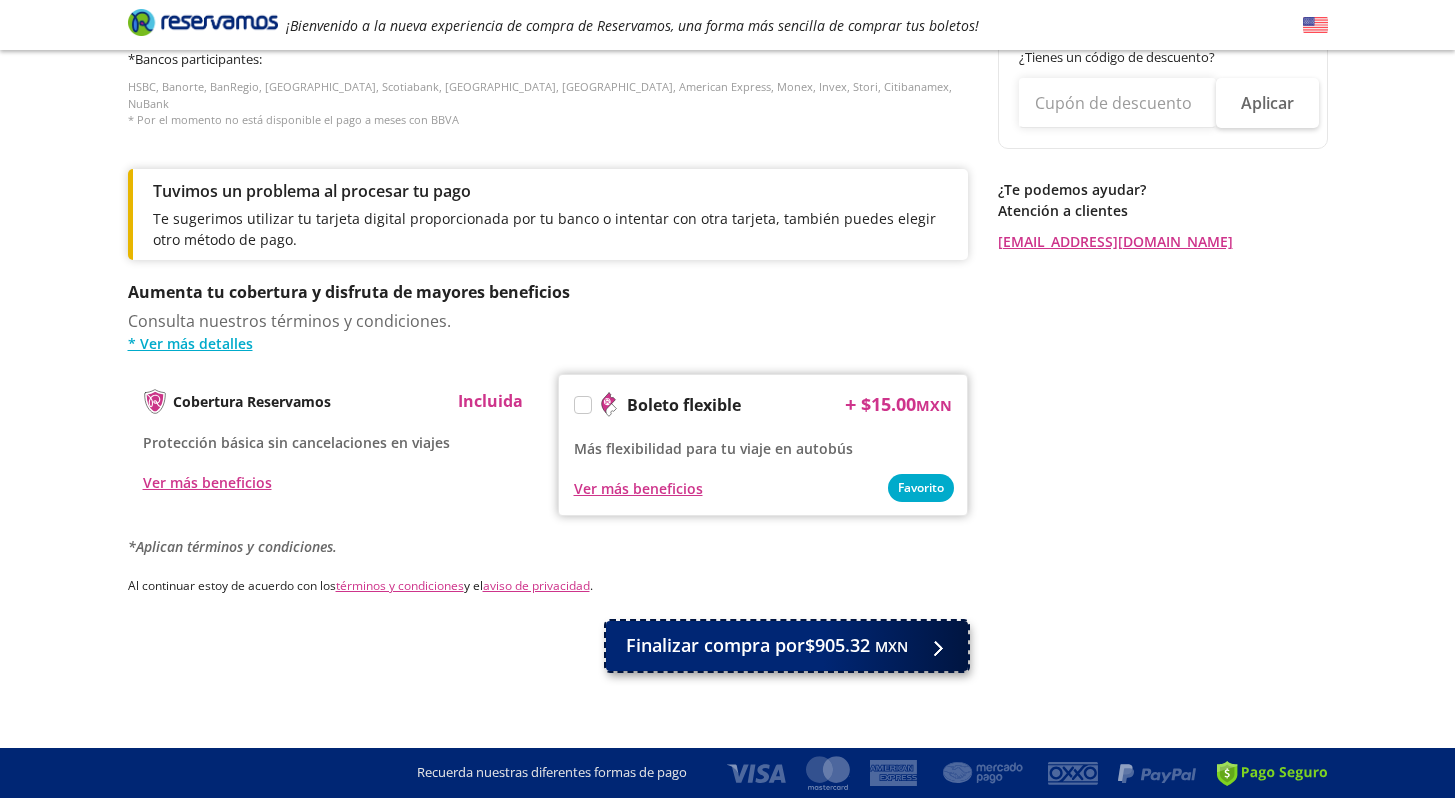 click on "Finalizar compra por  $905.32   MXN" at bounding box center [767, 645] 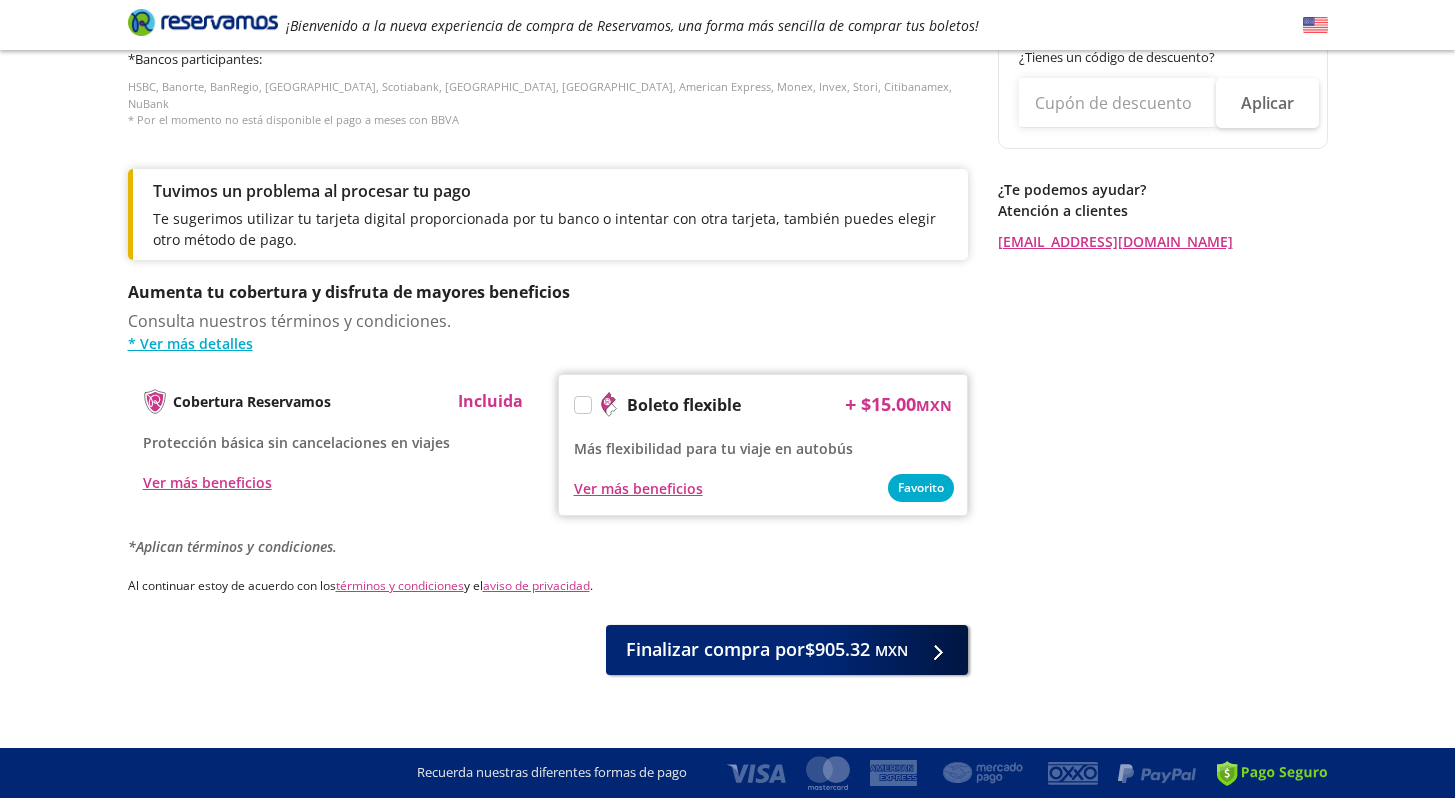 click on "Regresar a Horarios Completa tu compra en : 10:43 Pago total $ 905.32  MXN Louis NOIREAU 16 Adulto Precio  $ 259  MXN Subtotal  $ 259  MXN IVA  $ 41  MXN Total  $ 300  MXN Tu viaje de [PERSON_NAME]  $ 300  MXN Louis NOIREAU 29 Adulto Precio  $ 473  MXN Tu ahorro por compra en línea  10% de descuento -$ 54  MXN Subtotal  $ 419  MXN IVA  $ 67  MXN Total  $ 486  MXN Tu viaje de regreso  $ 486  MXN Cargo por servicio  Esto nos permite seguir trabajando para ofrecerte la mayor cobertura de rutas y brindarte una experiencia de compra [PERSON_NAME] y garantizada. $ 79  MXN Cobertura Reservamos  Sólo 1 cambio (mínimo con solicitud 6 horas previas a la salida del viaje). Válido con la misma línea que realizaste la compra. $ 40  MXN Adicionales  $ 119  MXN ¿Tienes un código de descuento? Aplicar ¿Te podemos ayudar? Atención a clientes [EMAIL_ADDRESS][DOMAIN_NAME]" at bounding box center (1163, -68) 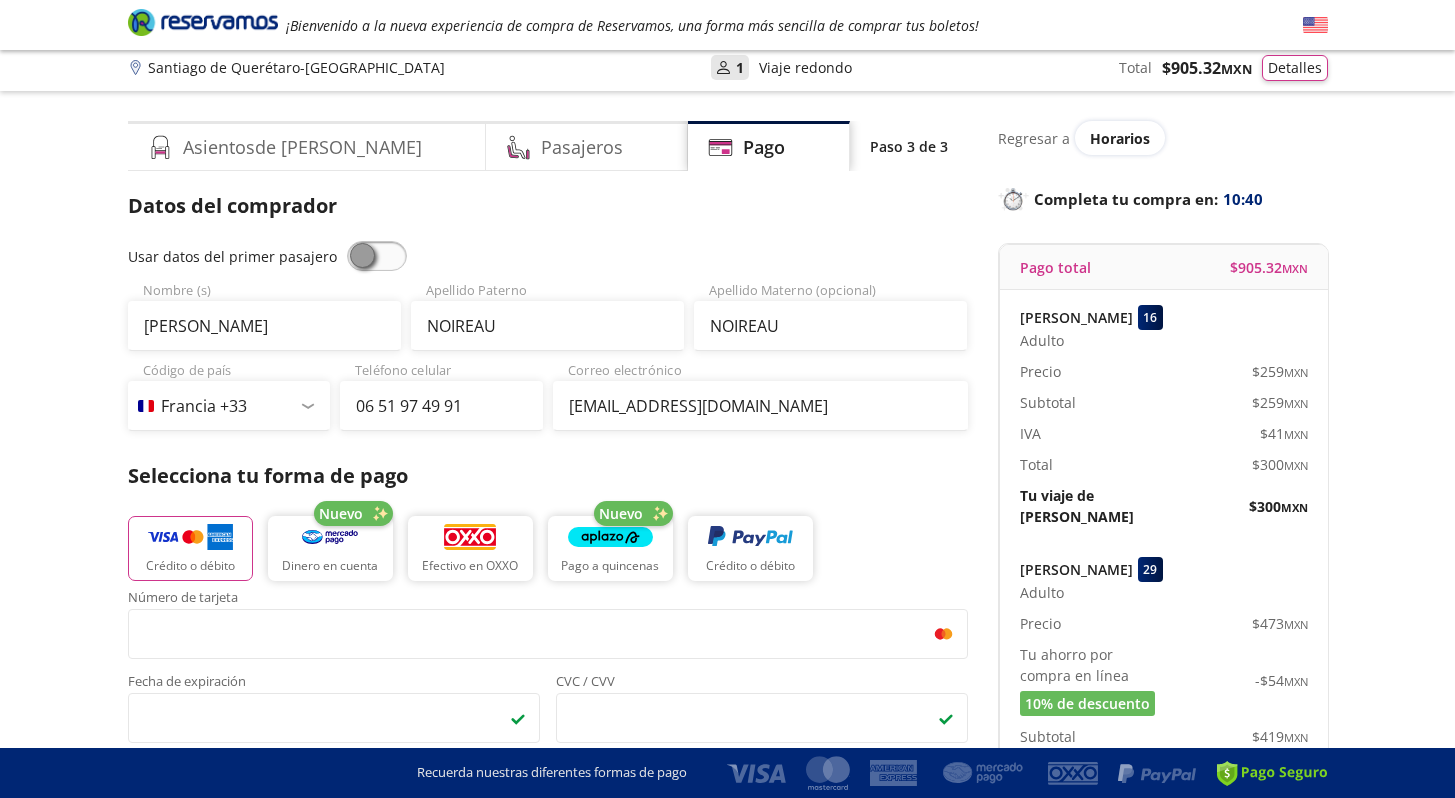 scroll, scrollTop: 0, scrollLeft: 0, axis: both 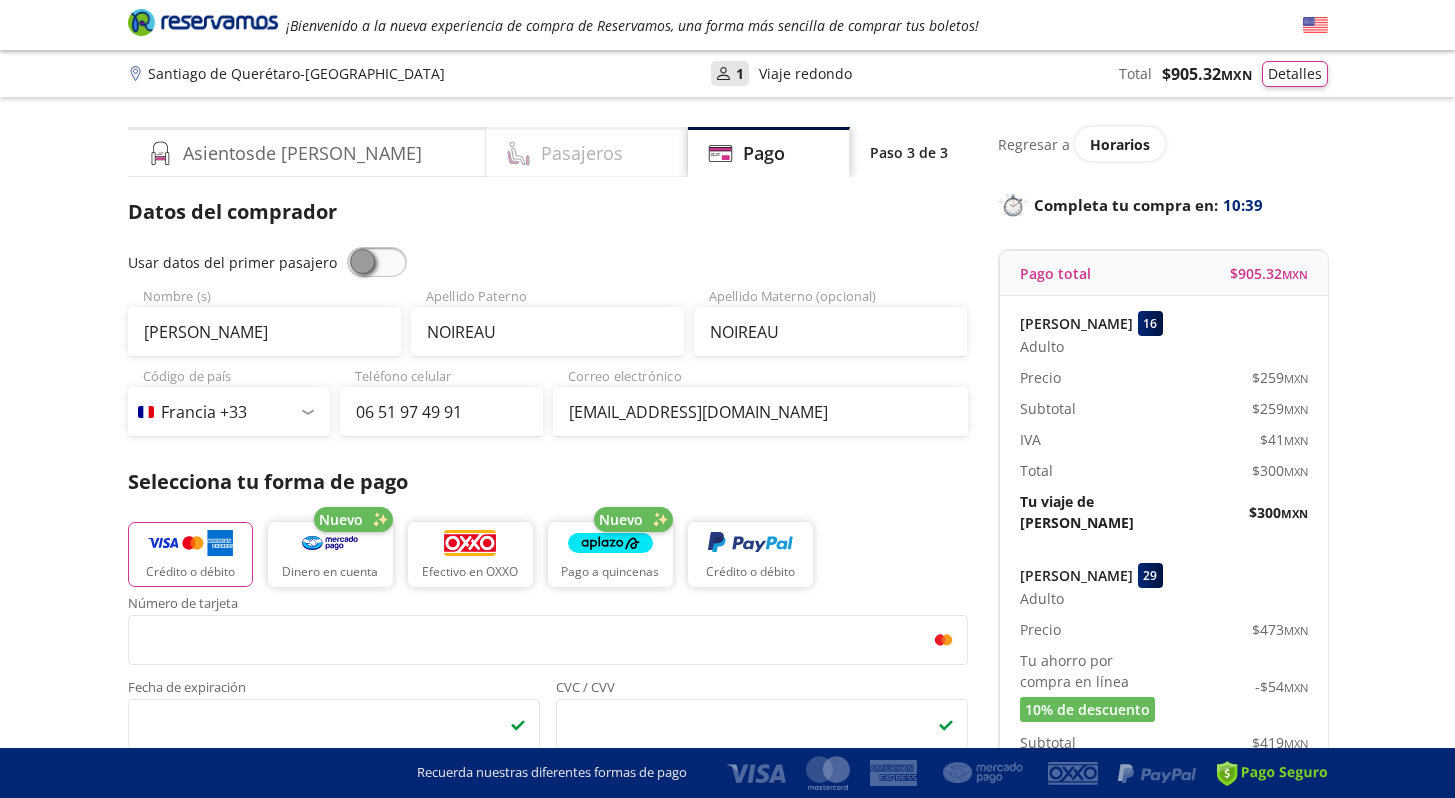 click on "Pasajeros" at bounding box center [587, 152] 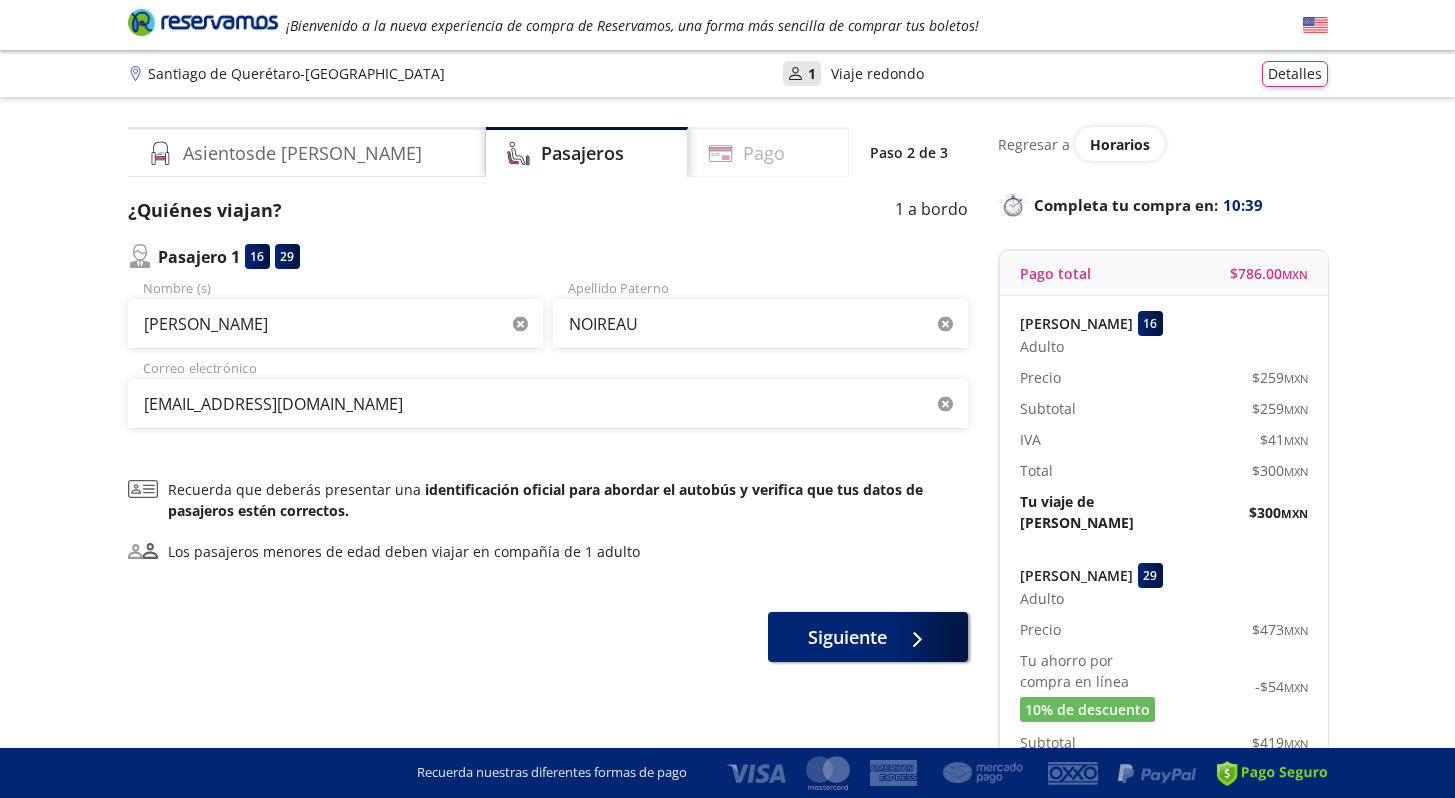 click on "Pago" at bounding box center (764, 153) 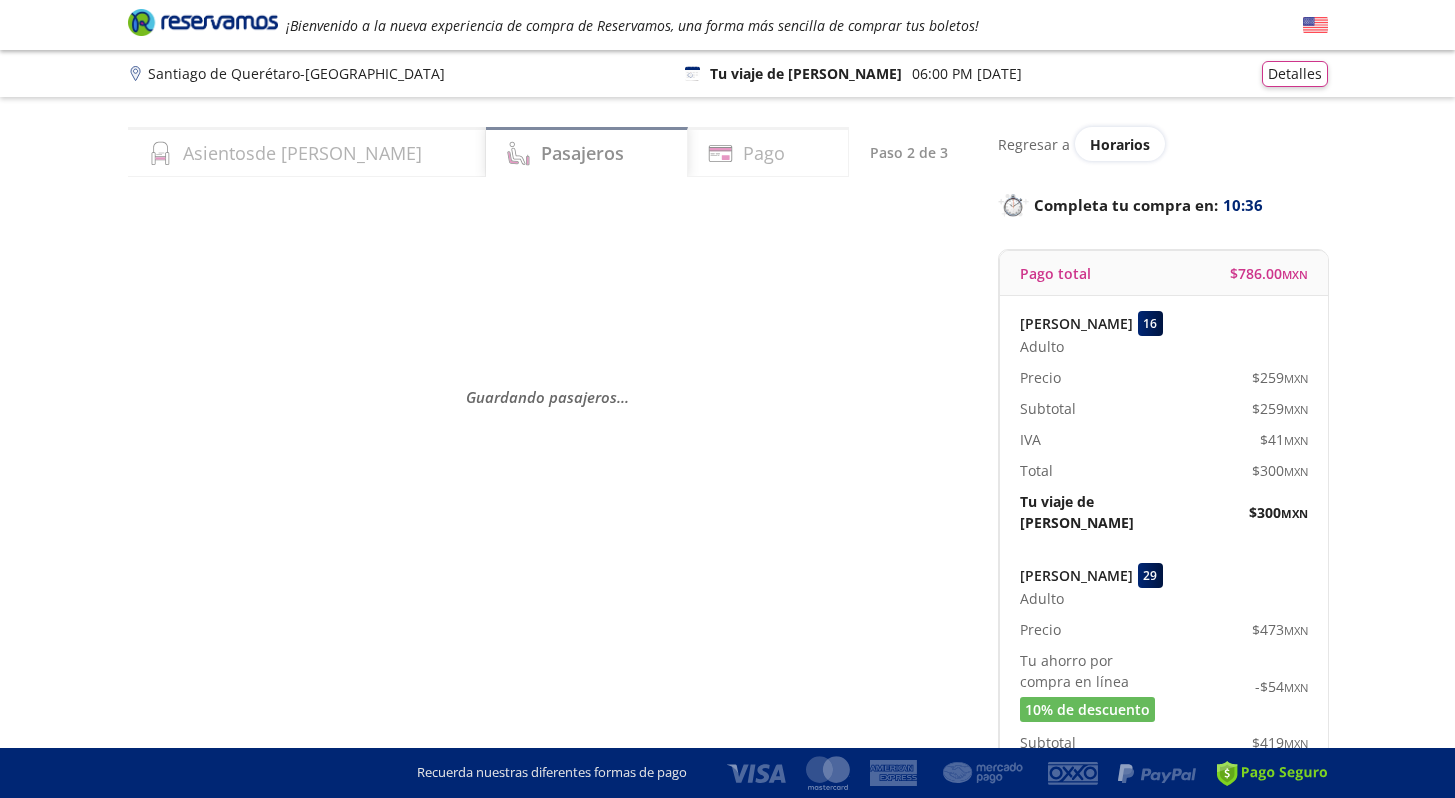 click on "Paso 2 de 3" at bounding box center [909, 152] 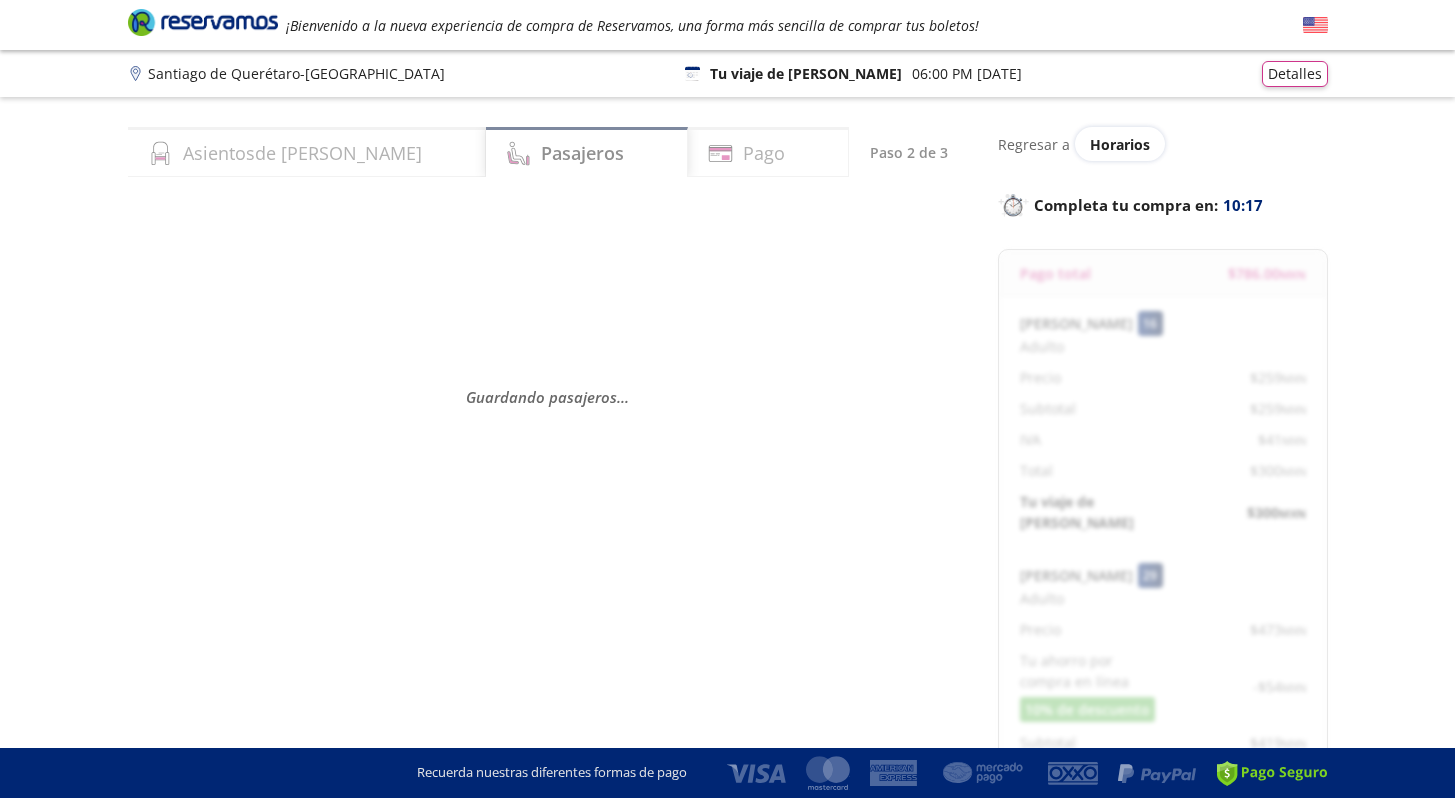 select on "FR" 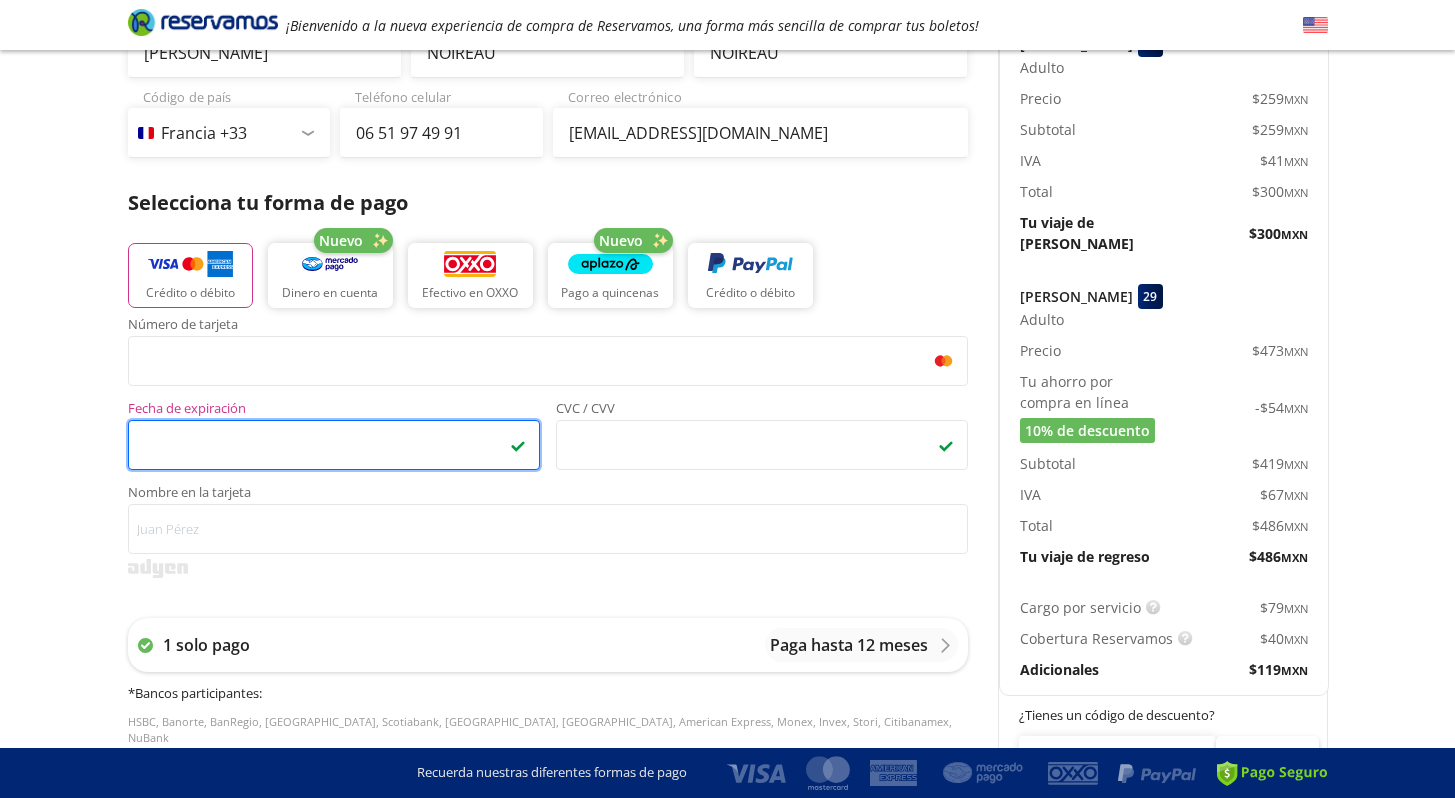 scroll, scrollTop: 280, scrollLeft: 0, axis: vertical 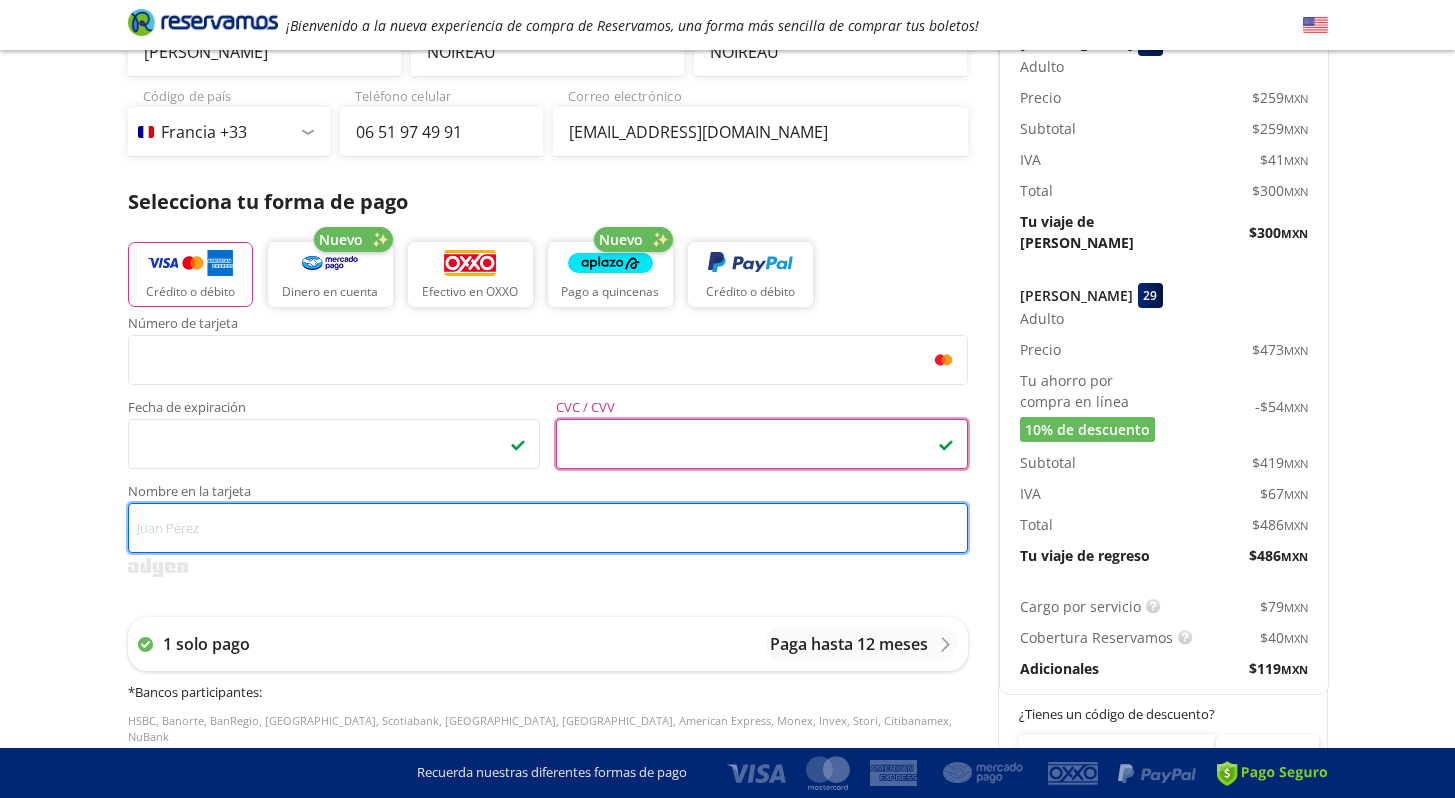 click on "Nombre en la tarjeta" at bounding box center [548, 528] 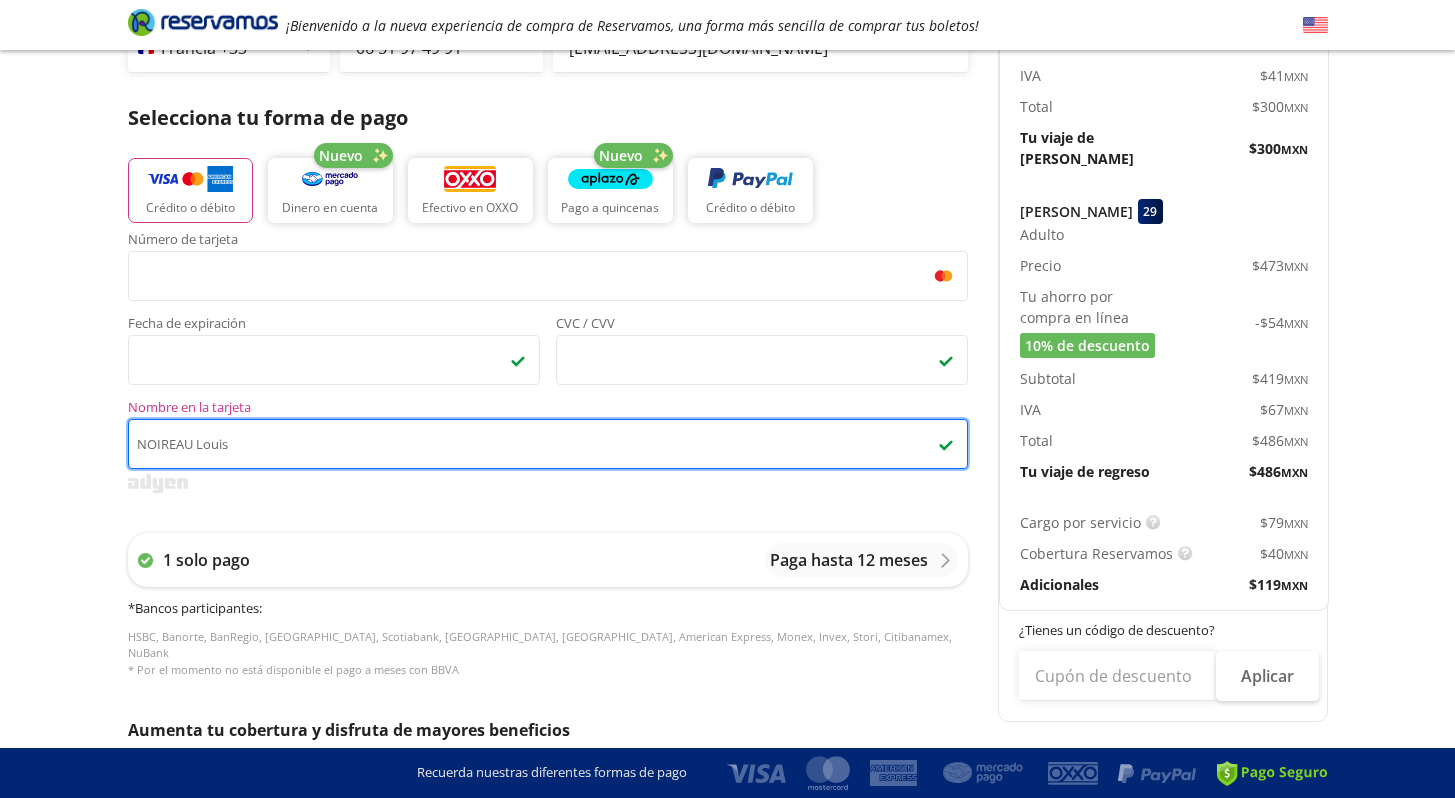 scroll, scrollTop: 448, scrollLeft: 0, axis: vertical 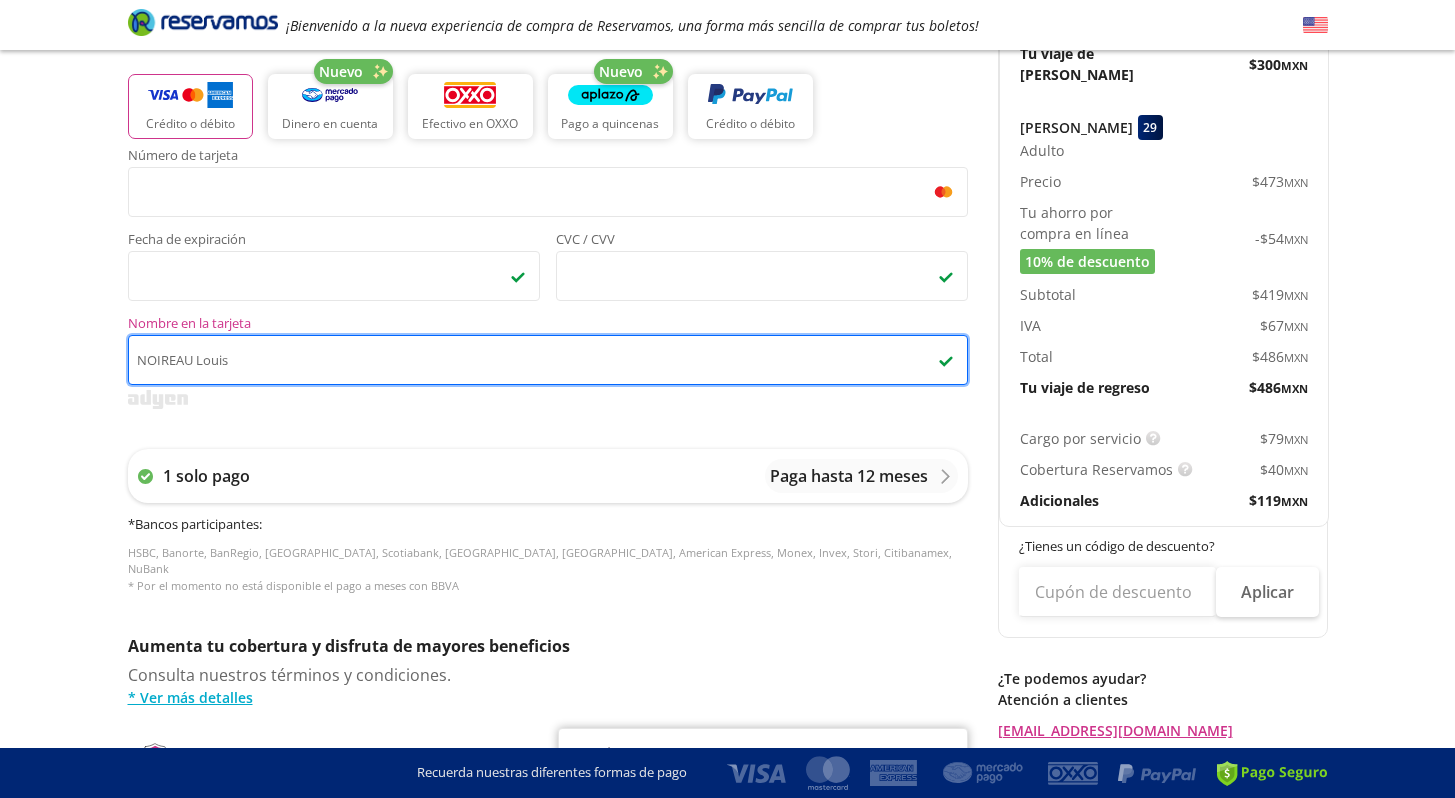 type on "NOIREAU Louis" 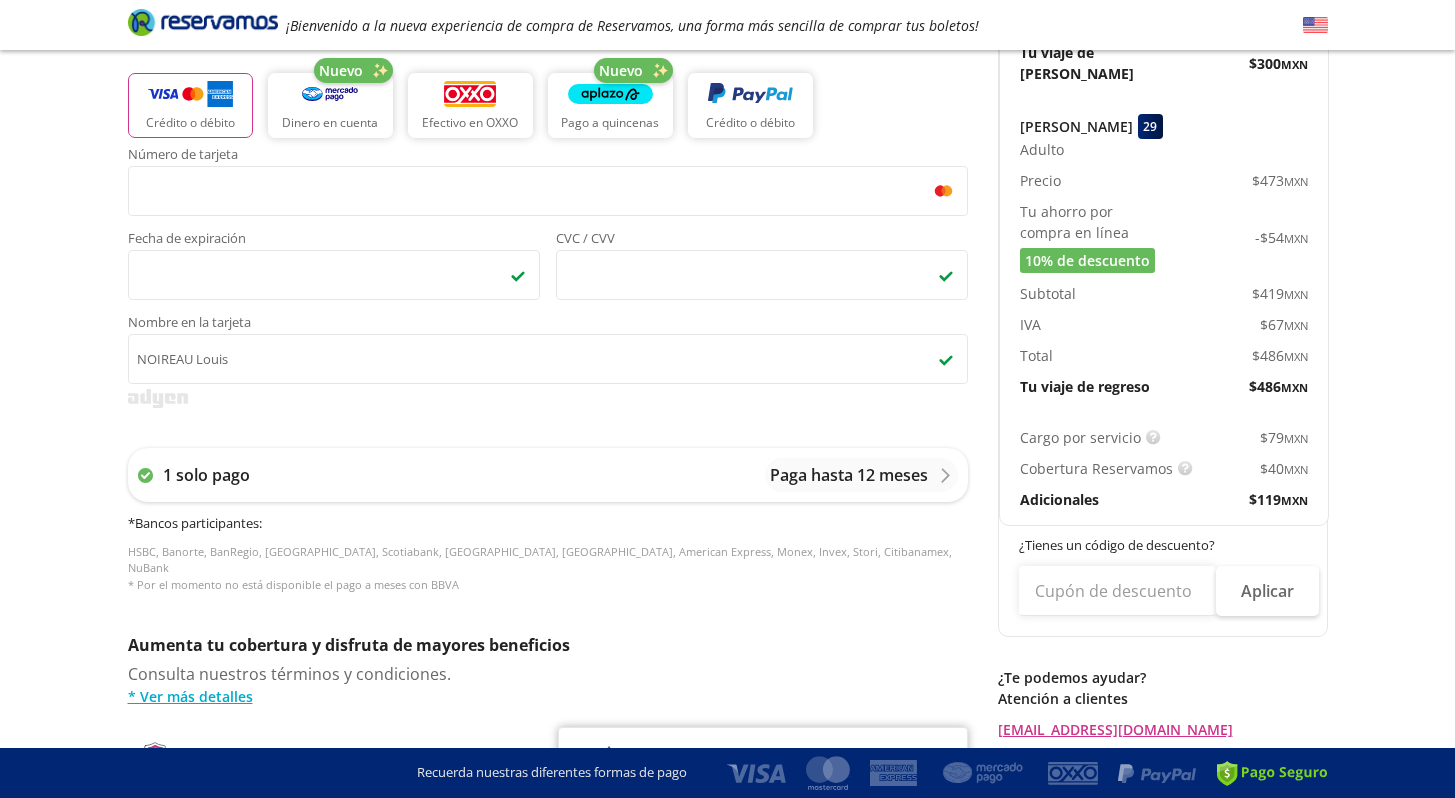 scroll, scrollTop: 803, scrollLeft: 0, axis: vertical 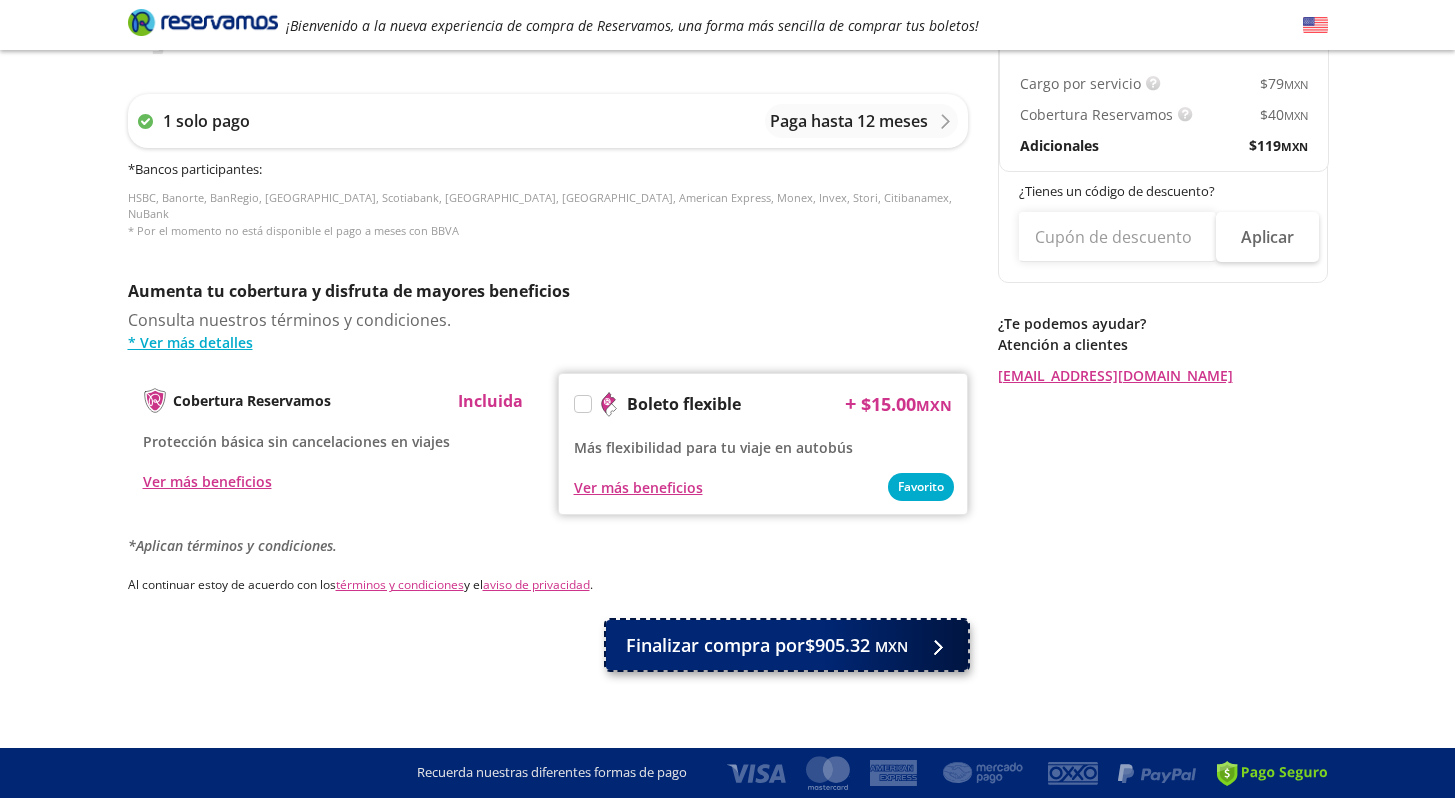 click on "Finalizar compra por  $905.32   MXN" at bounding box center [767, 645] 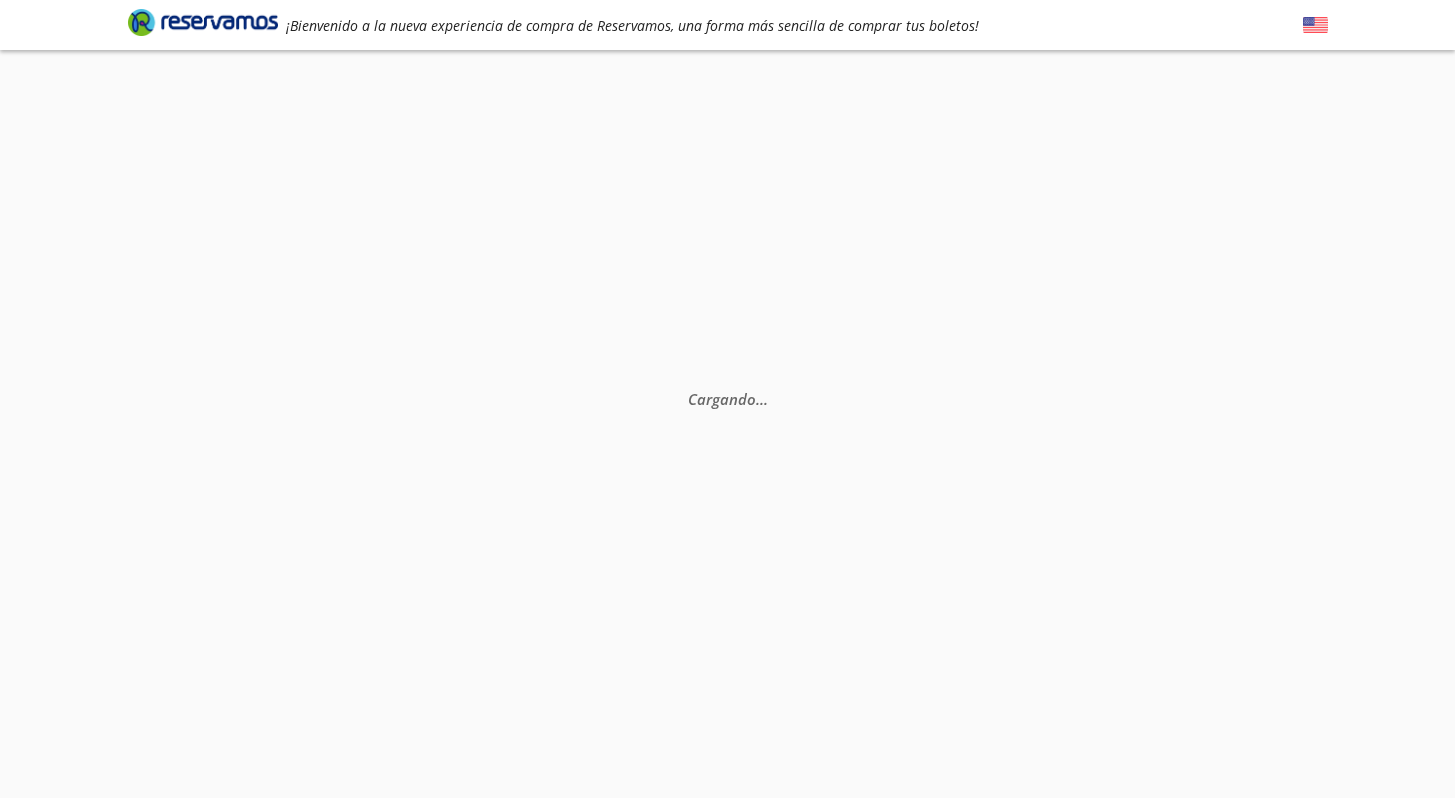 scroll, scrollTop: 0, scrollLeft: 0, axis: both 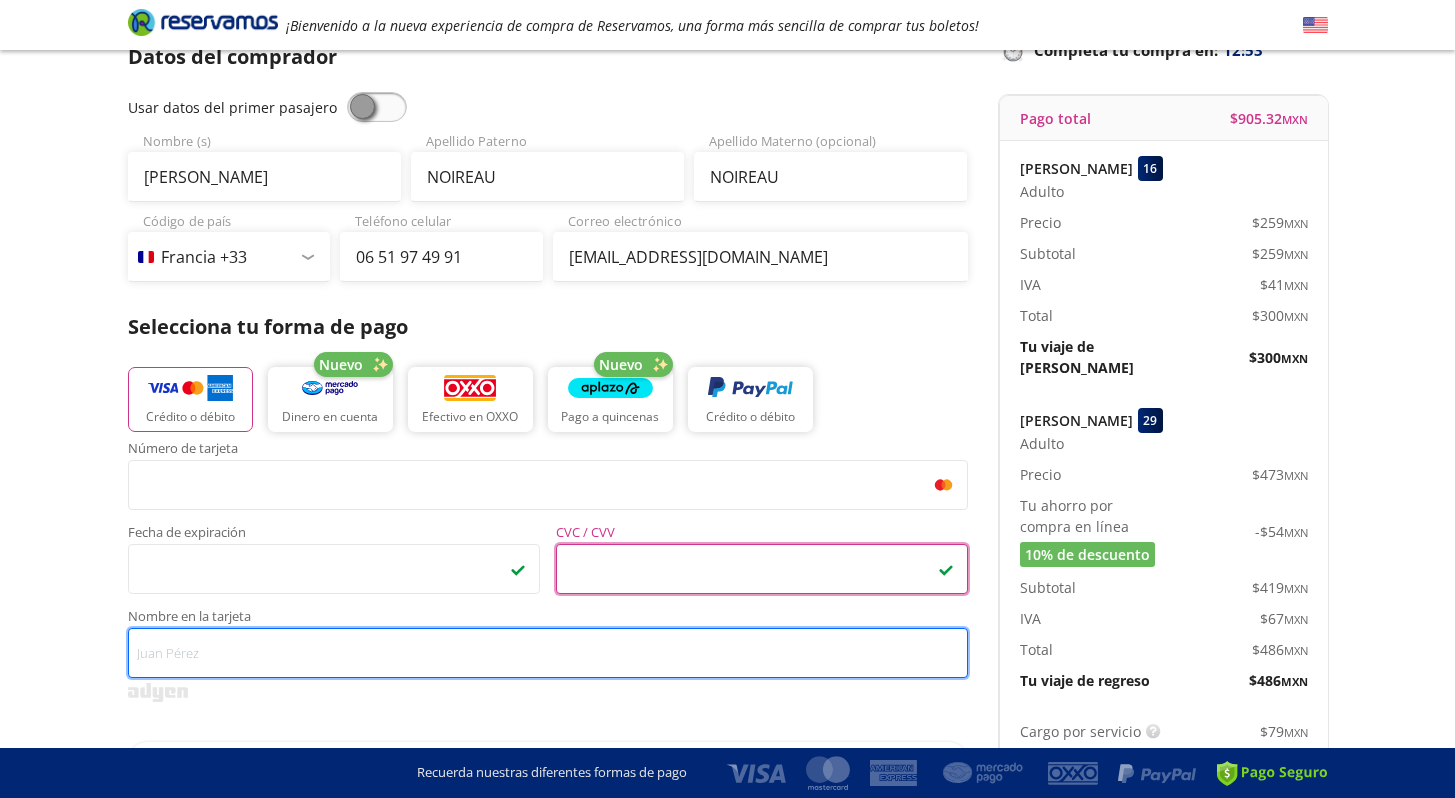 click on "Nombre en la tarjeta" at bounding box center (548, 653) 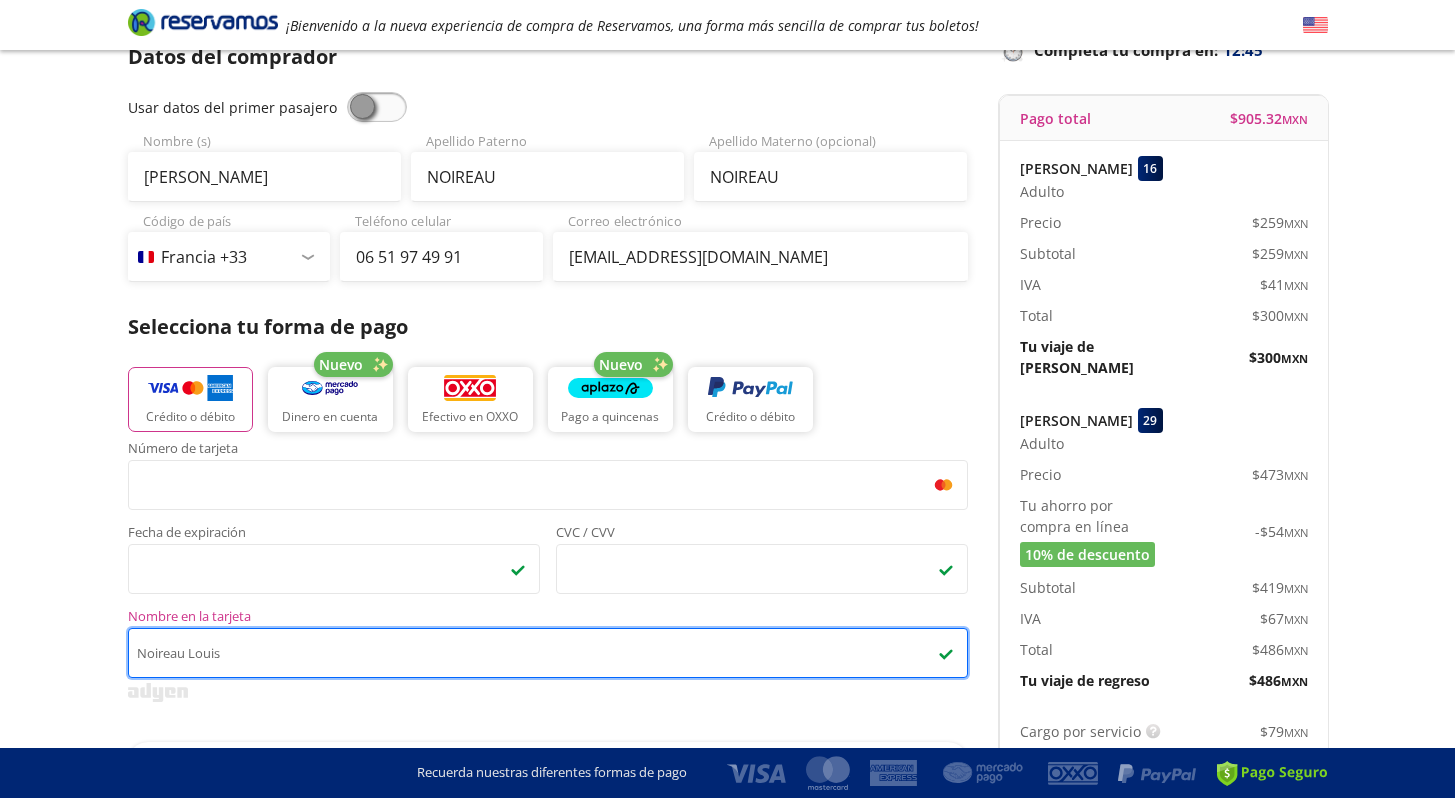 type on "Noireau Louis" 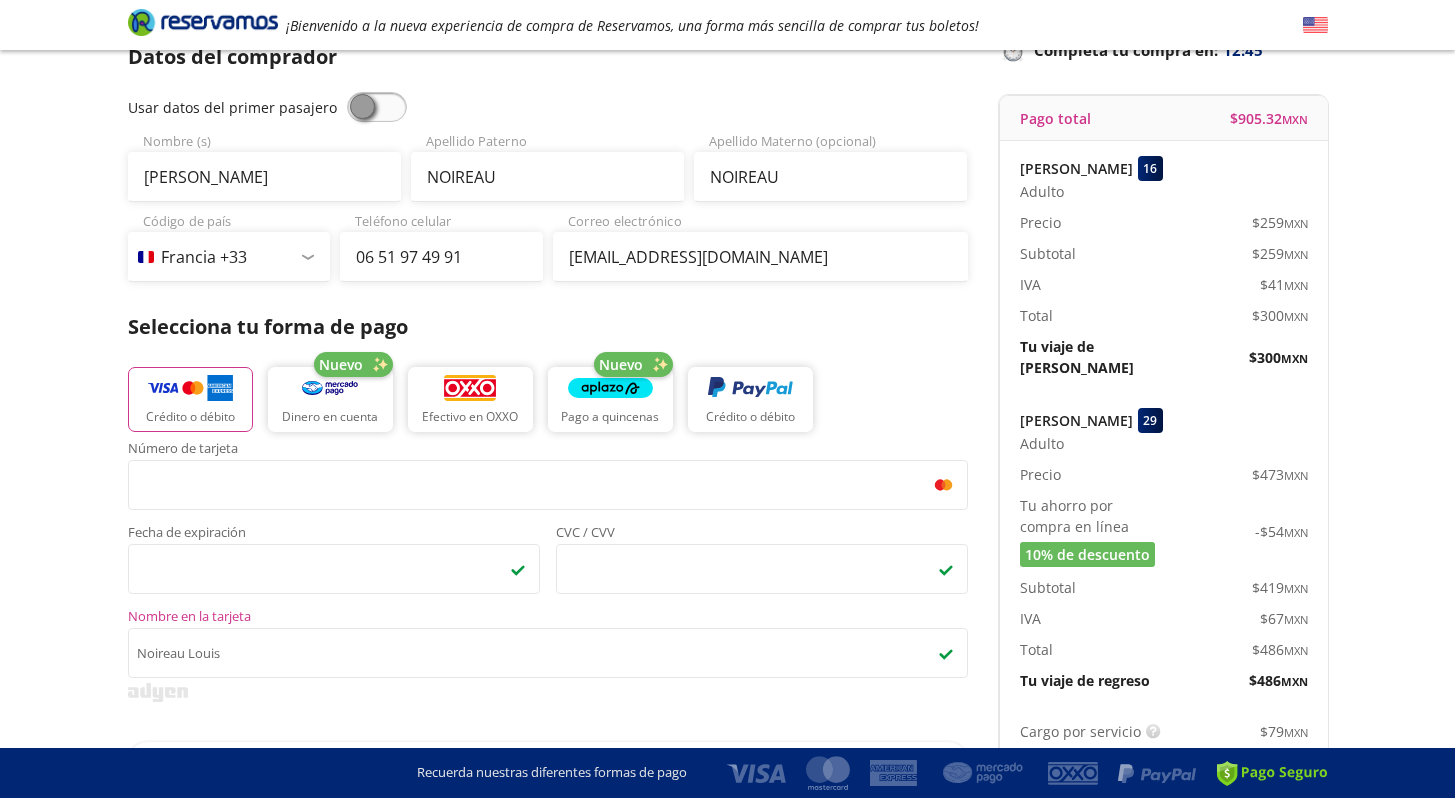 click on "Group 9 Created with Sketch. Pago [PERSON_NAME][GEOGRAPHIC_DATA]  -  [GEOGRAPHIC_DATA] ¡Bienvenido a la nueva experiencia de compra de Reservamos, una forma más sencilla de comprar tus boletos! Completa tu compra en : 12:45 [PERSON_NAME][GEOGRAPHIC_DATA]  -  [GEOGRAPHIC_DATA] 126 Tu viaje de regreso 12:00 PM [DATE] Total $ 905.32  MXN Detalles Completa tu compra en : 12:45 Asientos  de [PERSON_NAME] Pago Paso 3 de 3 Servicios adicionales ¿Tienes un código de descuento? Aplicar Datos del comprador Usar datos del primer pasajero Louis Nombre (s) NOIREAU Apellido [PERSON_NAME] NOIREAU Apellido Materno (opcional) Código de país [GEOGRAPHIC_DATA] +1 [GEOGRAPHIC_DATA] +52 [GEOGRAPHIC_DATA] +57 [GEOGRAPHIC_DATA] +55 [GEOGRAPHIC_DATA] +93 [GEOGRAPHIC_DATA] +355 [GEOGRAPHIC_DATA] +49 [GEOGRAPHIC_DATA] +376 [GEOGRAPHIC_DATA] +244 [GEOGRAPHIC_DATA] +1 [GEOGRAPHIC_DATA] +1 [GEOGRAPHIC_DATA] +966 [GEOGRAPHIC_DATA] +213 [GEOGRAPHIC_DATA] +54 [GEOGRAPHIC_DATA] +374 [GEOGRAPHIC_DATA] +297 [GEOGRAPHIC_DATA] +61 [GEOGRAPHIC_DATA] +43 [GEOGRAPHIC_DATA] +994 [GEOGRAPHIC_DATA] +1 [GEOGRAPHIC_DATA] +880 [GEOGRAPHIC_DATA] +1 [GEOGRAPHIC_DATA] +973 [GEOGRAPHIC_DATA] +32 [GEOGRAPHIC_DATA] +501 [GEOGRAPHIC_DATA] +229 [GEOGRAPHIC_DATA] +1 [GEOGRAPHIC_DATA] +375 [GEOGRAPHIC_DATA] +95 [GEOGRAPHIC_DATA] +53" at bounding box center (727, 709) 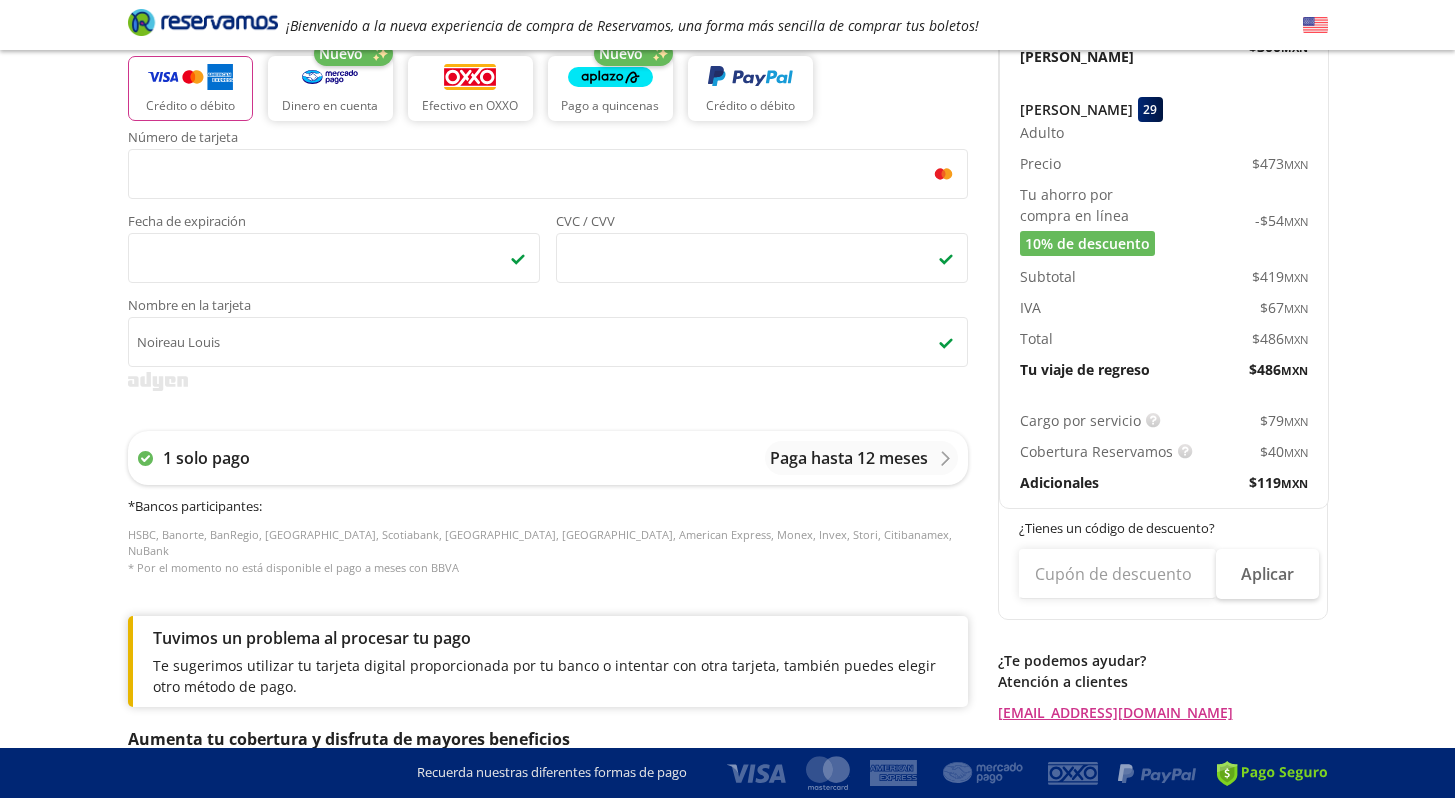 scroll, scrollTop: 466, scrollLeft: 0, axis: vertical 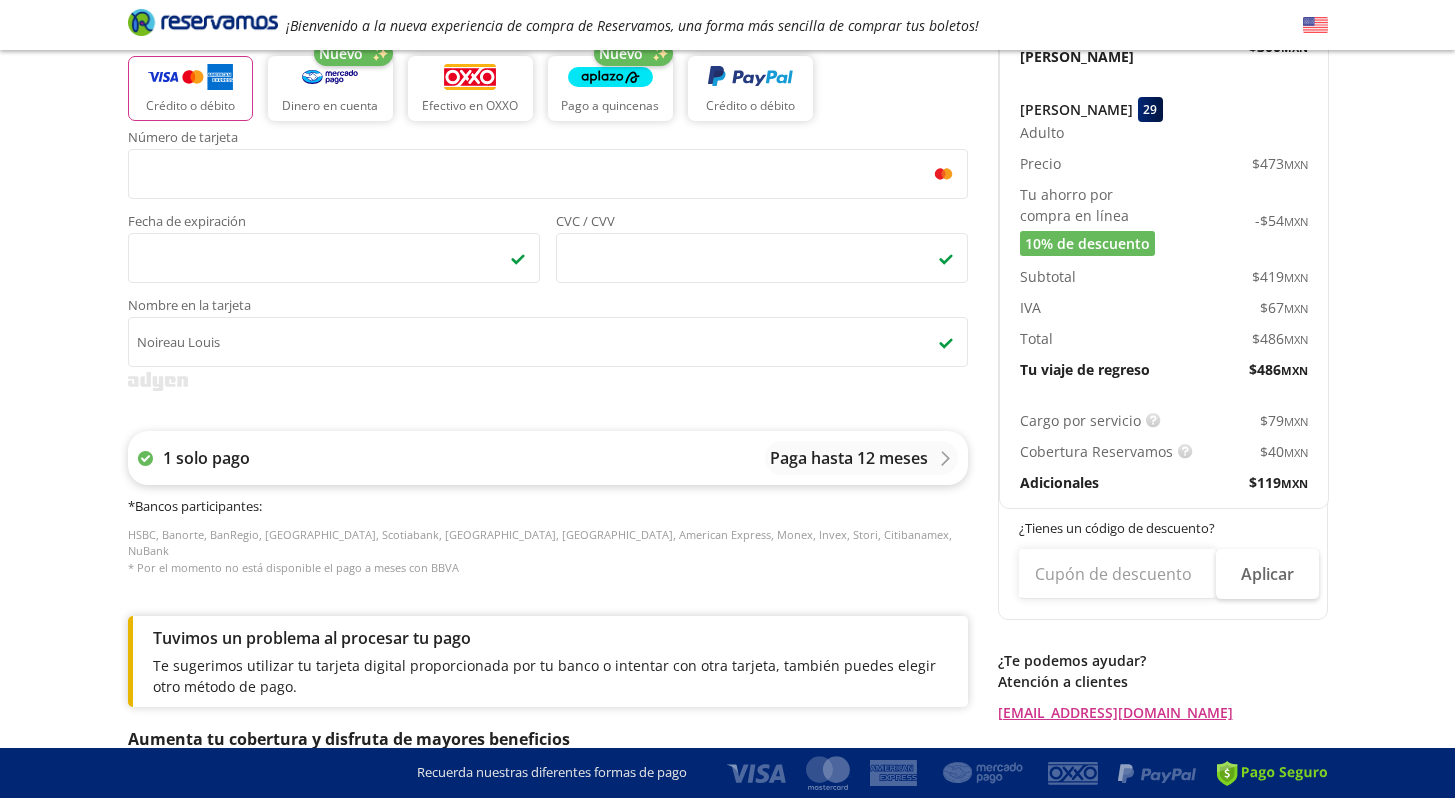 click on "1 solo pago Paga hasta 12 meses" at bounding box center [548, 458] 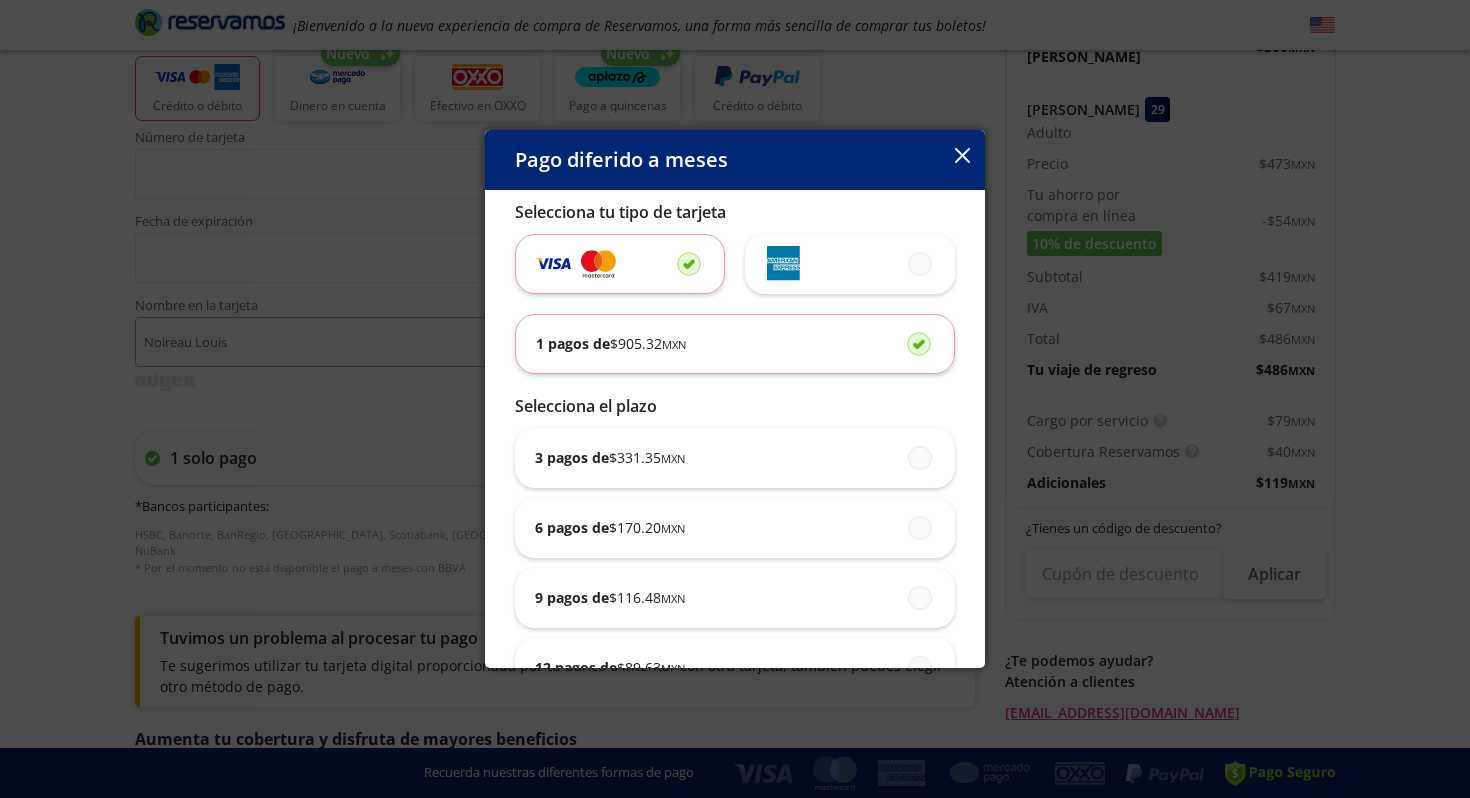 click at bounding box center [920, 344] 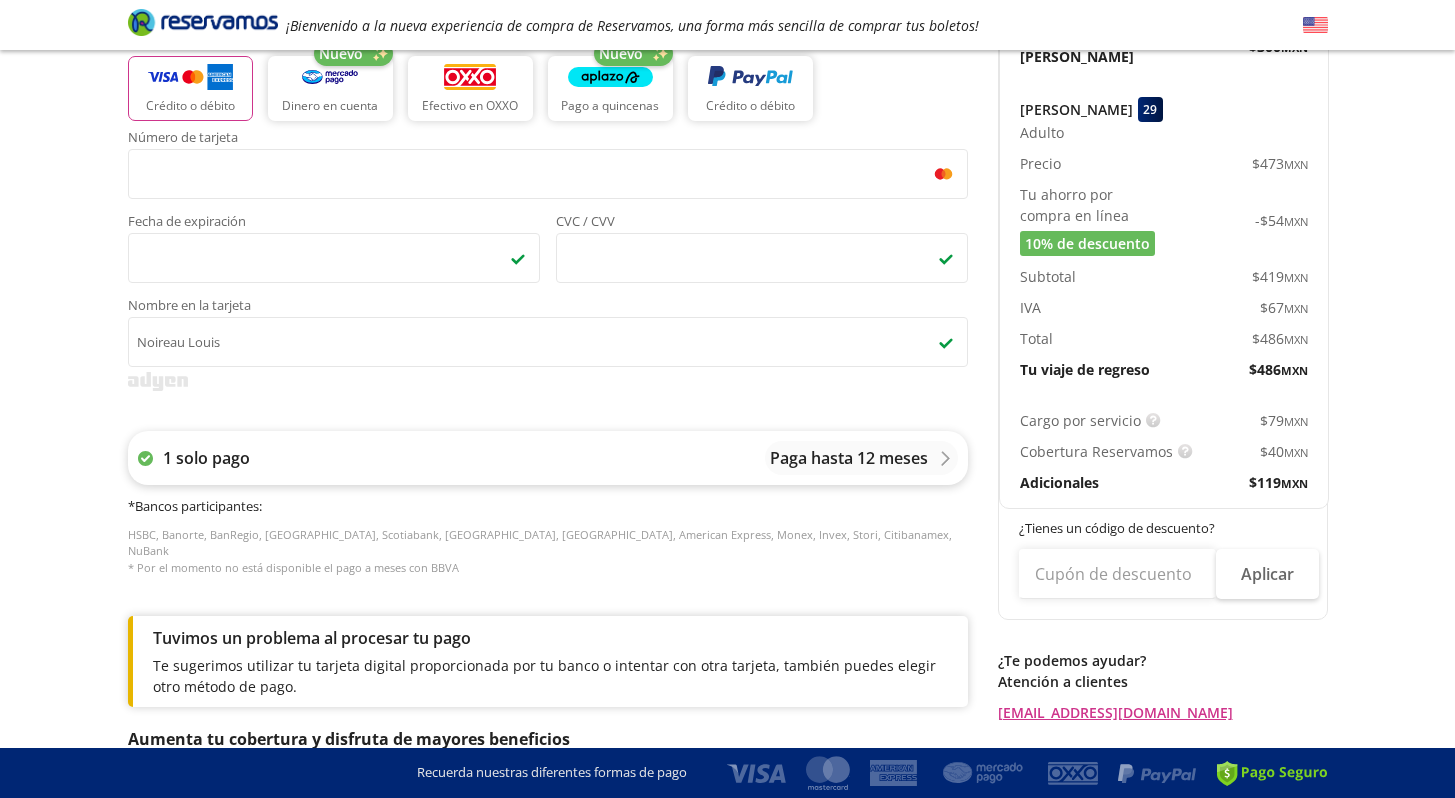 click on "1 solo pago Paga hasta 12 meses" at bounding box center (548, 458) 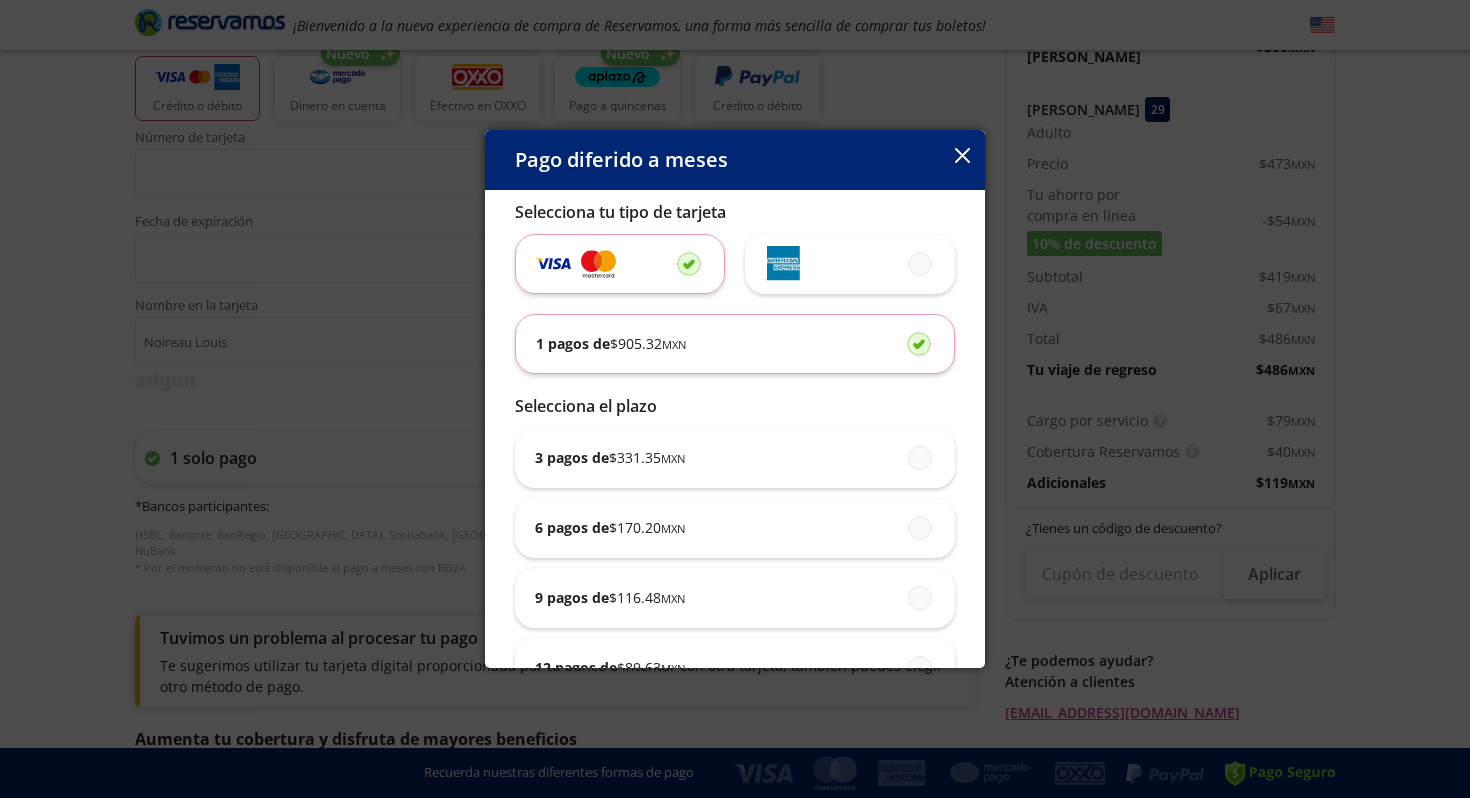 click 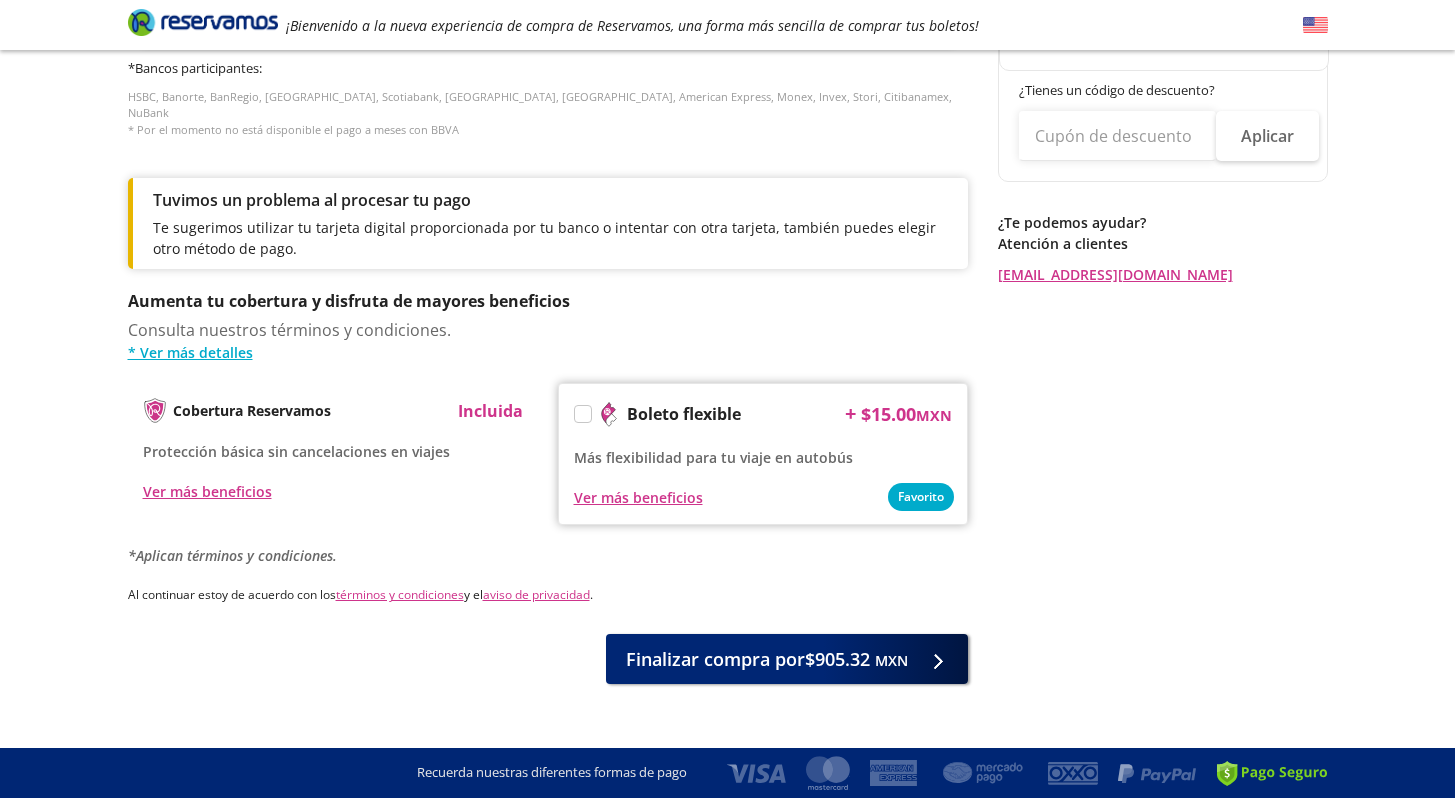 scroll, scrollTop: 914, scrollLeft: 0, axis: vertical 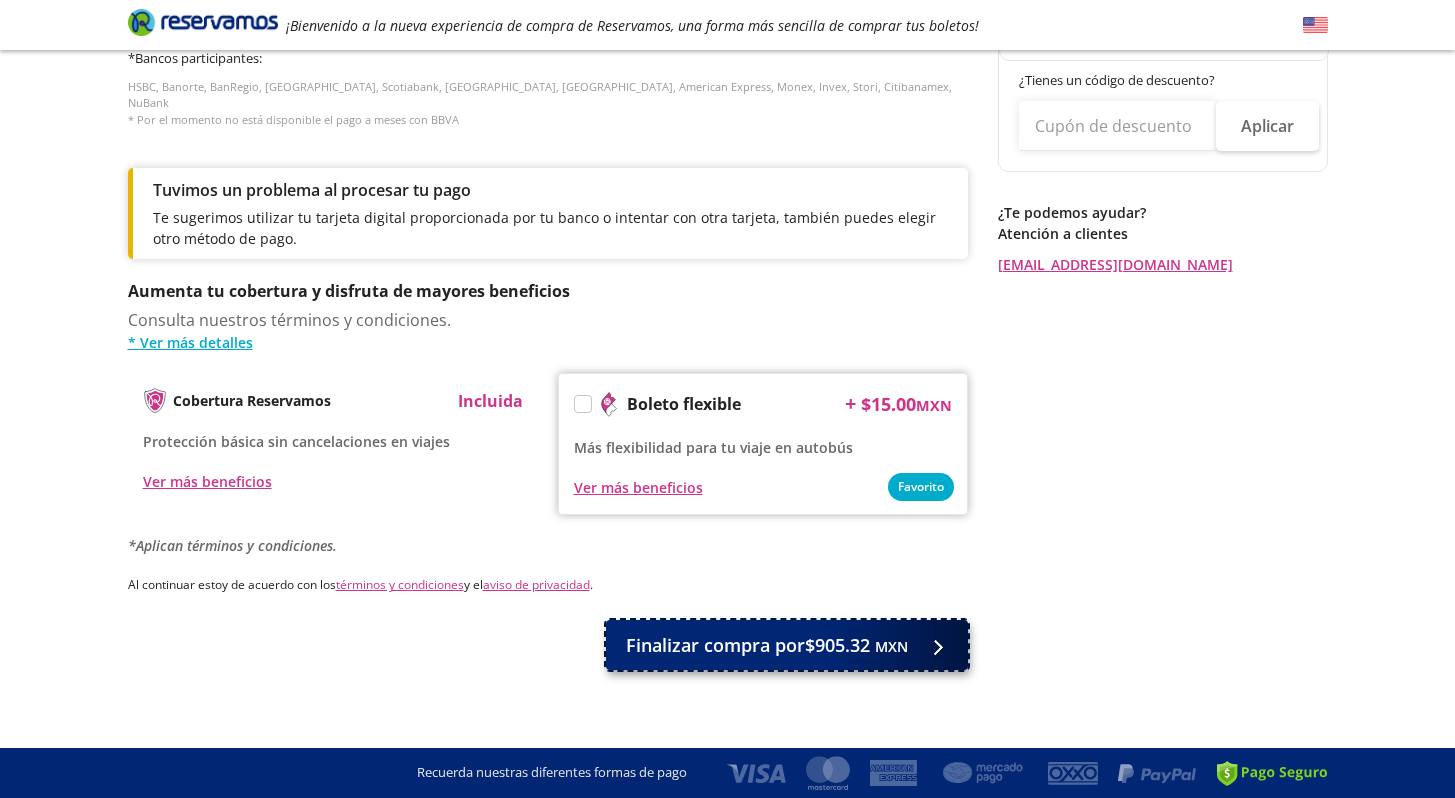 click on "Finalizar compra por  $905.32   MXN" at bounding box center [767, 645] 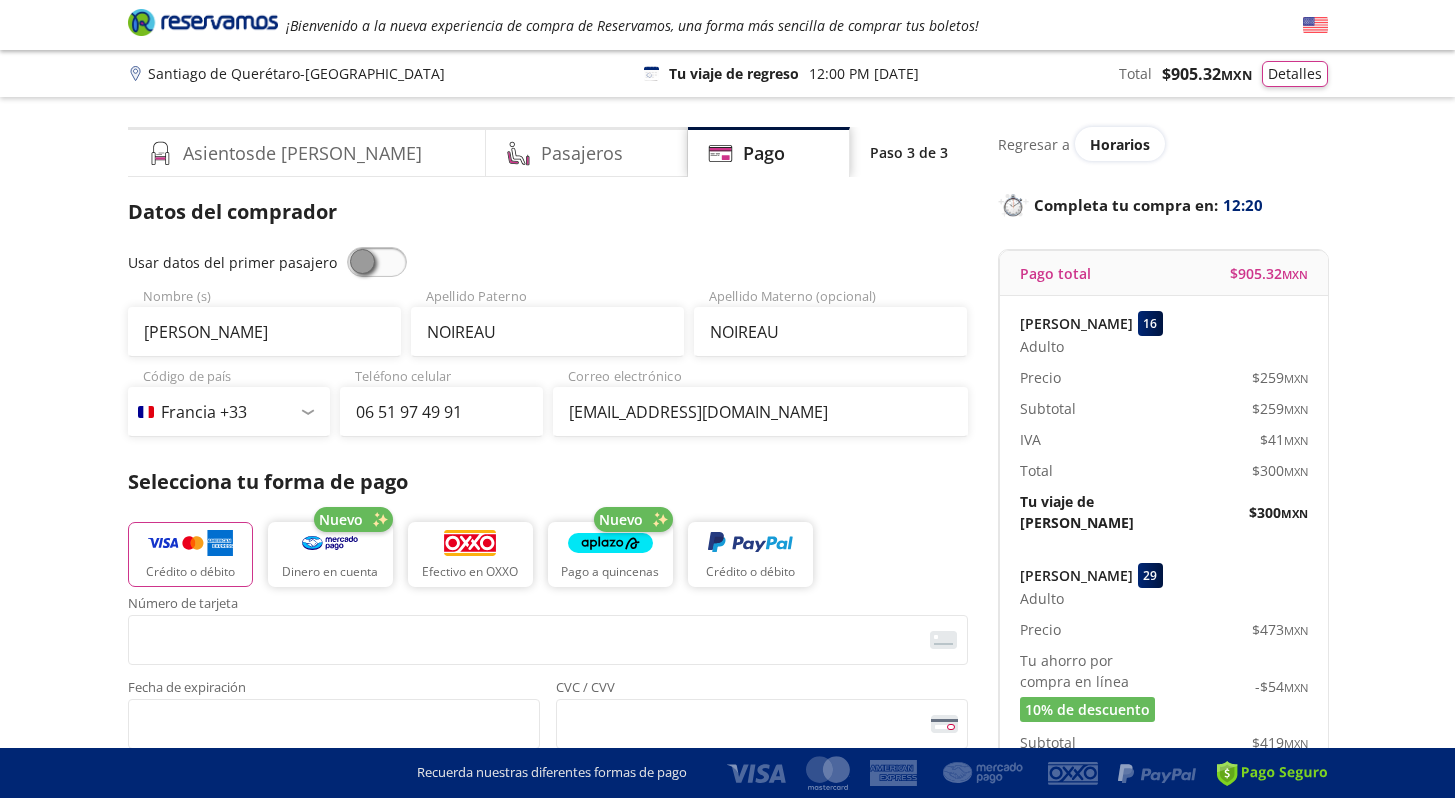 scroll, scrollTop: 0, scrollLeft: 0, axis: both 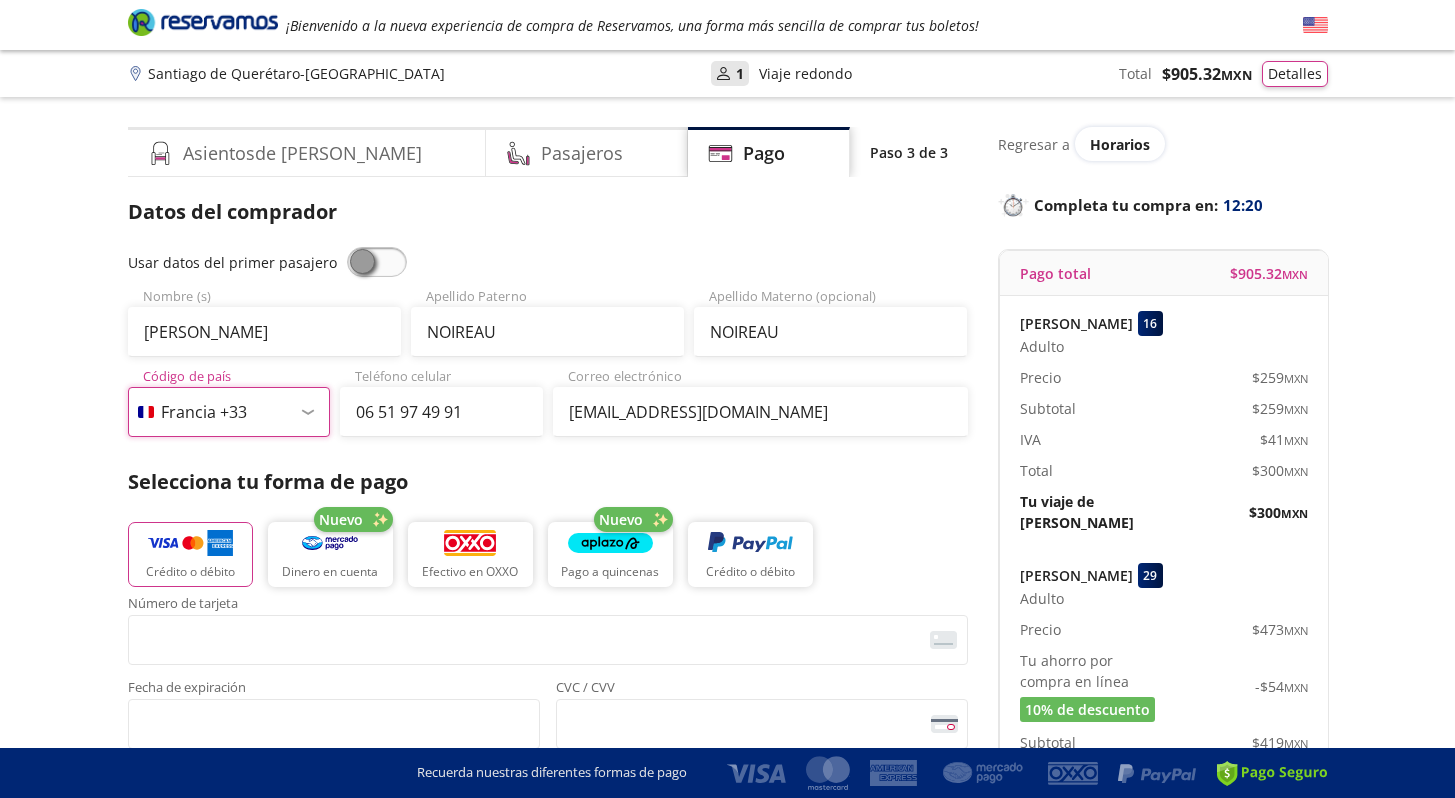 click on "Código de país [GEOGRAPHIC_DATA] +1 [GEOGRAPHIC_DATA] +52 [GEOGRAPHIC_DATA] +57 [GEOGRAPHIC_DATA] +55 [GEOGRAPHIC_DATA] +93 [GEOGRAPHIC_DATA] +355 [GEOGRAPHIC_DATA] +49 [GEOGRAPHIC_DATA] +376 [GEOGRAPHIC_DATA] +244 [GEOGRAPHIC_DATA] +1 [GEOGRAPHIC_DATA] +1 [GEOGRAPHIC_DATA] +966 [GEOGRAPHIC_DATA] +213 [GEOGRAPHIC_DATA] +54 [GEOGRAPHIC_DATA] +374 [GEOGRAPHIC_DATA] +297 [GEOGRAPHIC_DATA] +61 [GEOGRAPHIC_DATA] +43 [GEOGRAPHIC_DATA] +994 [GEOGRAPHIC_DATA] +1 [GEOGRAPHIC_DATA] +880 [GEOGRAPHIC_DATA] +1 [GEOGRAPHIC_DATA] +973 [GEOGRAPHIC_DATA] +32 [GEOGRAPHIC_DATA] +501 [GEOGRAPHIC_DATA] +229 [GEOGRAPHIC_DATA] +1 [GEOGRAPHIC_DATA] +375 [GEOGRAPHIC_DATA] +95 [GEOGRAPHIC_DATA] +591 [GEOGRAPHIC_DATA] +387 Botsuana +267 [GEOGRAPHIC_DATA] +673 [GEOGRAPHIC_DATA] +359 [GEOGRAPHIC_DATA] +226 [GEOGRAPHIC_DATA] +257 [GEOGRAPHIC_DATA] +975 [GEOGRAPHIC_DATA] +238 [GEOGRAPHIC_DATA] +855 [GEOGRAPHIC_DATA] +237 [GEOGRAPHIC_DATA] +1 [GEOGRAPHIC_DATA] [GEOGRAPHIC_DATA] +599 [GEOGRAPHIC_DATA] +235 [GEOGRAPHIC_DATA] +56 [GEOGRAPHIC_DATA] +86 [GEOGRAPHIC_DATA] +357 [GEOGRAPHIC_DATA] +269 [GEOGRAPHIC_DATA] +243 [GEOGRAPHIC_DATA] +242 [PERSON_NAME][GEOGRAPHIC_DATA] +850 [PERSON_NAME][GEOGRAPHIC_DATA] +82 [GEOGRAPHIC_DATA] +225 [GEOGRAPHIC_DATA] +506 [GEOGRAPHIC_DATA] +385 [GEOGRAPHIC_DATA] +53 [GEOGRAPHIC_DATA] +599 [GEOGRAPHIC_DATA] +45 [GEOGRAPHIC_DATA] +1 [GEOGRAPHIC_DATA] +593 [GEOGRAPHIC_DATA] +20 [GEOGRAPHIC_DATA] +[GEOGRAPHIC_DATA] +971 [GEOGRAPHIC_DATA] +291 [GEOGRAPHIC_DATA] +421 [GEOGRAPHIC_DATA] +386 [GEOGRAPHIC_DATA] +34 [GEOGRAPHIC_DATA] +372 [GEOGRAPHIC_DATA] +251 [GEOGRAPHIC_DATA] +7 [GEOGRAPHIC_DATA] +679 [GEOGRAPHIC_DATA] +233" at bounding box center (229, 412) 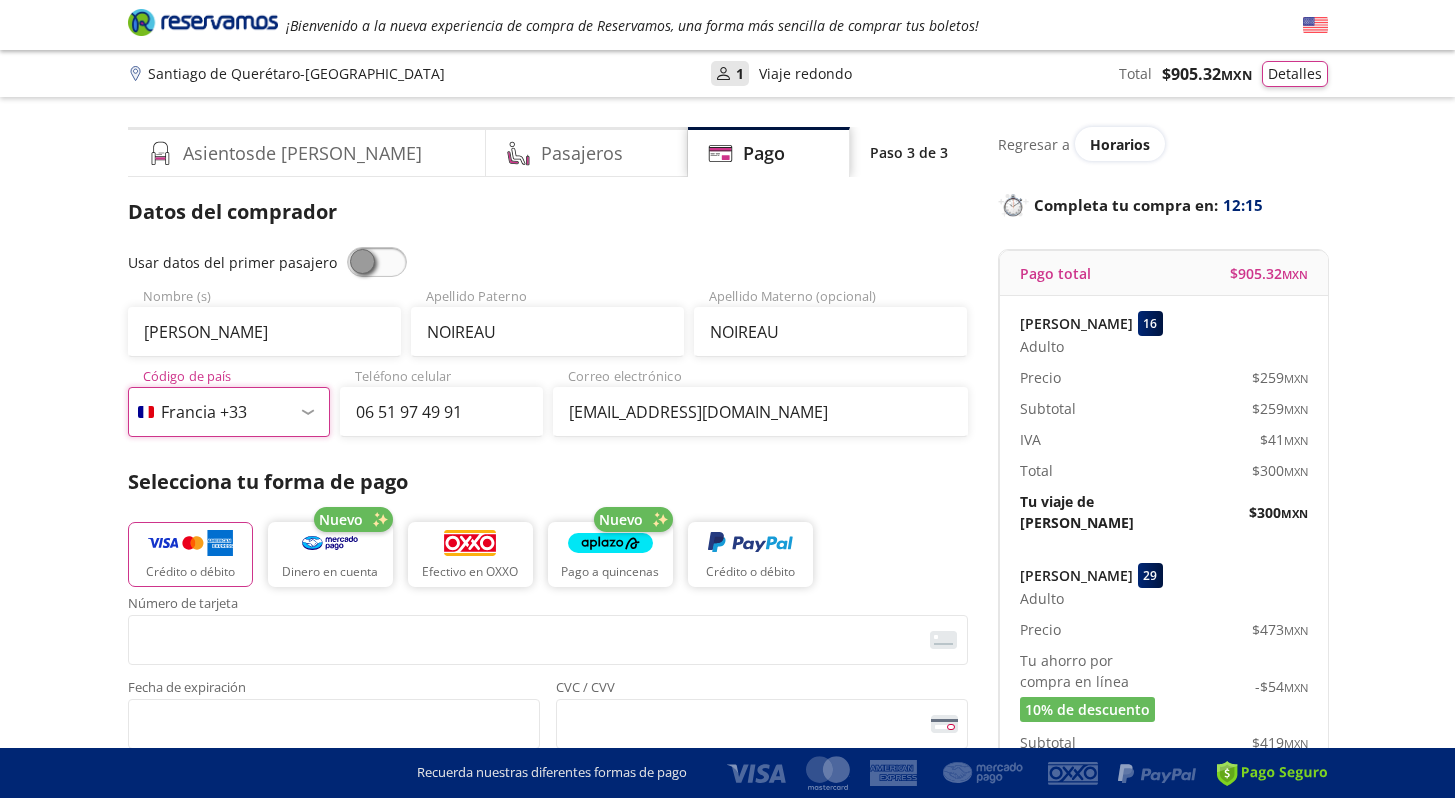 select on "MX" 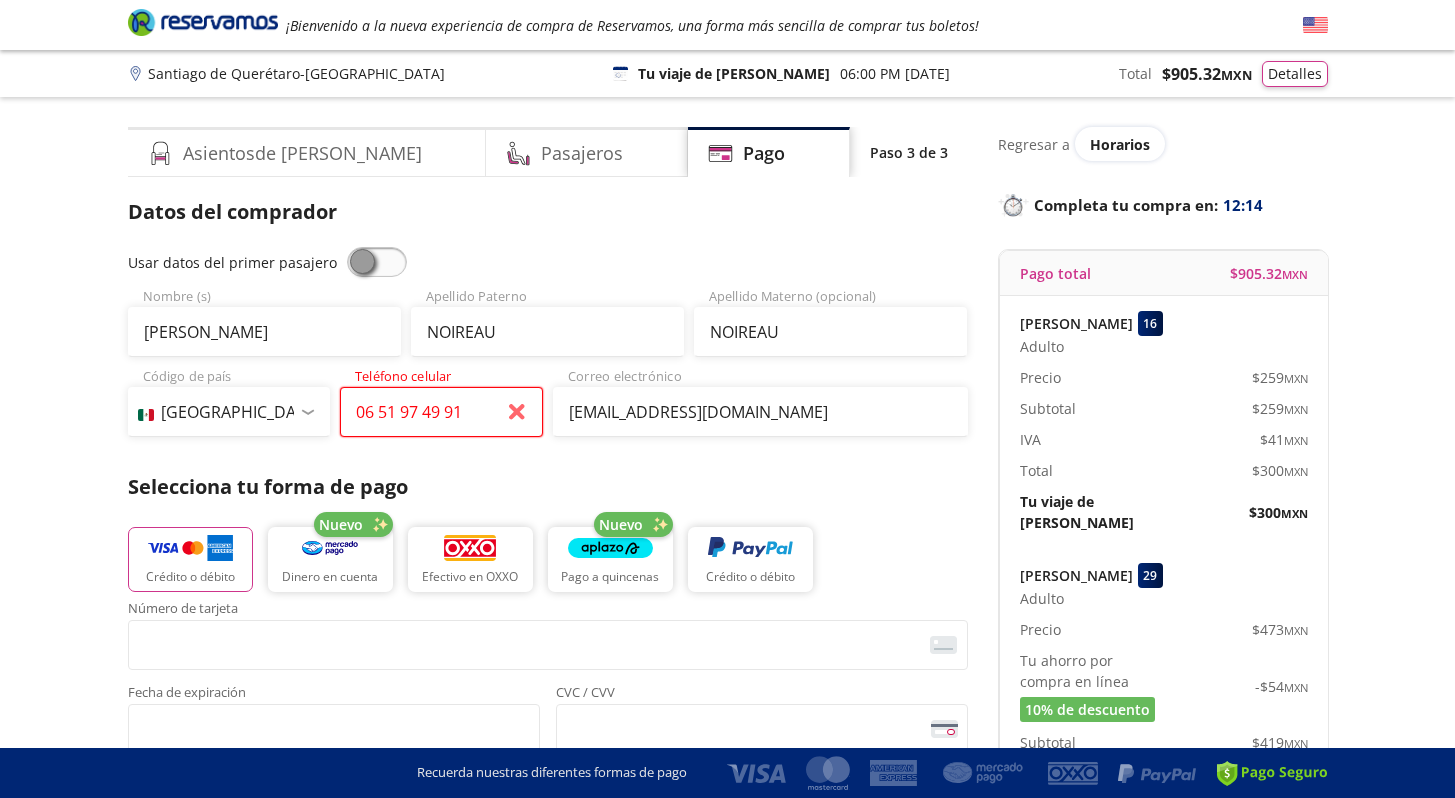 click on "06 51 97 49 91" at bounding box center (441, 412) 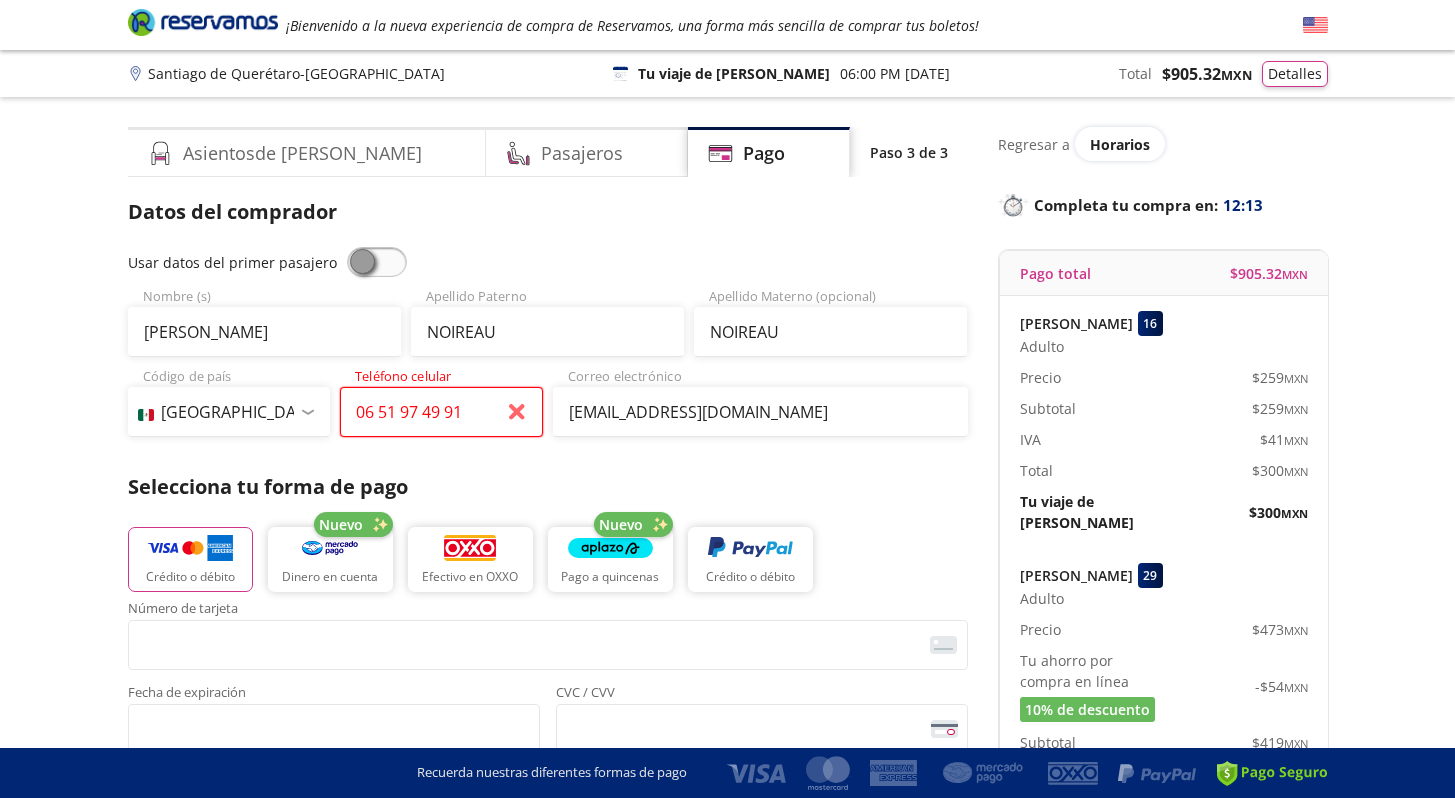 click on "06 51 97 49 91" at bounding box center [441, 412] 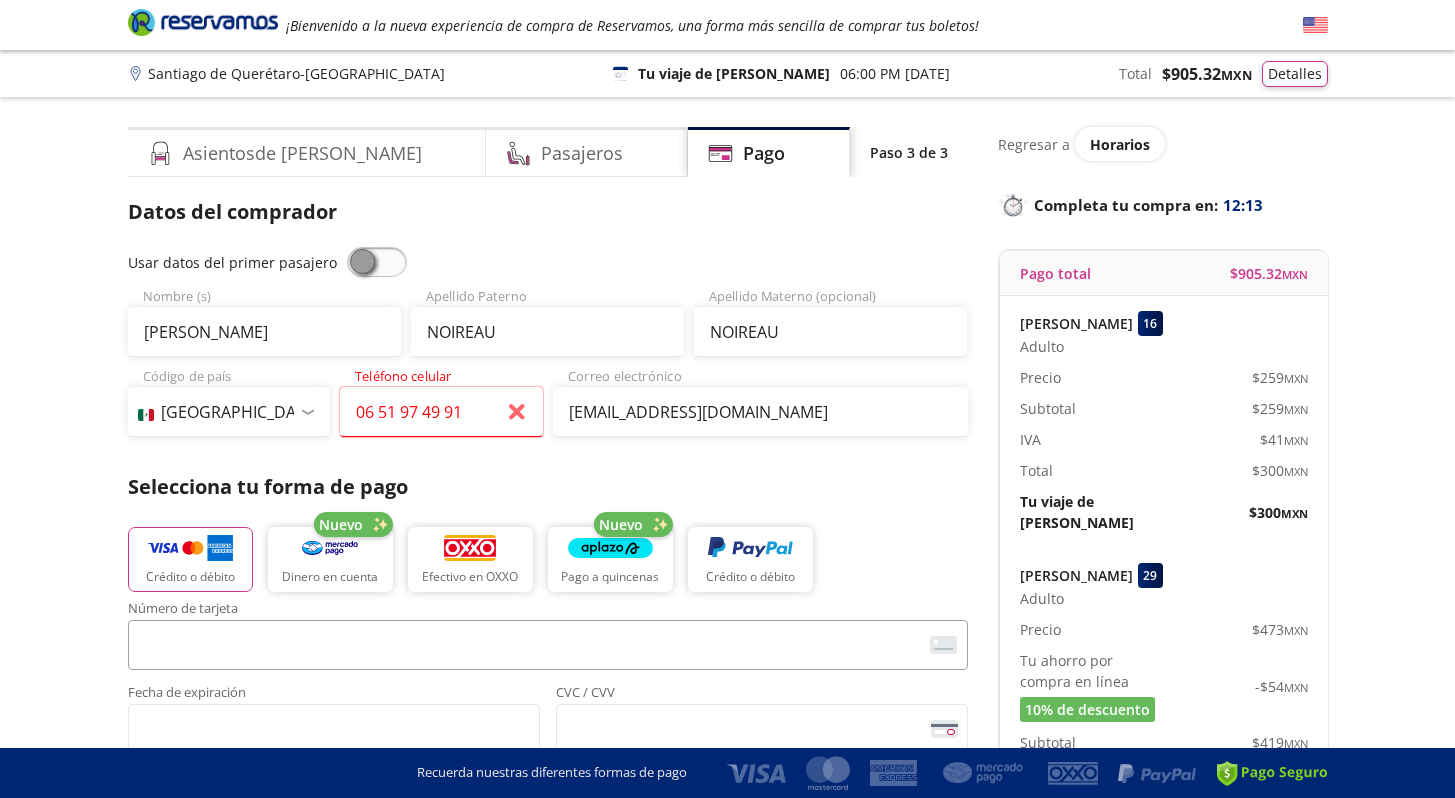 type on "0651974991" 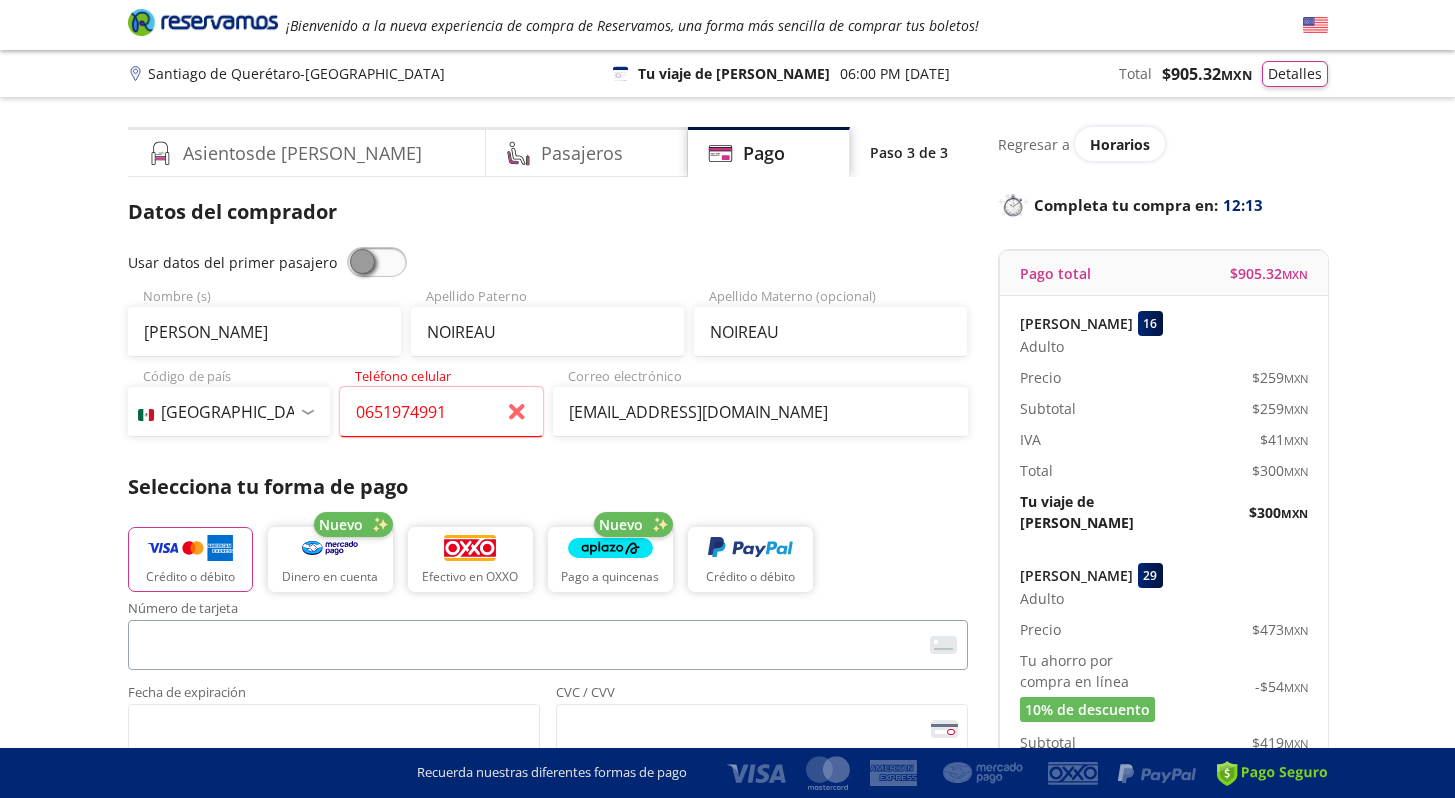 click on "<p>Your browser does not support iframes.</p>" at bounding box center [548, 645] 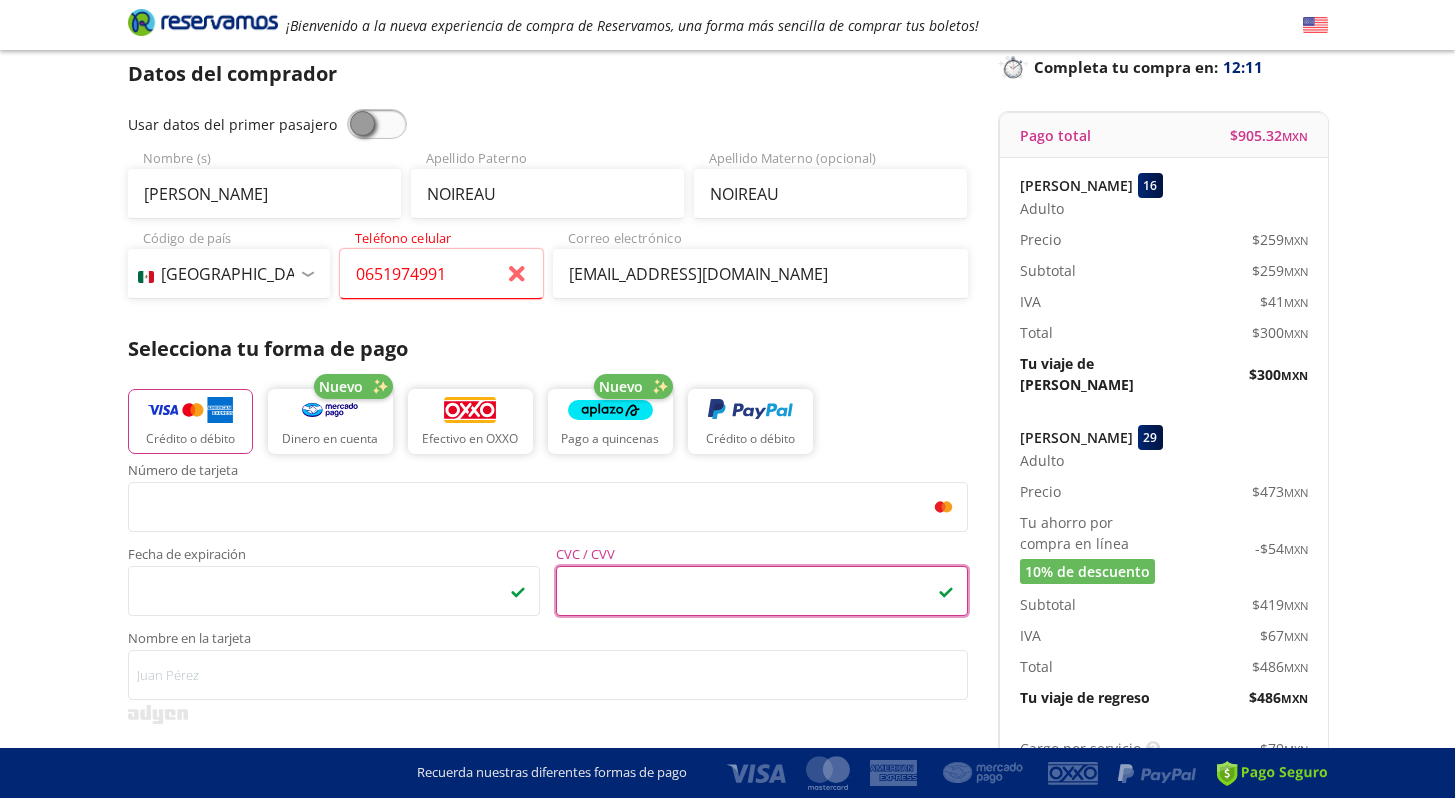 scroll, scrollTop: 187, scrollLeft: 0, axis: vertical 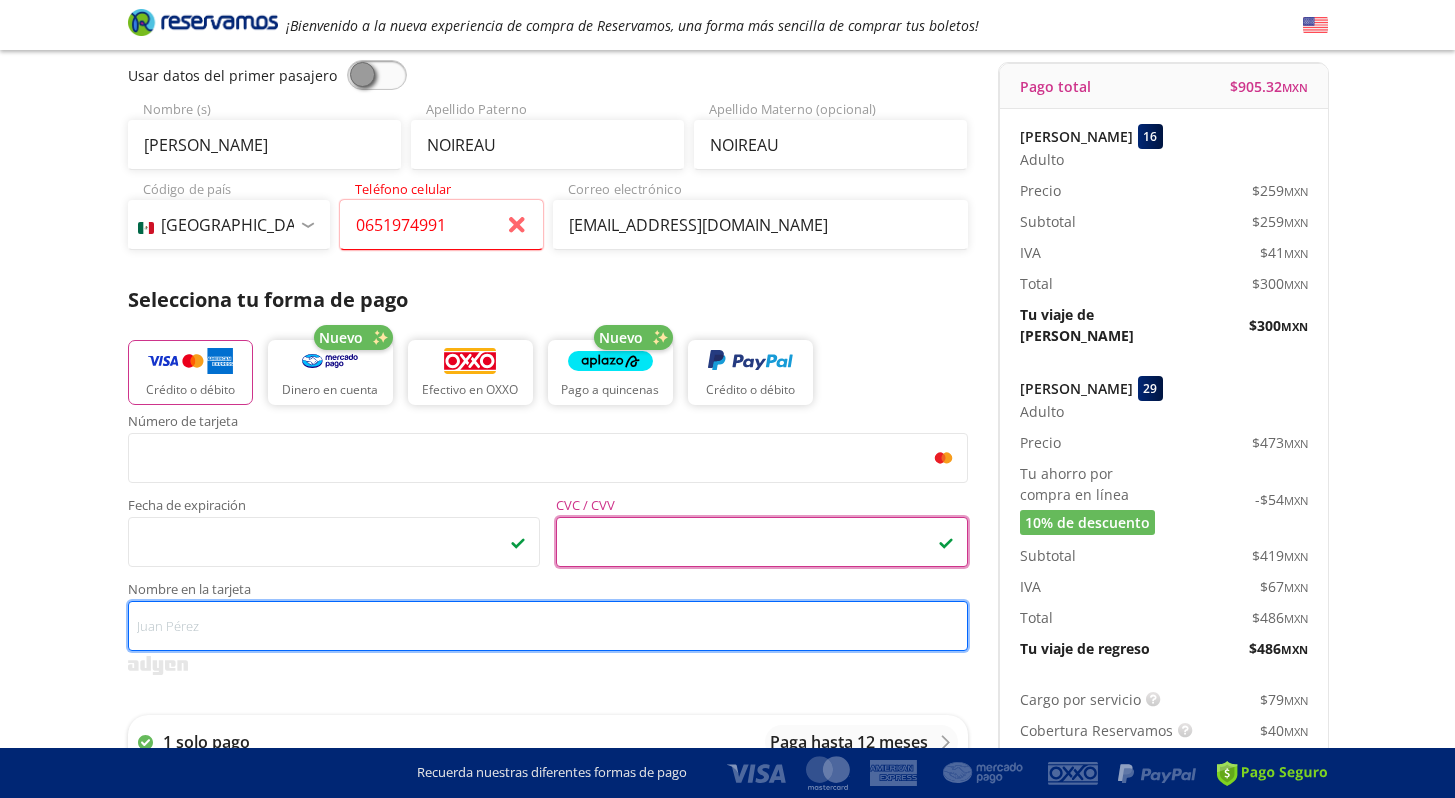 click on "Nombre en la tarjeta" at bounding box center [548, 626] 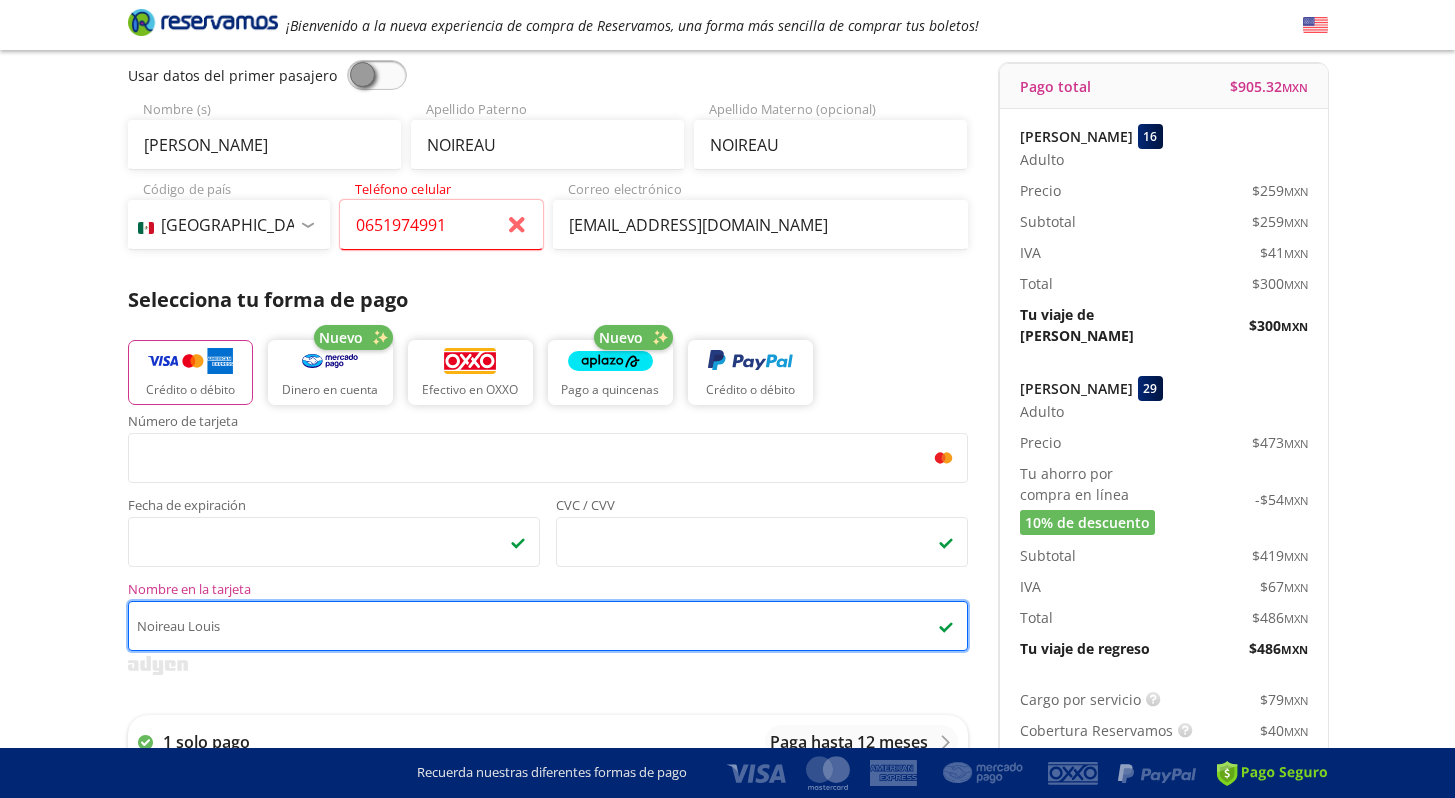 type on "Noireau Louis" 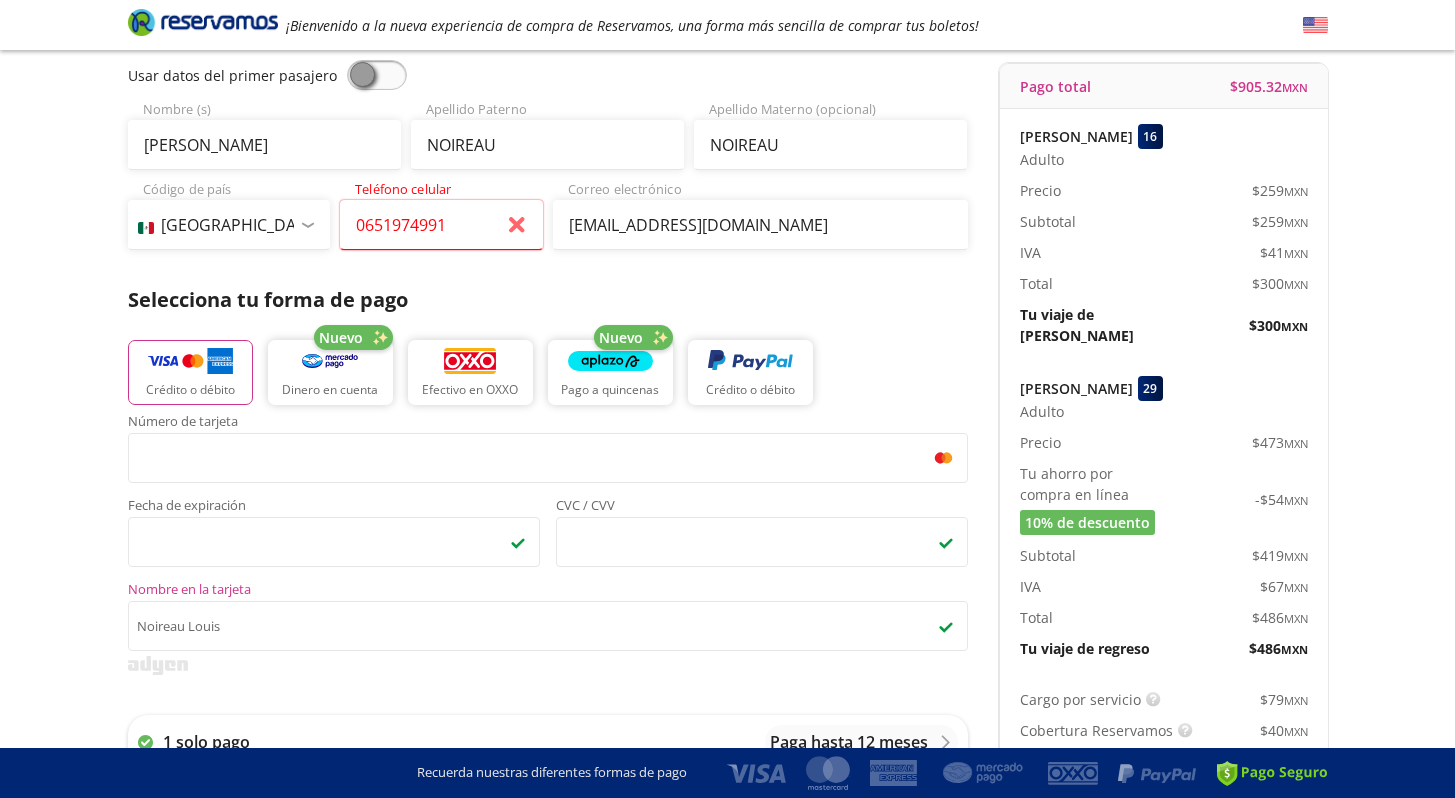 click at bounding box center (548, 665) 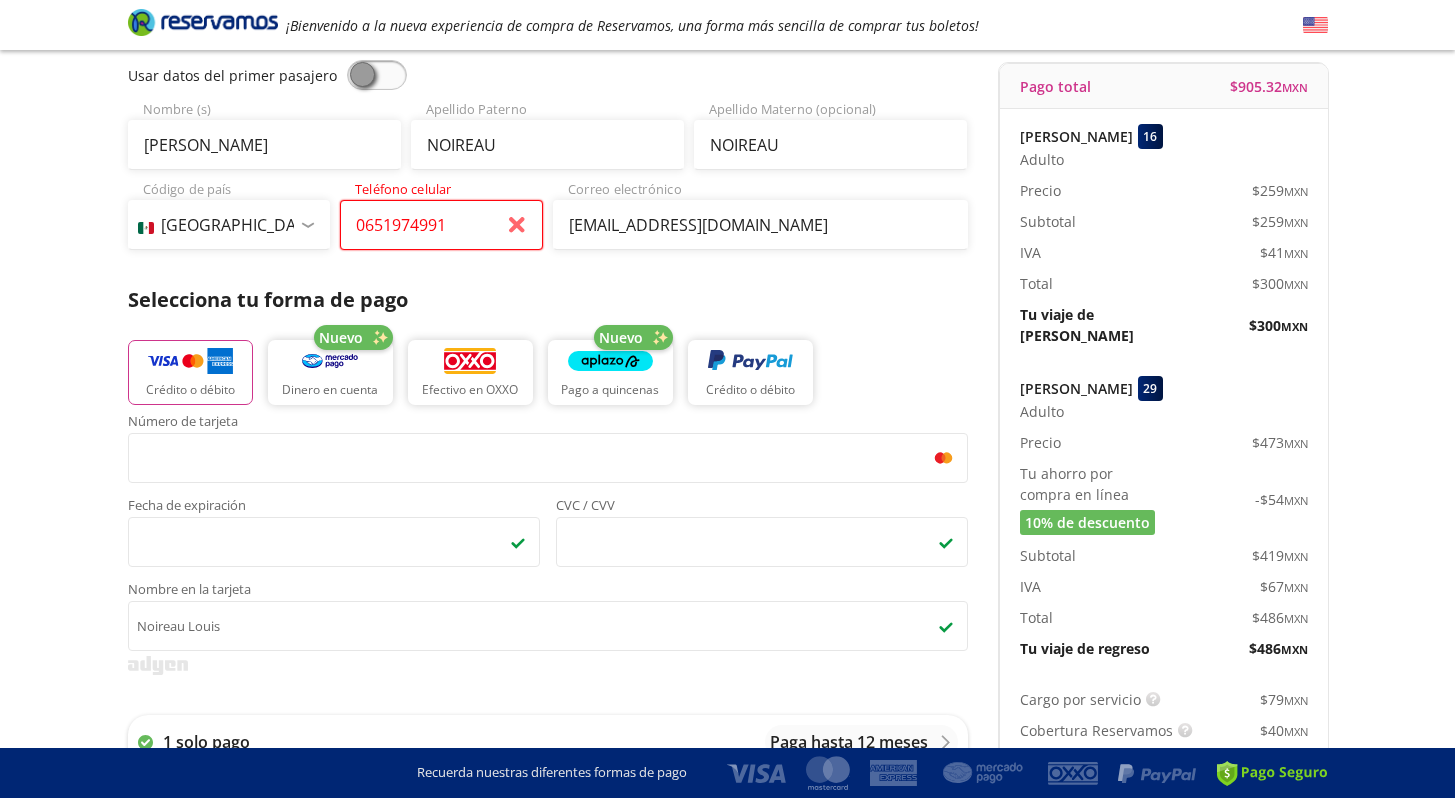 click on "0651974991" at bounding box center [441, 225] 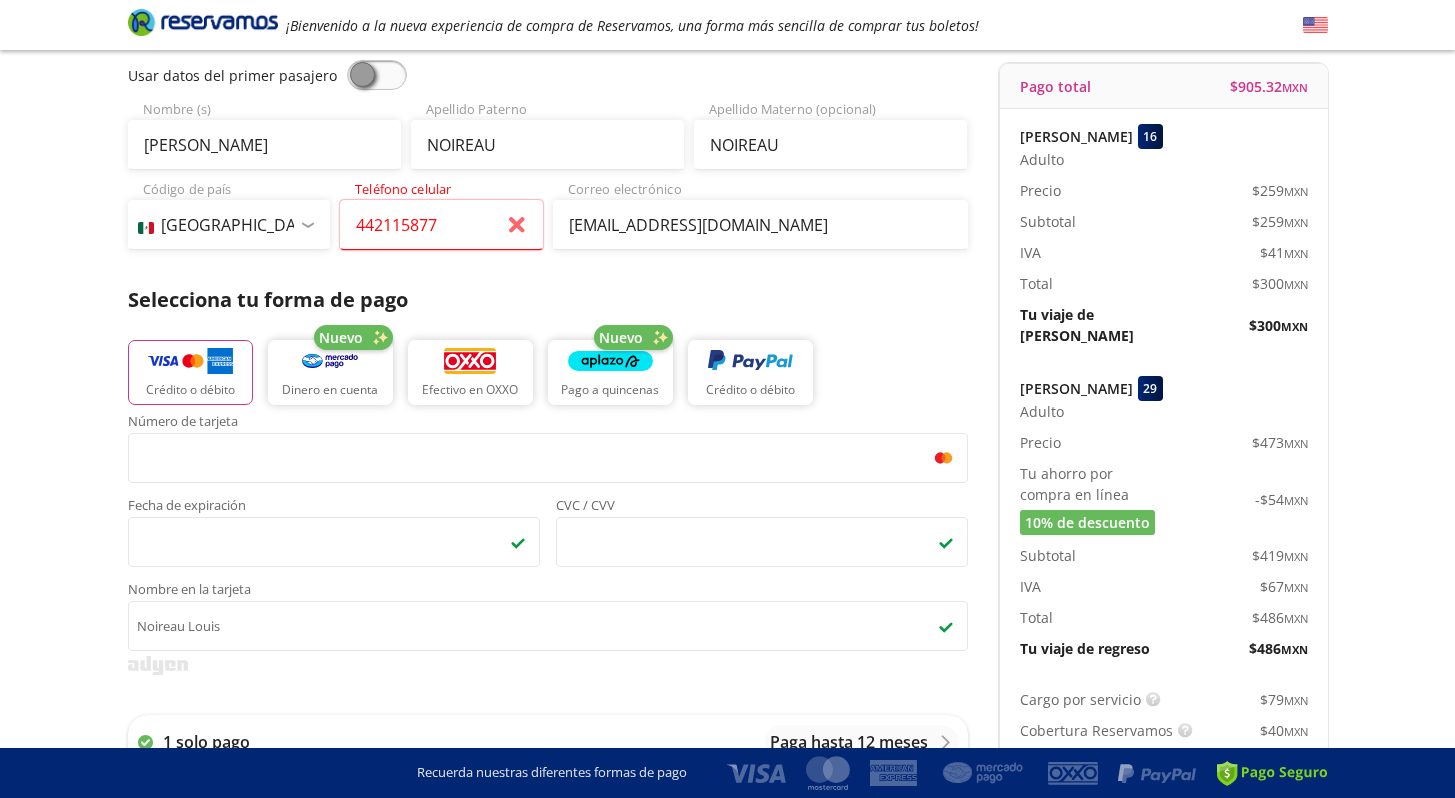 click on "Datos del comprador Usar datos del primer pasajero Louis Nombre (s) NOIREAU Apellido [PERSON_NAME] NOIREAU Apellido Materno (opcional) Código de país [GEOGRAPHIC_DATA] +1 [GEOGRAPHIC_DATA] +52 [GEOGRAPHIC_DATA] +57 [GEOGRAPHIC_DATA] +55 [GEOGRAPHIC_DATA] +93 [GEOGRAPHIC_DATA] +355 [GEOGRAPHIC_DATA] +49 [GEOGRAPHIC_DATA] +376 [GEOGRAPHIC_DATA] +244 [GEOGRAPHIC_DATA] +1 [GEOGRAPHIC_DATA] +1 [GEOGRAPHIC_DATA] +966 [GEOGRAPHIC_DATA] +213 [GEOGRAPHIC_DATA] +54 [GEOGRAPHIC_DATA] +374 [GEOGRAPHIC_DATA] +297 [GEOGRAPHIC_DATA] +61 [GEOGRAPHIC_DATA] +43 [GEOGRAPHIC_DATA] +994 [GEOGRAPHIC_DATA] +1 [GEOGRAPHIC_DATA] +880 [GEOGRAPHIC_DATA] +1 [GEOGRAPHIC_DATA] +973 [GEOGRAPHIC_DATA] +32 [GEOGRAPHIC_DATA] +501 [GEOGRAPHIC_DATA] +229 [GEOGRAPHIC_DATA] +1 [GEOGRAPHIC_DATA] +375 [GEOGRAPHIC_DATA] +95 [GEOGRAPHIC_DATA] +591 [GEOGRAPHIC_DATA] +387 Botsuana +267 [GEOGRAPHIC_DATA] +673 [GEOGRAPHIC_DATA] +359 [GEOGRAPHIC_DATA] +226 [GEOGRAPHIC_DATA] +257 [GEOGRAPHIC_DATA] +975 [GEOGRAPHIC_DATA] +238 [GEOGRAPHIC_DATA] +855 [GEOGRAPHIC_DATA] +237 [GEOGRAPHIC_DATA] +1 [GEOGRAPHIC_DATA] [GEOGRAPHIC_DATA] +599 [GEOGRAPHIC_DATA] +235 [GEOGRAPHIC_DATA] +56 [GEOGRAPHIC_DATA] +86 [GEOGRAPHIC_DATA] +357 [GEOGRAPHIC_DATA] +269 [GEOGRAPHIC_DATA] +243 [GEOGRAPHIC_DATA] +242 [PERSON_NAME][GEOGRAPHIC_DATA] +850 [PERSON_NAME][GEOGRAPHIC_DATA] +82 [GEOGRAPHIC_DATA] +225 [GEOGRAPHIC_DATA] +506 [GEOGRAPHIC_DATA] +385 [GEOGRAPHIC_DATA] +53 [GEOGRAPHIC_DATA] +599 [GEOGRAPHIC_DATA] +45 [GEOGRAPHIC_DATA] +1 [GEOGRAPHIC_DATA] +593 [GEOGRAPHIC_DATA] +20 [GEOGRAPHIC_DATA] +503 [GEOGRAPHIC_DATA] +291 [GEOGRAPHIC_DATA] +679" at bounding box center (548, 500) 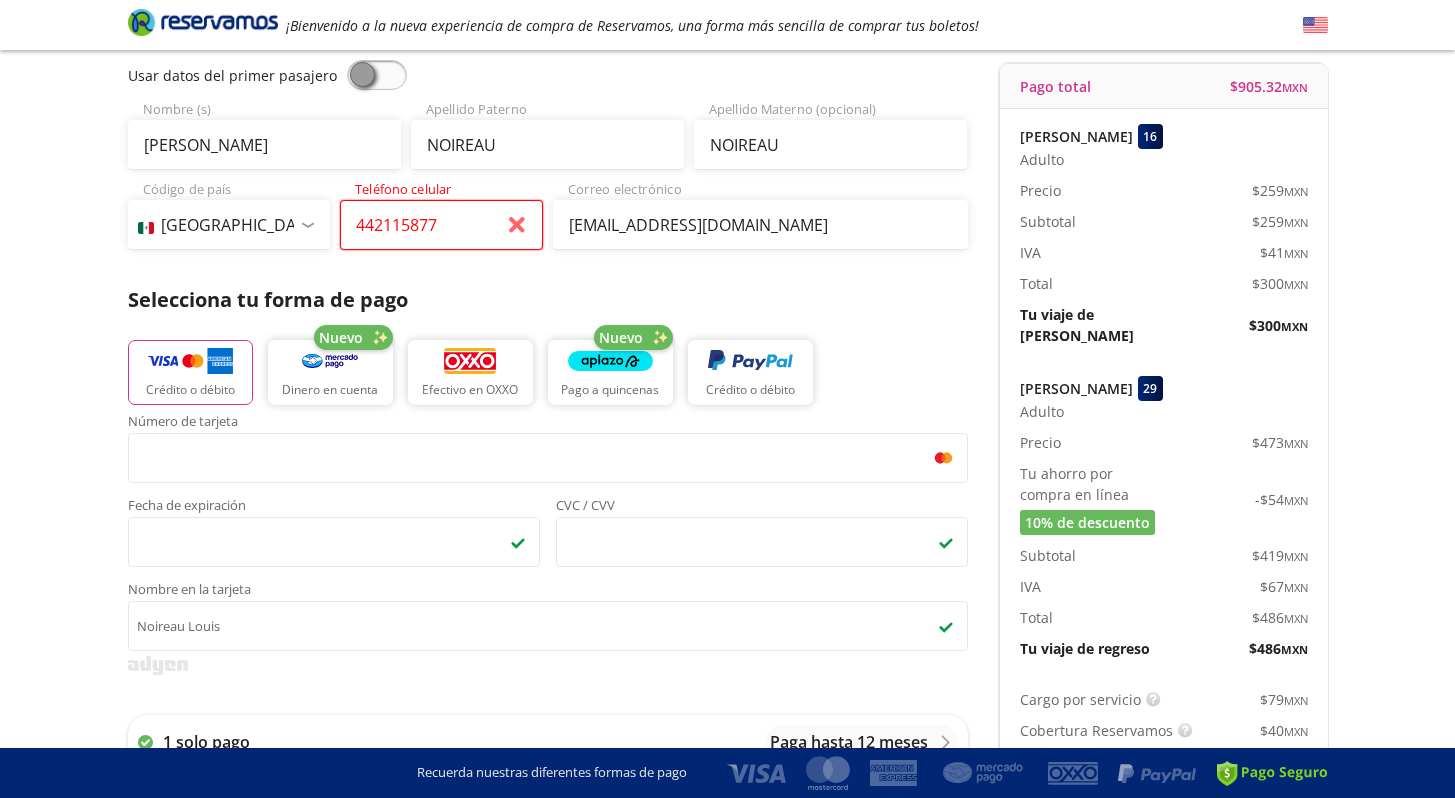 click on "442115877" at bounding box center (441, 225) 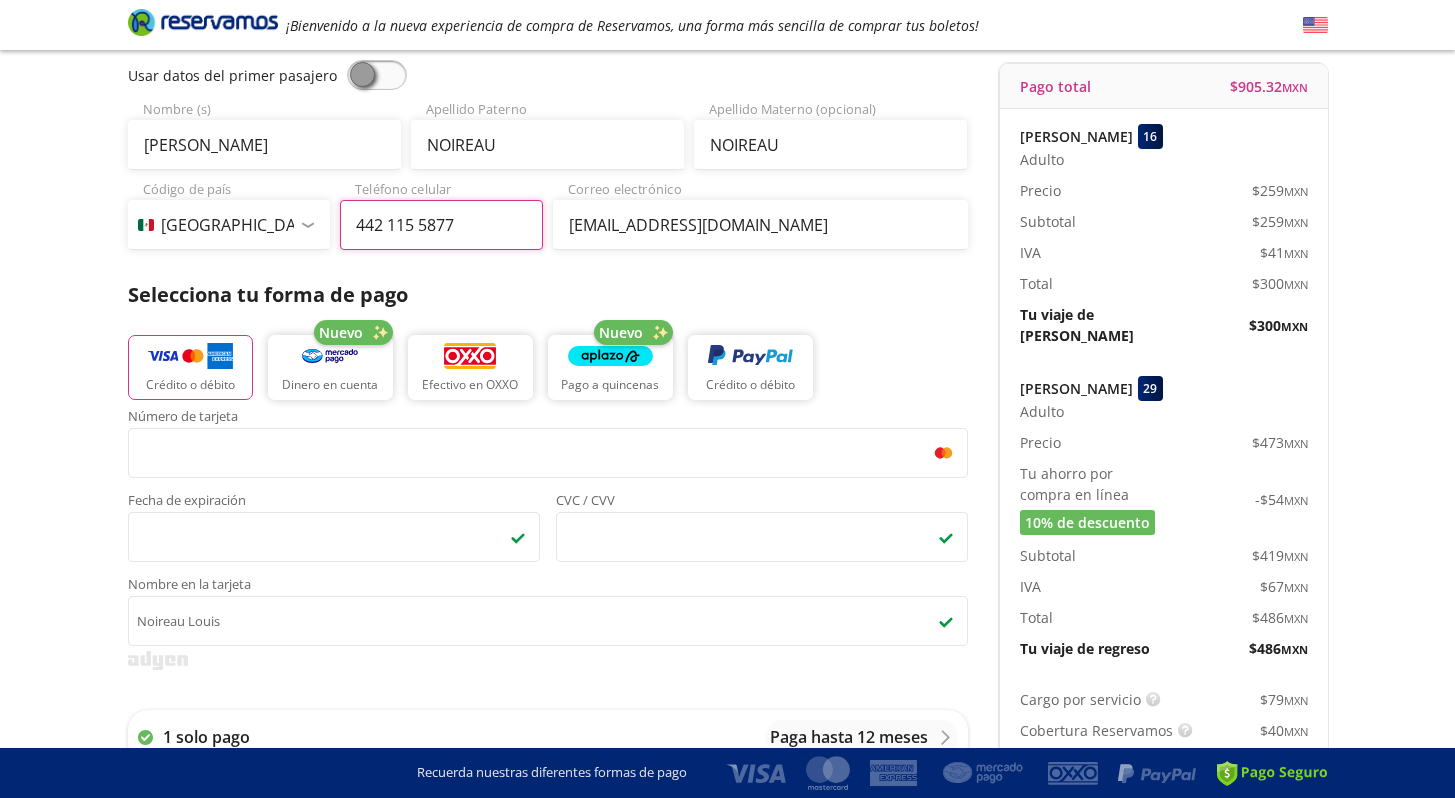 type on "442 115 5877" 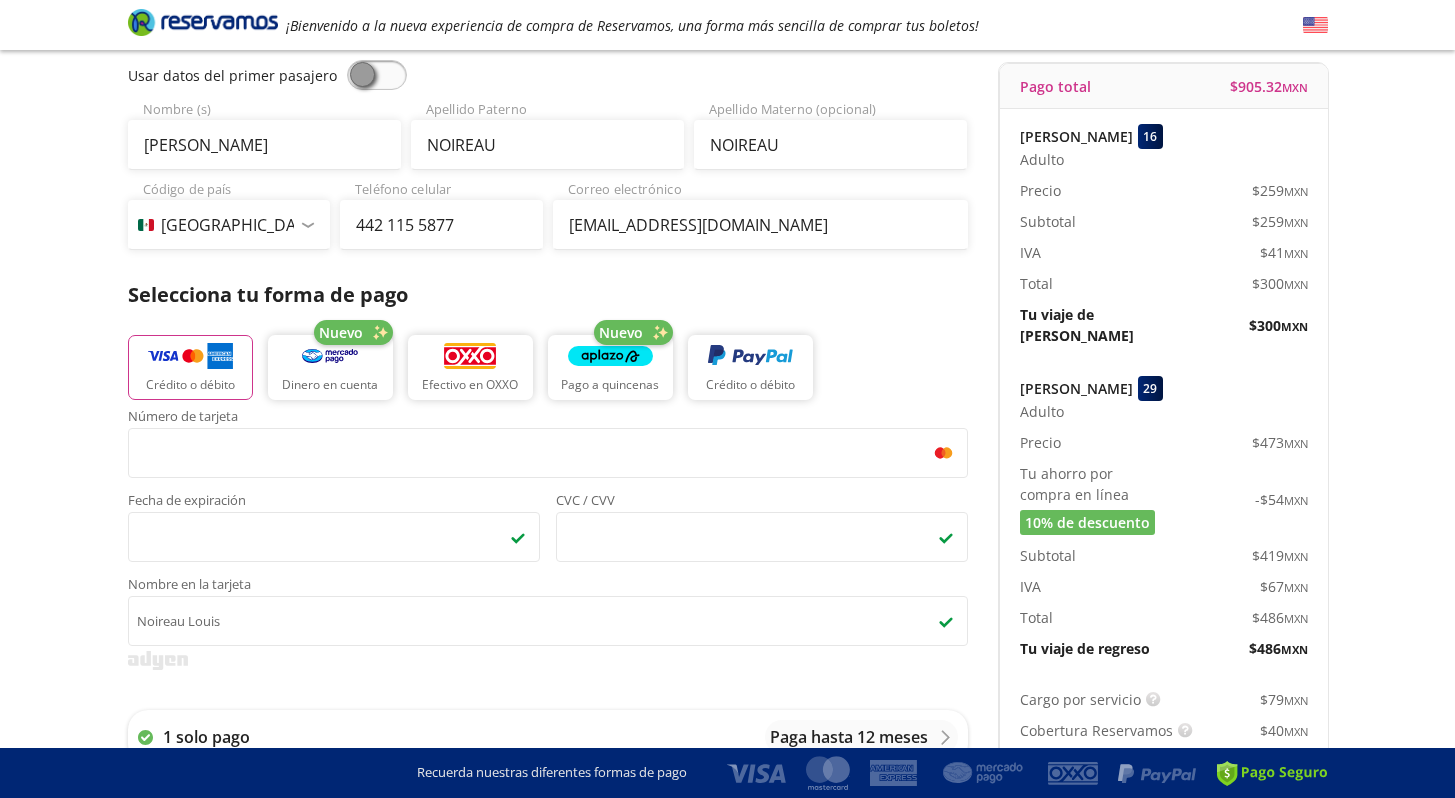 click on "Datos del comprador Usar datos del primer pasajero Louis Nombre (s) NOIREAU Apellido [PERSON_NAME] NOIREAU Apellido Materno (opcional) Código de país [GEOGRAPHIC_DATA] +1 [GEOGRAPHIC_DATA] +52 [GEOGRAPHIC_DATA] +57 [GEOGRAPHIC_DATA] +55 [GEOGRAPHIC_DATA] +93 [GEOGRAPHIC_DATA] +355 [GEOGRAPHIC_DATA] +49 [GEOGRAPHIC_DATA] +376 [GEOGRAPHIC_DATA] +244 [GEOGRAPHIC_DATA] +1 [GEOGRAPHIC_DATA] +1 [GEOGRAPHIC_DATA] +966 [GEOGRAPHIC_DATA] +213 [GEOGRAPHIC_DATA] +54 [GEOGRAPHIC_DATA] +374 [GEOGRAPHIC_DATA] +297 [GEOGRAPHIC_DATA] +61 [GEOGRAPHIC_DATA] +43 [GEOGRAPHIC_DATA] +994 [GEOGRAPHIC_DATA] +1 [GEOGRAPHIC_DATA] +880 [GEOGRAPHIC_DATA] +1 [GEOGRAPHIC_DATA] +973 [GEOGRAPHIC_DATA] +32 [GEOGRAPHIC_DATA] +501 [GEOGRAPHIC_DATA] +229 [GEOGRAPHIC_DATA] +1 [GEOGRAPHIC_DATA] +375 [GEOGRAPHIC_DATA] +95 [GEOGRAPHIC_DATA] +591 [GEOGRAPHIC_DATA] +387 Botsuana +267 [GEOGRAPHIC_DATA] +673 [GEOGRAPHIC_DATA] +359 [GEOGRAPHIC_DATA] +226 [GEOGRAPHIC_DATA] +257 [GEOGRAPHIC_DATA] +975 [GEOGRAPHIC_DATA] +238 [GEOGRAPHIC_DATA] +855 [GEOGRAPHIC_DATA] +237 [GEOGRAPHIC_DATA] +1 [GEOGRAPHIC_DATA] [GEOGRAPHIC_DATA] +599 [GEOGRAPHIC_DATA] +235 [GEOGRAPHIC_DATA] +56 [GEOGRAPHIC_DATA] +86 [GEOGRAPHIC_DATA] +357 [GEOGRAPHIC_DATA] +269 [GEOGRAPHIC_DATA] +243 [GEOGRAPHIC_DATA] +242 [PERSON_NAME][GEOGRAPHIC_DATA] +850 [PERSON_NAME][GEOGRAPHIC_DATA] +82 [GEOGRAPHIC_DATA] +225 [GEOGRAPHIC_DATA] +506 [GEOGRAPHIC_DATA] +385 [GEOGRAPHIC_DATA] +53 [GEOGRAPHIC_DATA] +599 [GEOGRAPHIC_DATA] +45 [GEOGRAPHIC_DATA] +1 [GEOGRAPHIC_DATA] +593 [GEOGRAPHIC_DATA] +20 [GEOGRAPHIC_DATA] +503 [GEOGRAPHIC_DATA] +291 [GEOGRAPHIC_DATA] +679" at bounding box center (548, 498) 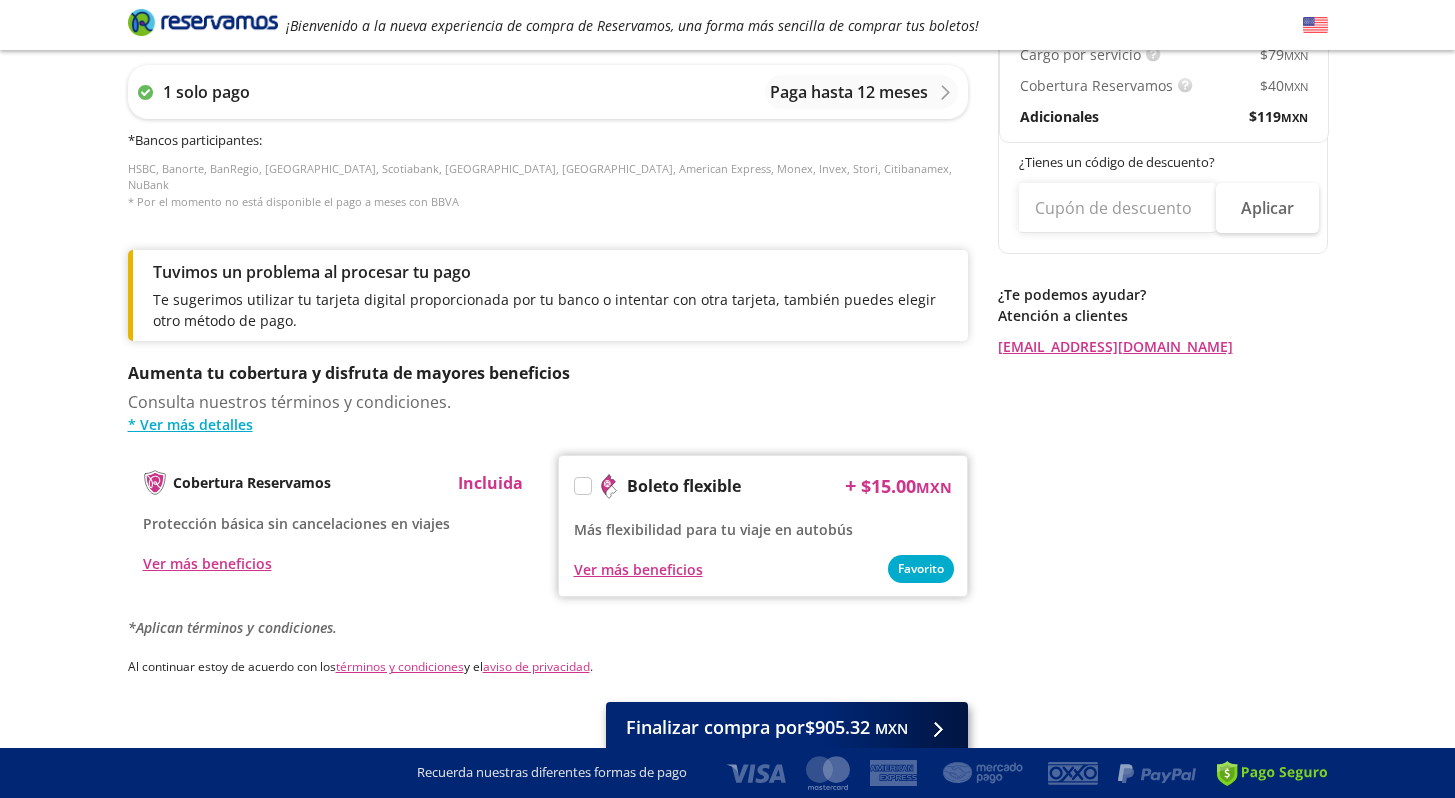 scroll, scrollTop: 914, scrollLeft: 0, axis: vertical 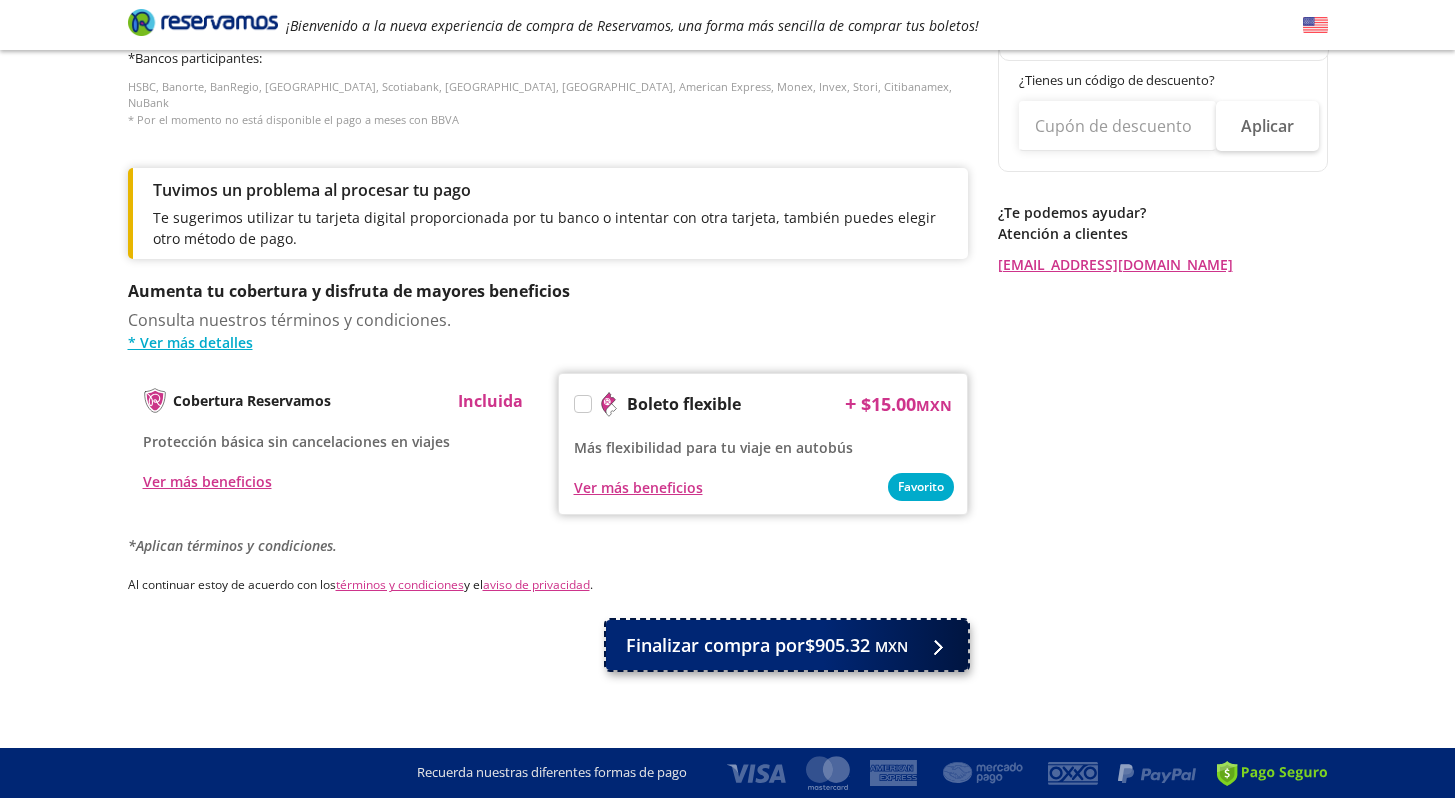click on "Finalizar compra por  $905.32   MXN" at bounding box center (787, 645) 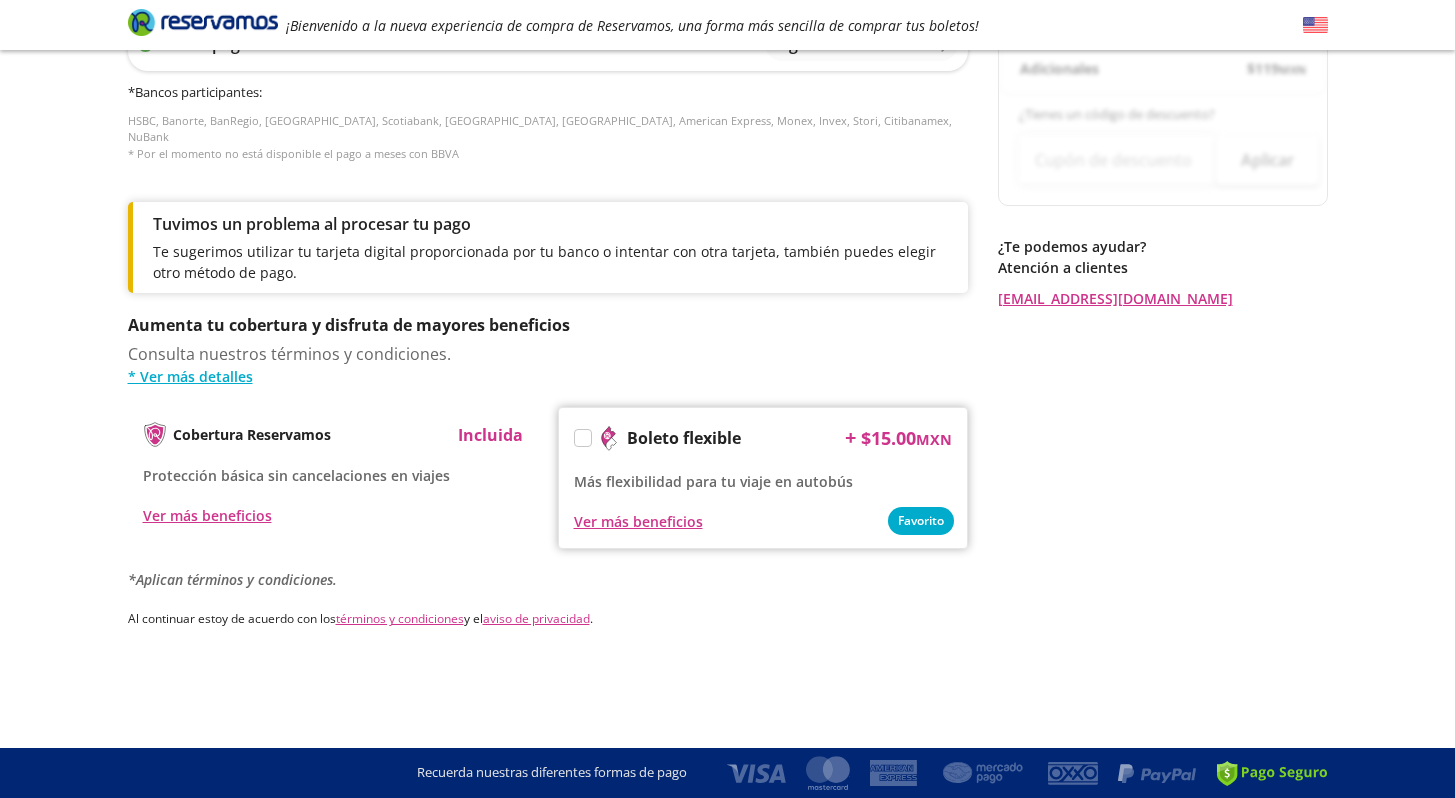 scroll, scrollTop: 0, scrollLeft: 0, axis: both 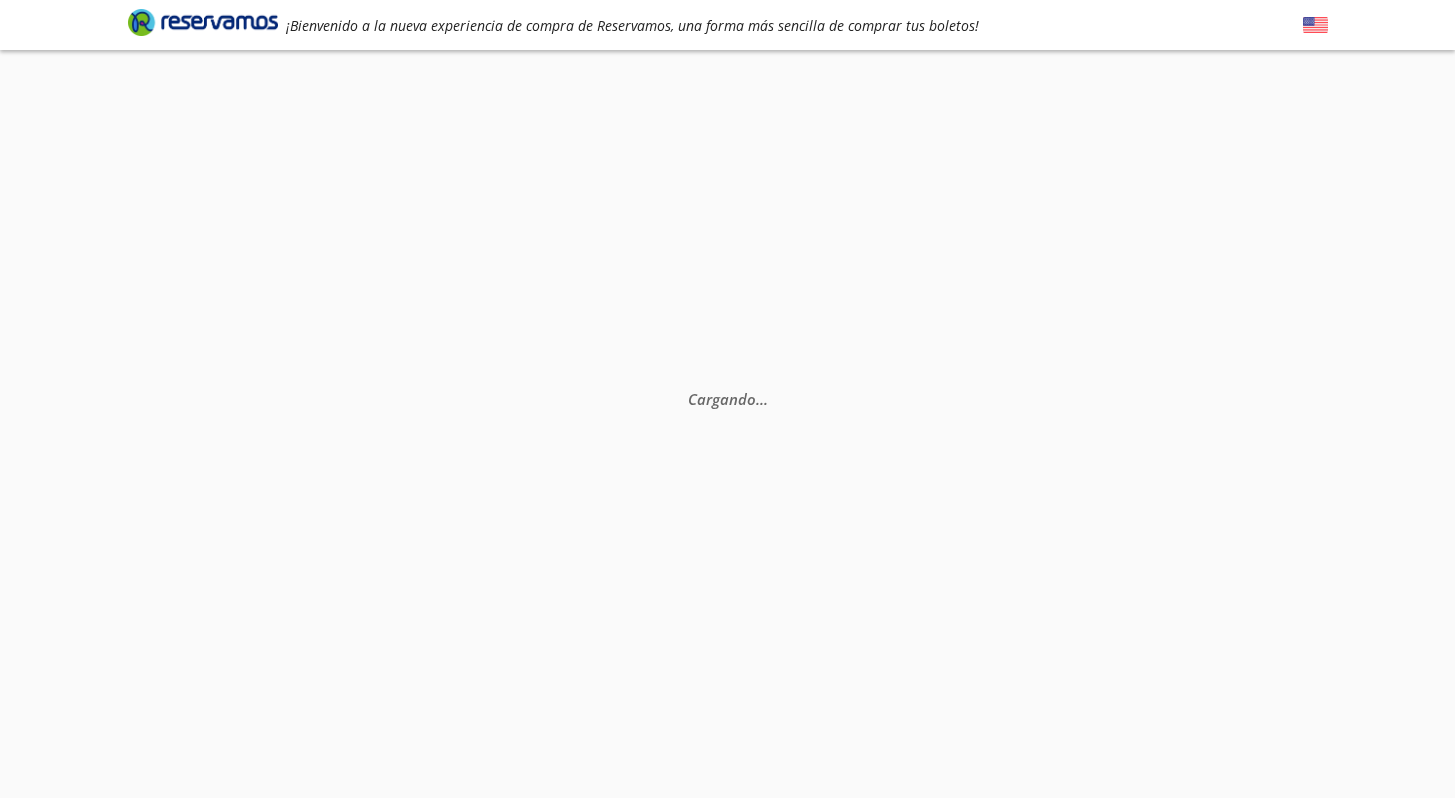 select on "MX" 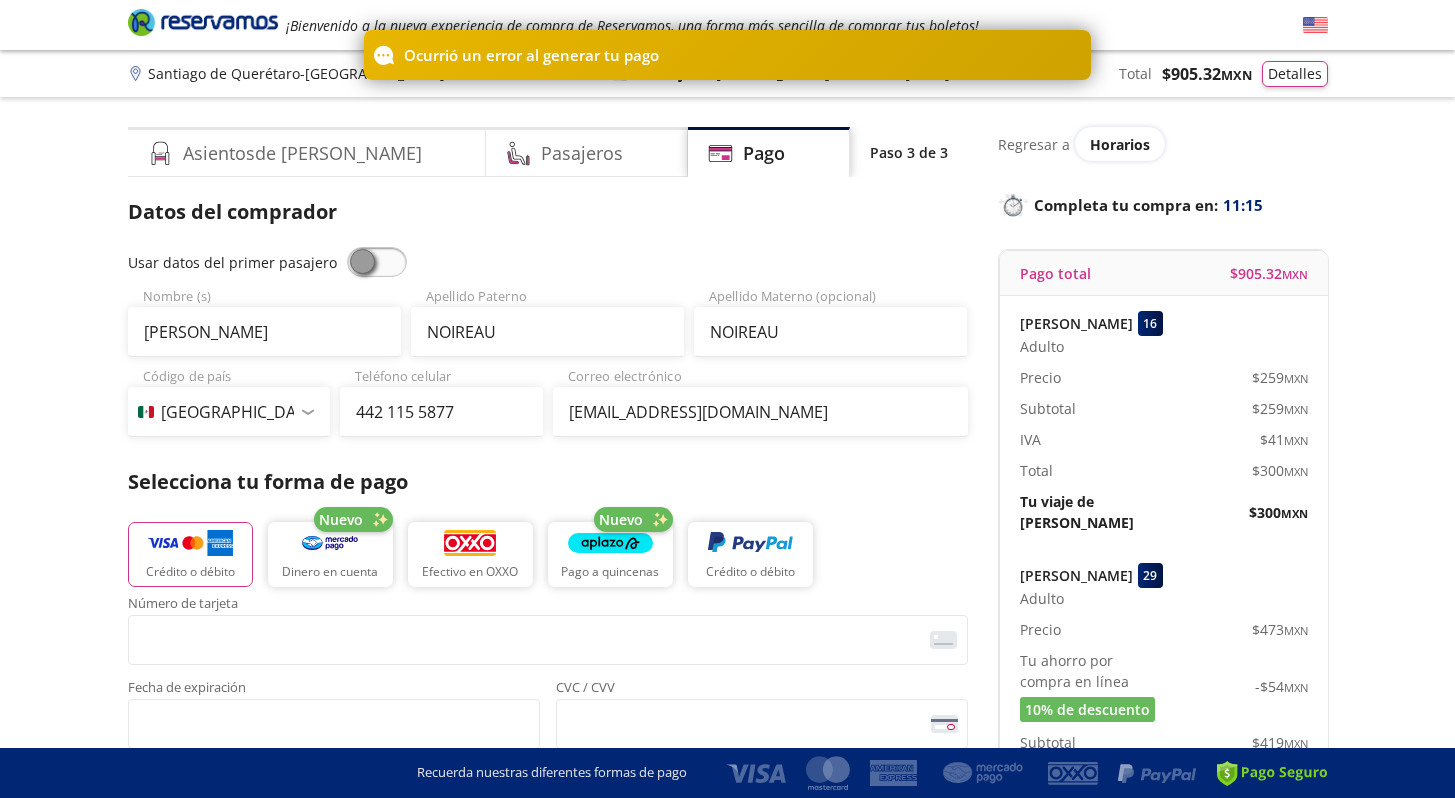 click on "Datos del comprador" at bounding box center (548, 212) 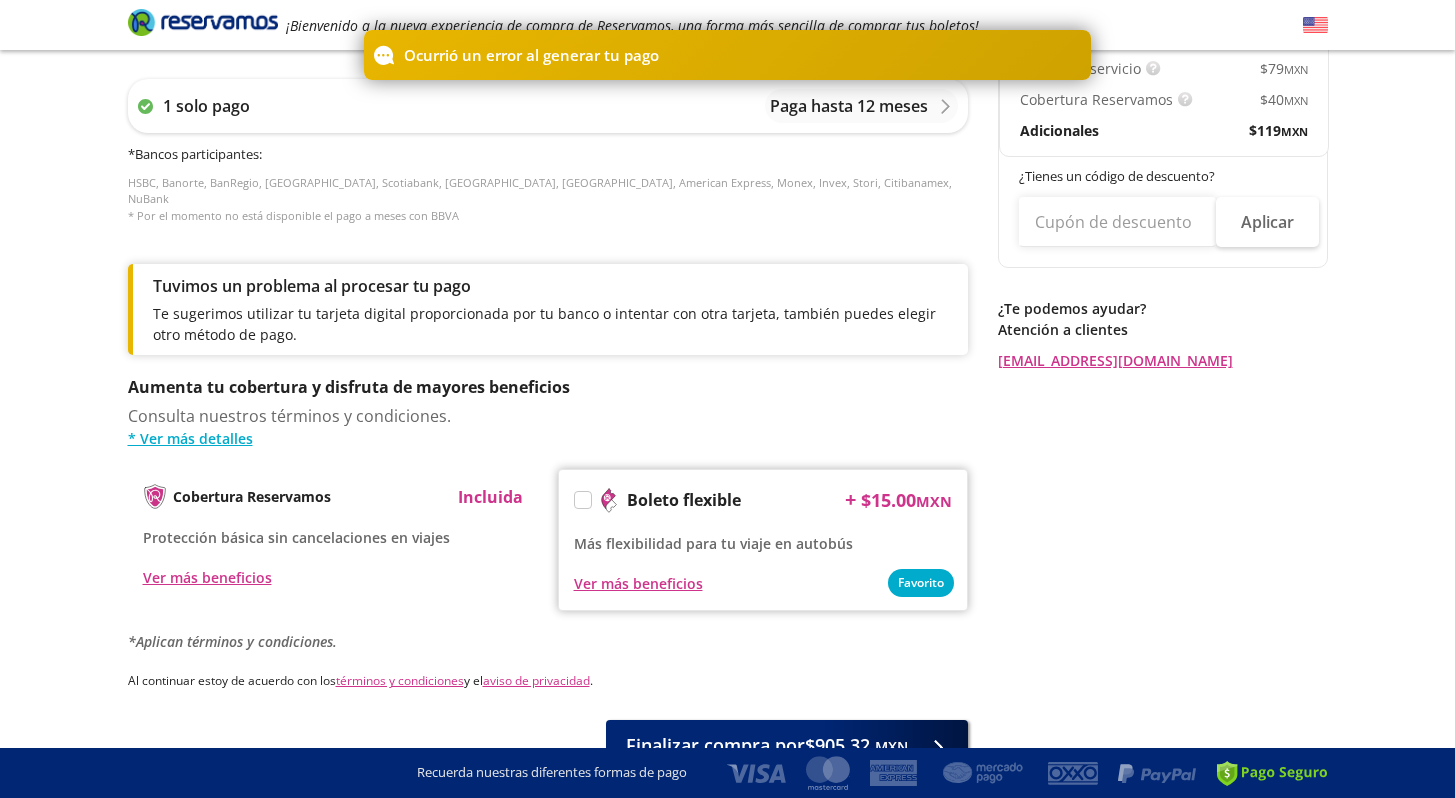 scroll, scrollTop: 914, scrollLeft: 0, axis: vertical 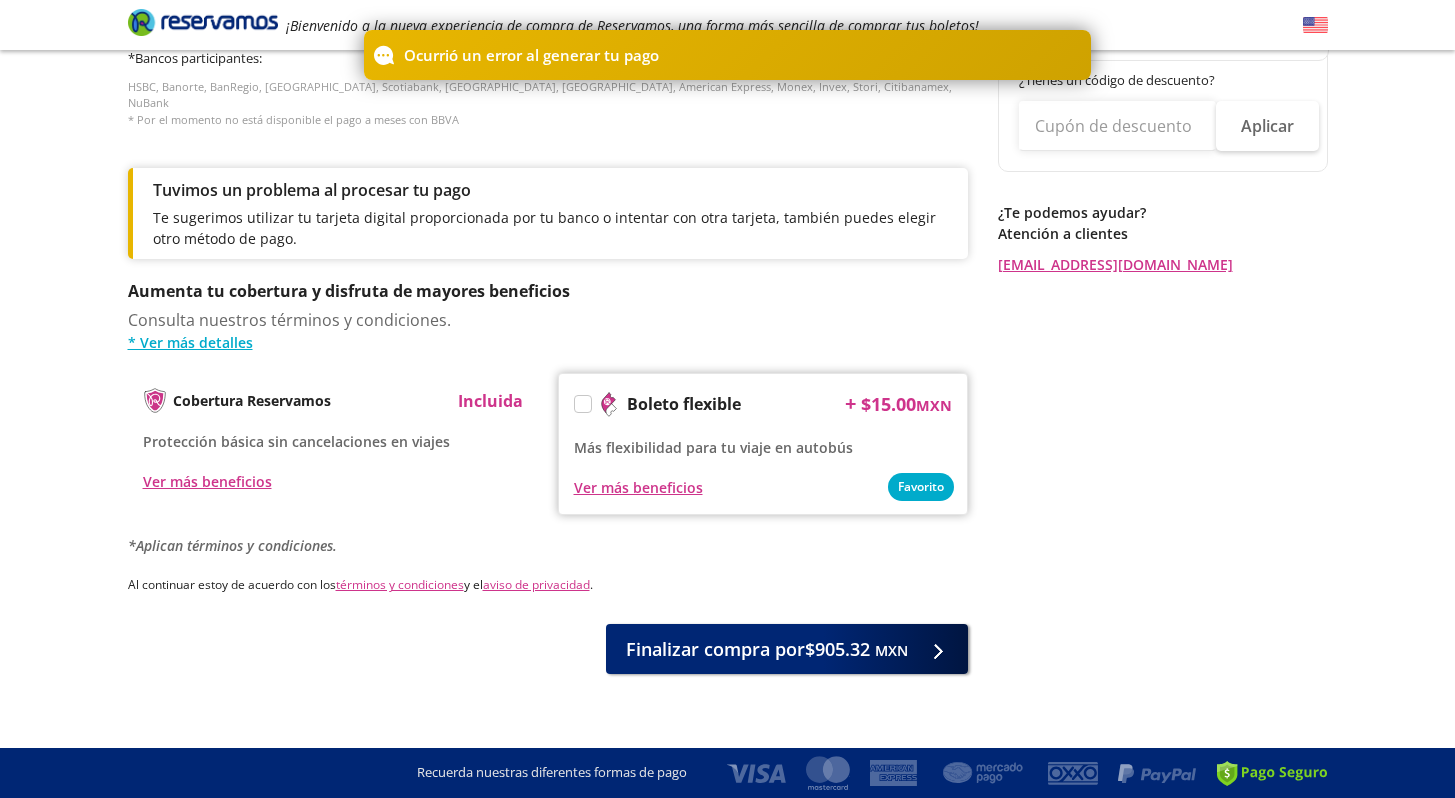 click at bounding box center (583, 404) 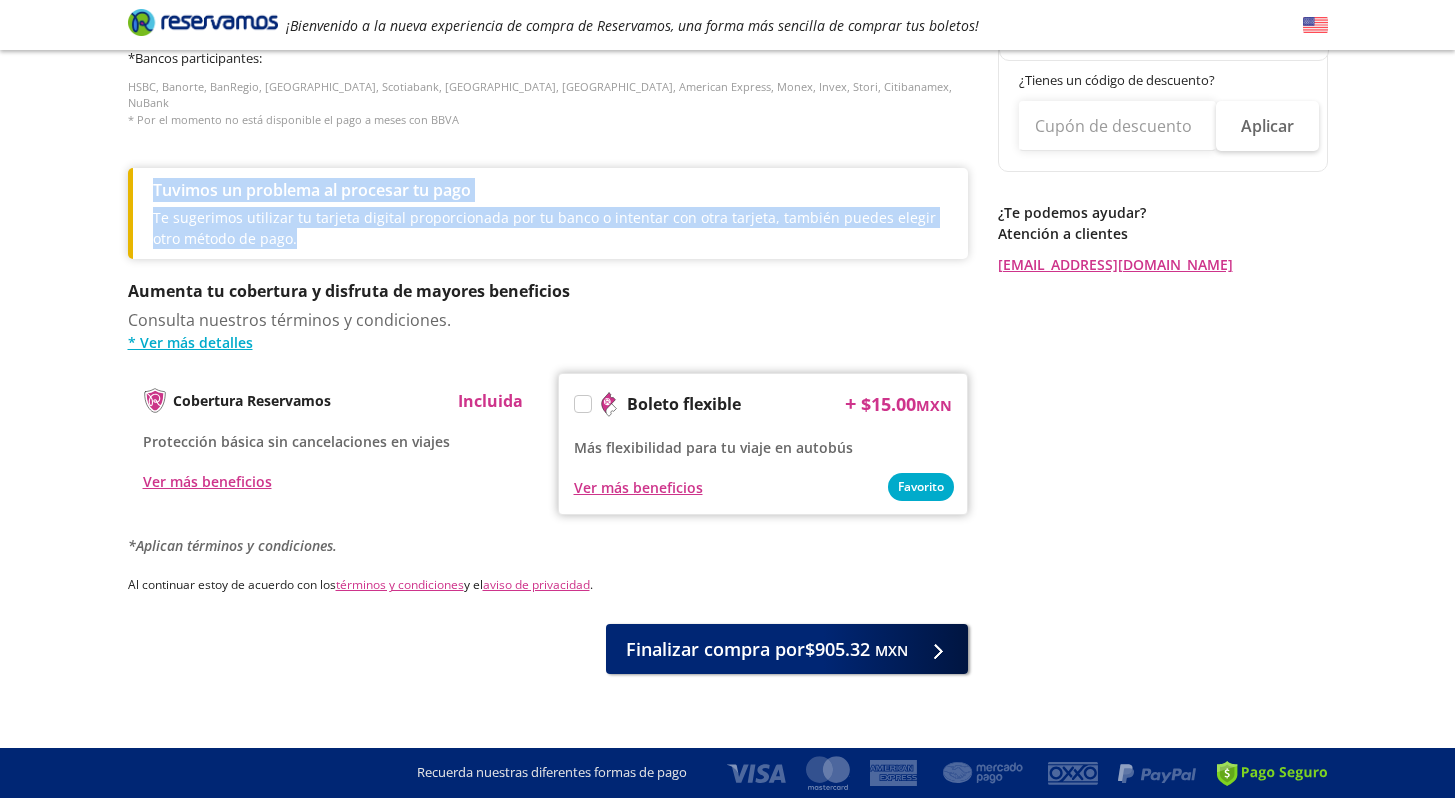drag, startPoint x: 314, startPoint y: 223, endPoint x: 153, endPoint y: 168, distance: 170.13524 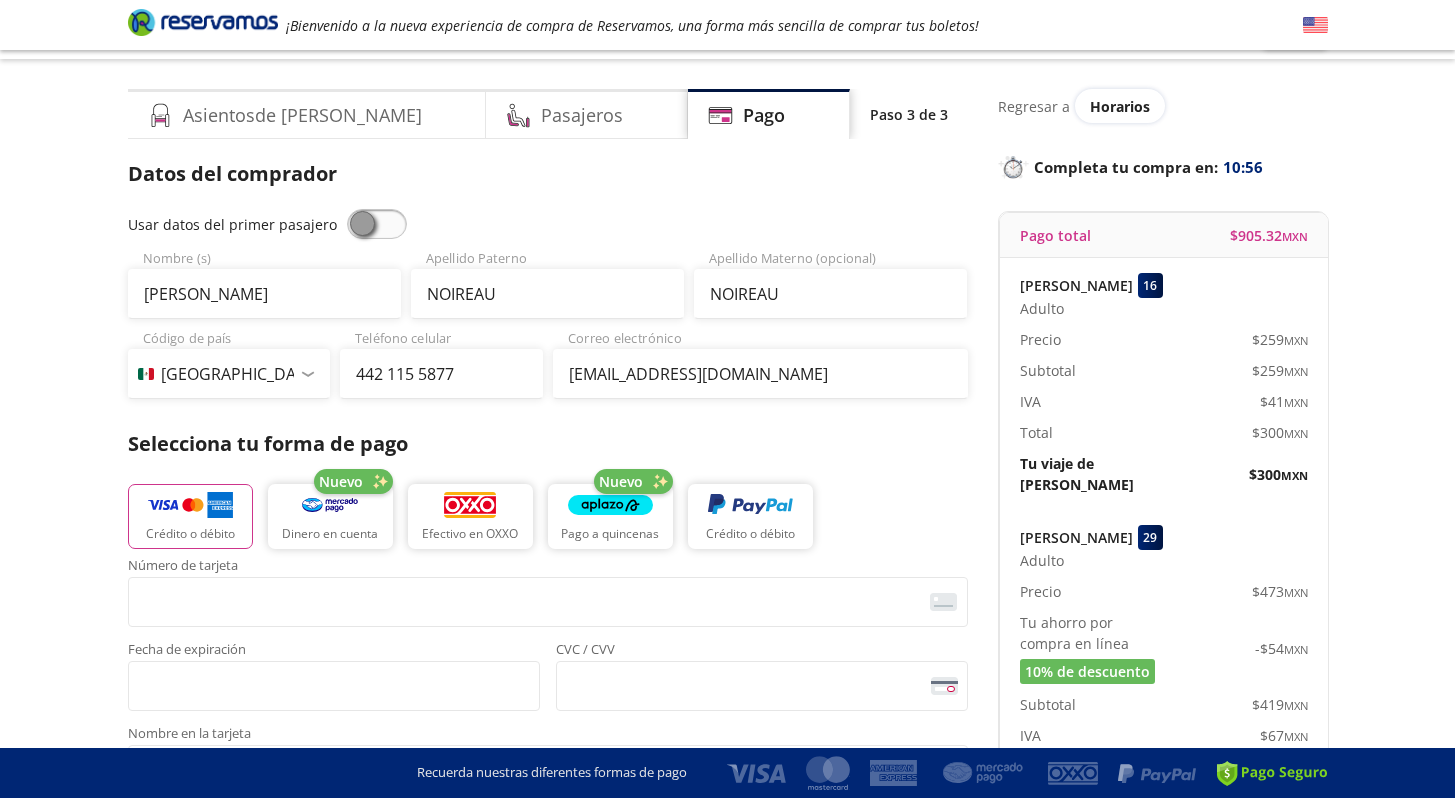 scroll, scrollTop: 0, scrollLeft: 0, axis: both 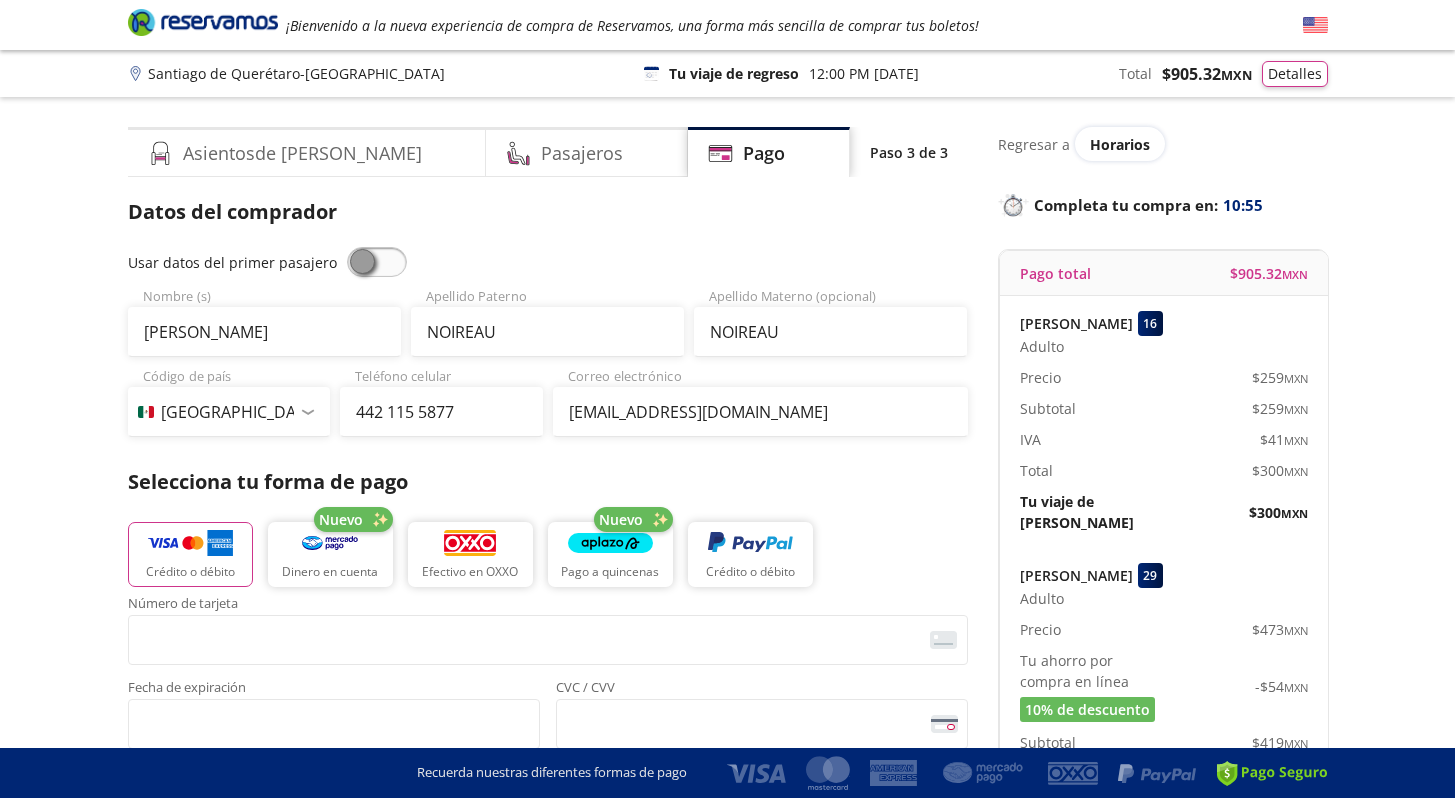 click on "Asientos  de [PERSON_NAME] Pago Paso 3 de 3" at bounding box center [548, 152] 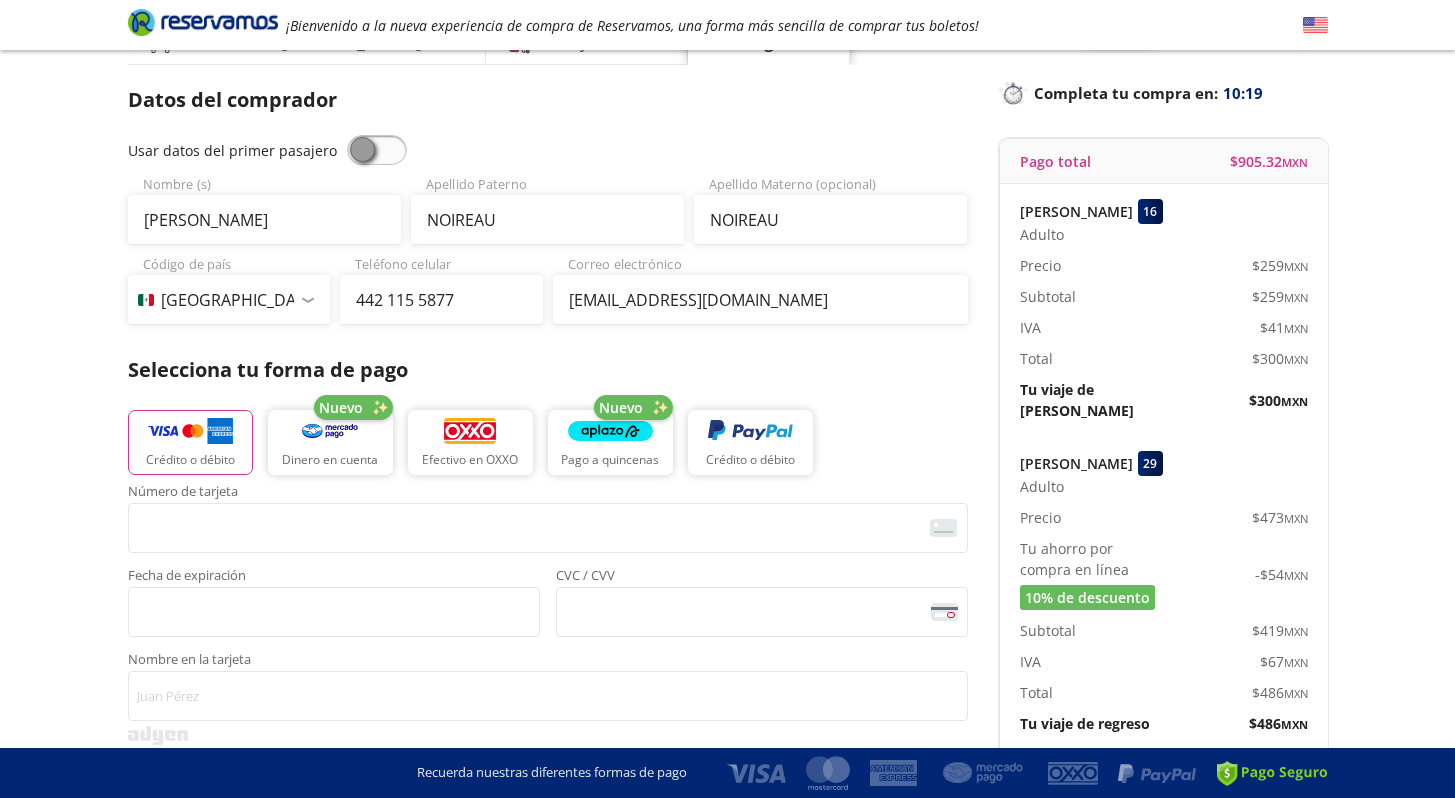 scroll, scrollTop: 505, scrollLeft: 0, axis: vertical 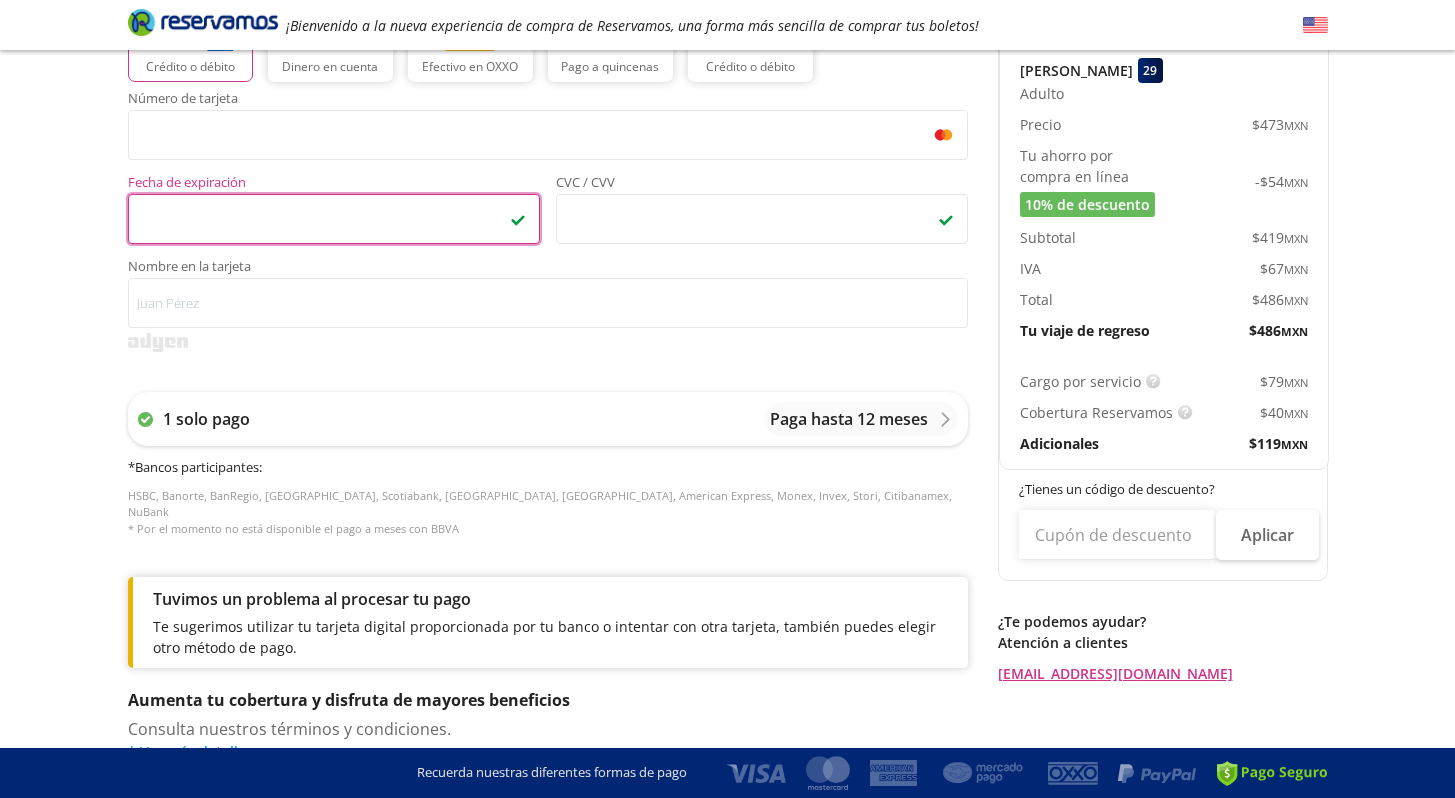 click on "Group 9 Created with Sketch. Pago [PERSON_NAME][GEOGRAPHIC_DATA]  -  [GEOGRAPHIC_DATA] ¡Bienvenido a la nueva experiencia de compra de Reservamos, una forma más sencilla de comprar tus boletos! Completa tu compra en : 10:05 [PERSON_NAME][GEOGRAPHIC_DATA]  -  [GEOGRAPHIC_DATA] User 1 Viaje redondo Total $ 905.32  MXN Detalles Completa tu compra en : 10:05 Asientos  de [PERSON_NAME] Pago Paso 3 de 3 Servicios adicionales ¿Tienes un código de descuento? Aplicar Datos del comprador Usar datos del primer pasajero Louis Nombre (s) NOIREAU Apellido [PERSON_NAME] NOIREAU Apellido Materno (opcional) Código de país [GEOGRAPHIC_DATA] +1 [GEOGRAPHIC_DATA] +52 [GEOGRAPHIC_DATA] +57 [GEOGRAPHIC_DATA] +55 [GEOGRAPHIC_DATA] +93 [GEOGRAPHIC_DATA] +355 [GEOGRAPHIC_DATA] +49 [GEOGRAPHIC_DATA] +376 [GEOGRAPHIC_DATA] +244 [GEOGRAPHIC_DATA] +1 [GEOGRAPHIC_DATA] +1 [GEOGRAPHIC_DATA] +966 [GEOGRAPHIC_DATA] +213 [GEOGRAPHIC_DATA] +54 [GEOGRAPHIC_DATA] +374 [GEOGRAPHIC_DATA] +297 [GEOGRAPHIC_DATA] +61 [GEOGRAPHIC_DATA] +43 [GEOGRAPHIC_DATA] +994 [GEOGRAPHIC_DATA] +1 [GEOGRAPHIC_DATA] +880 [GEOGRAPHIC_DATA] +1 [GEOGRAPHIC_DATA] +973 [GEOGRAPHIC_DATA] +32 [GEOGRAPHIC_DATA] +501 [GEOGRAPHIC_DATA] +229 [GEOGRAPHIC_DATA] +1 [GEOGRAPHIC_DATA] +375 [GEOGRAPHIC_DATA] +95 [GEOGRAPHIC_DATA] +591 Botsuana +267 *" at bounding box center [727, 359] 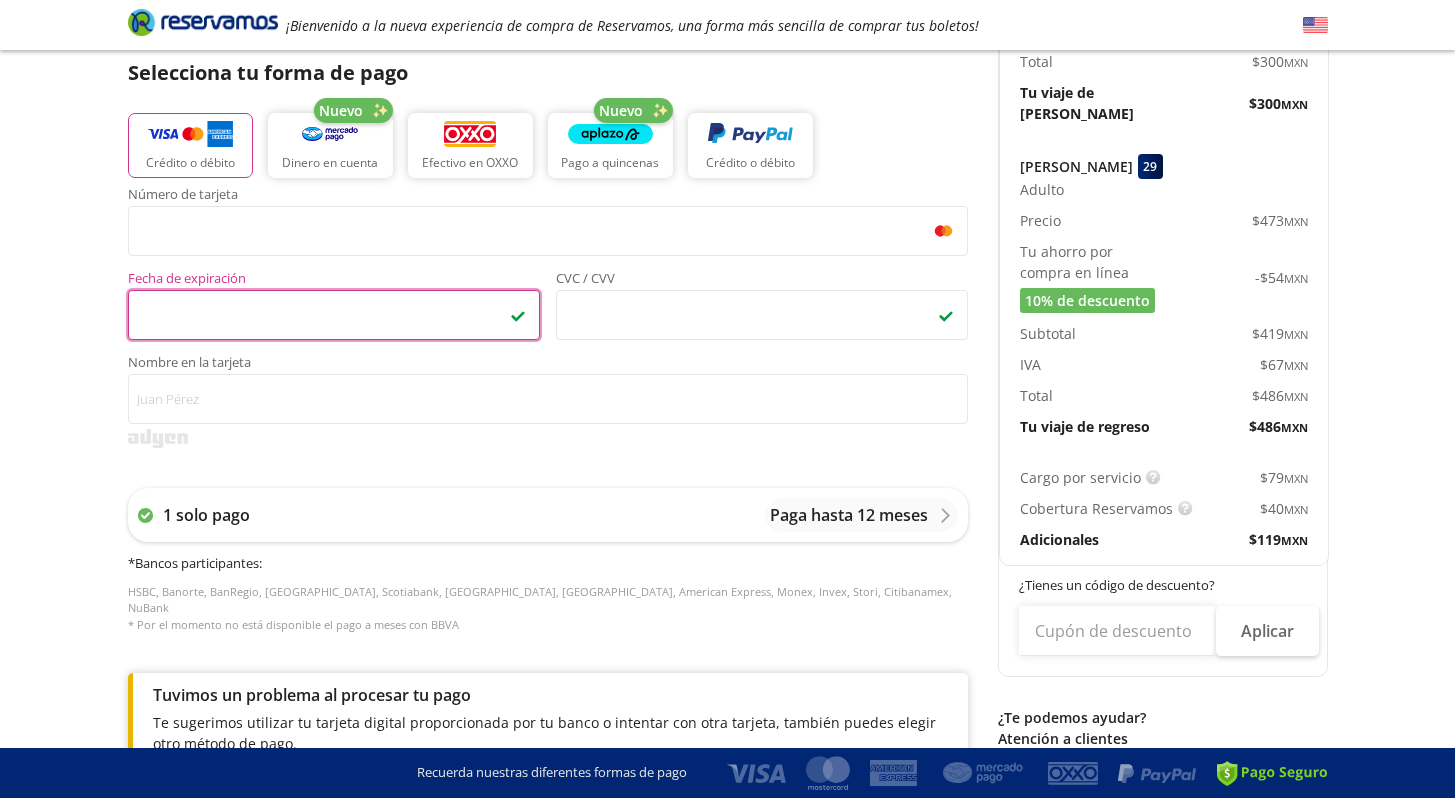 scroll, scrollTop: 307, scrollLeft: 0, axis: vertical 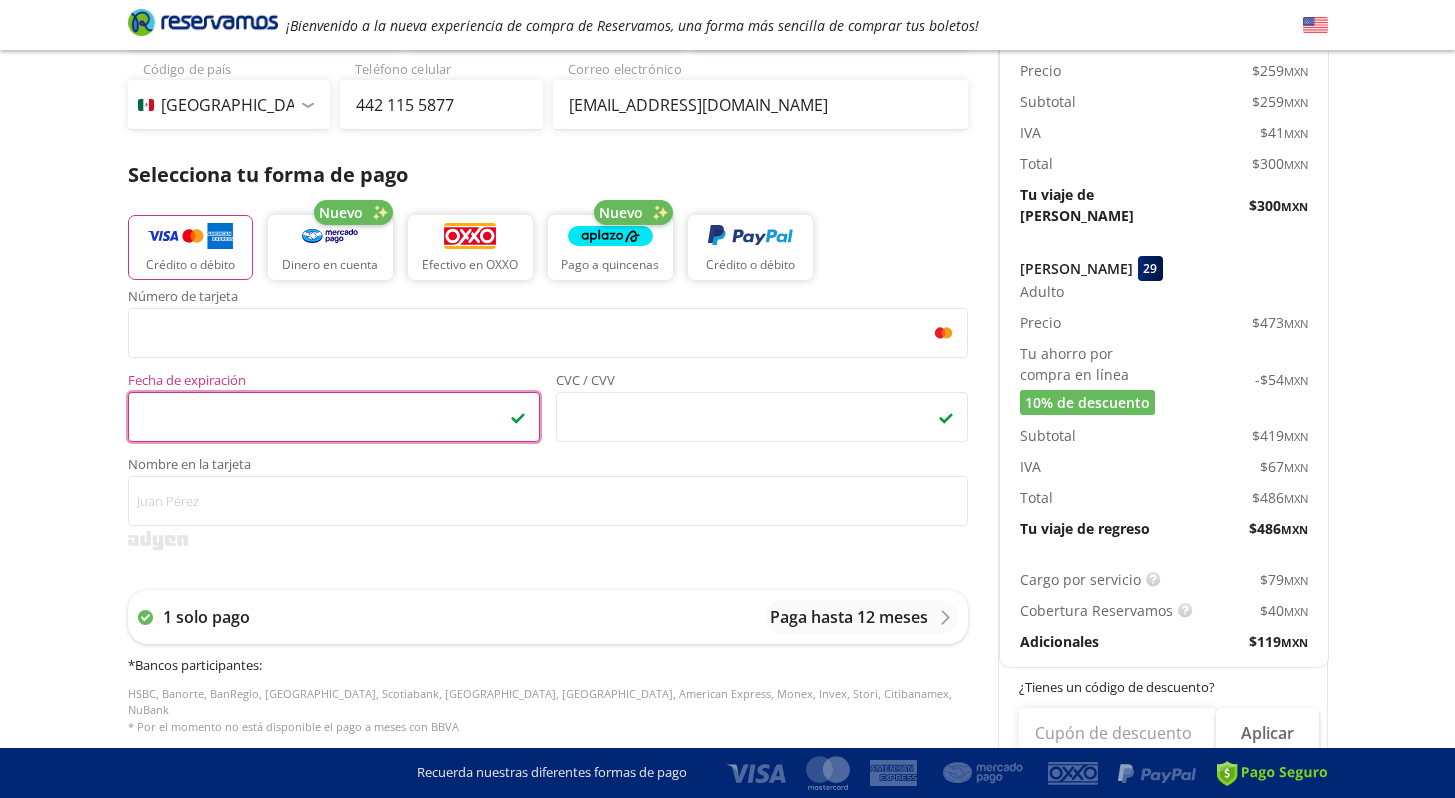 click on "Crédito o débito Nuevo Dinero en cuenta Efectivo en OXXO Nuevo Pago a quincenas Crédito o débito" at bounding box center (548, 245) 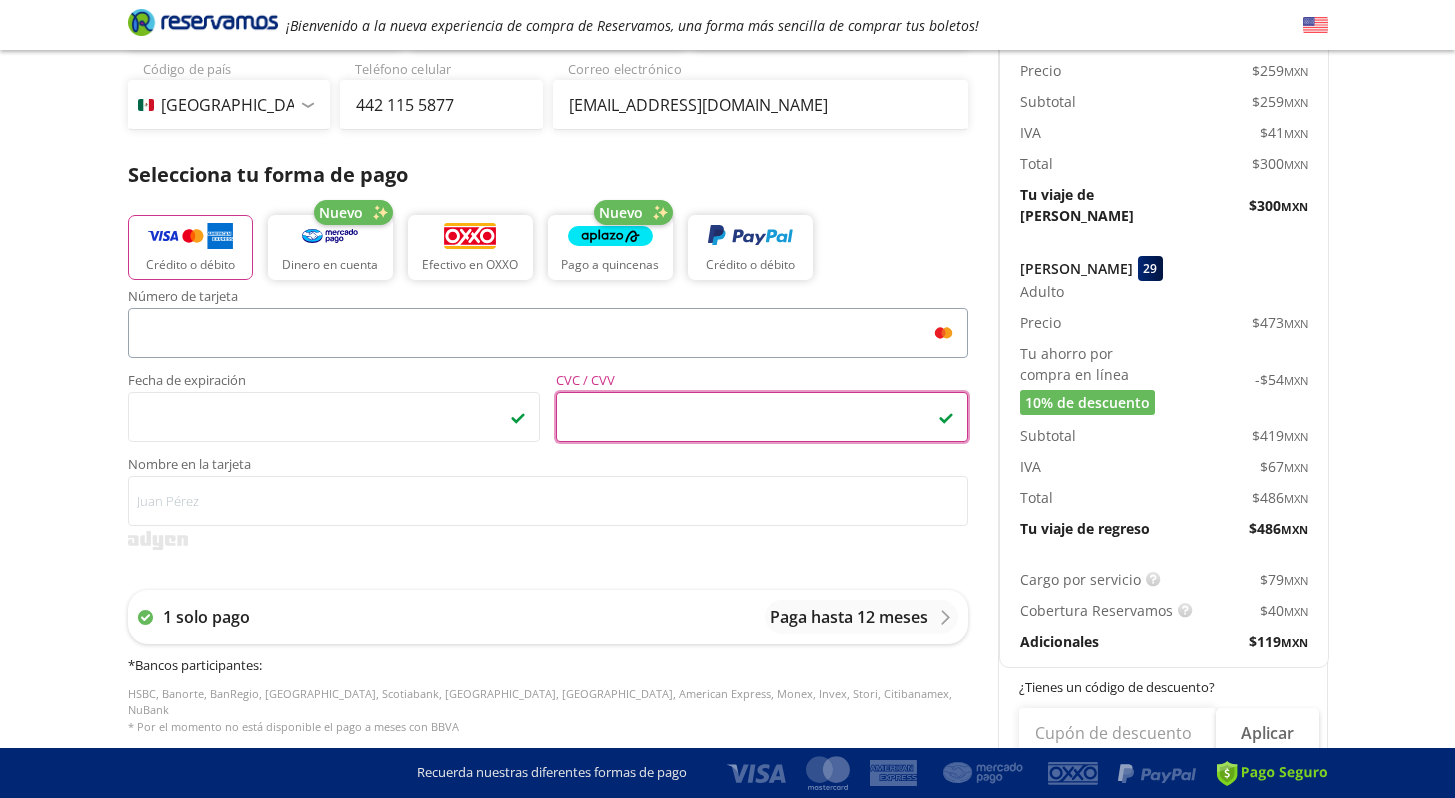 click on "<p>Your browser does not support iframes.</p>" at bounding box center (548, 333) 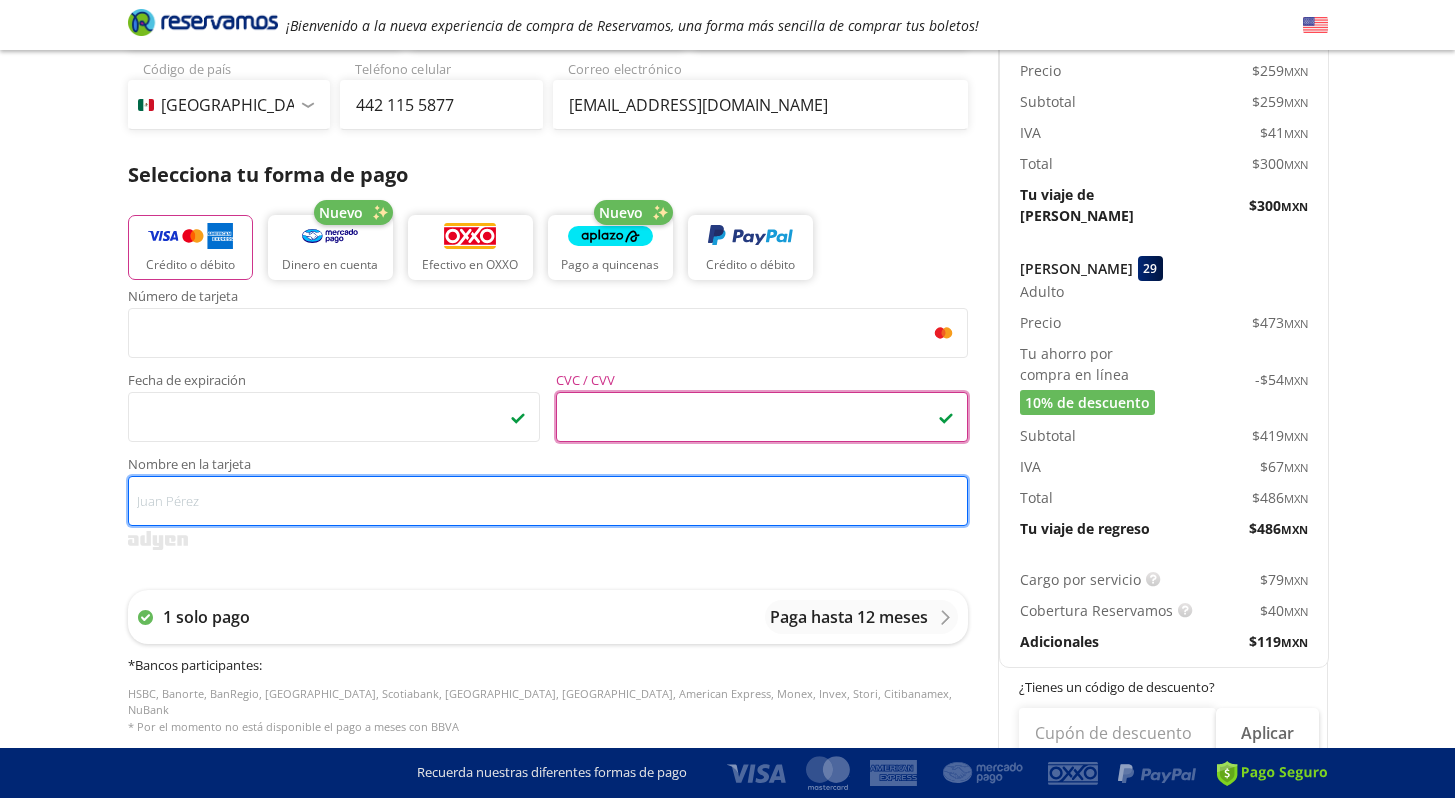 click on "Nombre en la tarjeta" at bounding box center [548, 501] 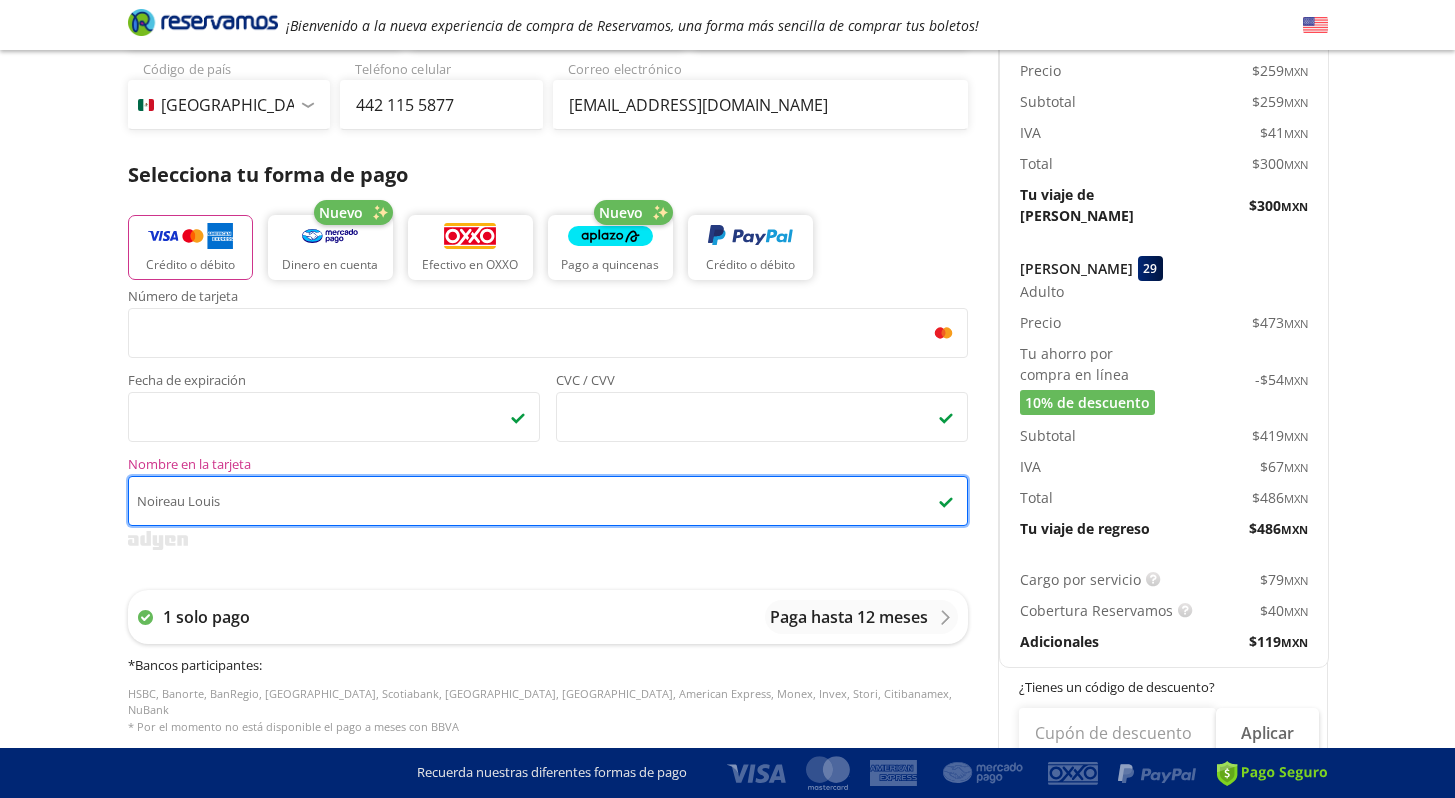 type on "Noireau Louis" 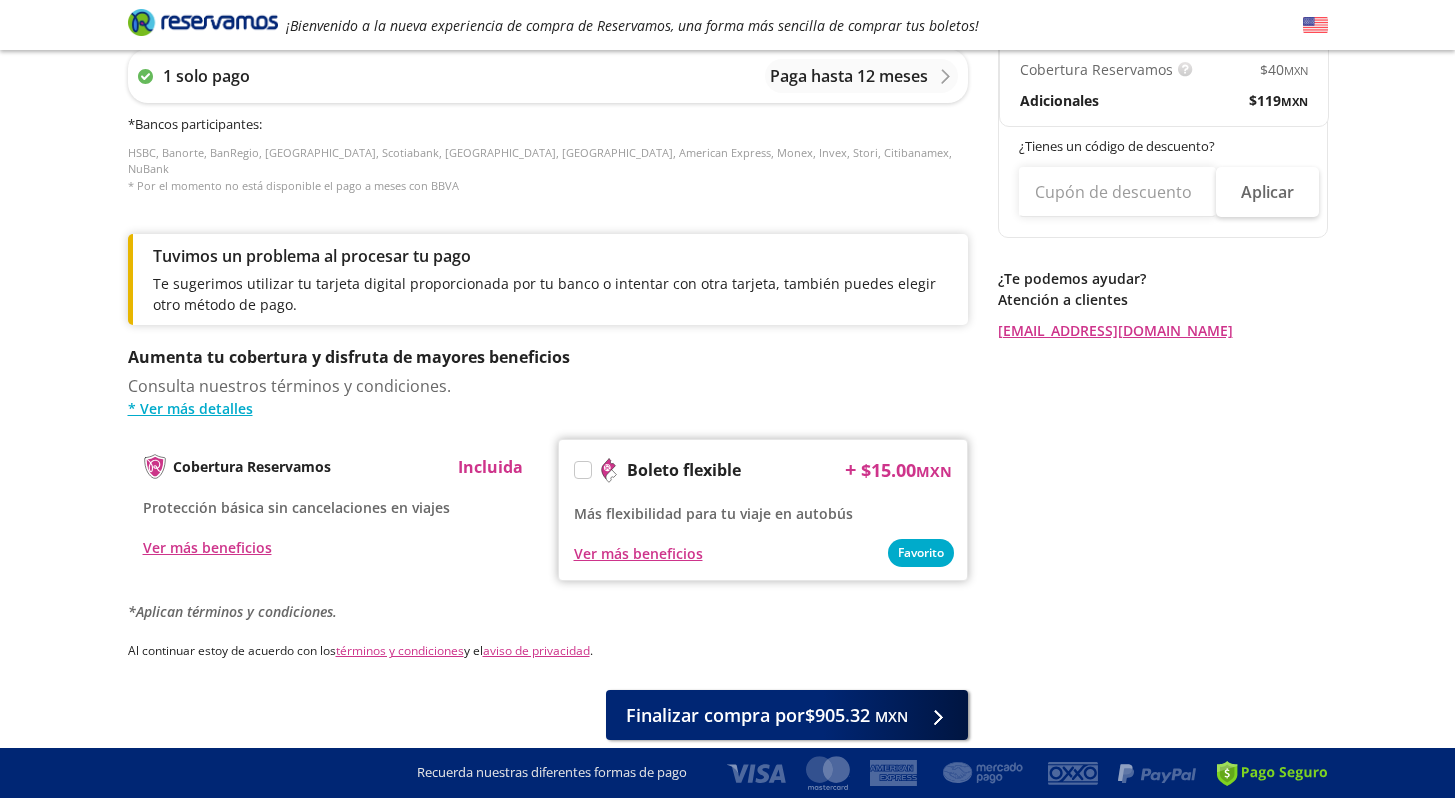 scroll, scrollTop: 914, scrollLeft: 0, axis: vertical 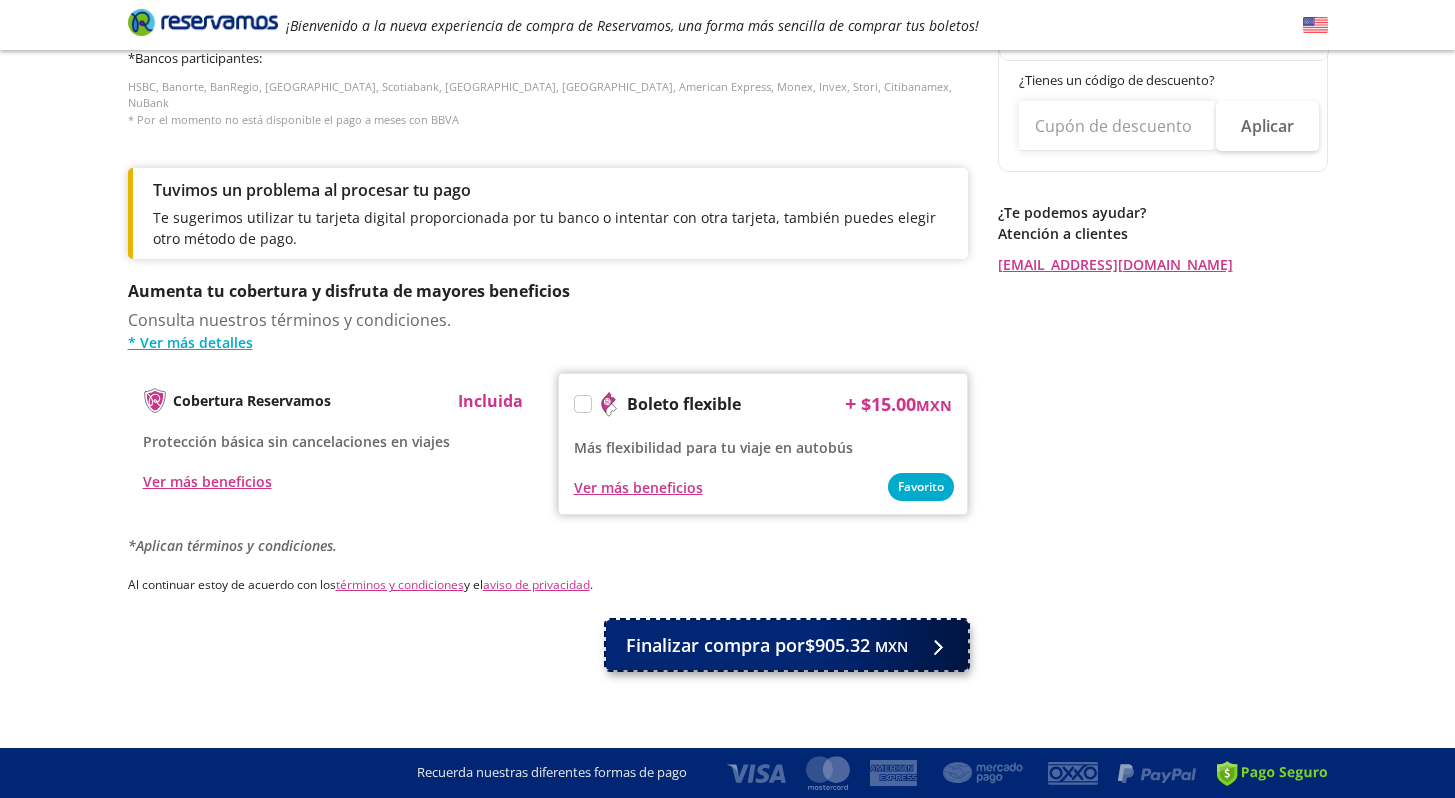 click on "Finalizar compra por  $905.32   MXN" at bounding box center (767, 645) 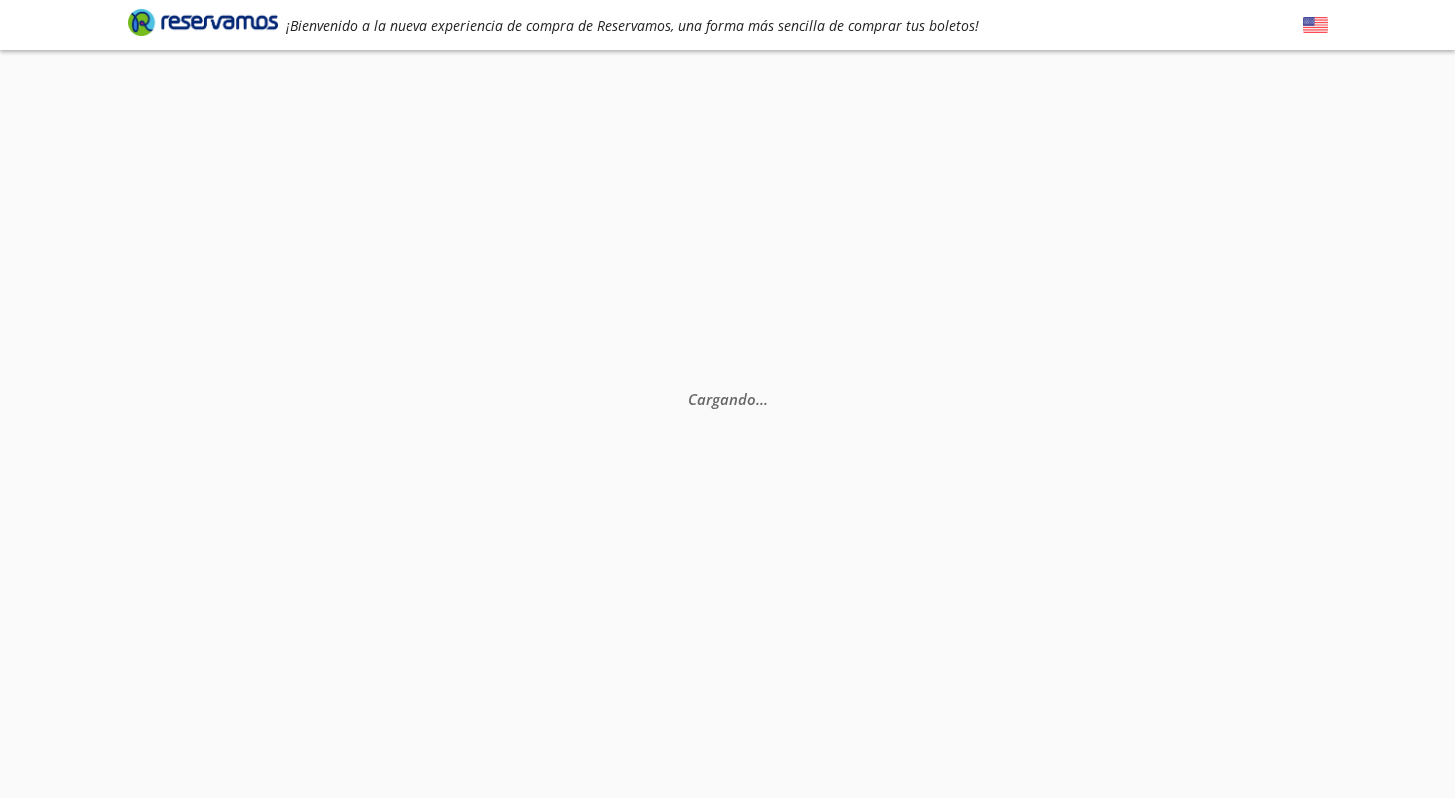 scroll, scrollTop: 0, scrollLeft: 0, axis: both 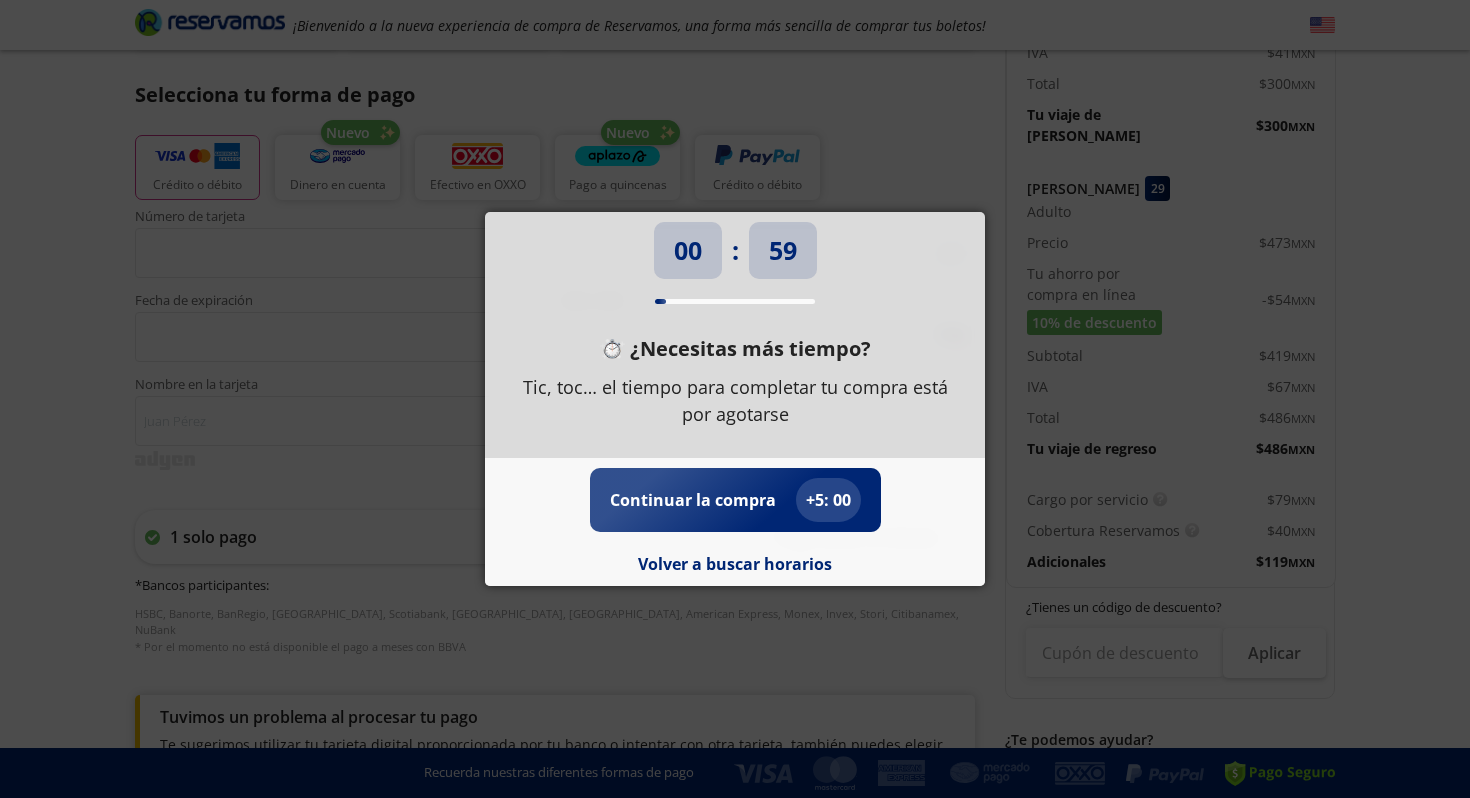 click on "00 : 59 ¿Necesitas más tiempo? Tic, toc… el tiempo para completar tu compra está por agotarse Continuar la compra +  5  : 00 Volver a buscar horarios" at bounding box center (735, 399) 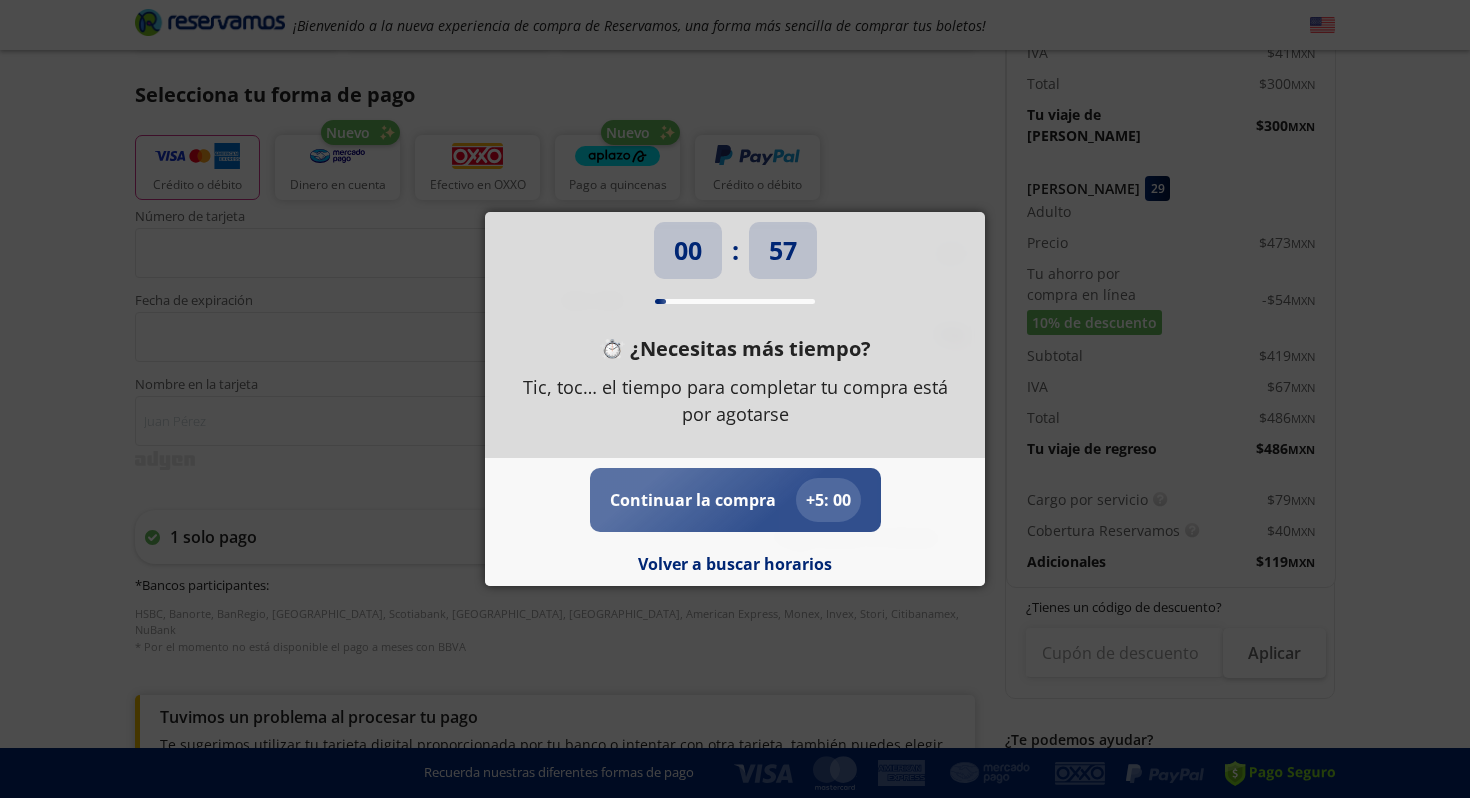 click on "Continuar la compra +  5  : 00" at bounding box center [735, 500] 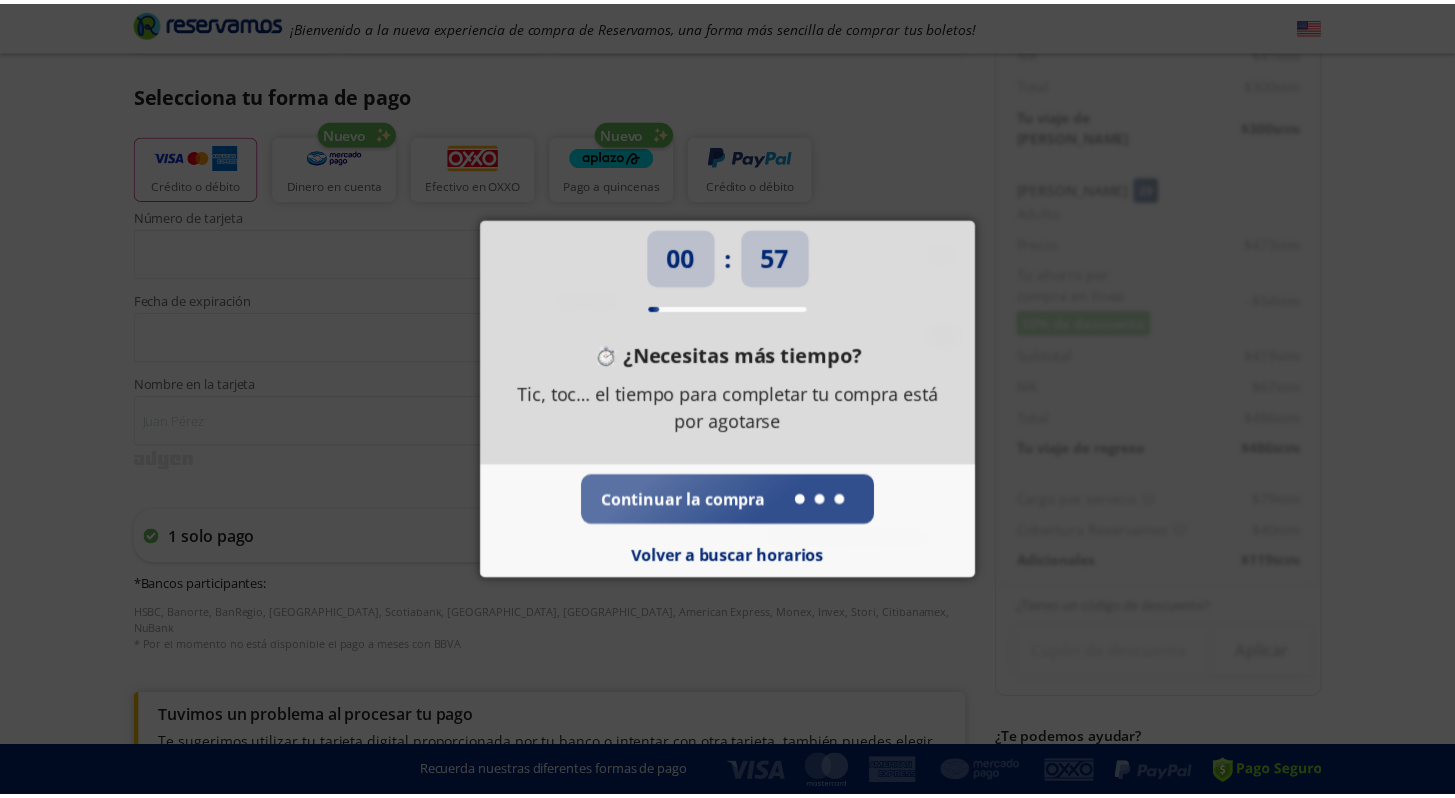 scroll, scrollTop: 0, scrollLeft: 0, axis: both 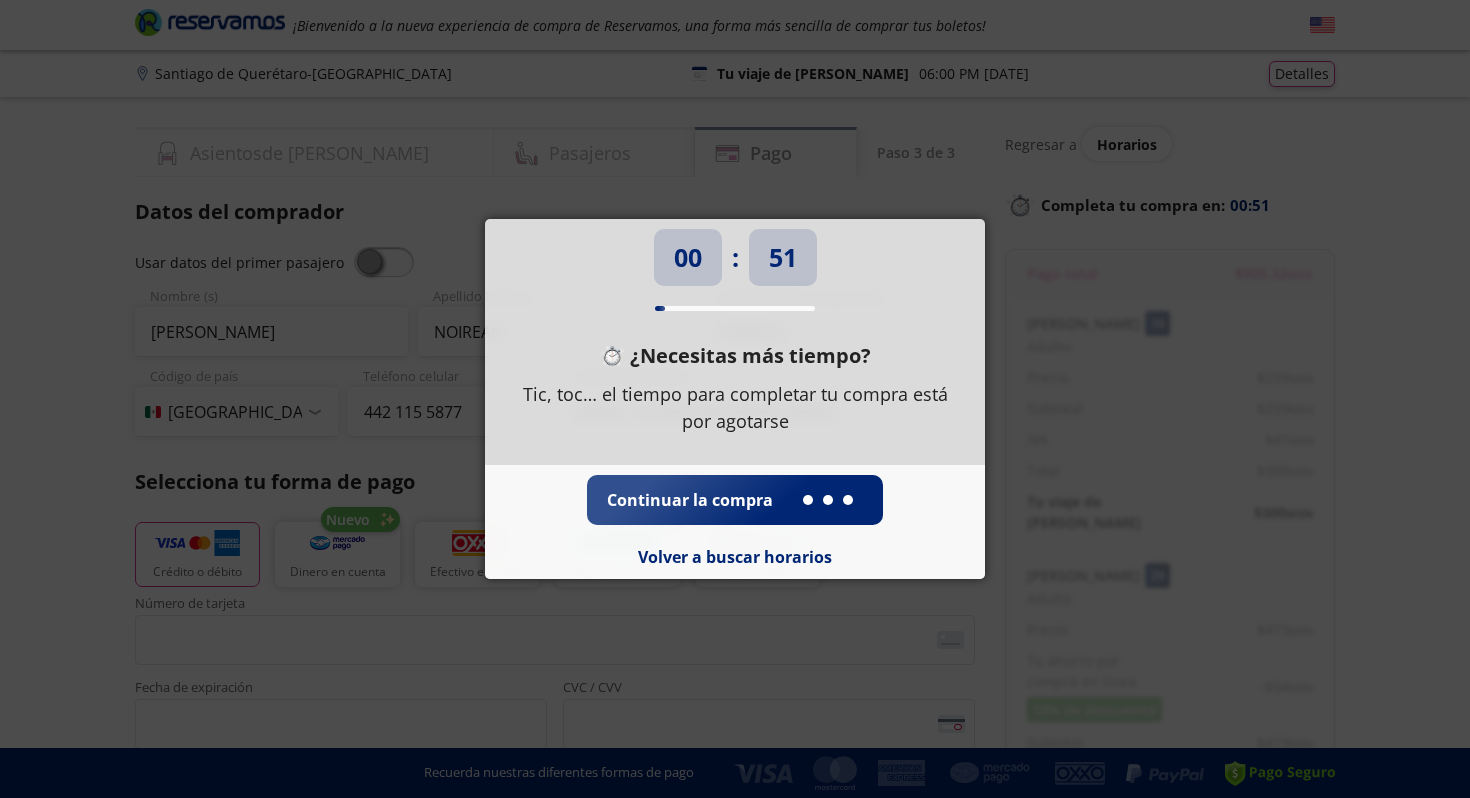click on "00 : 51 ¿Necesitas más tiempo? Tic, toc… el tiempo para completar tu compra está por agotarse Continuar la compra Volver a buscar horarios" at bounding box center [735, 399] 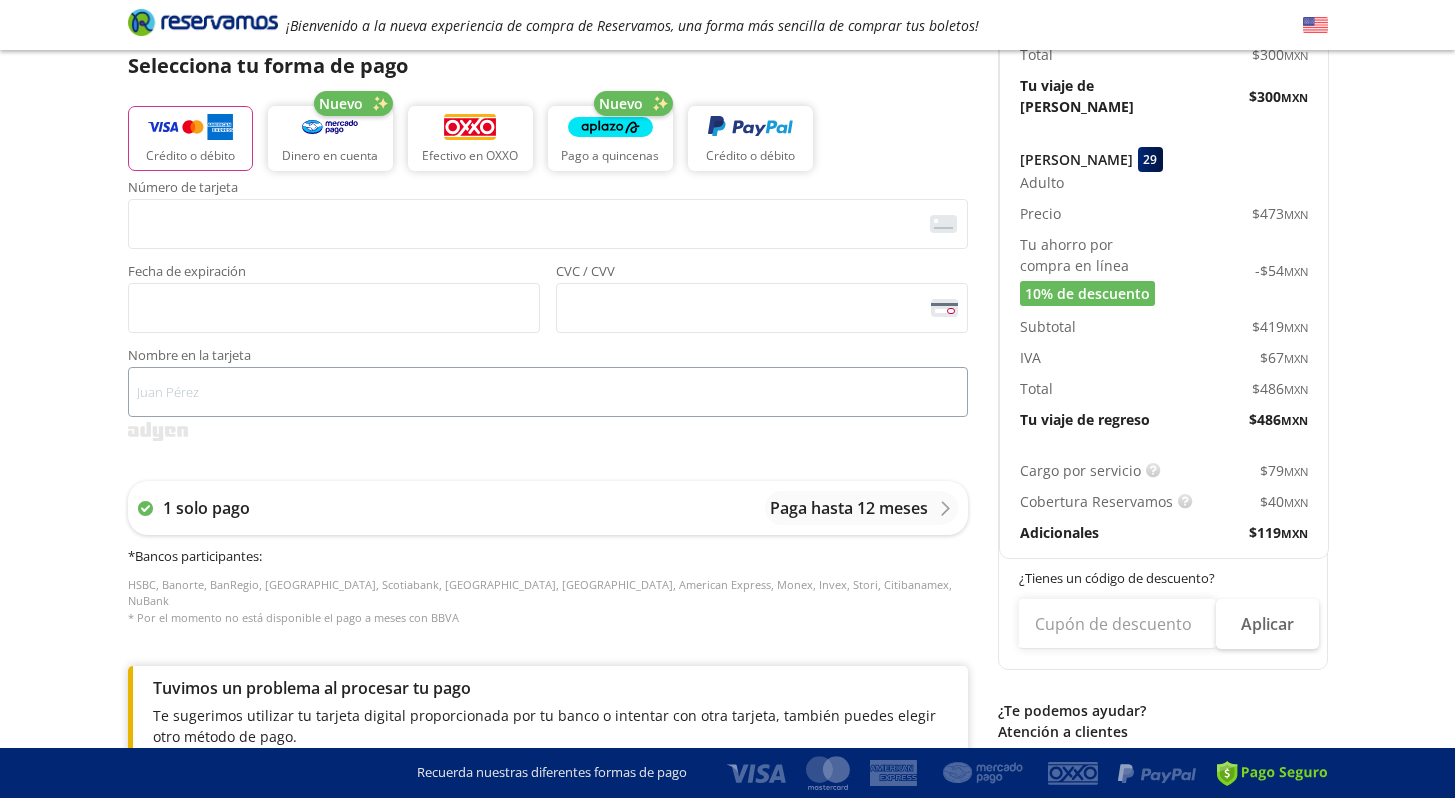 scroll, scrollTop: 417, scrollLeft: 0, axis: vertical 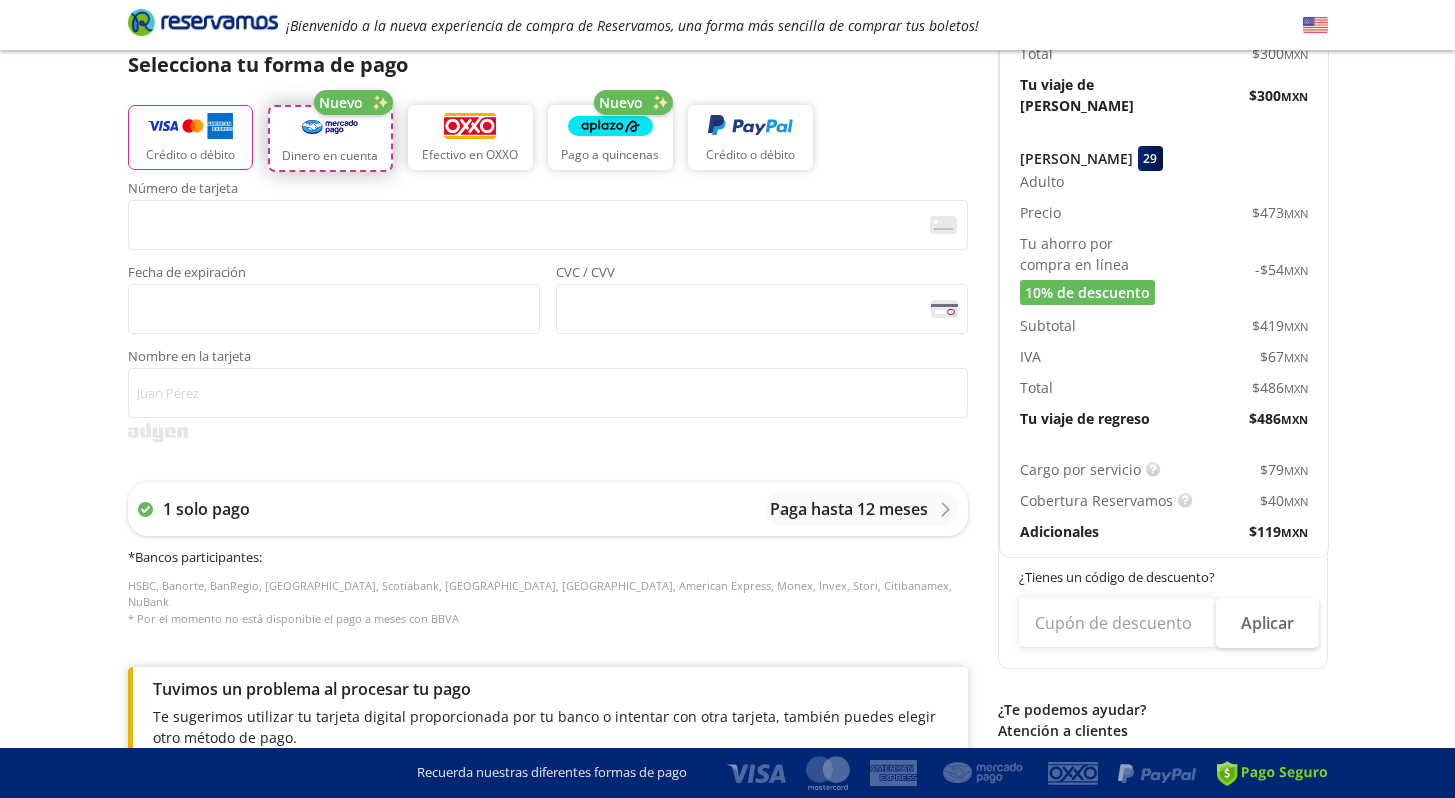 click on "Dinero en cuenta" at bounding box center [330, 138] 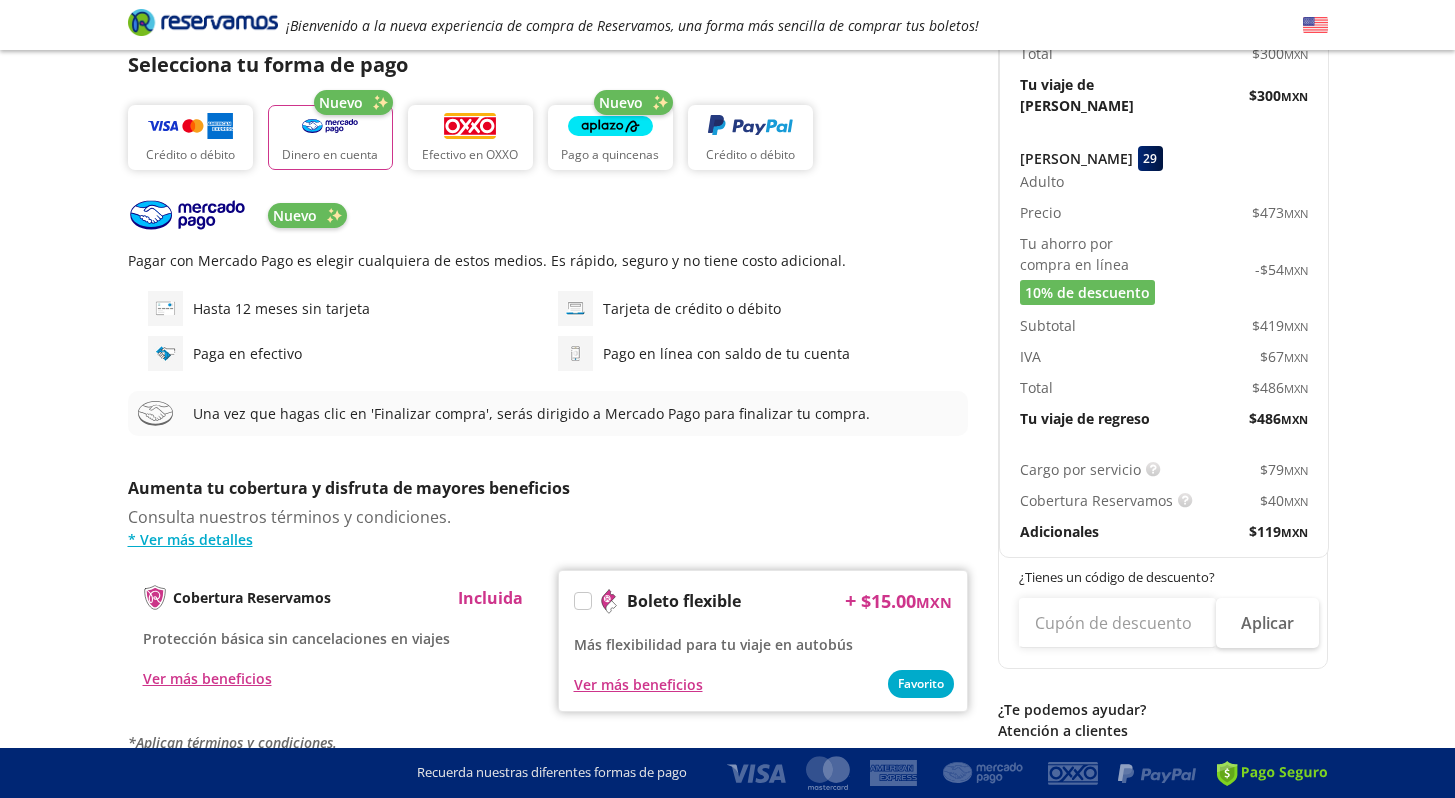click on "Pagar con Mercado Pago es elegir cualquiera de estos medios. Es rápido, seguro y no tiene costo adicional." at bounding box center [548, 260] 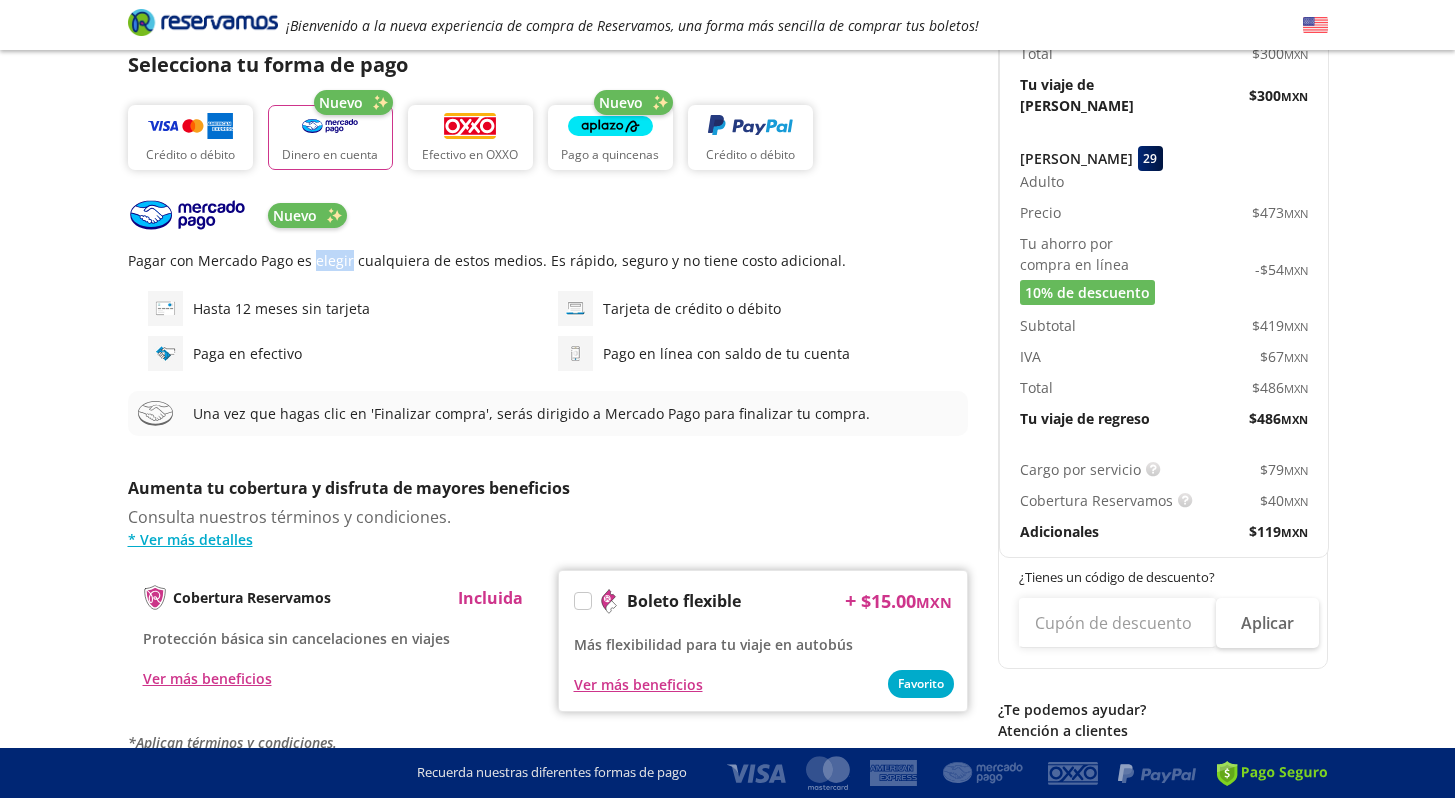 click on "Pagar con Mercado Pago es elegir cualquiera de estos medios. Es rápido, seguro y no tiene costo adicional." at bounding box center (548, 260) 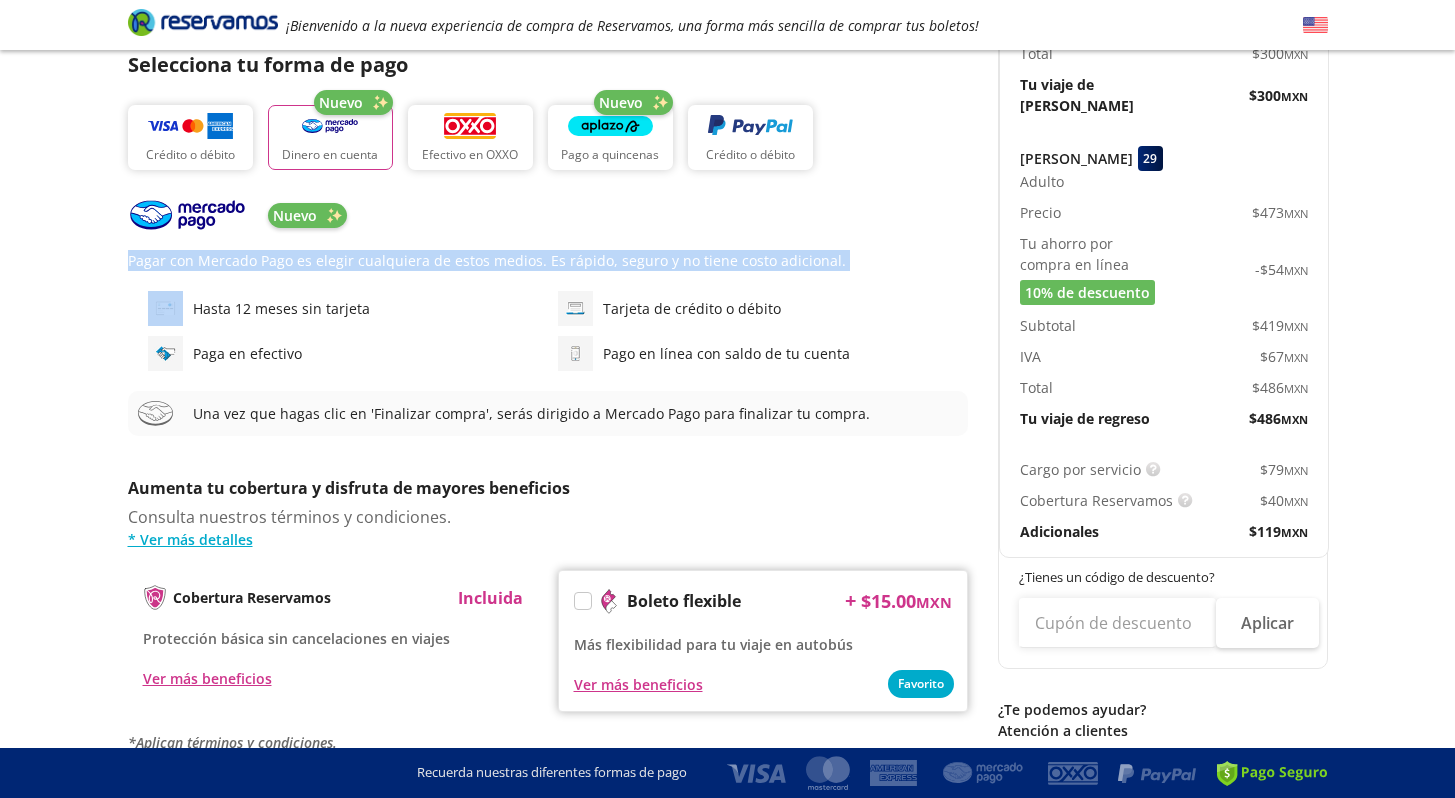 click on "Pagar con Mercado Pago es elegir cualquiera de estos medios. Es rápido, seguro y no tiene costo adicional." at bounding box center [548, 260] 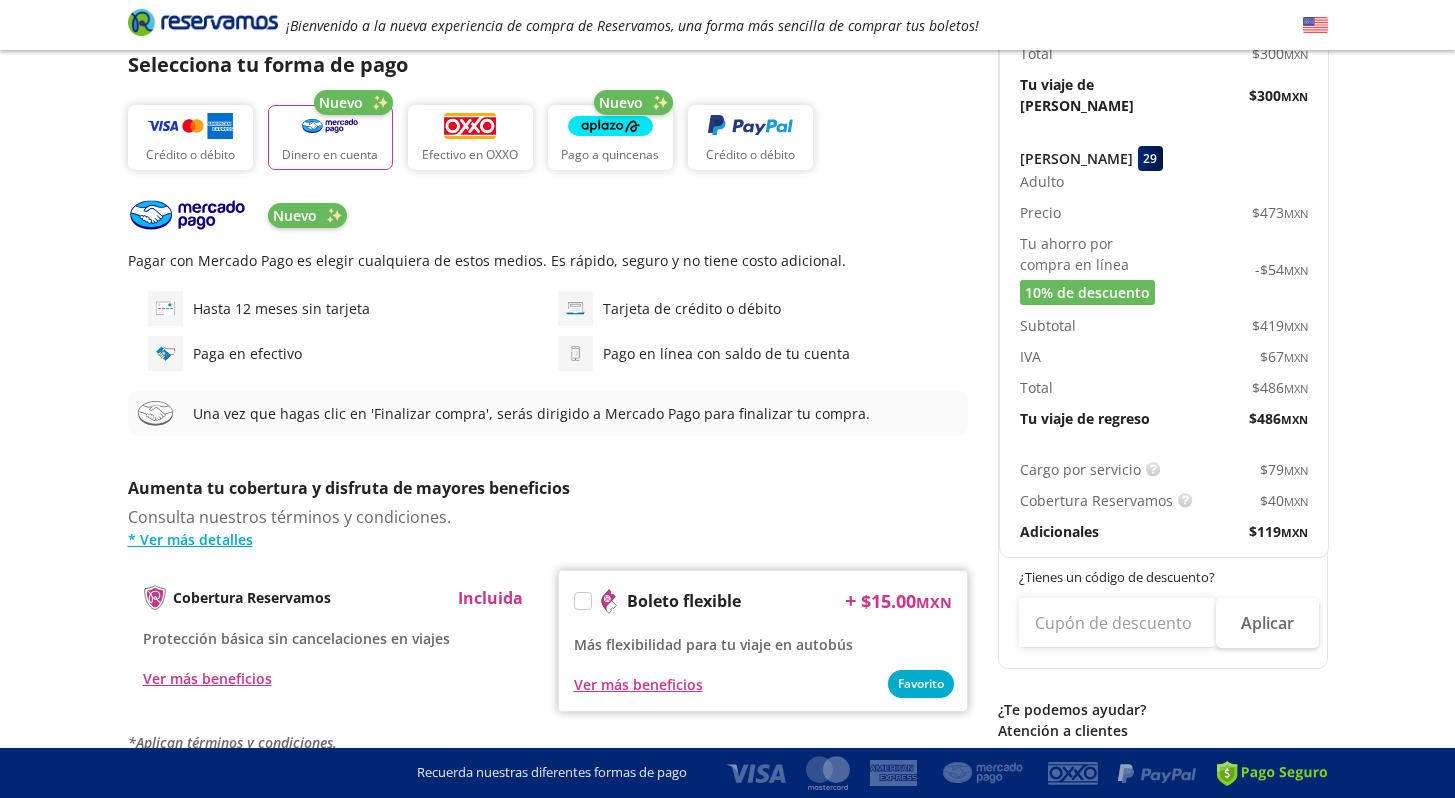 click on "Hasta 12 meses sin tarjeta Tarjeta de crédito o débito Paga en efectivo Pago en línea con saldo de tu cuenta" at bounding box center [548, 331] 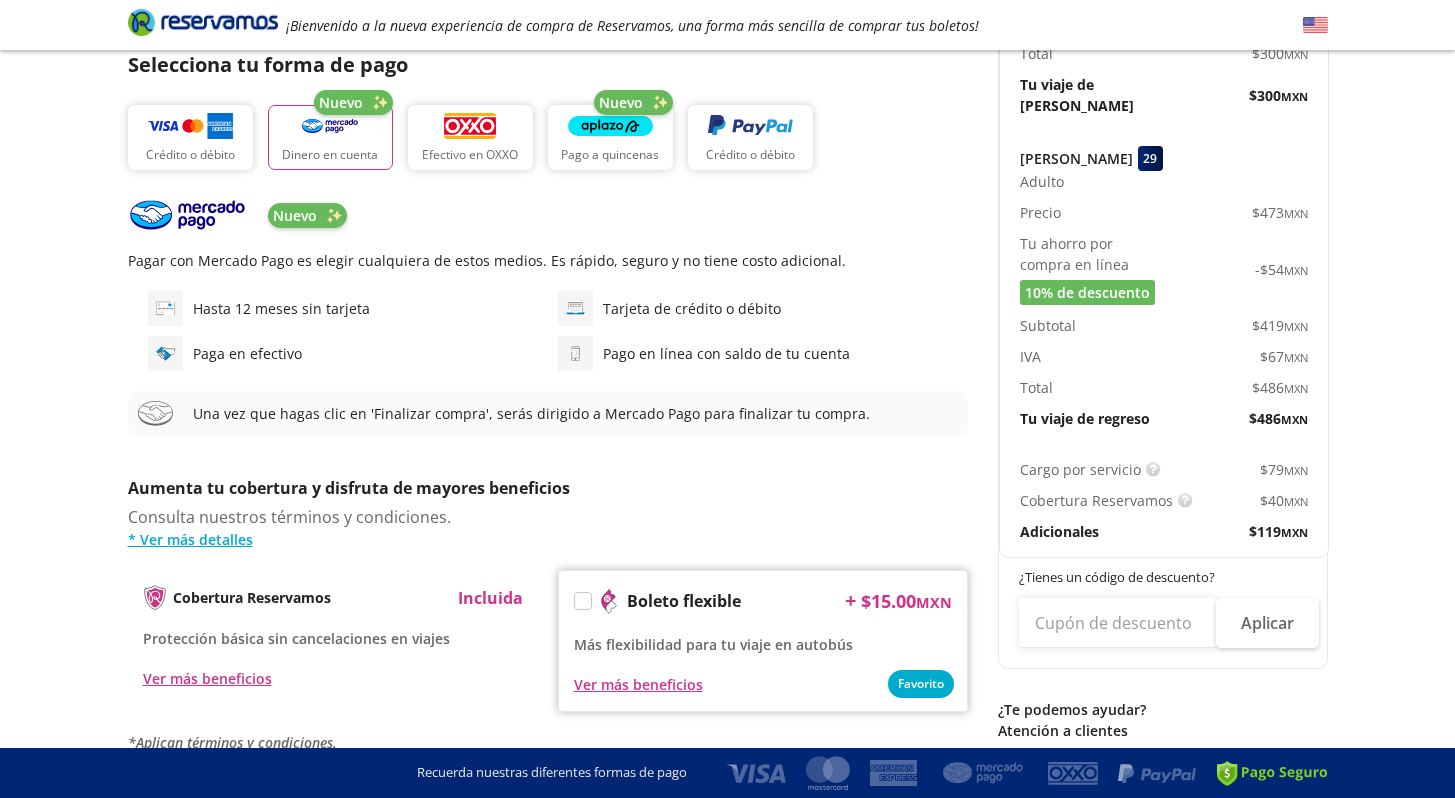 click on "Hasta 12 meses sin tarjeta Tarjeta de crédito o débito Paga en efectivo Pago en línea con saldo de tu cuenta" at bounding box center (548, 331) 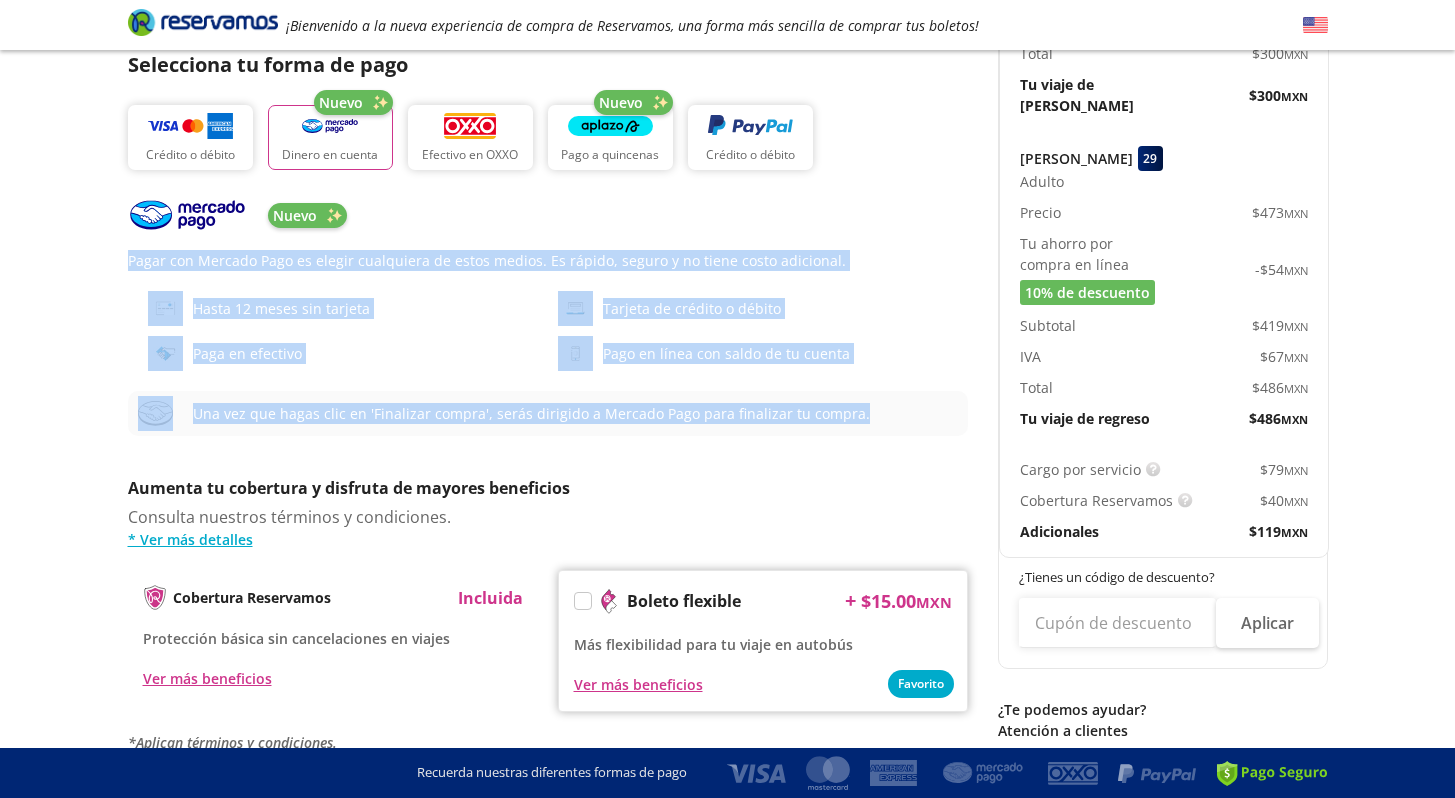drag, startPoint x: 879, startPoint y: 442, endPoint x: 89, endPoint y: 260, distance: 810.69354 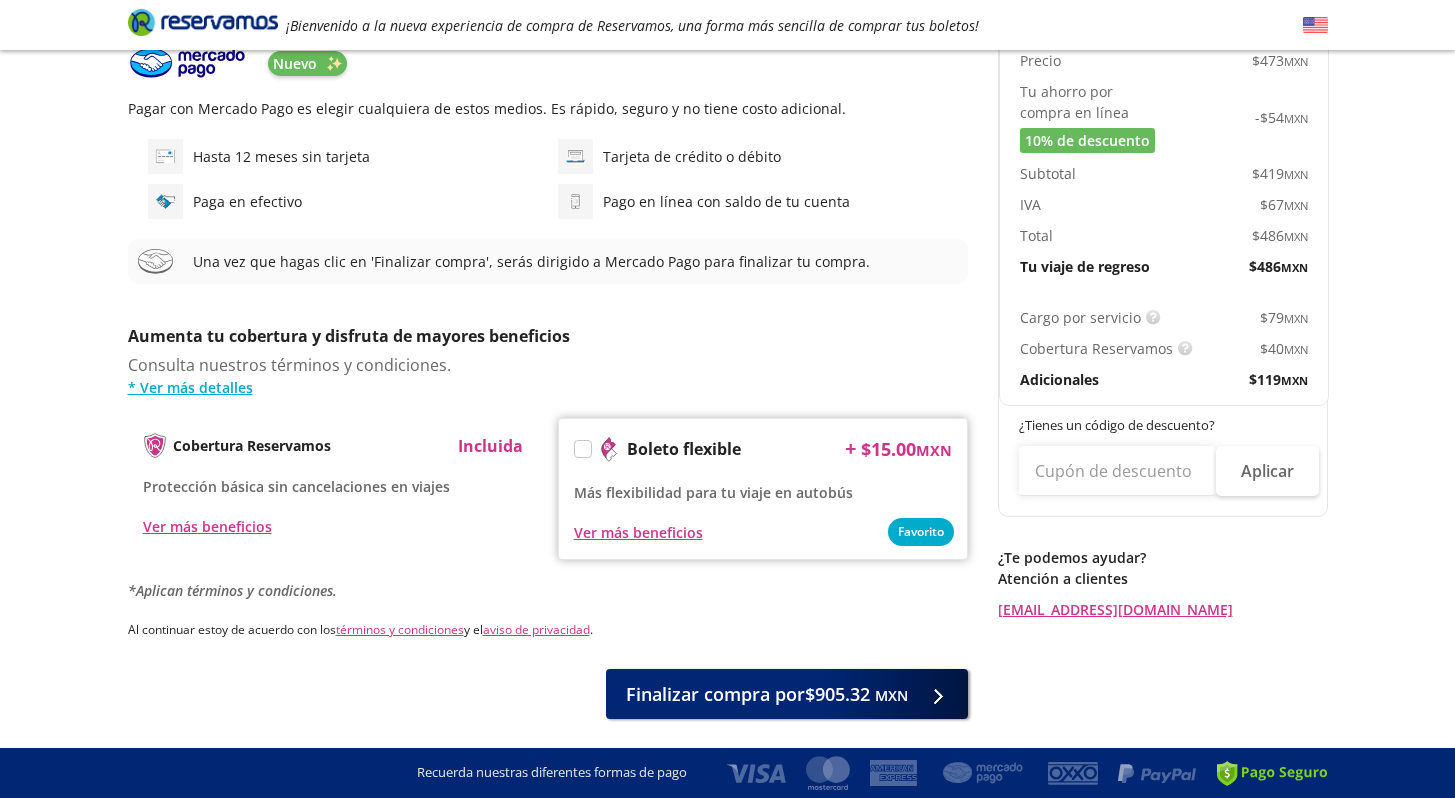 scroll, scrollTop: 200, scrollLeft: 0, axis: vertical 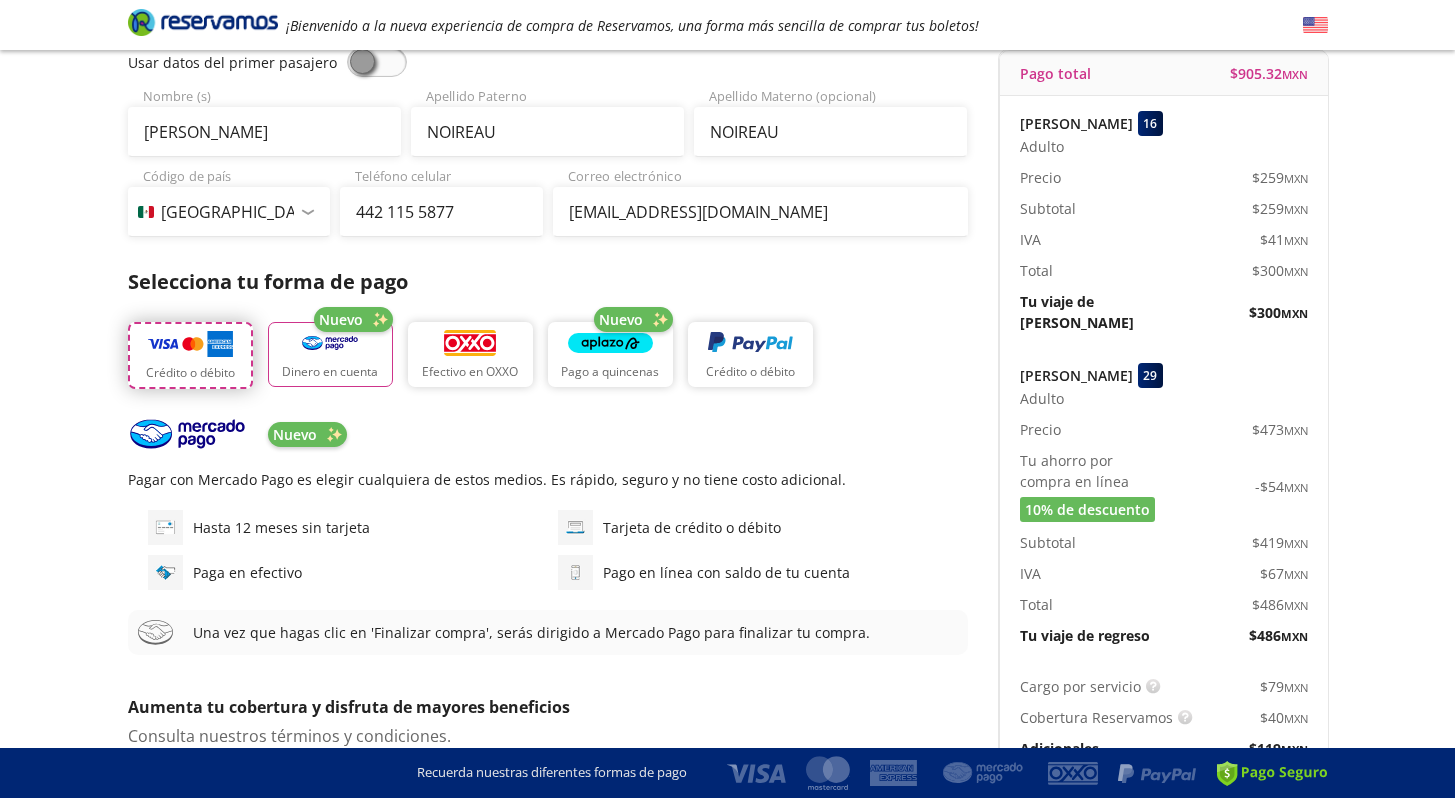 click on "Crédito o débito" at bounding box center [190, 373] 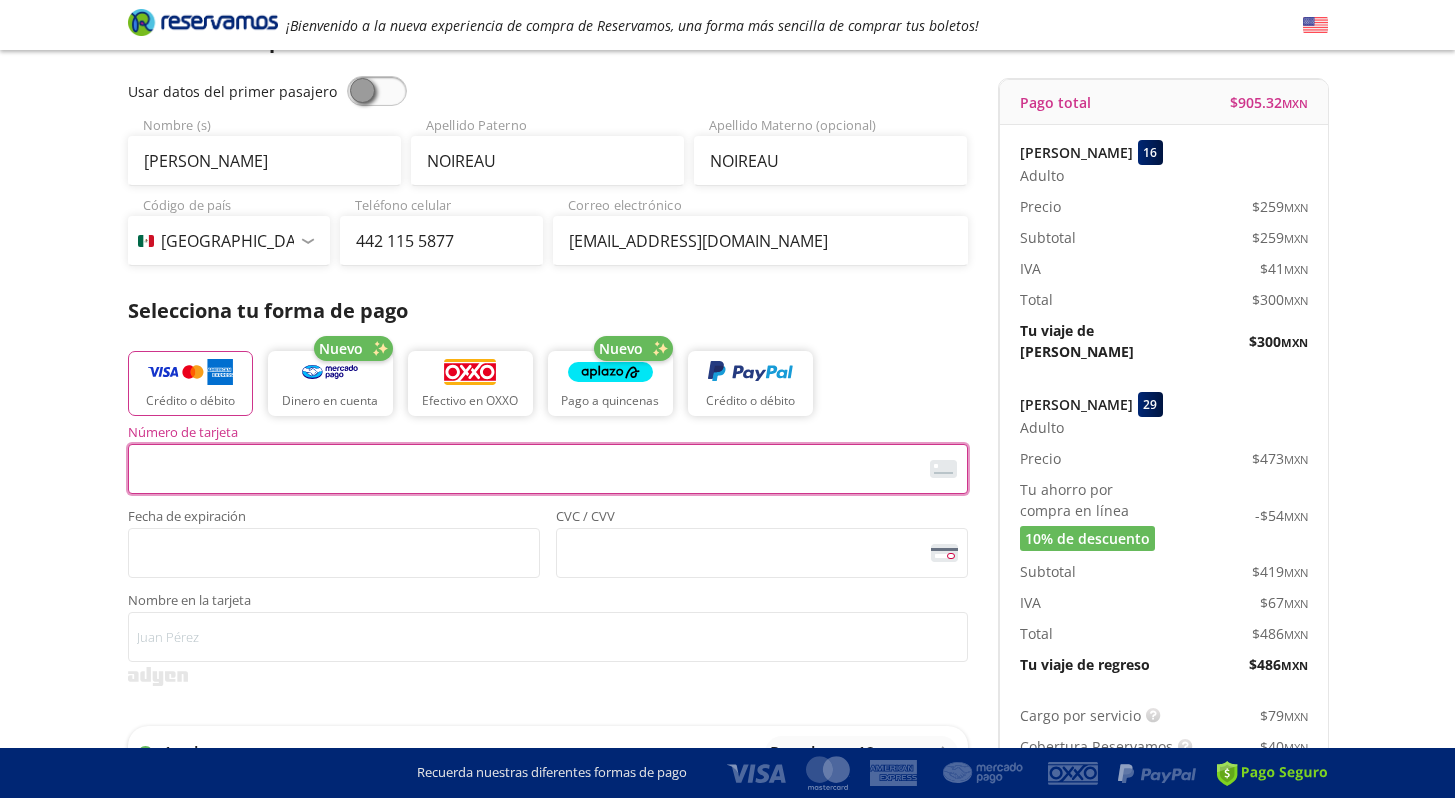 scroll, scrollTop: 214, scrollLeft: 0, axis: vertical 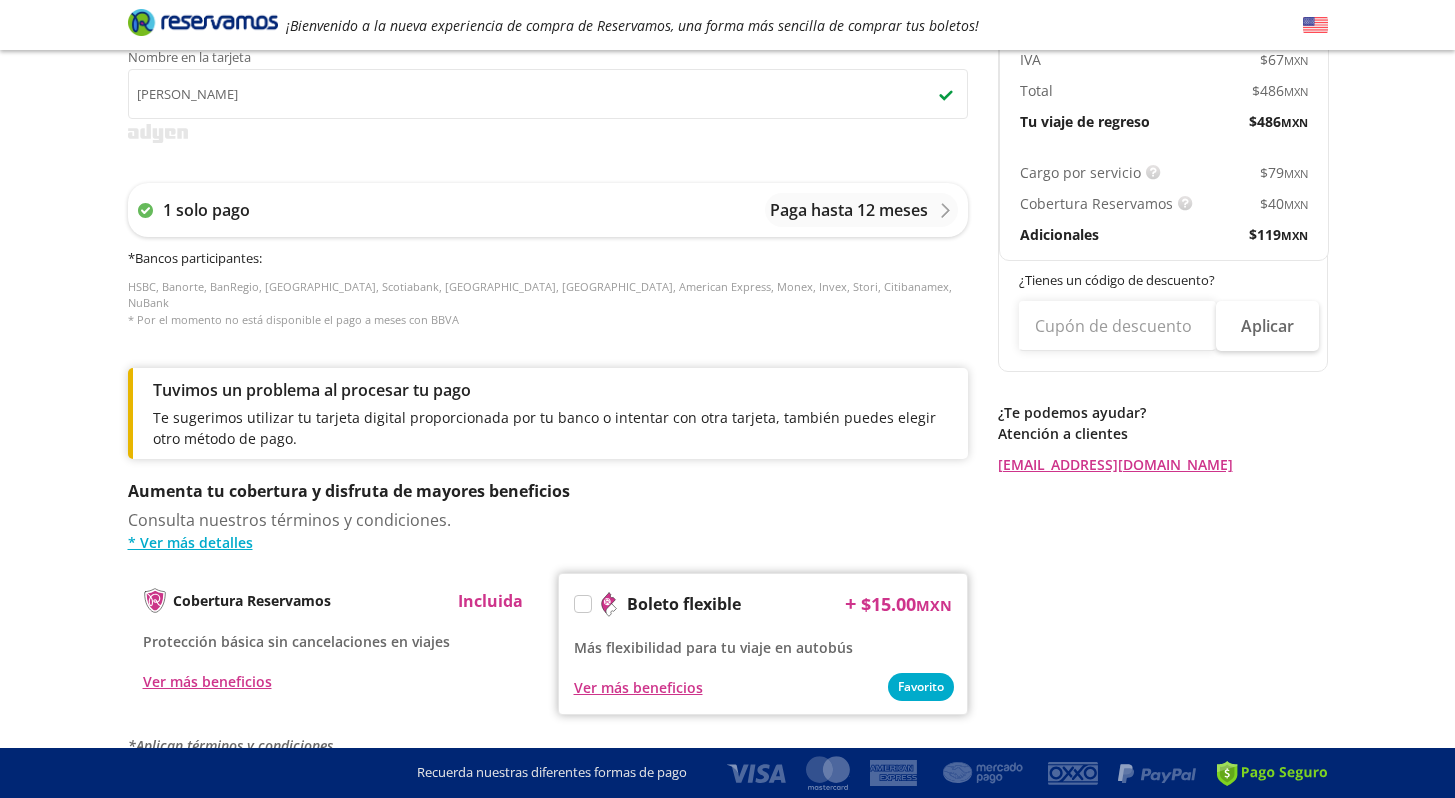 click on "HSBC, Banorte, BanRegio, Inbursa, Scotiabank, [GEOGRAPHIC_DATA], Santander, American Express, Monex, Invex, Stori, Citibanamex, NuBank * Por el momento no está disponible el pago a meses con BBVA" at bounding box center [548, 304] 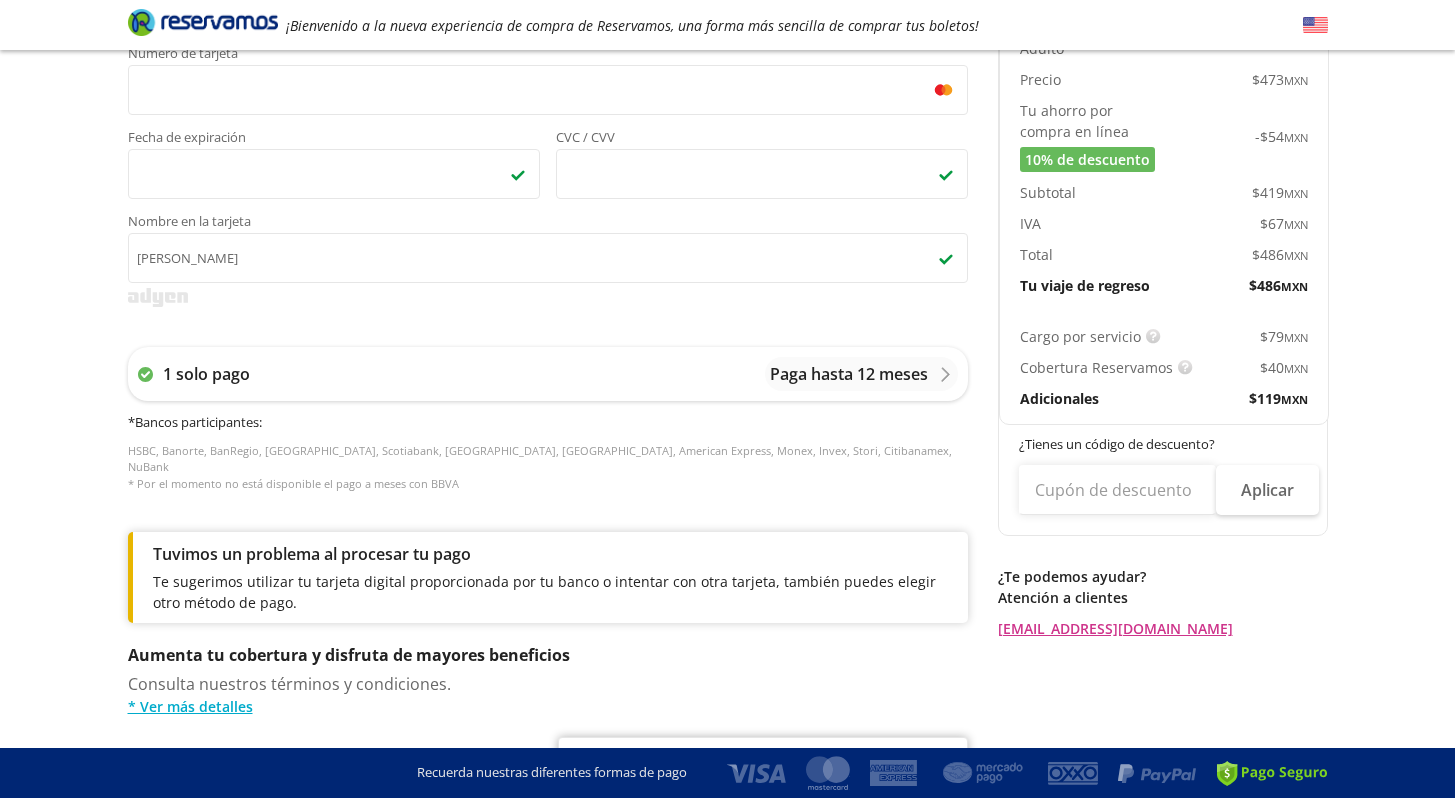 scroll, scrollTop: 515, scrollLeft: 0, axis: vertical 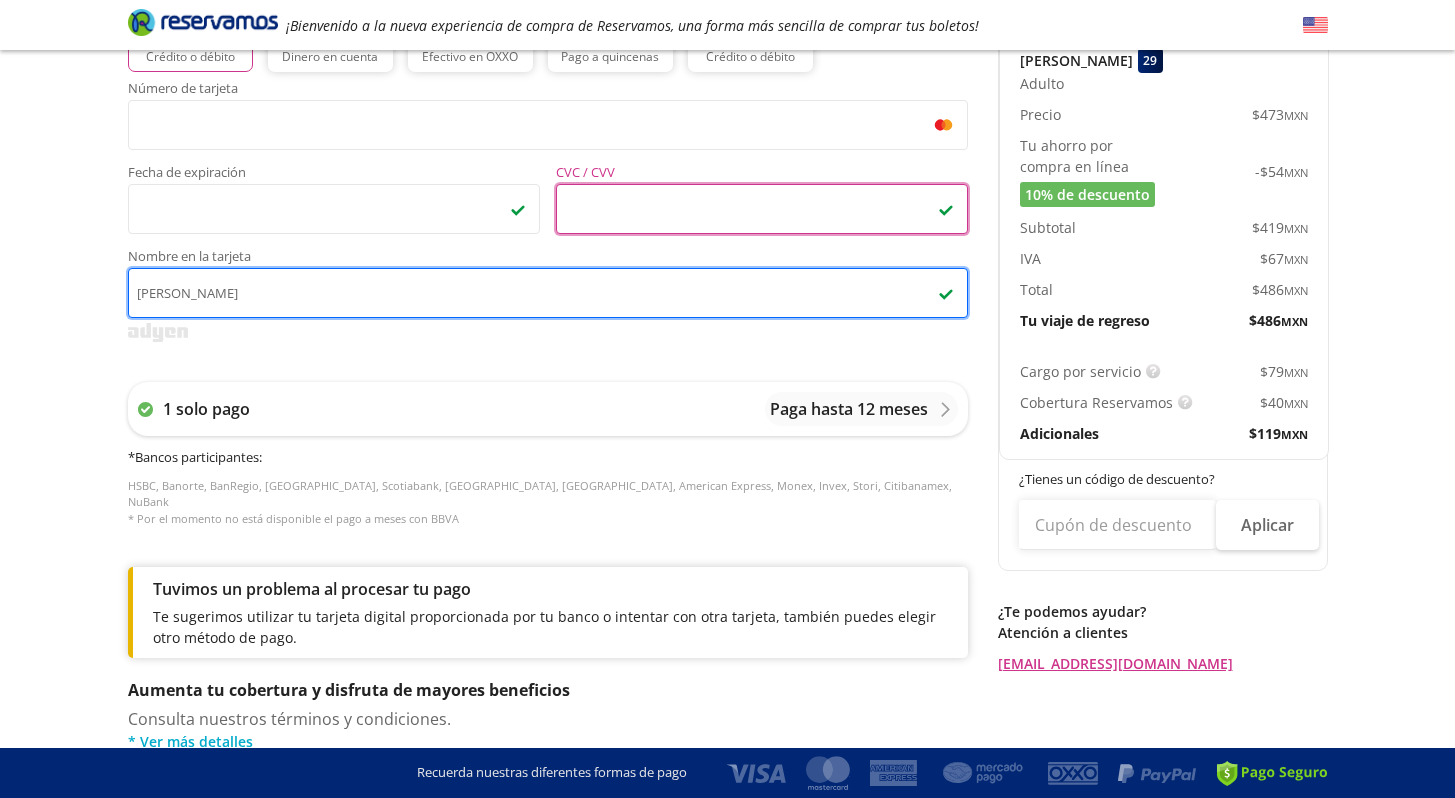 click on "[PERSON_NAME]" at bounding box center [548, 293] 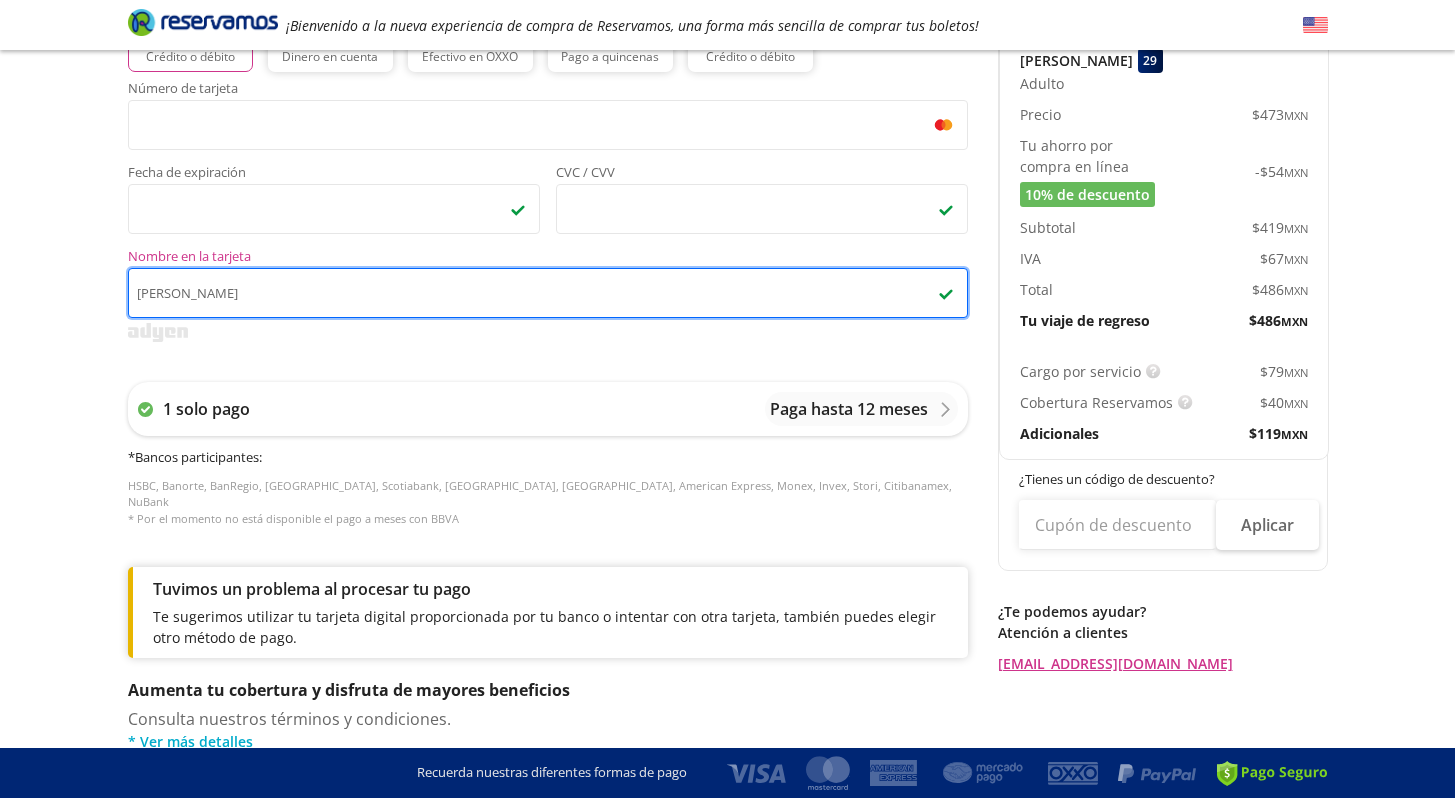 click on "[PERSON_NAME]" at bounding box center [548, 293] 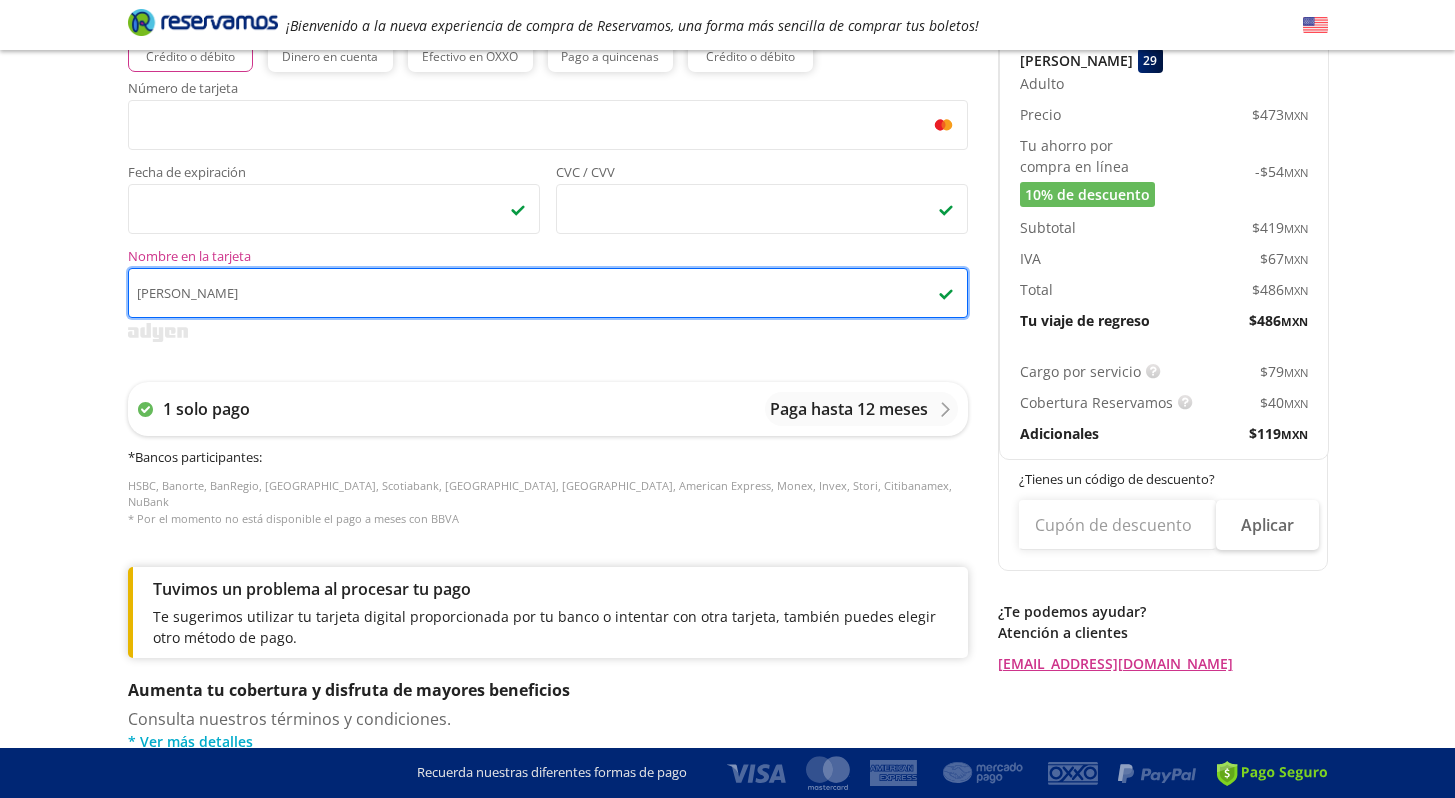 type on "[PERSON_NAME]" 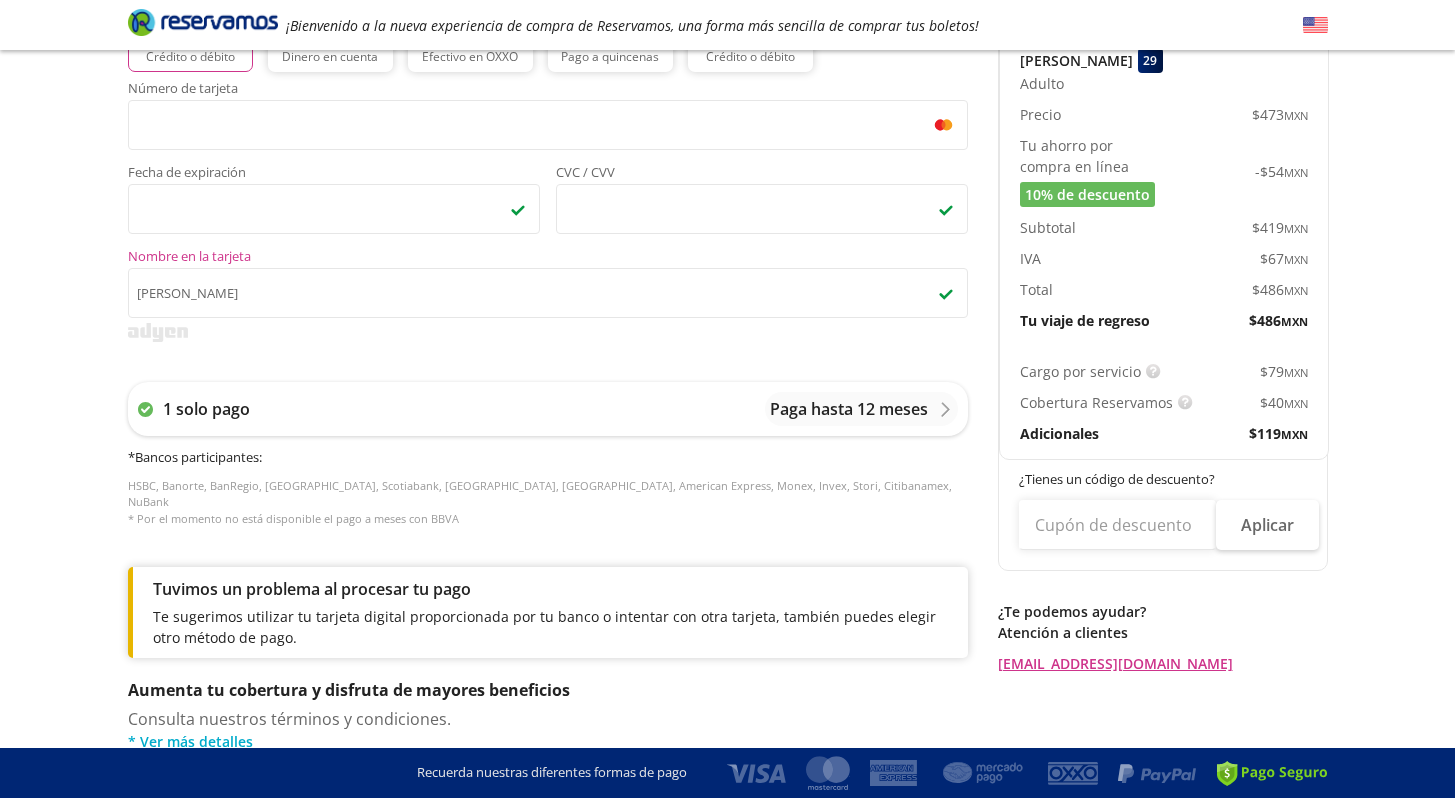 click on "Group 9 Created with Sketch. Pago [PERSON_NAME][GEOGRAPHIC_DATA]  -  [GEOGRAPHIC_DATA] ¡Bienvenido a la nueva experiencia de compra de Reservamos, una forma más sencilla de comprar tus boletos! Completa tu compra en : 01:09 [PERSON_NAME][GEOGRAPHIC_DATA]  -  [GEOGRAPHIC_DATA] 126 Tu viaje de regreso 12:00 PM [DATE] Total $ 905.32  MXN Detalles Completa tu compra en : 01:09 Asientos  de [PERSON_NAME] Pago Paso 3 de 3 Servicios adicionales ¿Tienes un código de descuento? Aplicar Datos del comprador Usar datos del primer pasajero Louis Nombre (s) NOIREAU Apellido [PERSON_NAME] NOIREAU Apellido Materno (opcional) Código de país [GEOGRAPHIC_DATA] +1 [GEOGRAPHIC_DATA] +52 [GEOGRAPHIC_DATA] +57 [GEOGRAPHIC_DATA] +55 [GEOGRAPHIC_DATA] +93 [GEOGRAPHIC_DATA] +355 [GEOGRAPHIC_DATA] +49 [GEOGRAPHIC_DATA] +376 [GEOGRAPHIC_DATA] +244 [GEOGRAPHIC_DATA] +1 [GEOGRAPHIC_DATA] +1 [GEOGRAPHIC_DATA] +966 [GEOGRAPHIC_DATA] +213 [GEOGRAPHIC_DATA] +54 [GEOGRAPHIC_DATA] +374 [GEOGRAPHIC_DATA] +297 [GEOGRAPHIC_DATA] +61 [GEOGRAPHIC_DATA] +43 [GEOGRAPHIC_DATA] +994 [GEOGRAPHIC_DATA] +1 [GEOGRAPHIC_DATA] +880 [GEOGRAPHIC_DATA] +1 [GEOGRAPHIC_DATA] +973 [GEOGRAPHIC_DATA] +32 [GEOGRAPHIC_DATA] +501 [GEOGRAPHIC_DATA] +229 [GEOGRAPHIC_DATA] +1 [GEOGRAPHIC_DATA] +375 [GEOGRAPHIC_DATA] +95 [GEOGRAPHIC_DATA] +53" at bounding box center (727, 382) 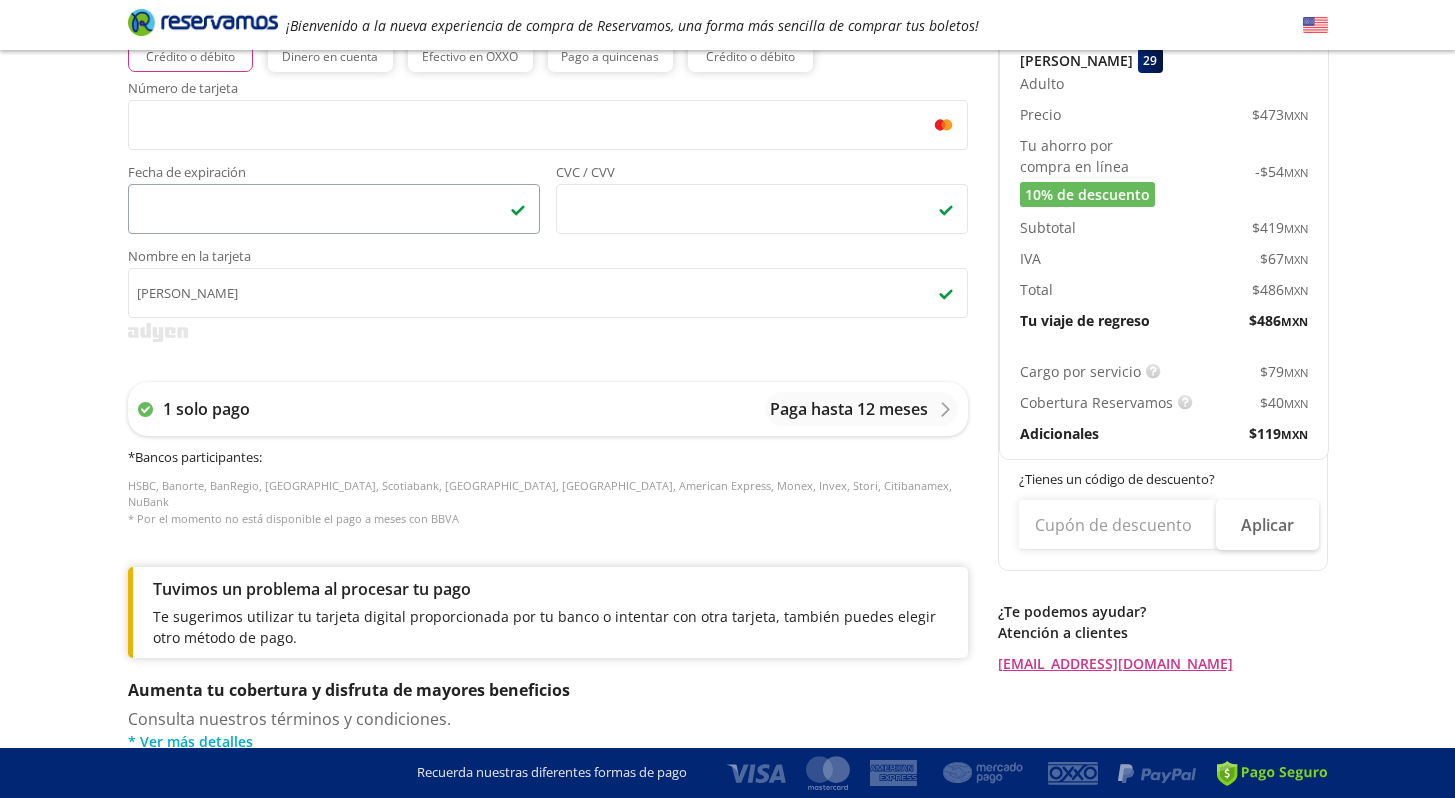 scroll, scrollTop: 360, scrollLeft: 0, axis: vertical 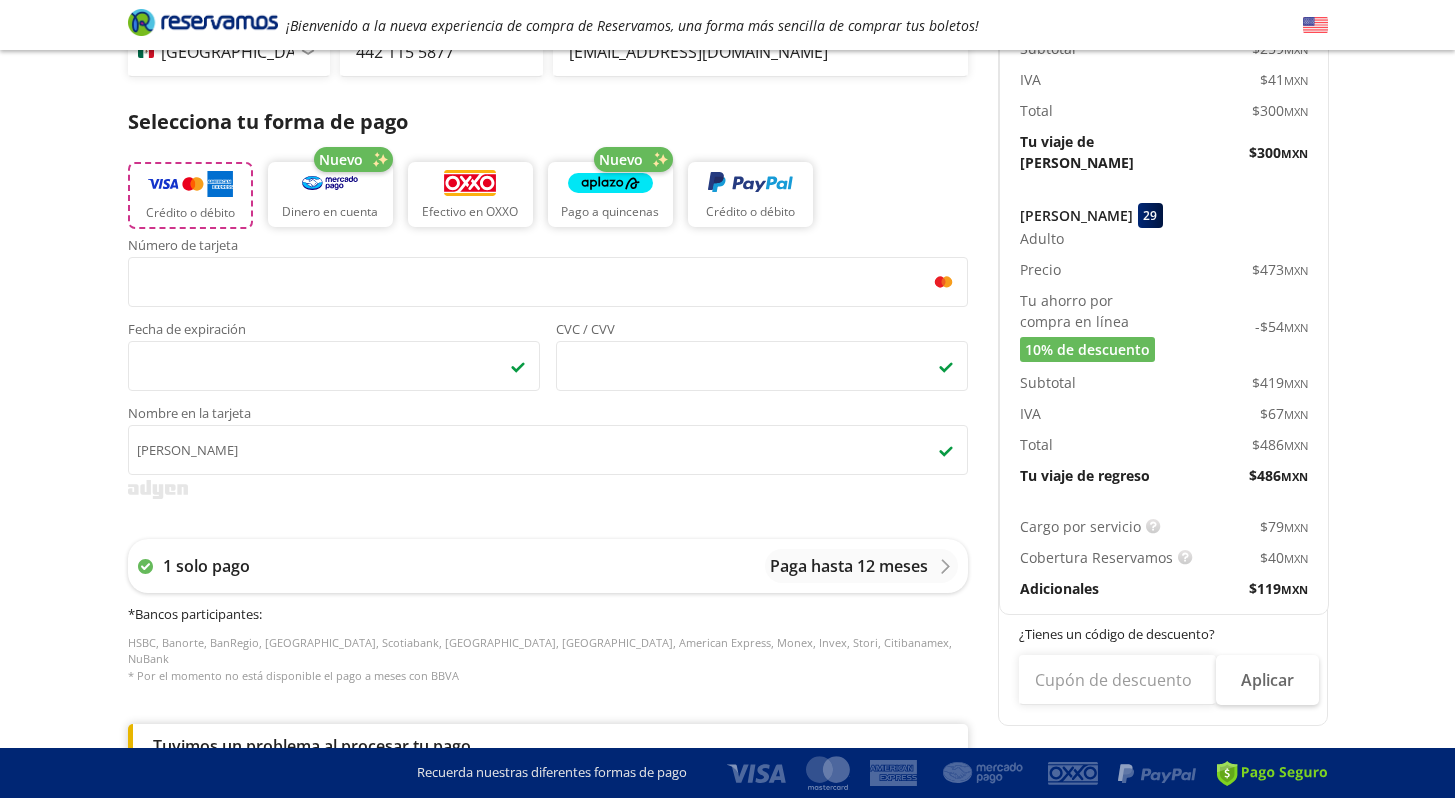 click on "Crédito o débito" at bounding box center (190, 213) 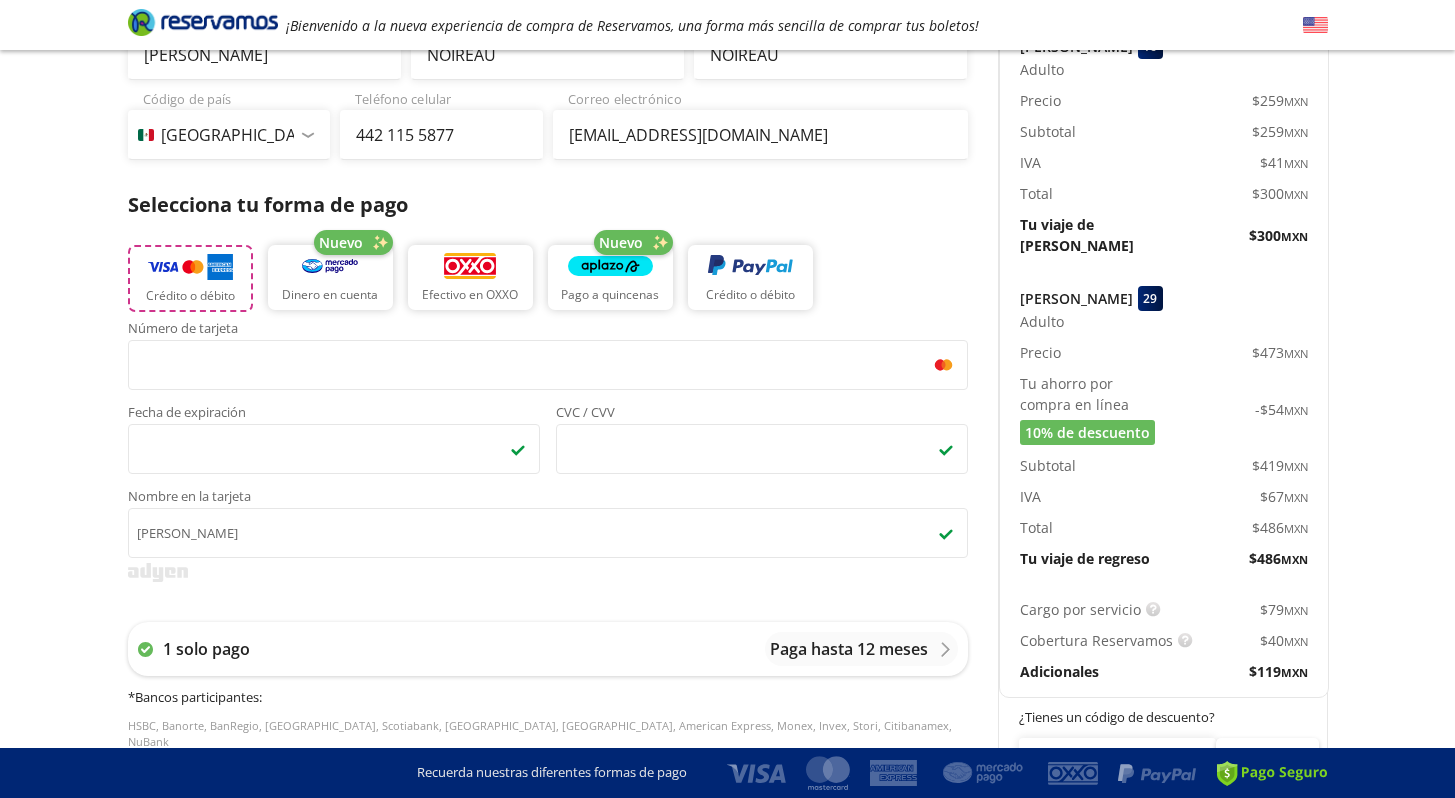 scroll, scrollTop: 175, scrollLeft: 0, axis: vertical 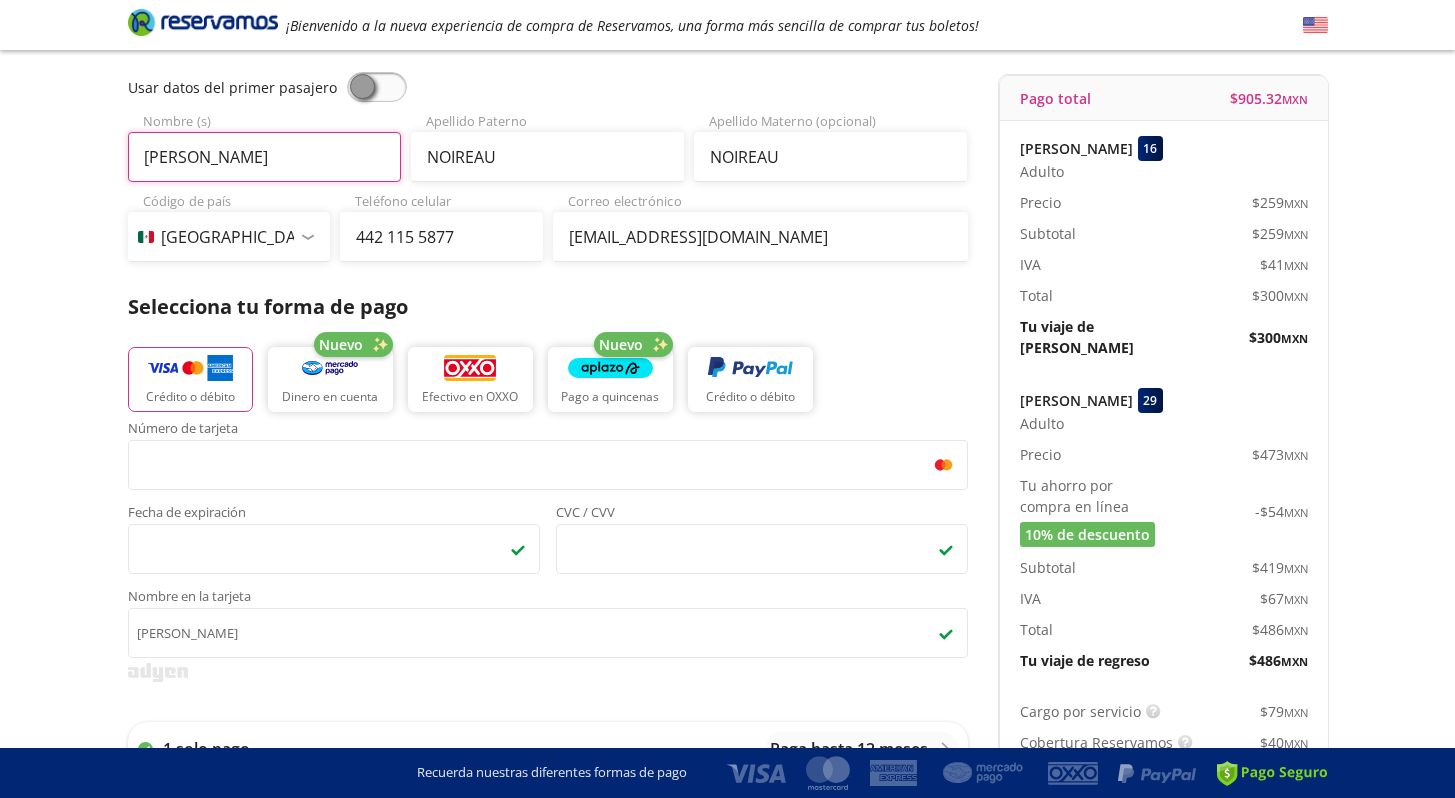 click on "[PERSON_NAME]" at bounding box center [264, 157] 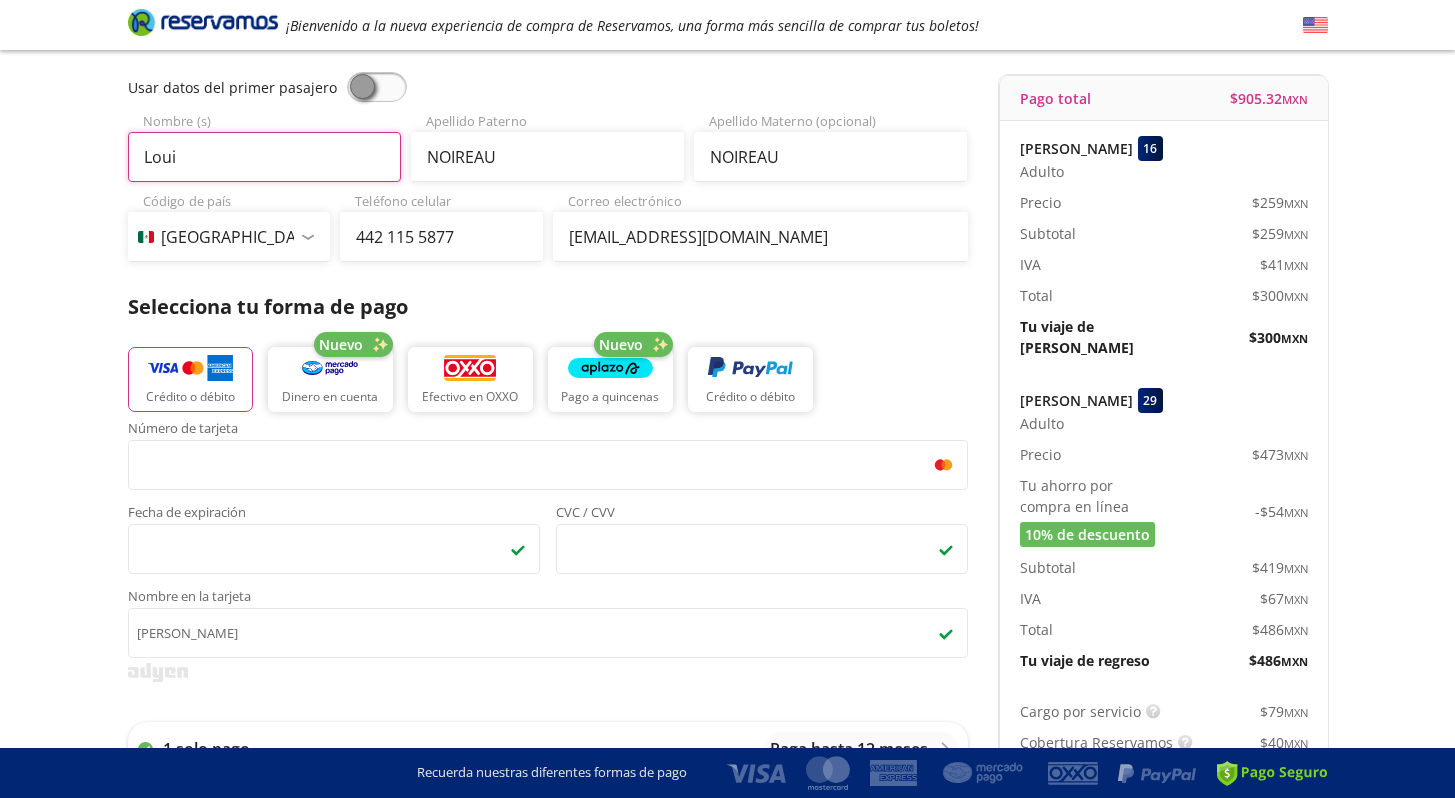 type on "[PERSON_NAME]" 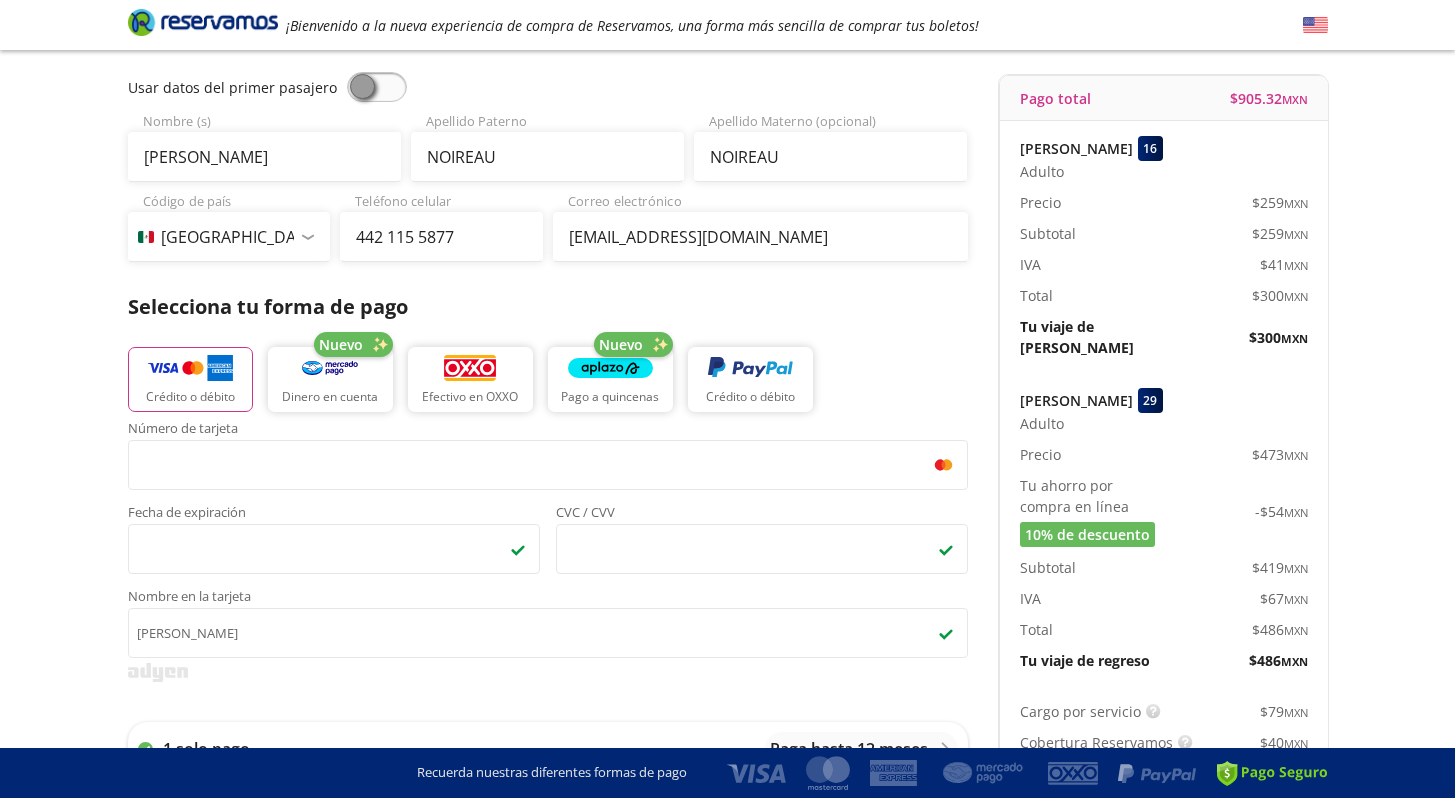 click on "Group 9 Created with Sketch. Pago [PERSON_NAME][GEOGRAPHIC_DATA]  -  [GEOGRAPHIC_DATA] ¡Bienvenido a la nueva experiencia de compra de Reservamos, una forma más sencilla de comprar tus boletos! Completa tu compra en : 01:00 [PERSON_NAME][GEOGRAPHIC_DATA]  -  [GEOGRAPHIC_DATA] User 1 Viaje redondo Total $ 905.32  MXN Detalles Completa tu compra en : 01:00 Asientos  de [PERSON_NAME] Pago Paso 3 de 3 Servicios adicionales ¿Tienes un código de descuento? Aplicar Datos del comprador Usar datos del primer pasajero Louis Nombre (s) NOIREAU Apellido [PERSON_NAME] NOIREAU Apellido Materno (opcional) Código de país [GEOGRAPHIC_DATA] +1 [GEOGRAPHIC_DATA] +52 [GEOGRAPHIC_DATA] +57 [GEOGRAPHIC_DATA] +55 [GEOGRAPHIC_DATA] +93 [GEOGRAPHIC_DATA] +355 [GEOGRAPHIC_DATA] +49 [GEOGRAPHIC_DATA] +376 [GEOGRAPHIC_DATA] +244 [GEOGRAPHIC_DATA] +1 [GEOGRAPHIC_DATA] +1 [GEOGRAPHIC_DATA] +966 [GEOGRAPHIC_DATA] +213 [GEOGRAPHIC_DATA] +54 [GEOGRAPHIC_DATA] +374 [GEOGRAPHIC_DATA] +297 [GEOGRAPHIC_DATA] +61 [GEOGRAPHIC_DATA] +43 [GEOGRAPHIC_DATA] +994 [GEOGRAPHIC_DATA] +1 [GEOGRAPHIC_DATA] +880 [GEOGRAPHIC_DATA] +1 [GEOGRAPHIC_DATA] +973 [GEOGRAPHIC_DATA] +32 [GEOGRAPHIC_DATA] +501 [GEOGRAPHIC_DATA] +229 [GEOGRAPHIC_DATA] +1 [GEOGRAPHIC_DATA] +375 [GEOGRAPHIC_DATA] +95 [GEOGRAPHIC_DATA] +591 Botsuana +267 *" at bounding box center [727, 722] 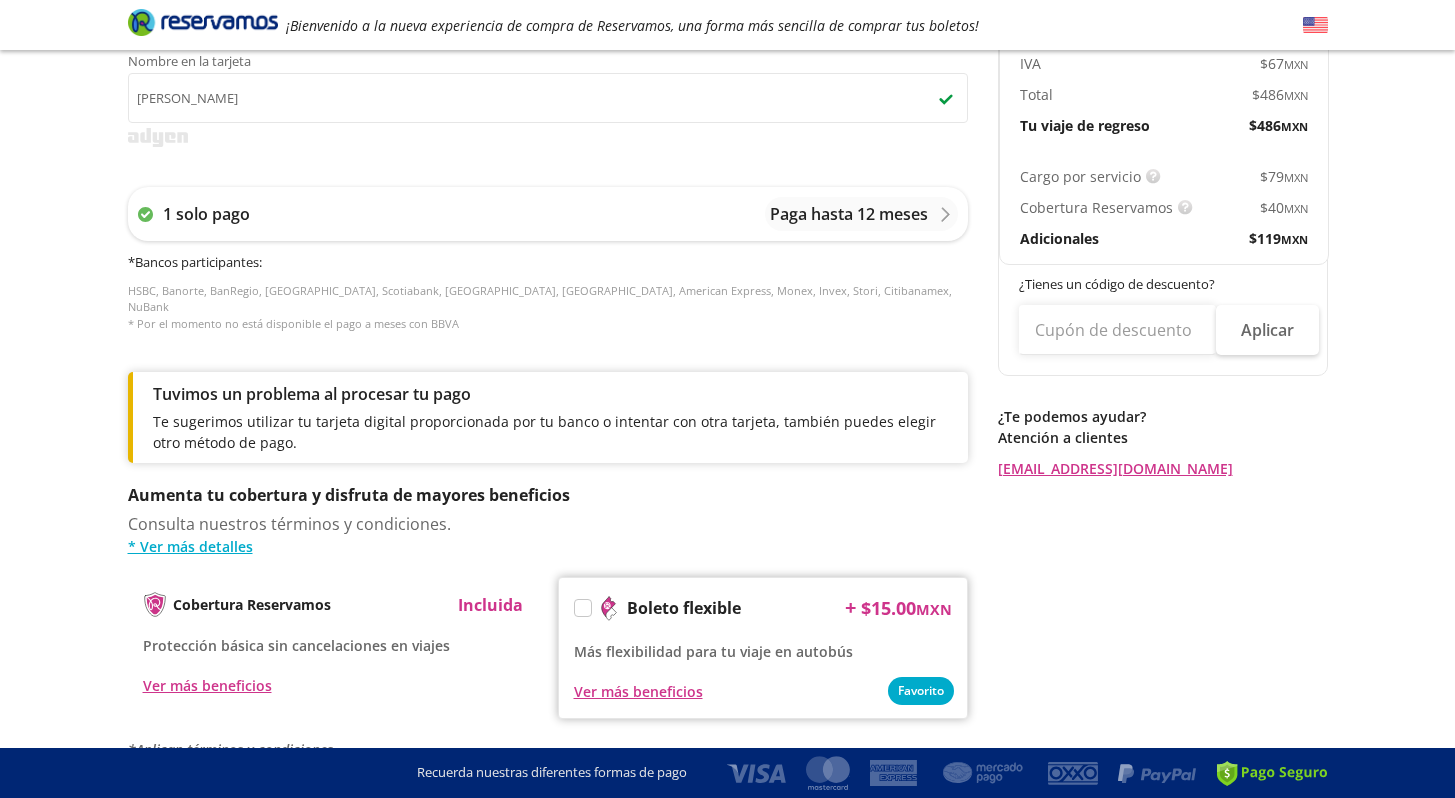 scroll, scrollTop: 980, scrollLeft: 0, axis: vertical 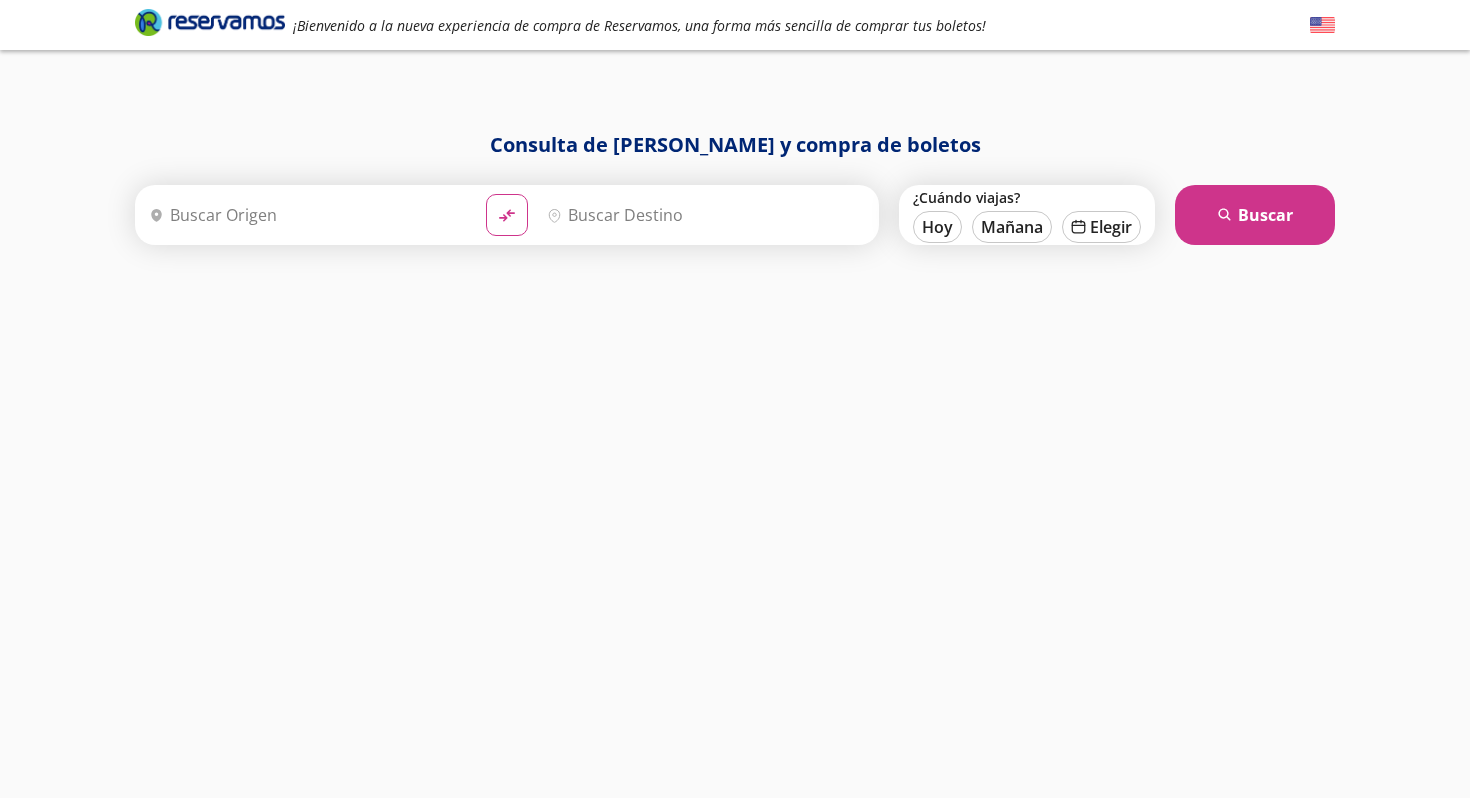 click on "Origen" at bounding box center (305, 215) 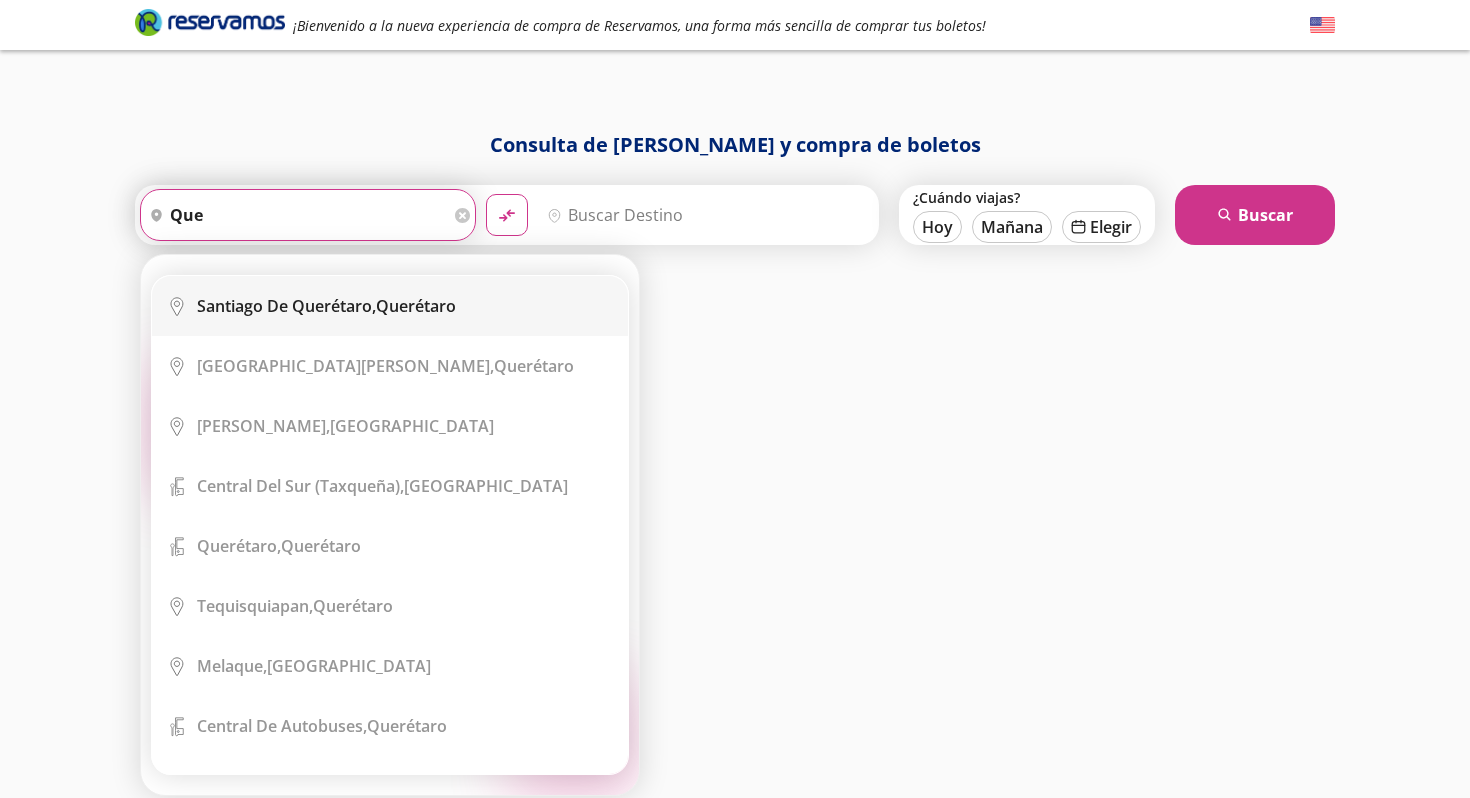 click on "City Icon
[PERSON_NAME][GEOGRAPHIC_DATA],  [GEOGRAPHIC_DATA]" at bounding box center [390, 306] 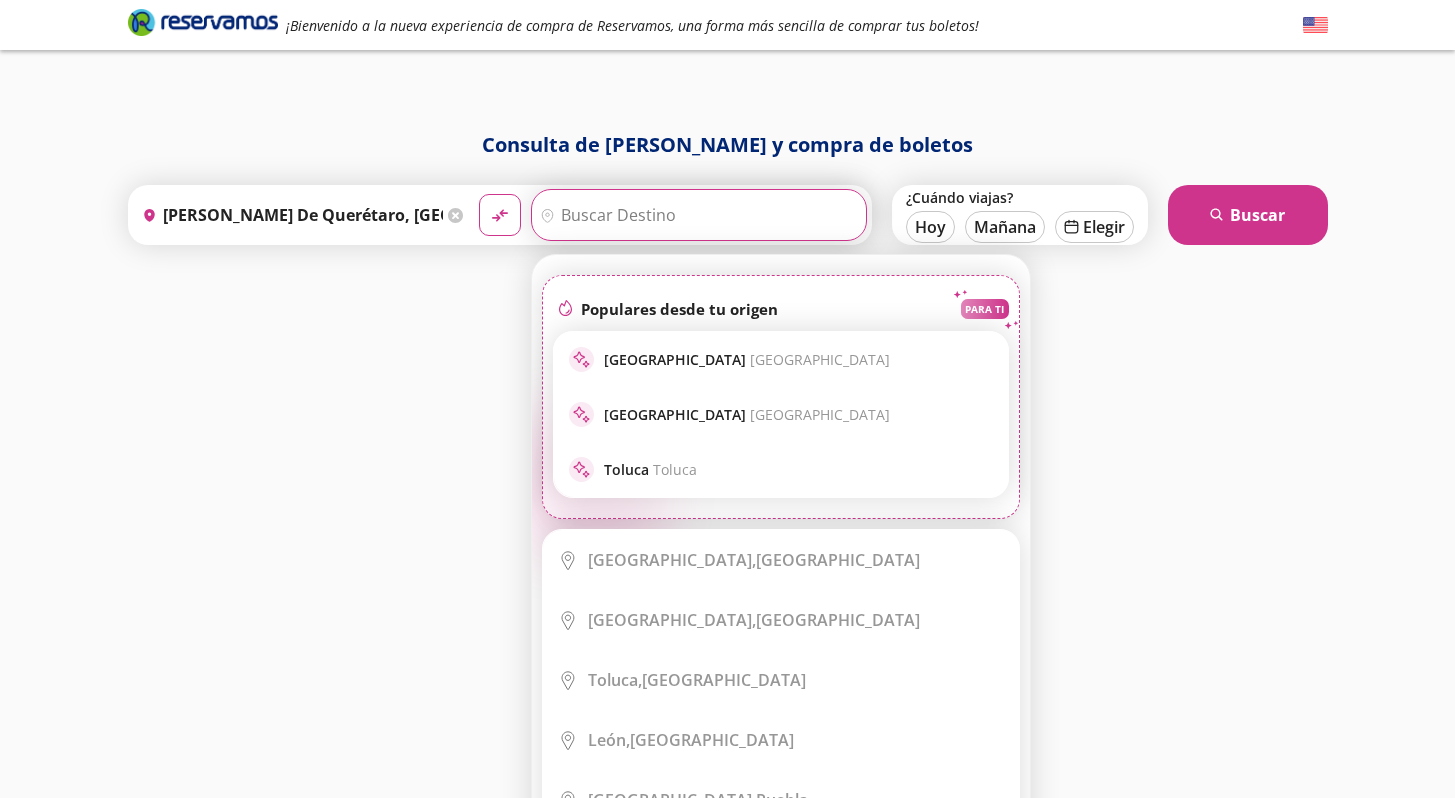 click on "sparkle
[GEOGRAPHIC_DATA]   [GEOGRAPHIC_DATA]" at bounding box center [781, 359] 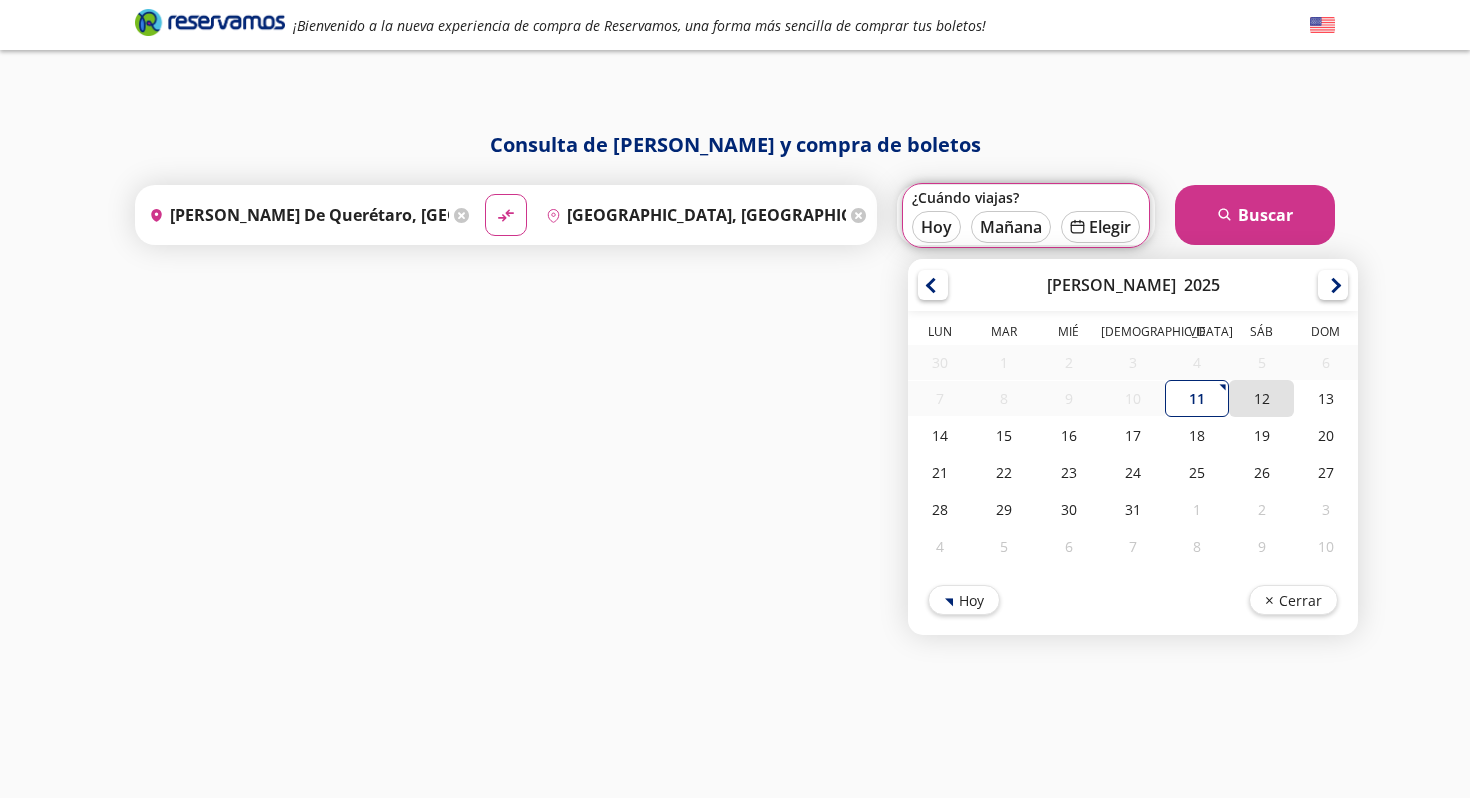click on "12" at bounding box center (1261, 398) 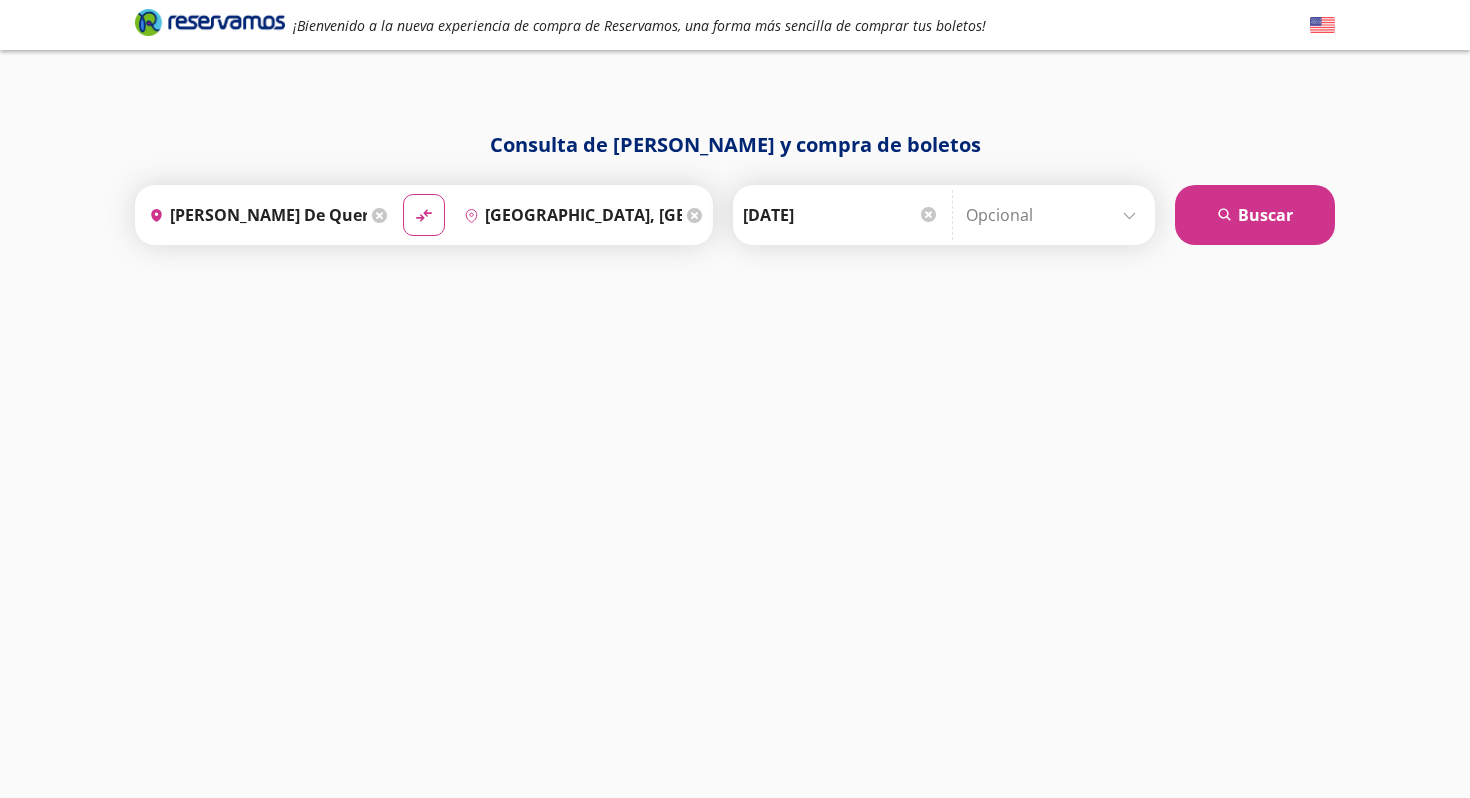 click at bounding box center [1055, 215] 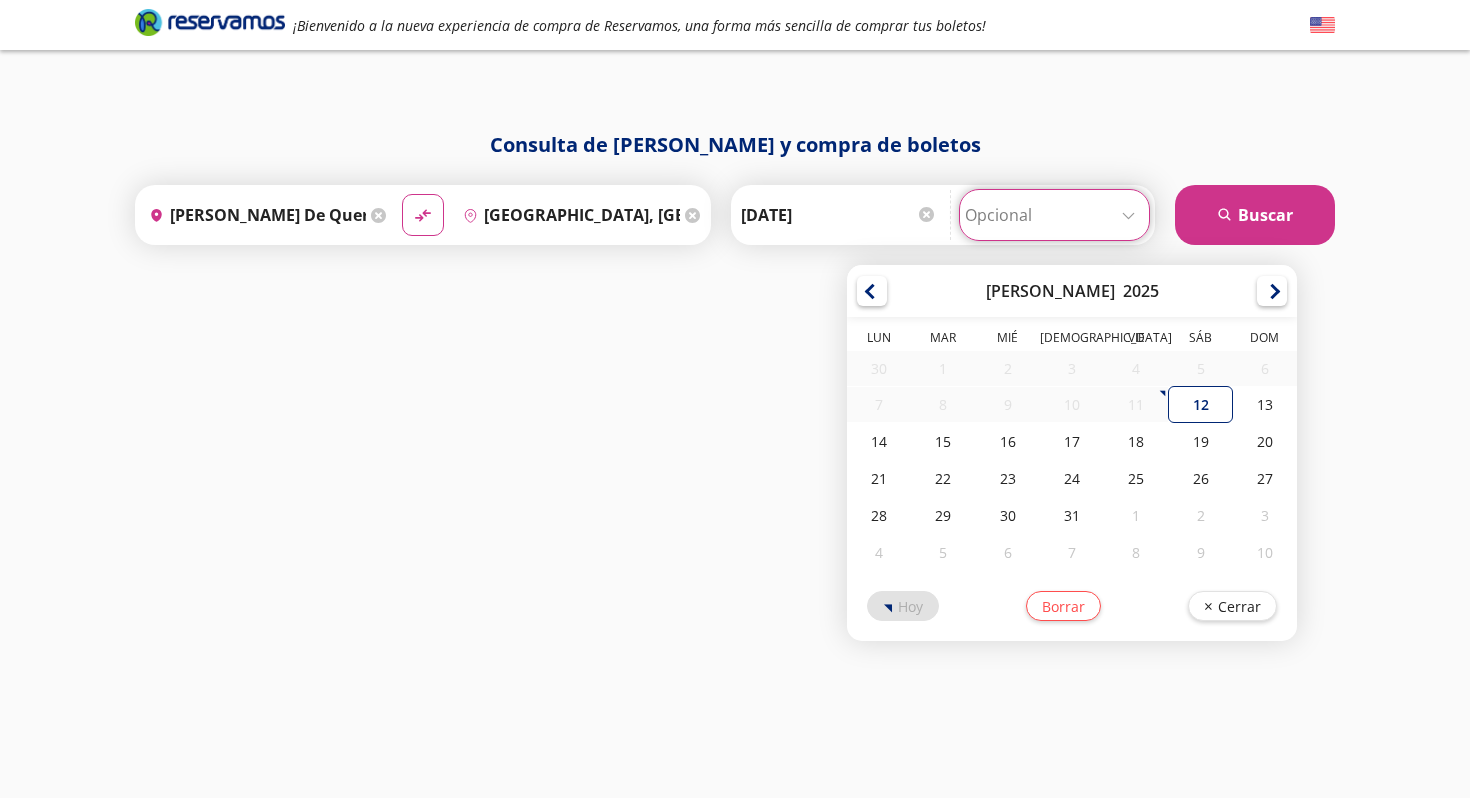 click on "13" at bounding box center (1264, 404) 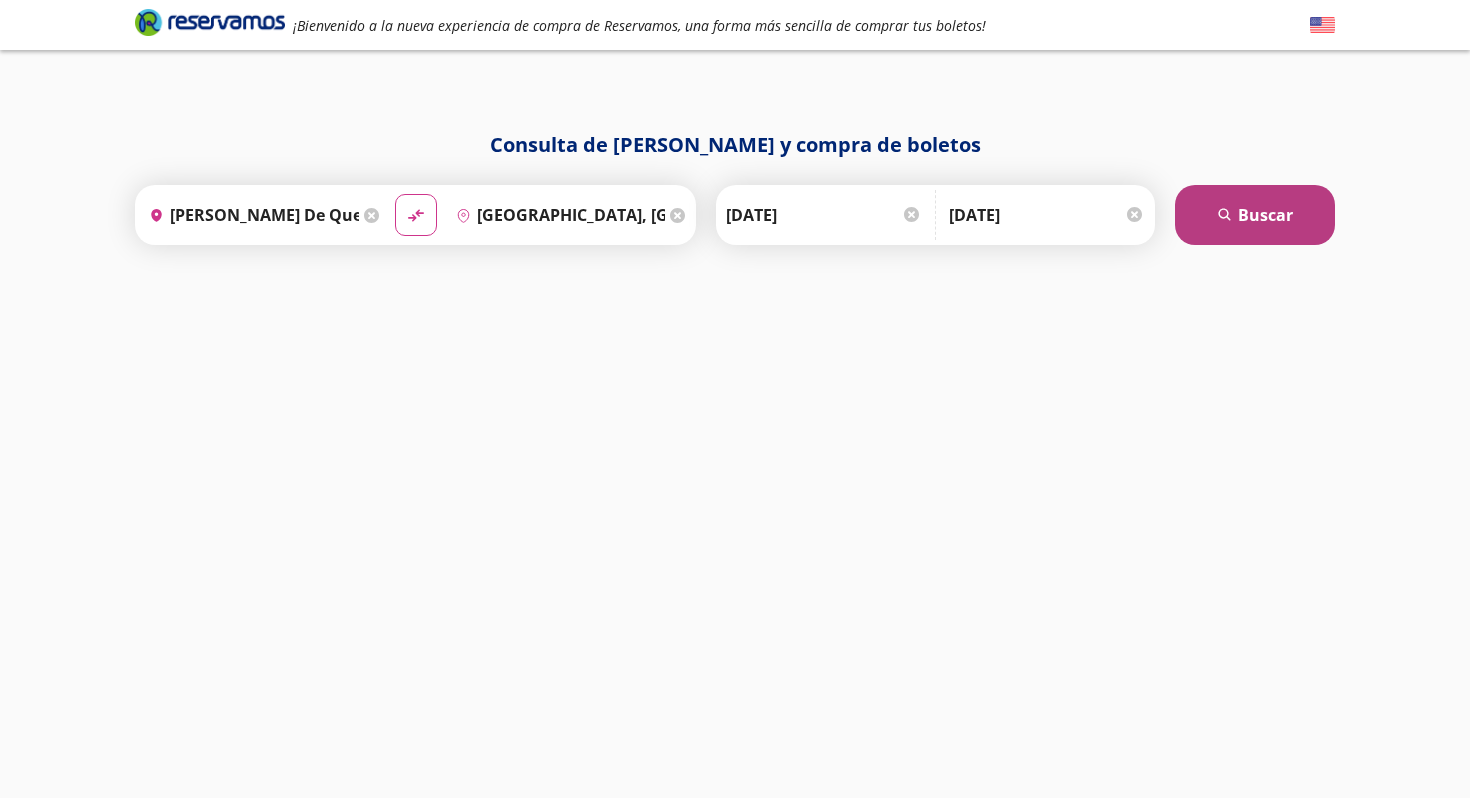 click on "search
[GEOGRAPHIC_DATA]" at bounding box center (1255, 215) 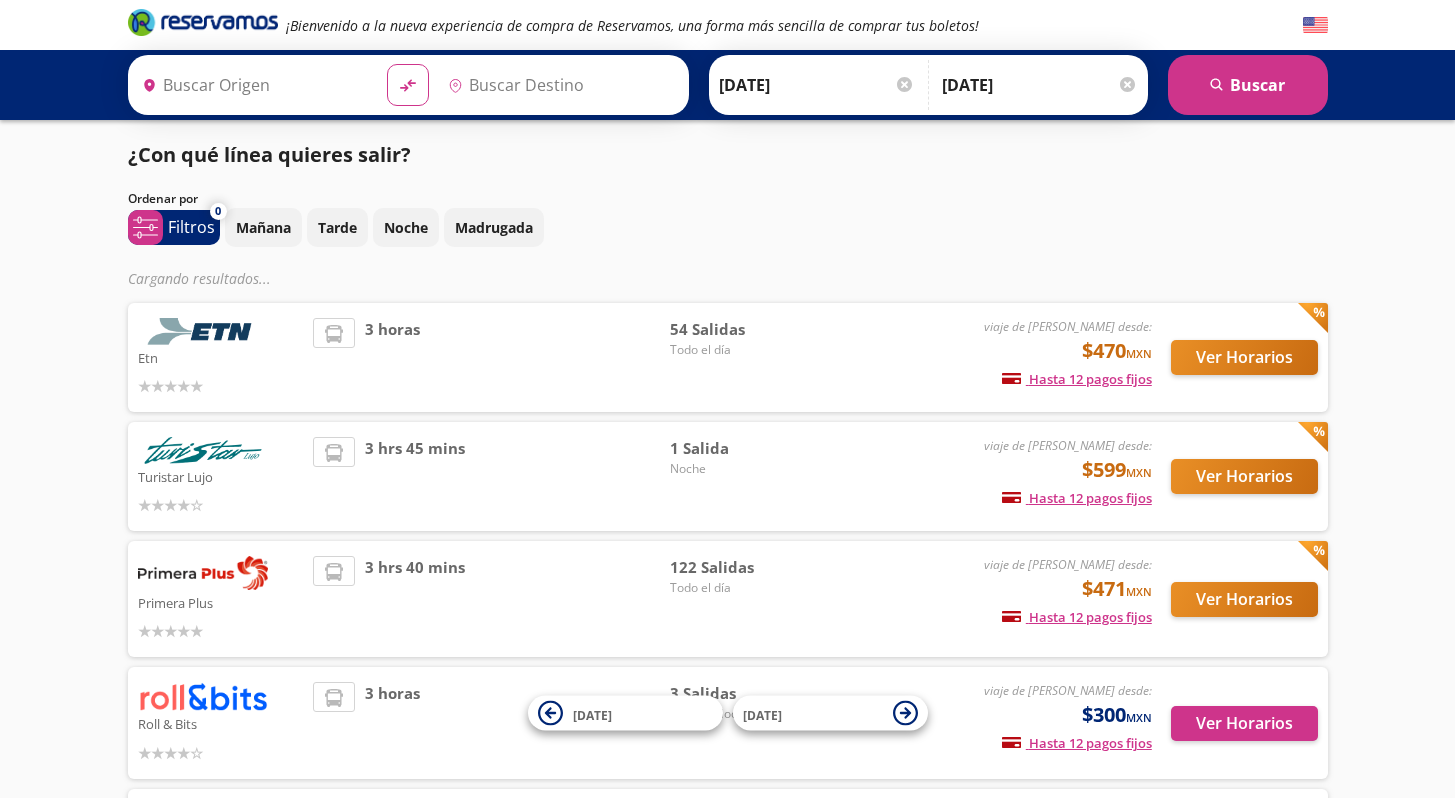 type on "[PERSON_NAME] de Querétaro, [GEOGRAPHIC_DATA]" 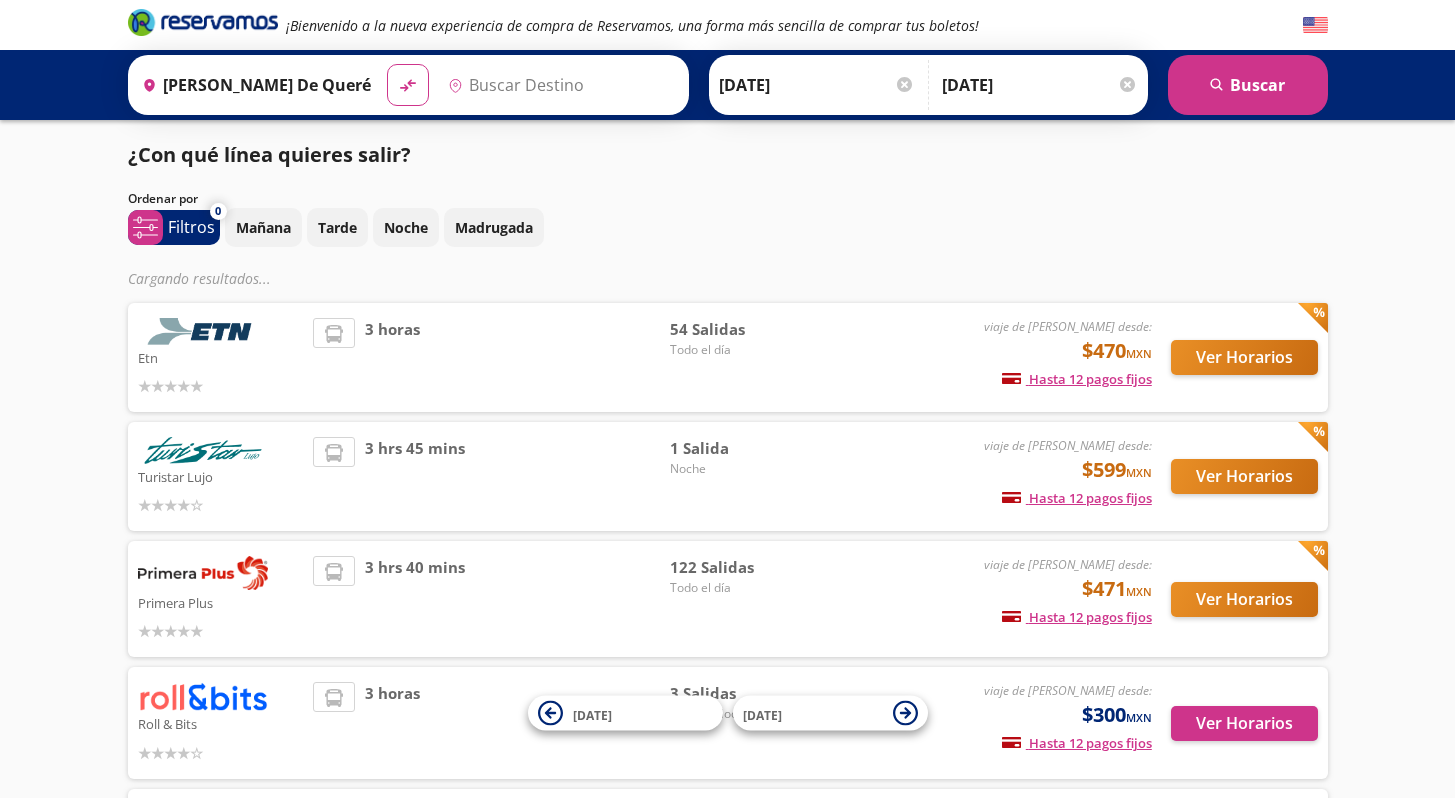 type on "[GEOGRAPHIC_DATA], [GEOGRAPHIC_DATA]" 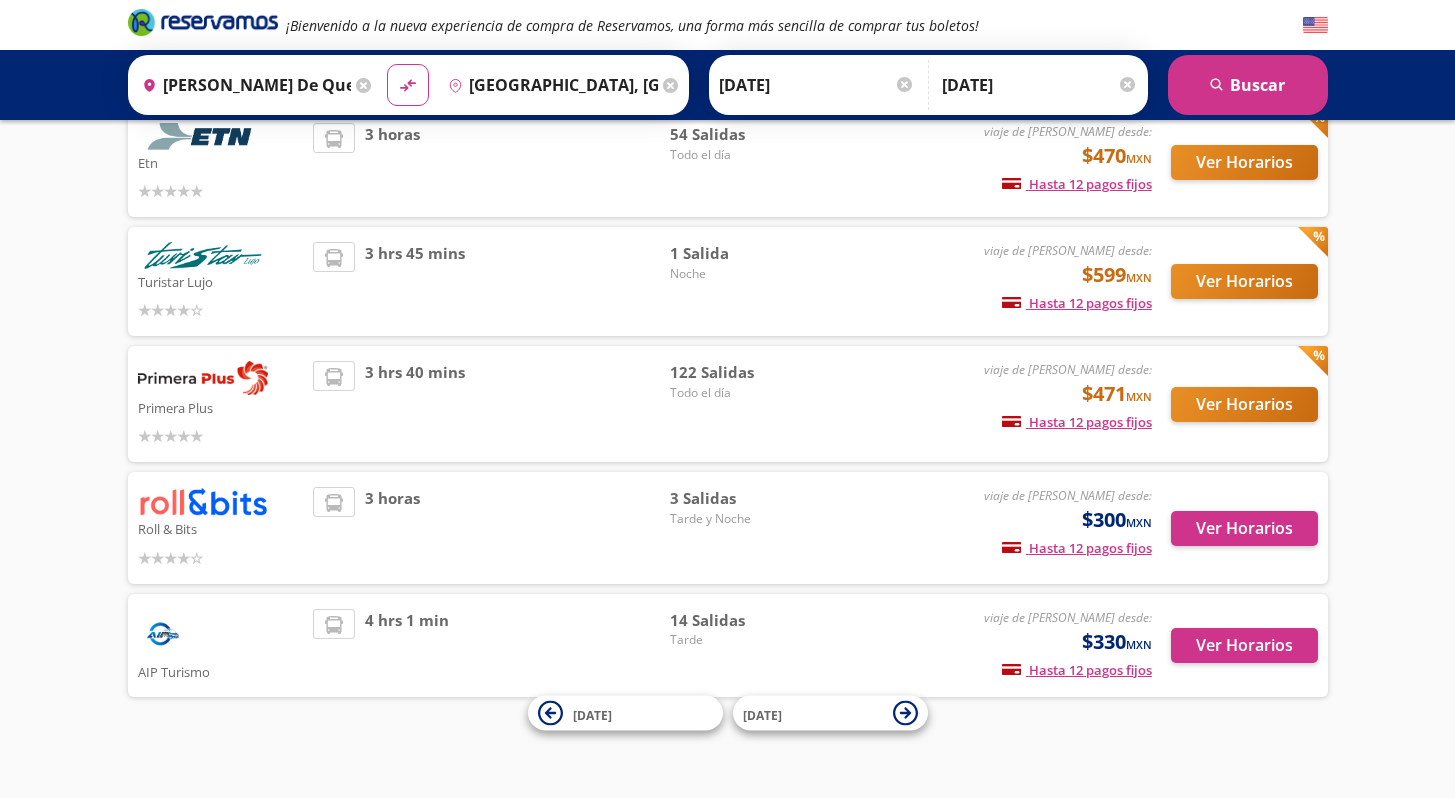 scroll, scrollTop: 214, scrollLeft: 0, axis: vertical 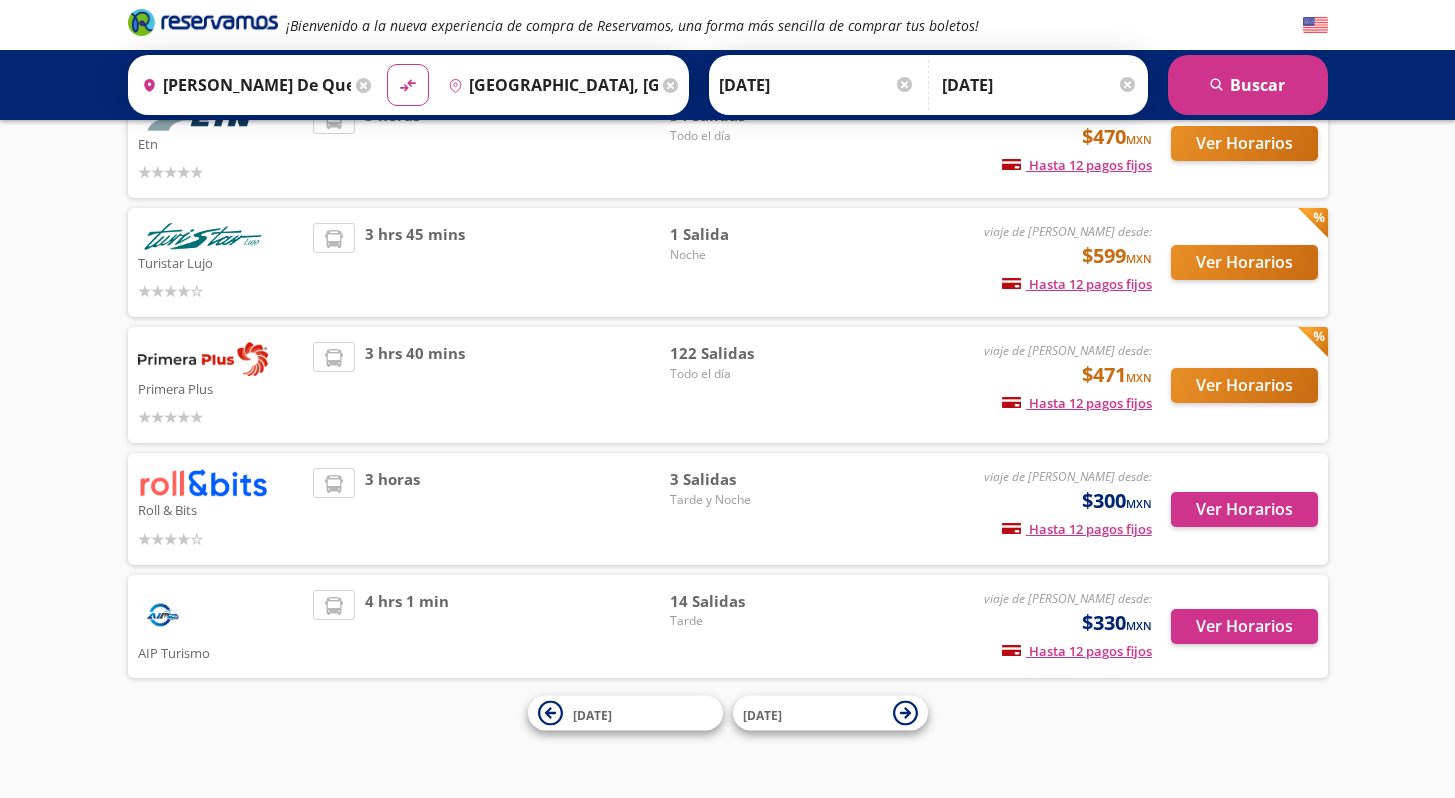 click on "Ver Horarios" at bounding box center (1235, 508) 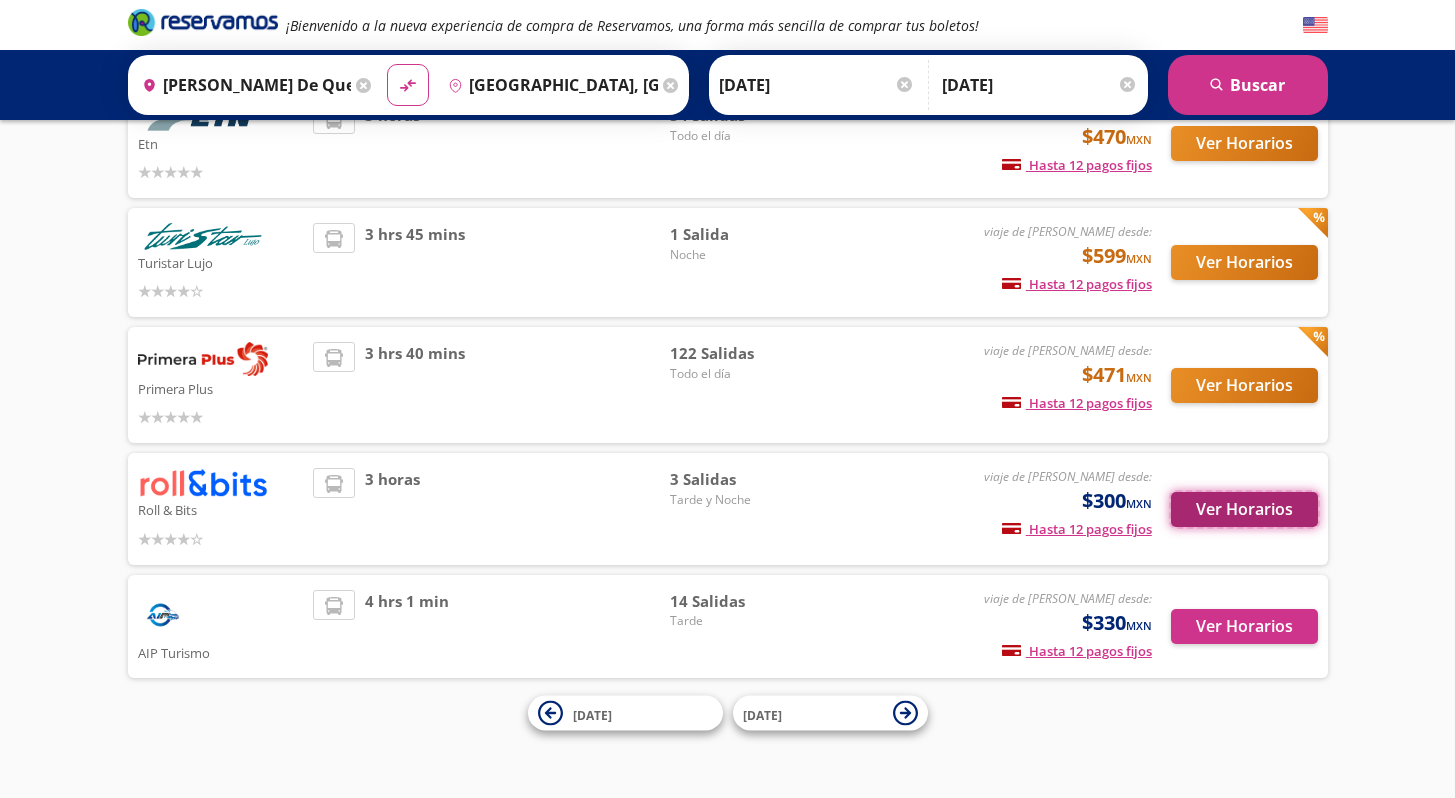 click on "Ver Horarios" at bounding box center [1244, 509] 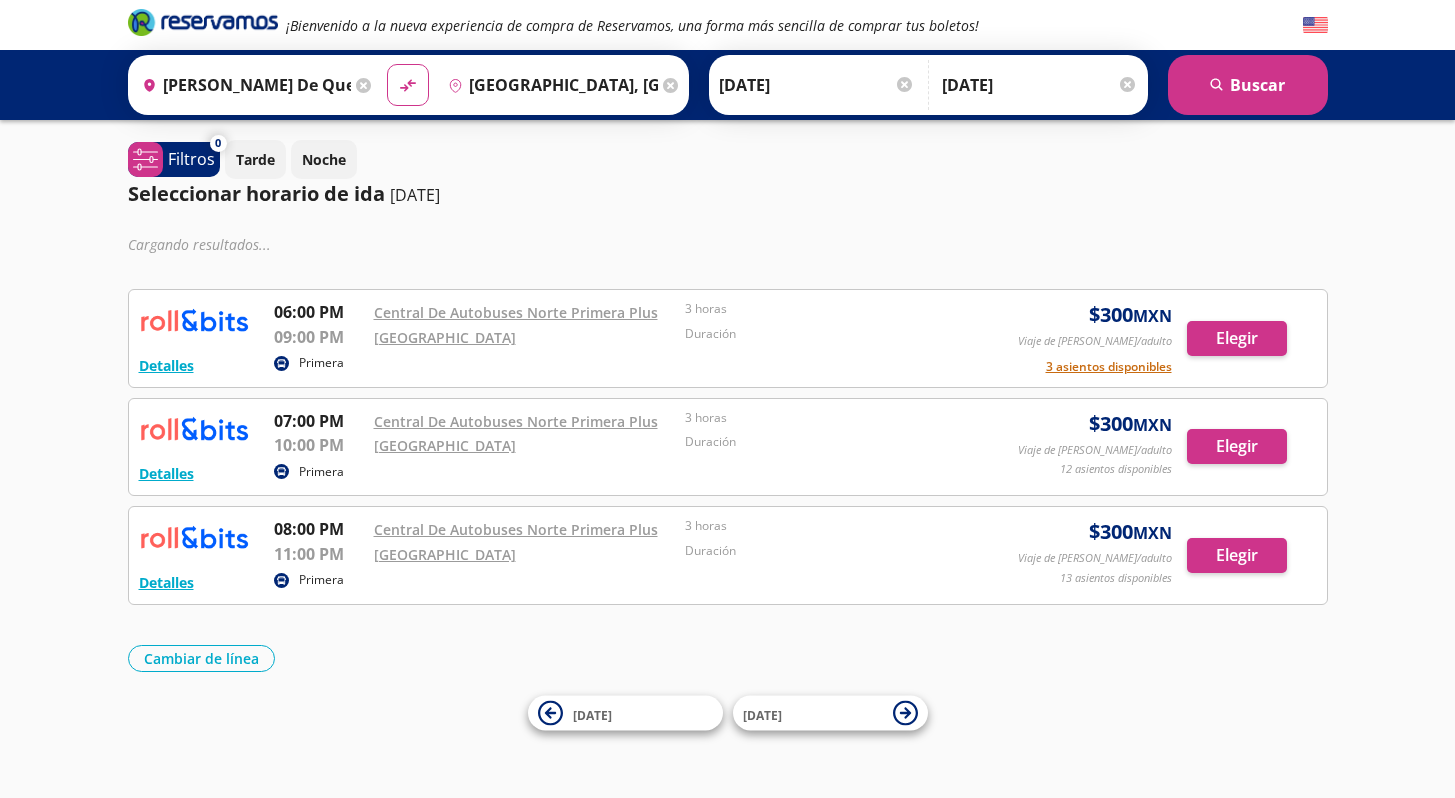 scroll, scrollTop: 0, scrollLeft: 0, axis: both 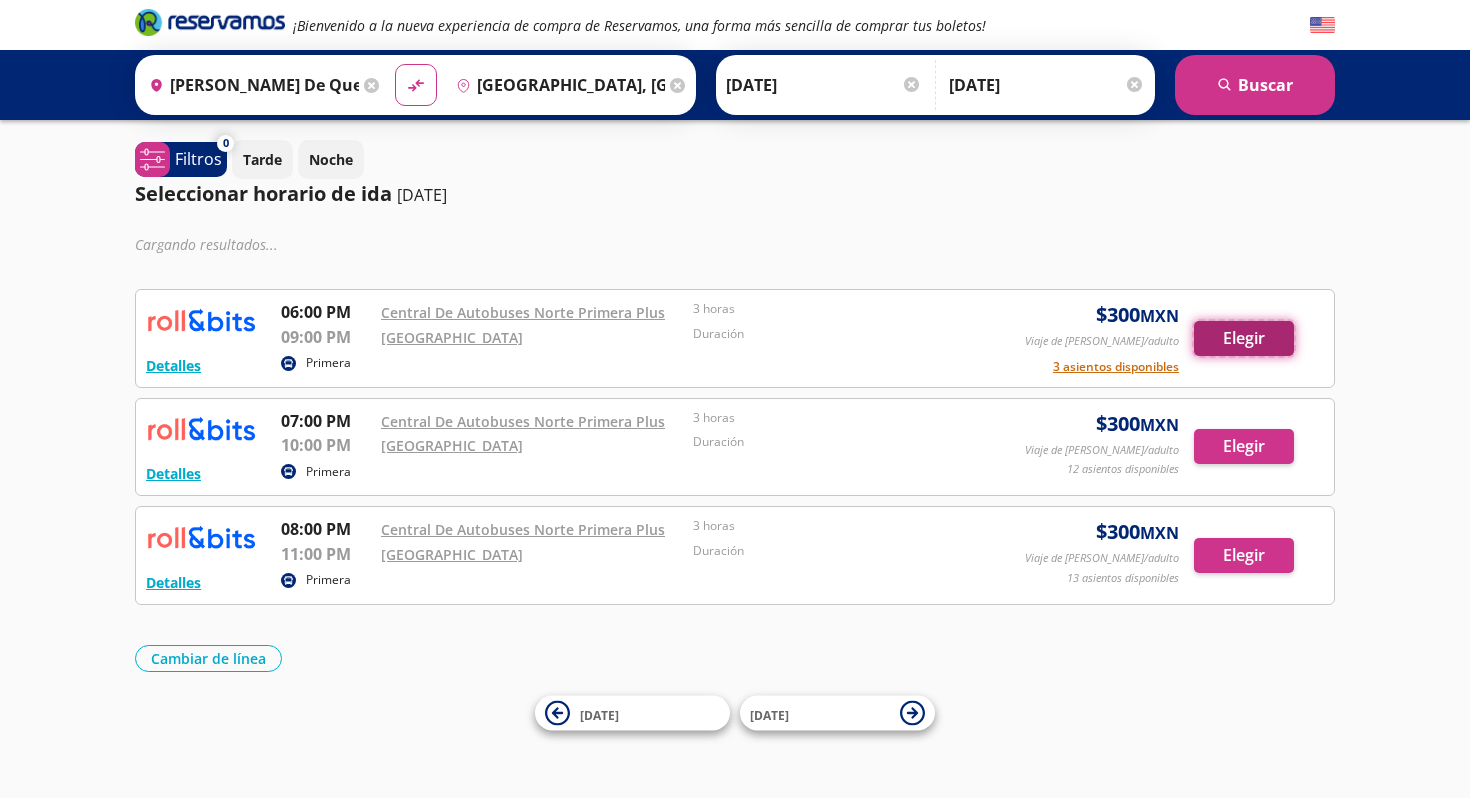 click on "Elegir" at bounding box center [1244, 338] 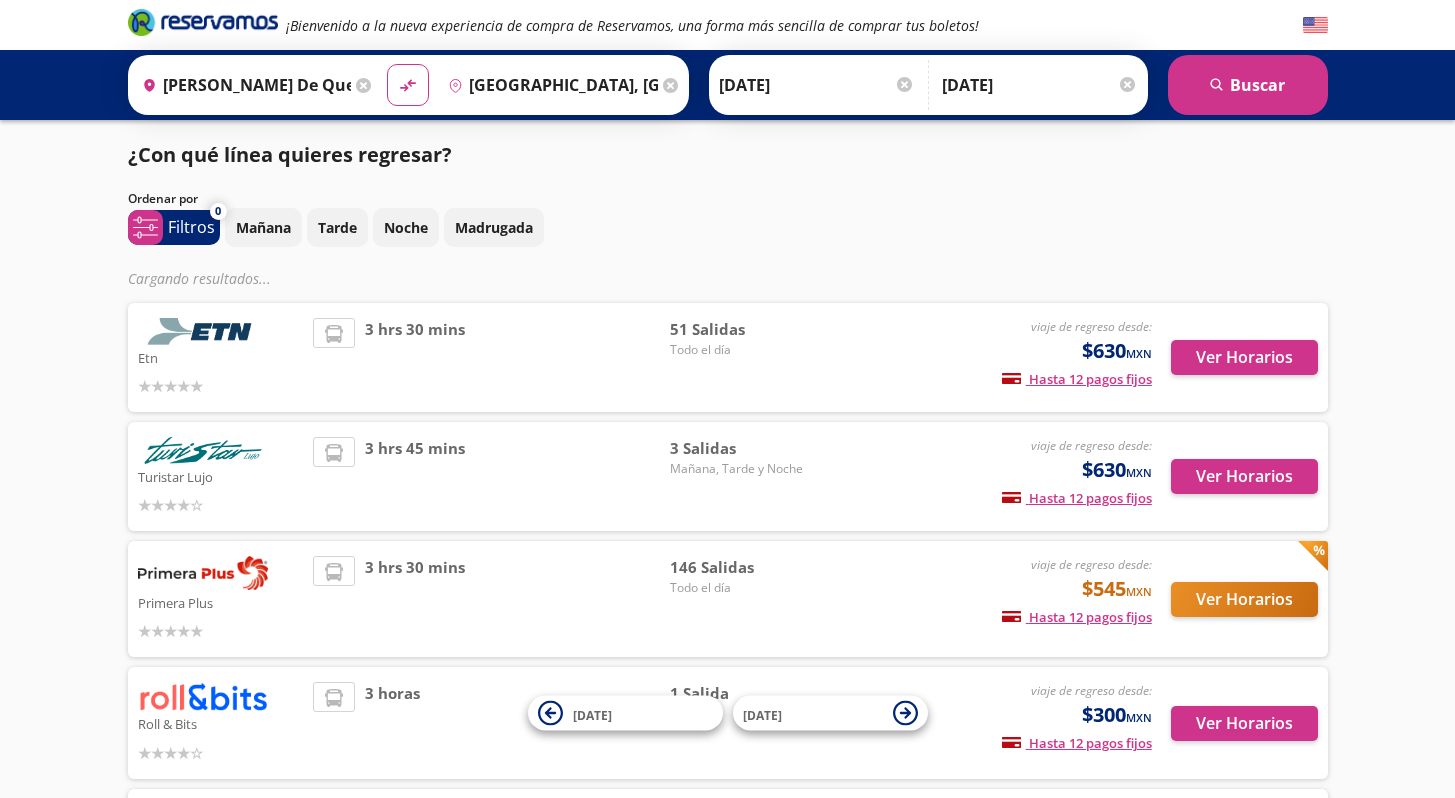 scroll, scrollTop: 41, scrollLeft: 0, axis: vertical 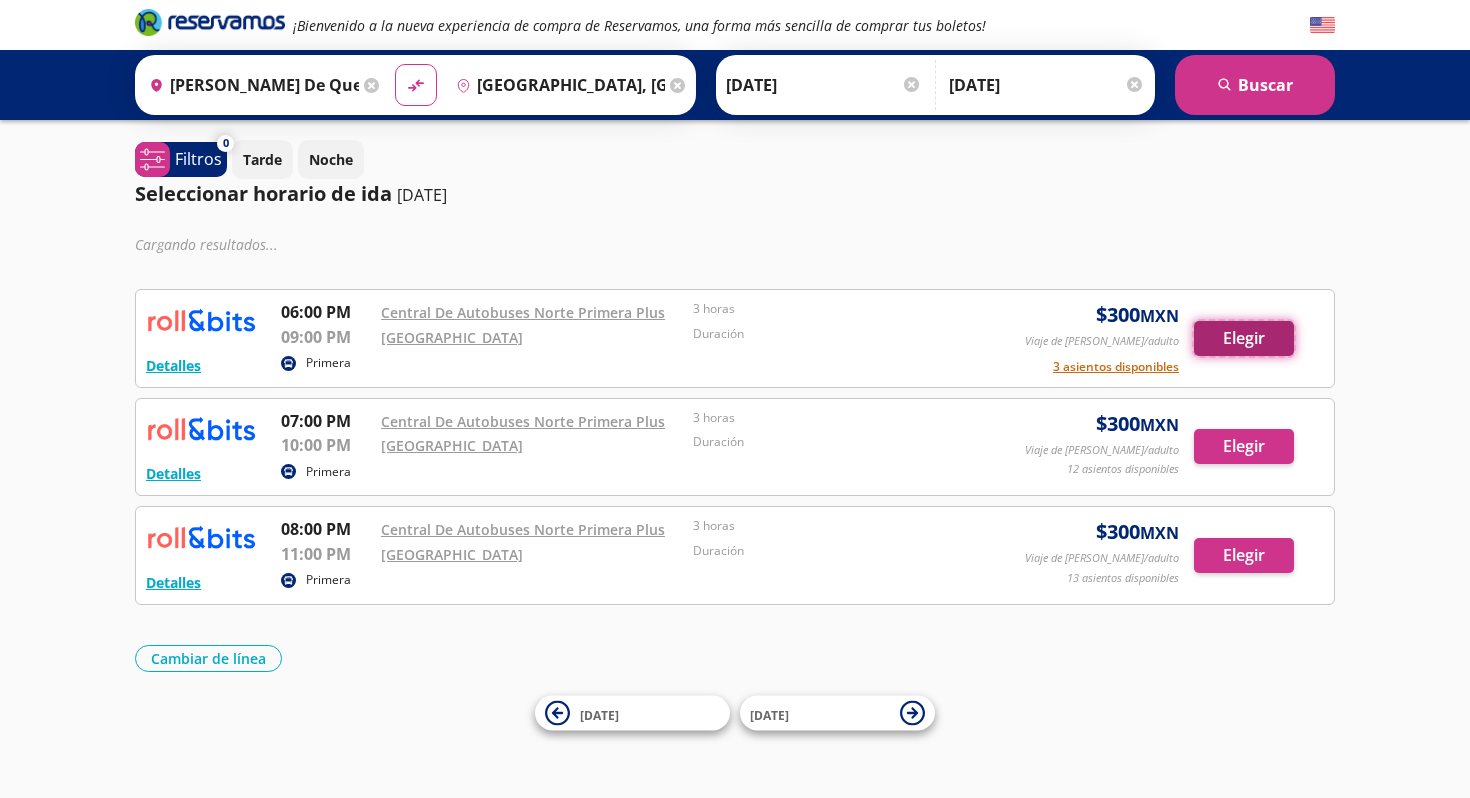 click on "Elegir" at bounding box center (1244, 338) 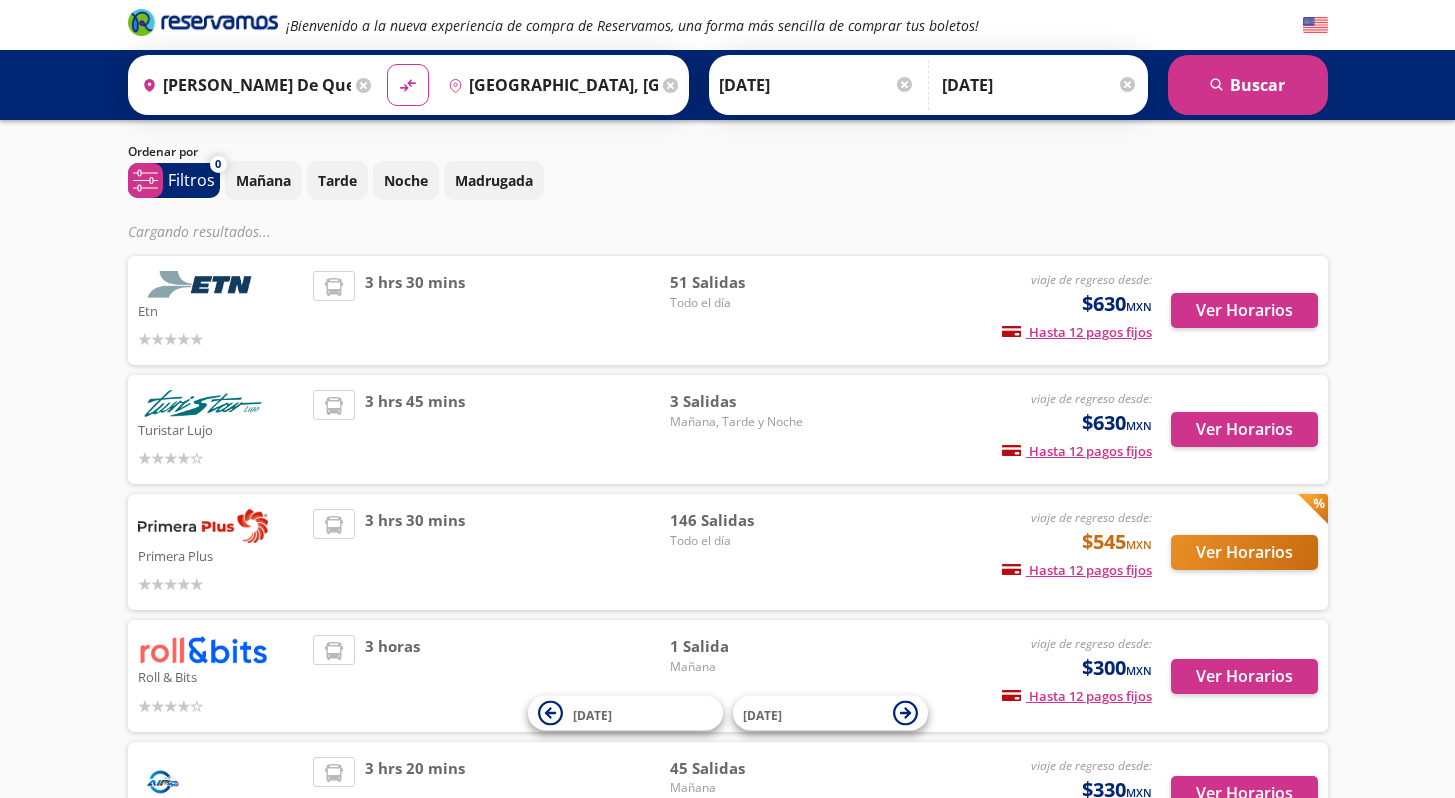 scroll, scrollTop: 140, scrollLeft: 0, axis: vertical 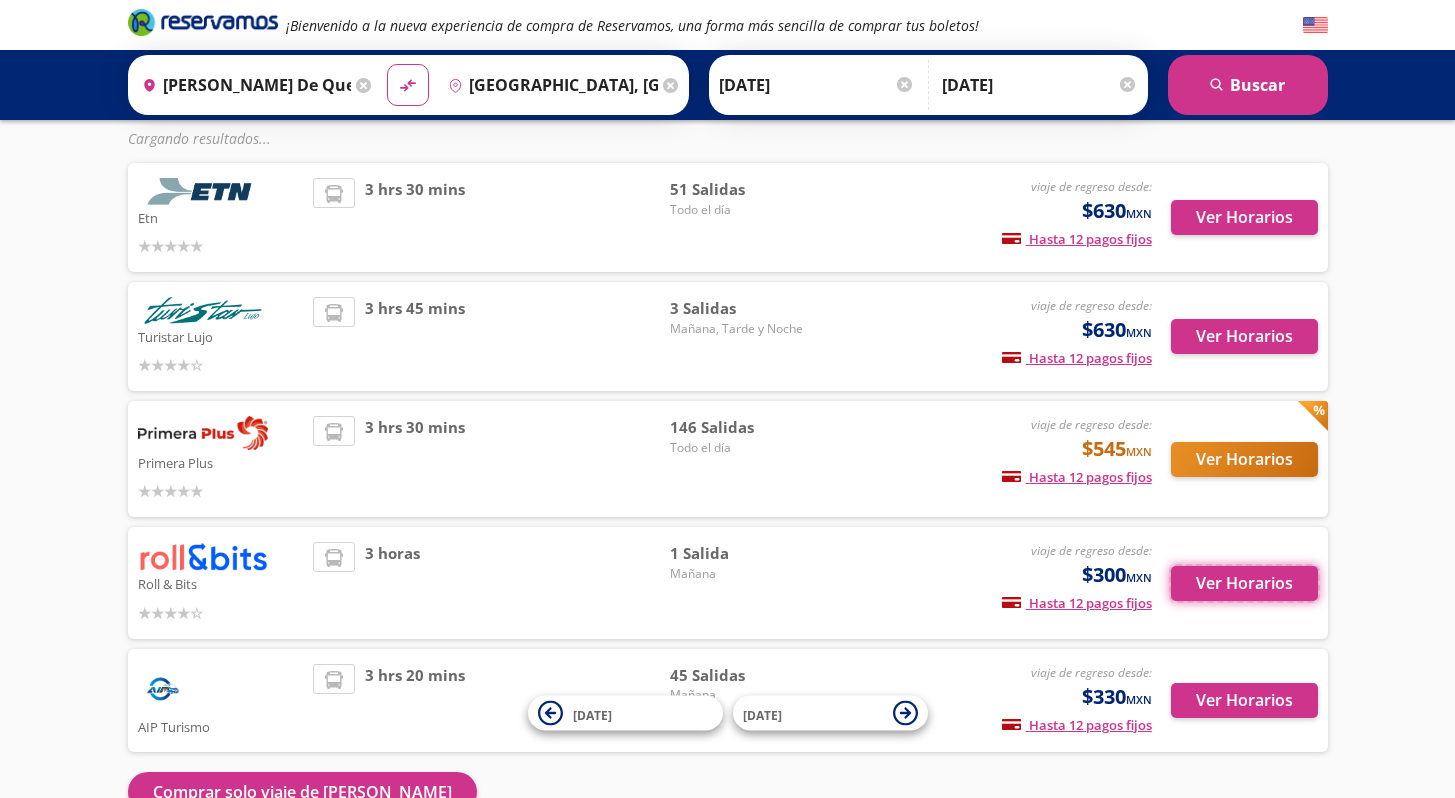 click on "Ver Horarios" at bounding box center [1244, 583] 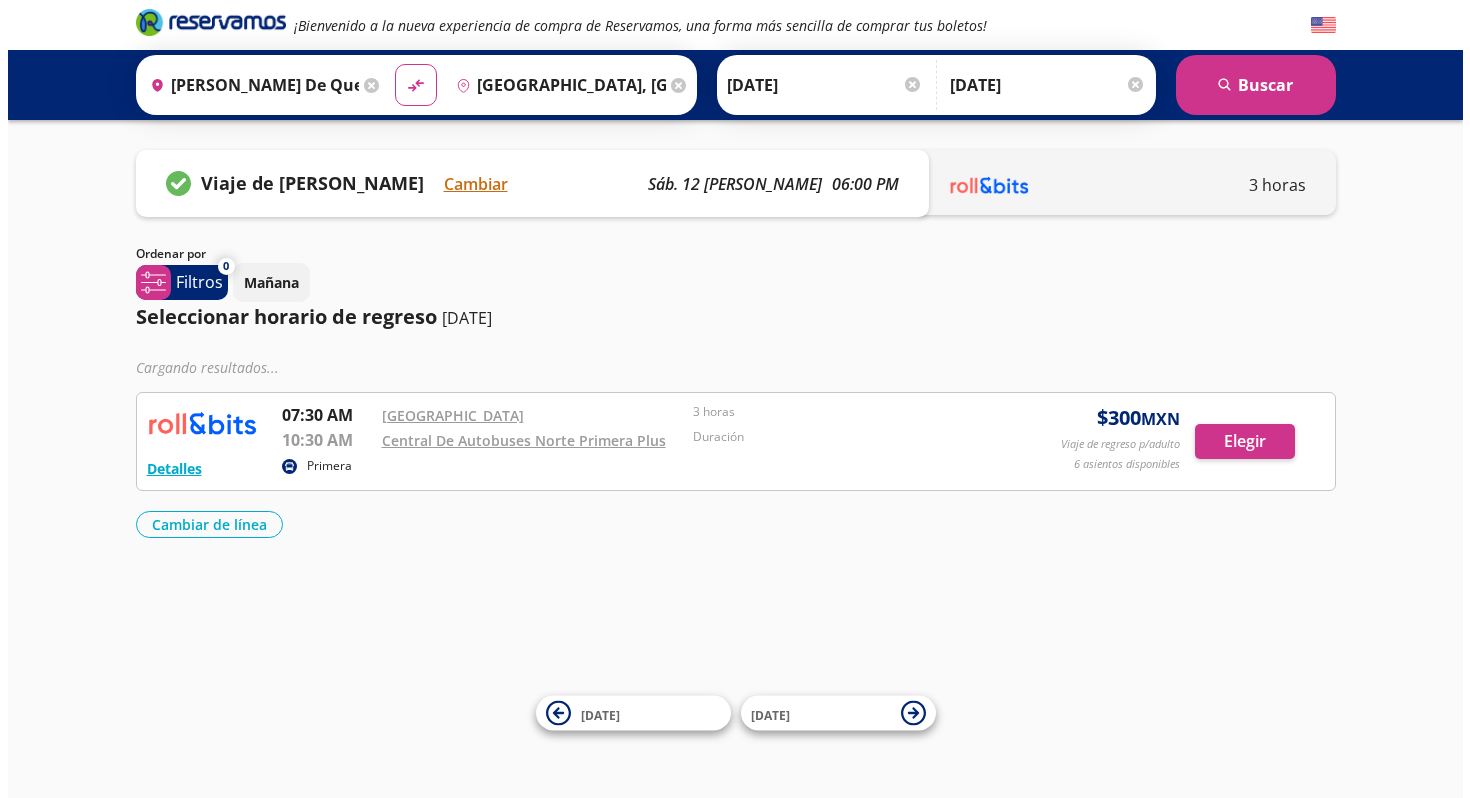 scroll, scrollTop: 0, scrollLeft: 0, axis: both 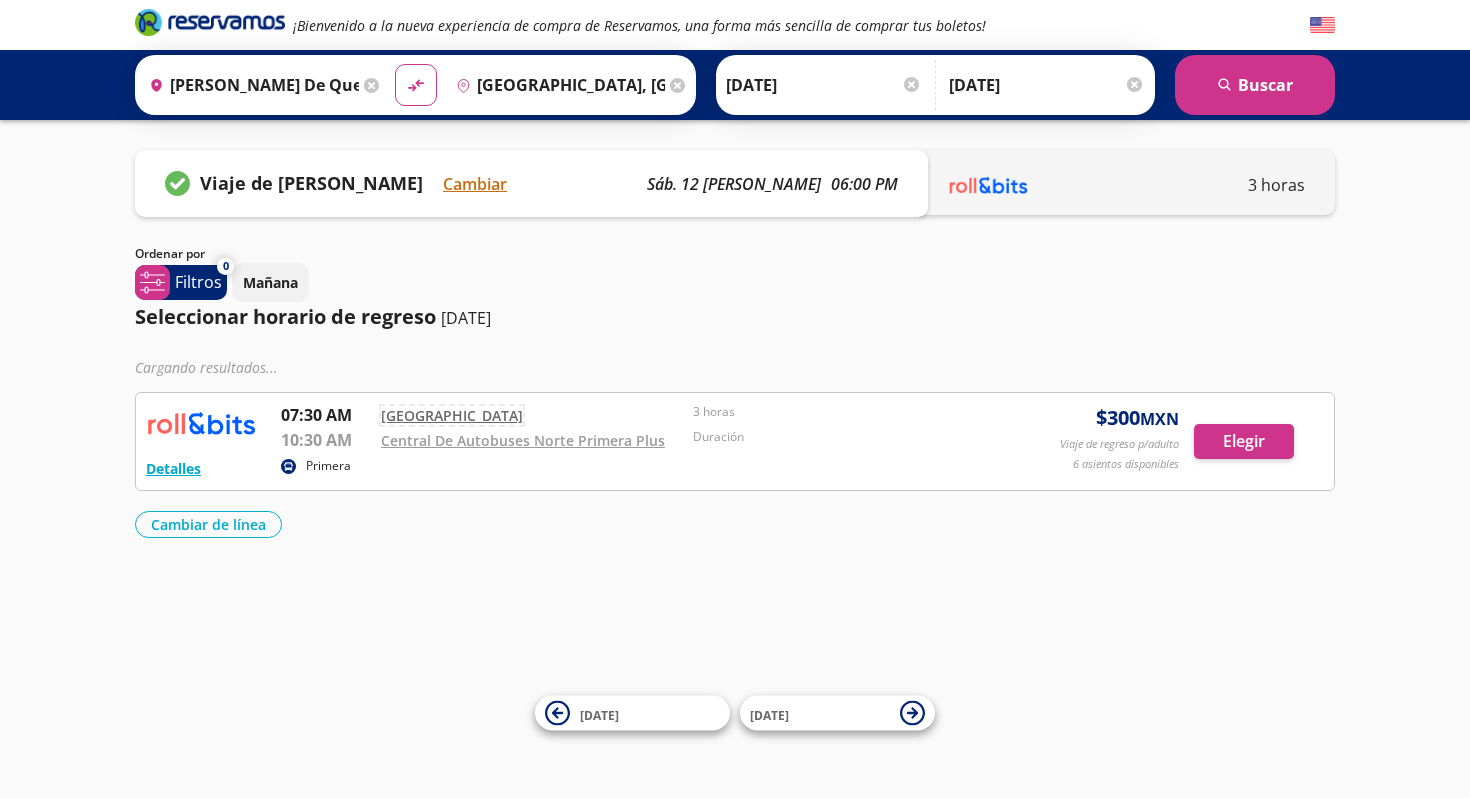 click on "[GEOGRAPHIC_DATA]" at bounding box center [452, 415] 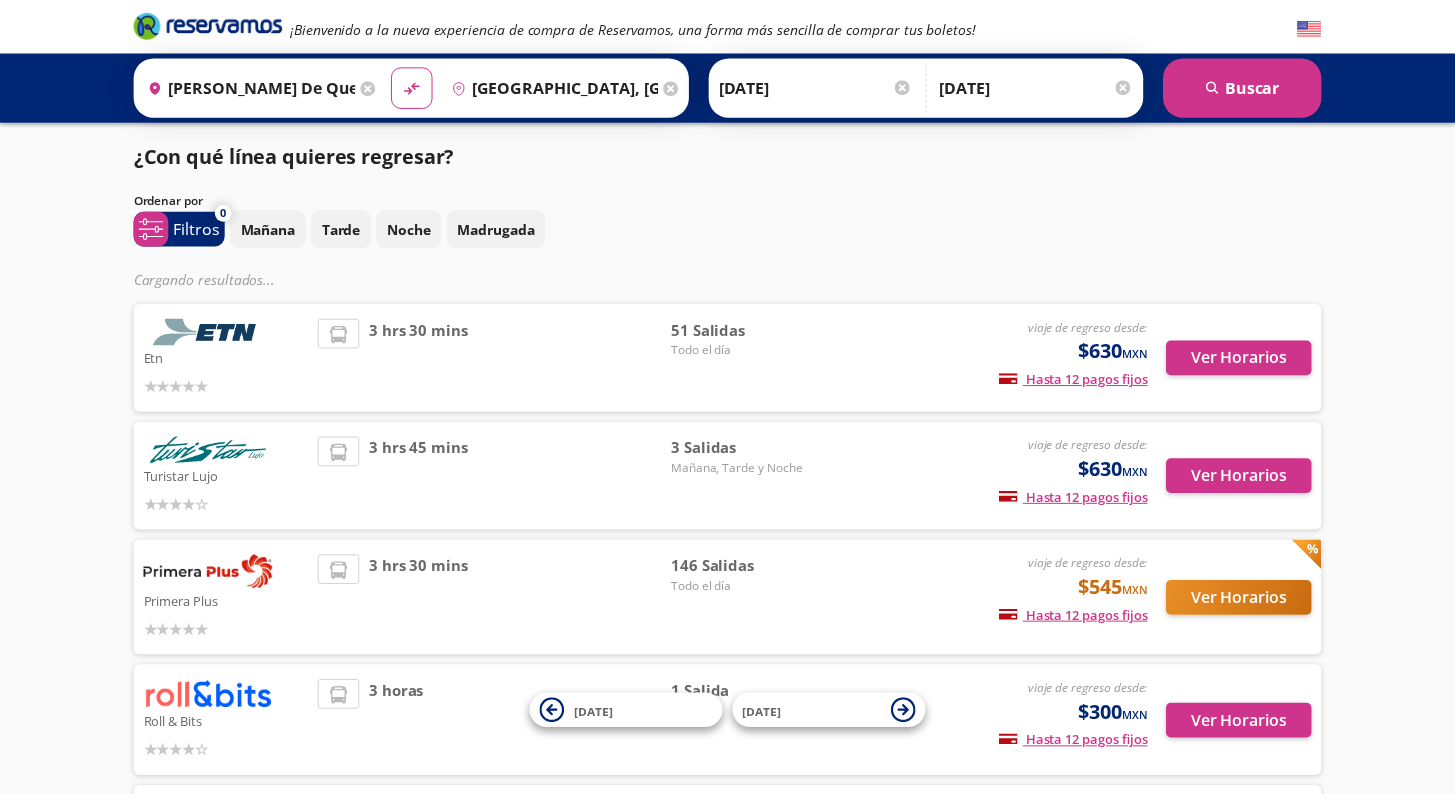 scroll, scrollTop: 140, scrollLeft: 0, axis: vertical 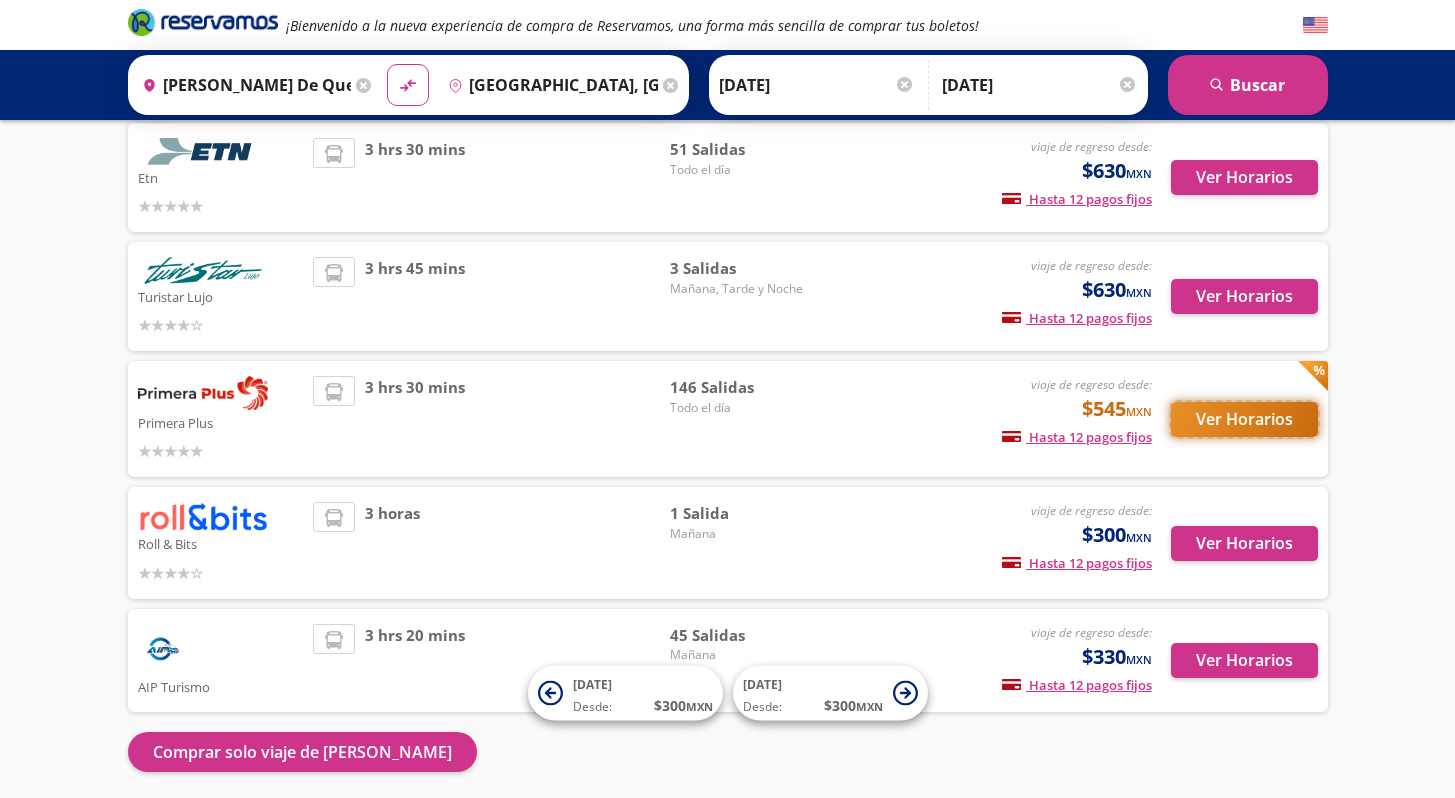 click on "Ver Horarios" at bounding box center (1244, 419) 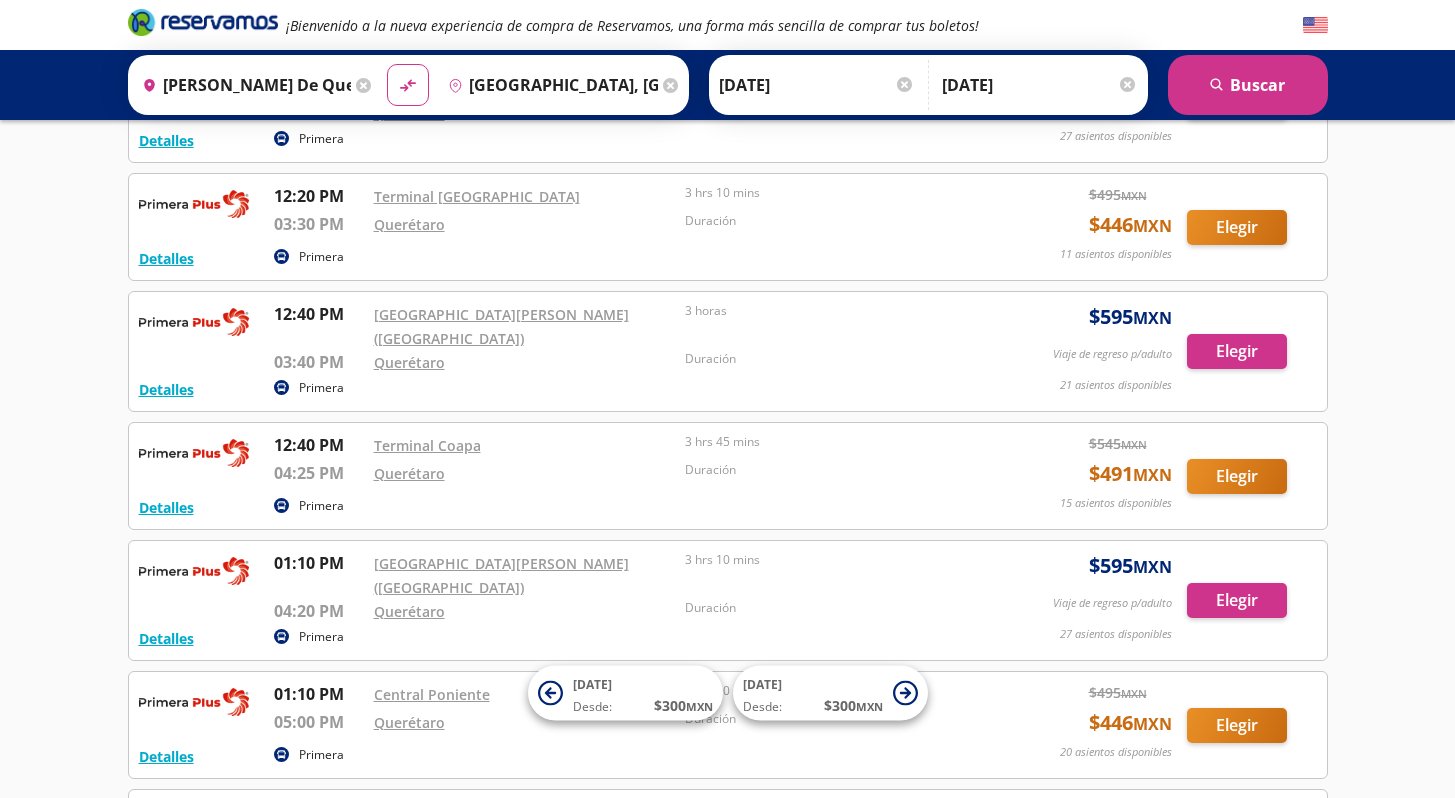 scroll, scrollTop: 3446, scrollLeft: 0, axis: vertical 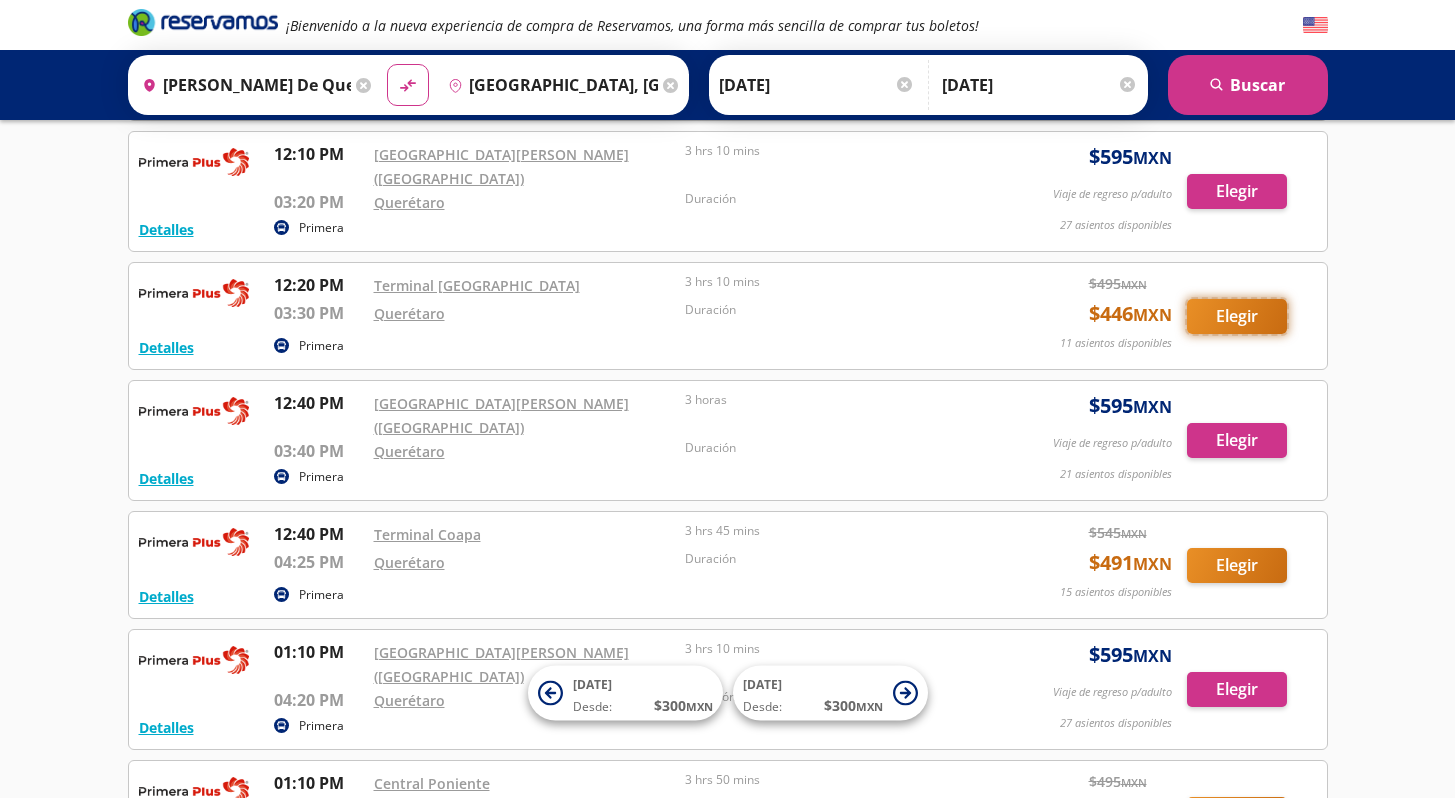 click on "Elegir" at bounding box center (1237, 316) 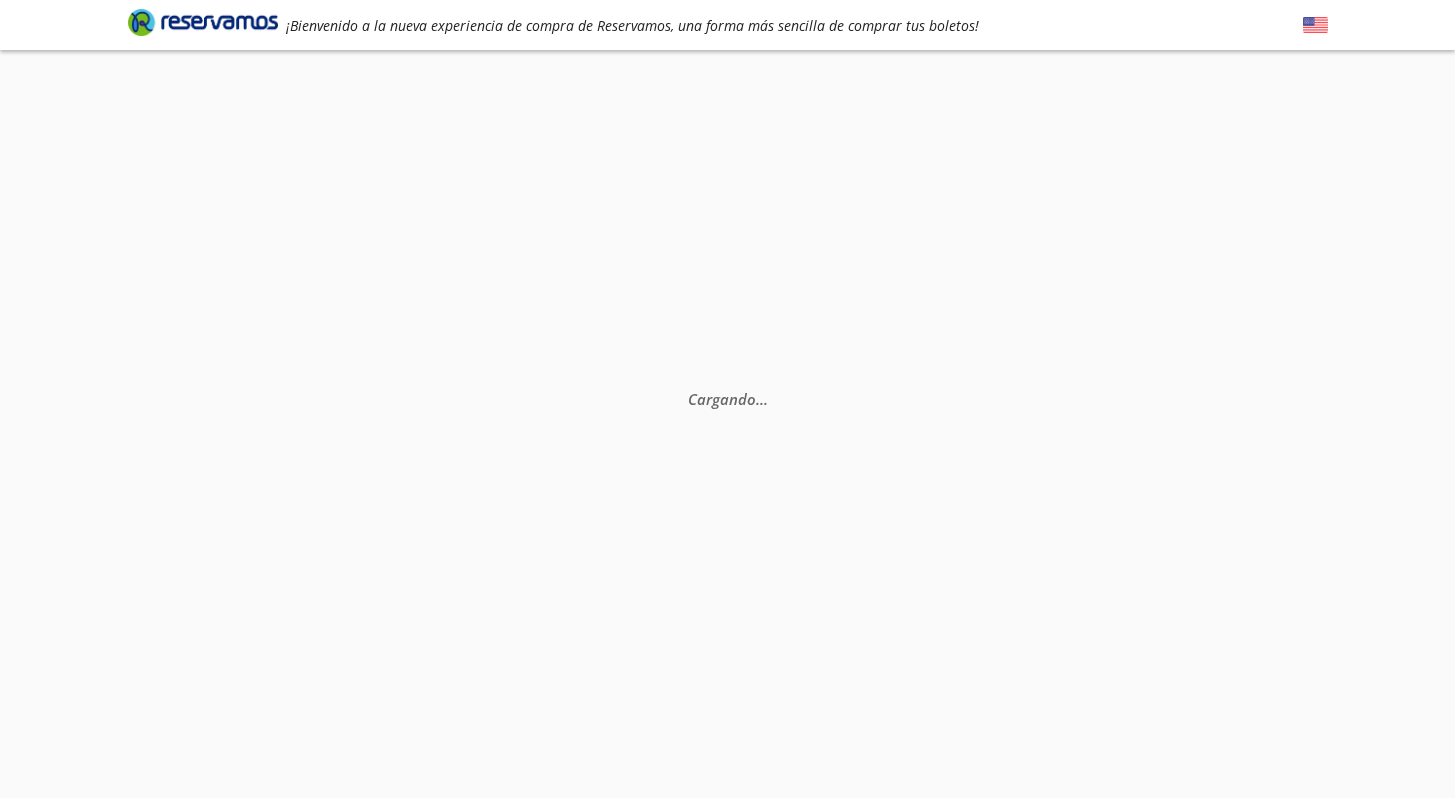scroll, scrollTop: 0, scrollLeft: 0, axis: both 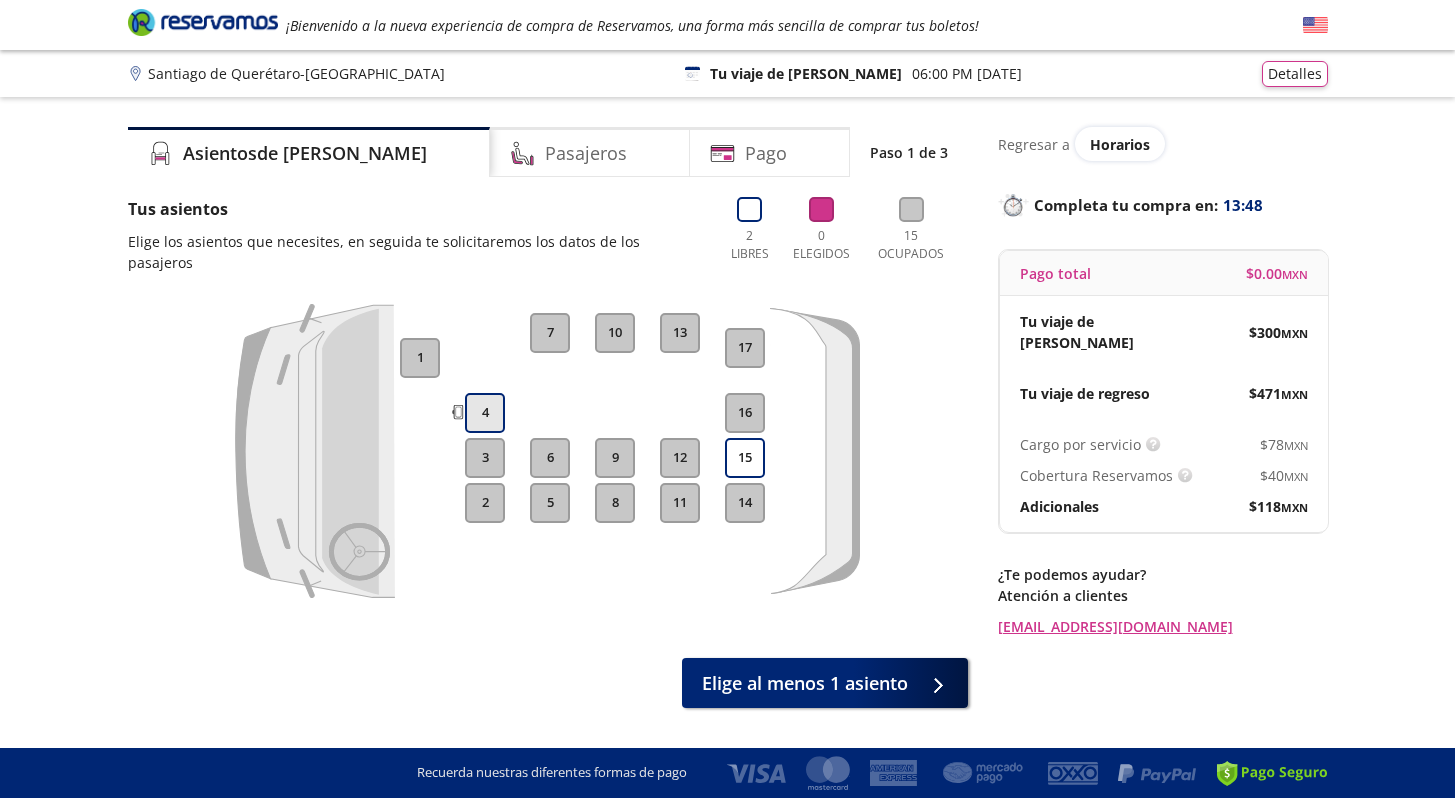 click on "4" at bounding box center [485, 413] 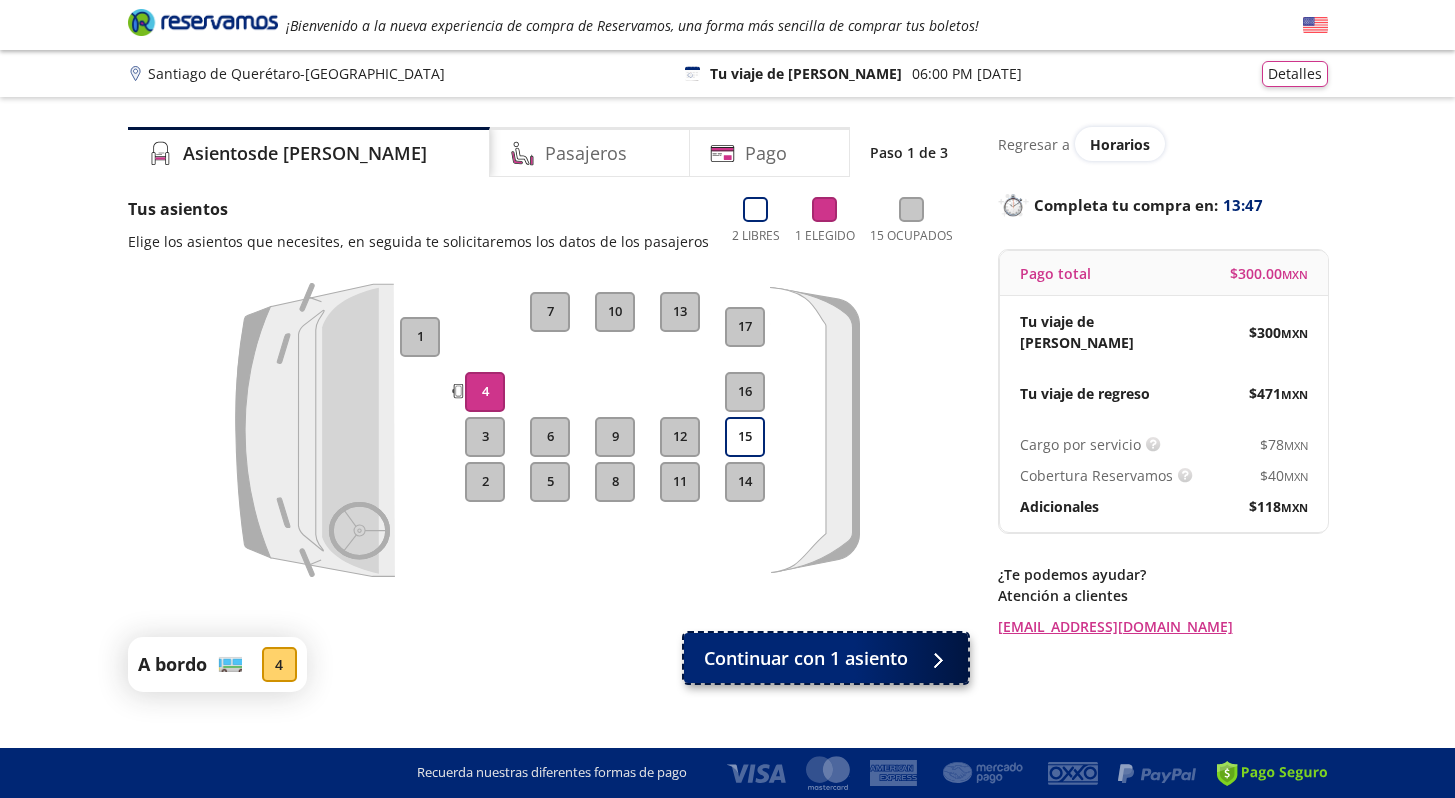 click on "Continuar con 1 asiento" at bounding box center (826, 658) 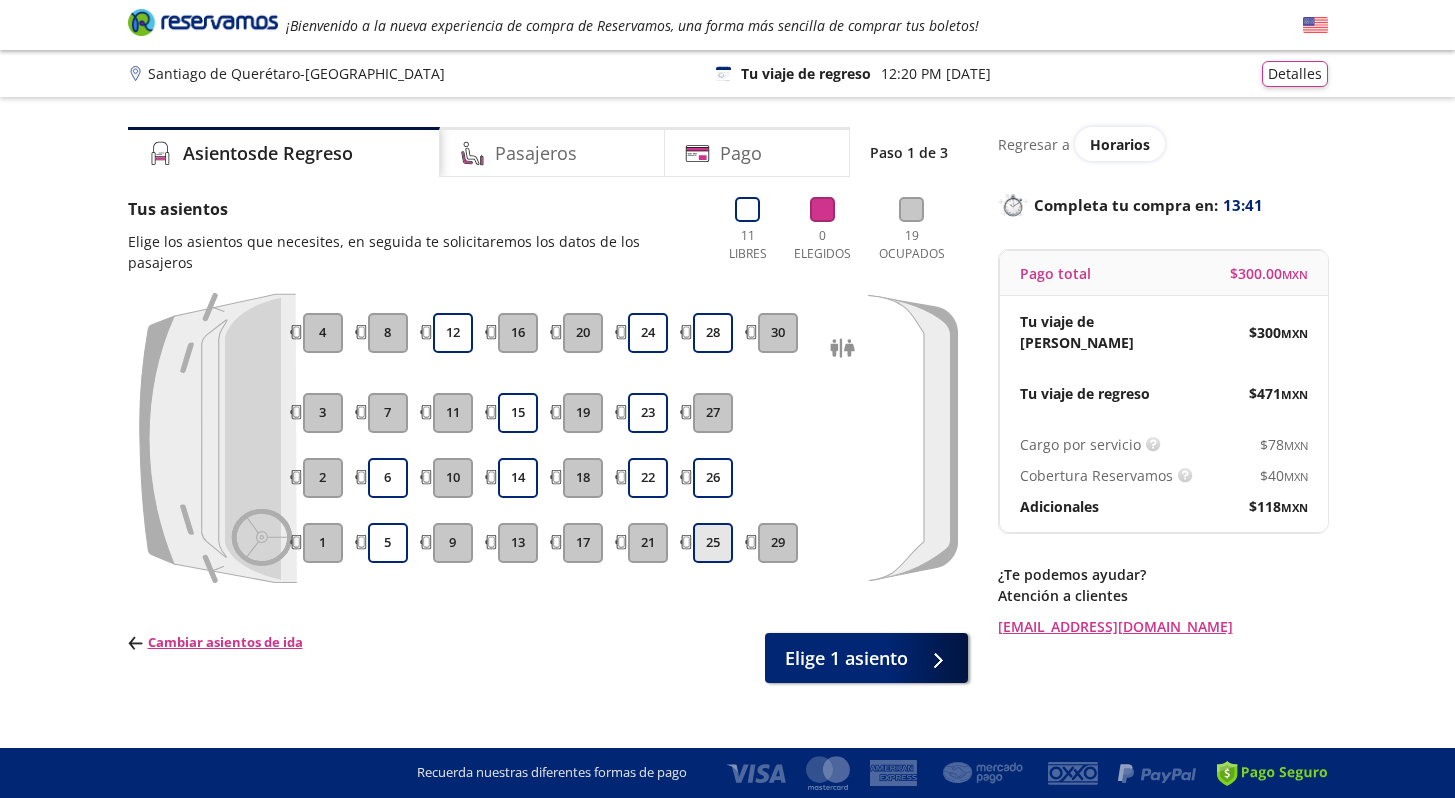click on "25" at bounding box center [713, 543] 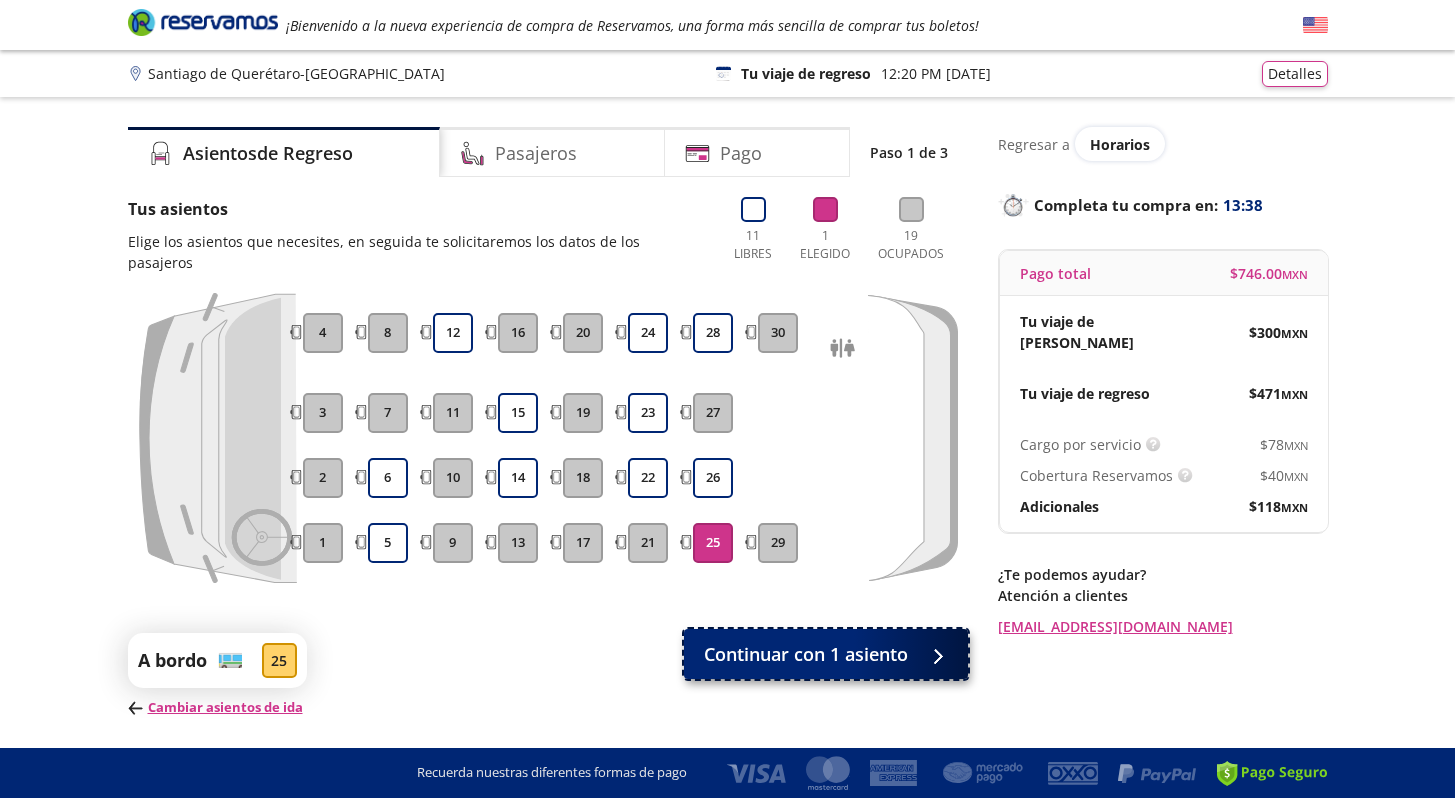 click on "Continuar con 1 asiento" at bounding box center [806, 654] 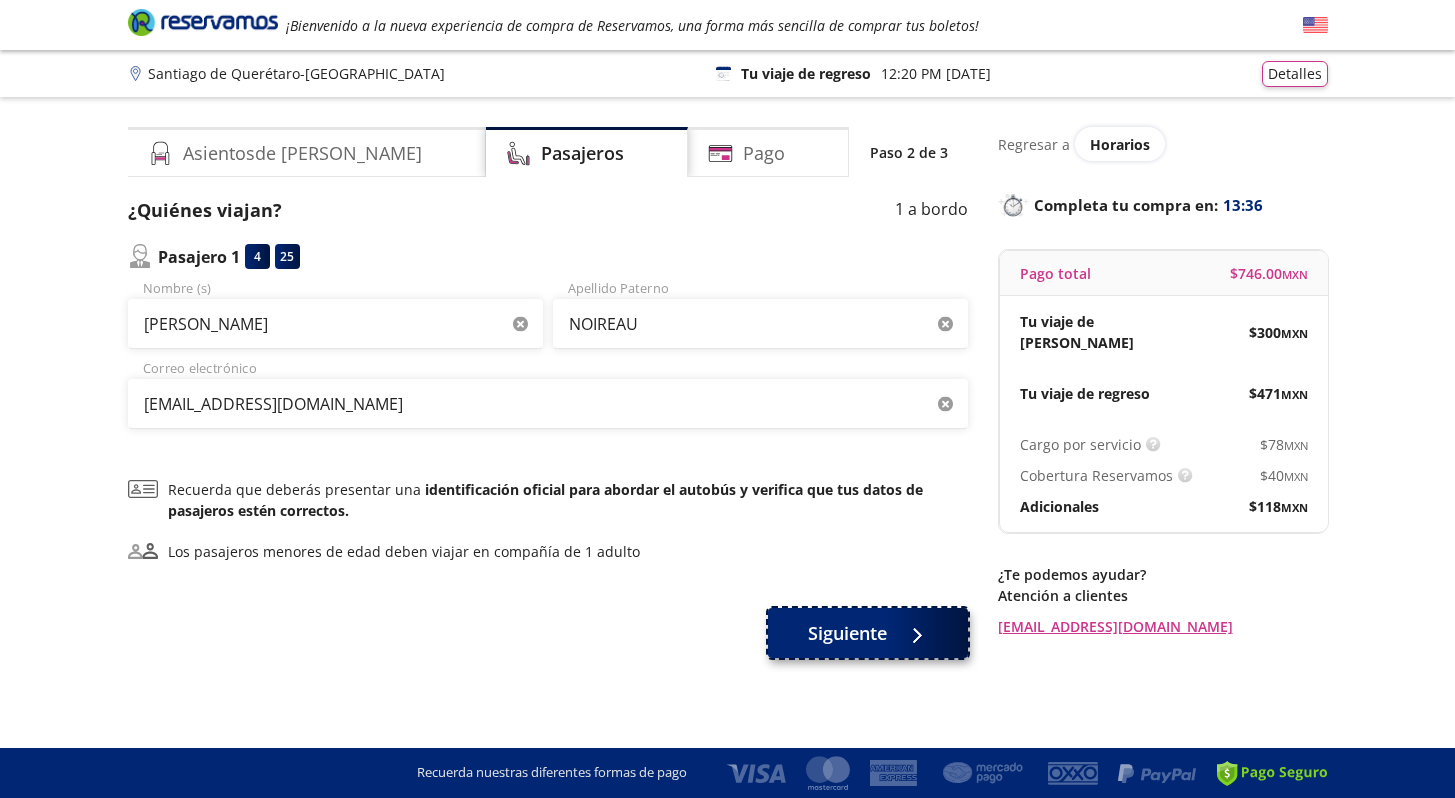 click on "Siguiente" at bounding box center (847, 633) 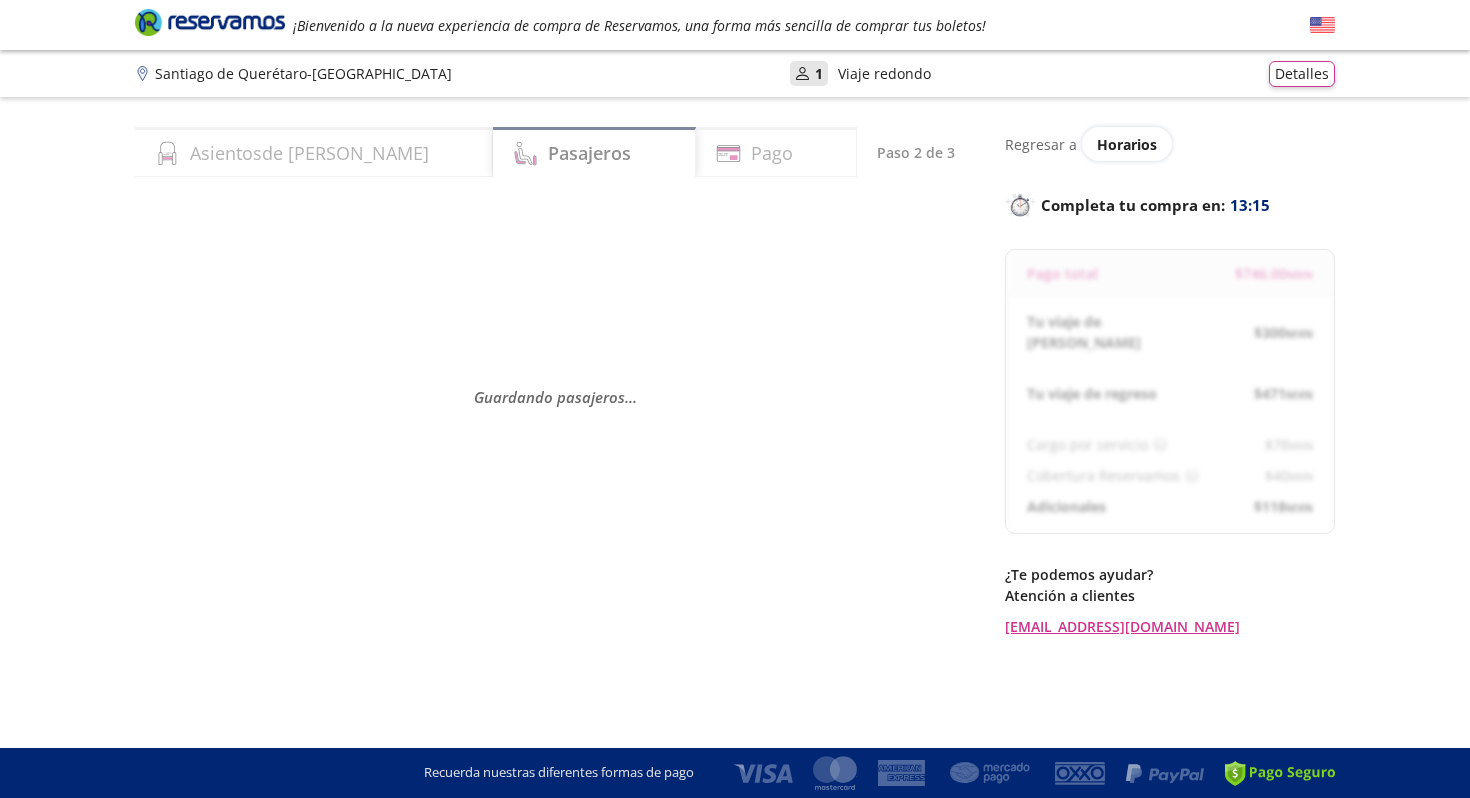 select on "MX" 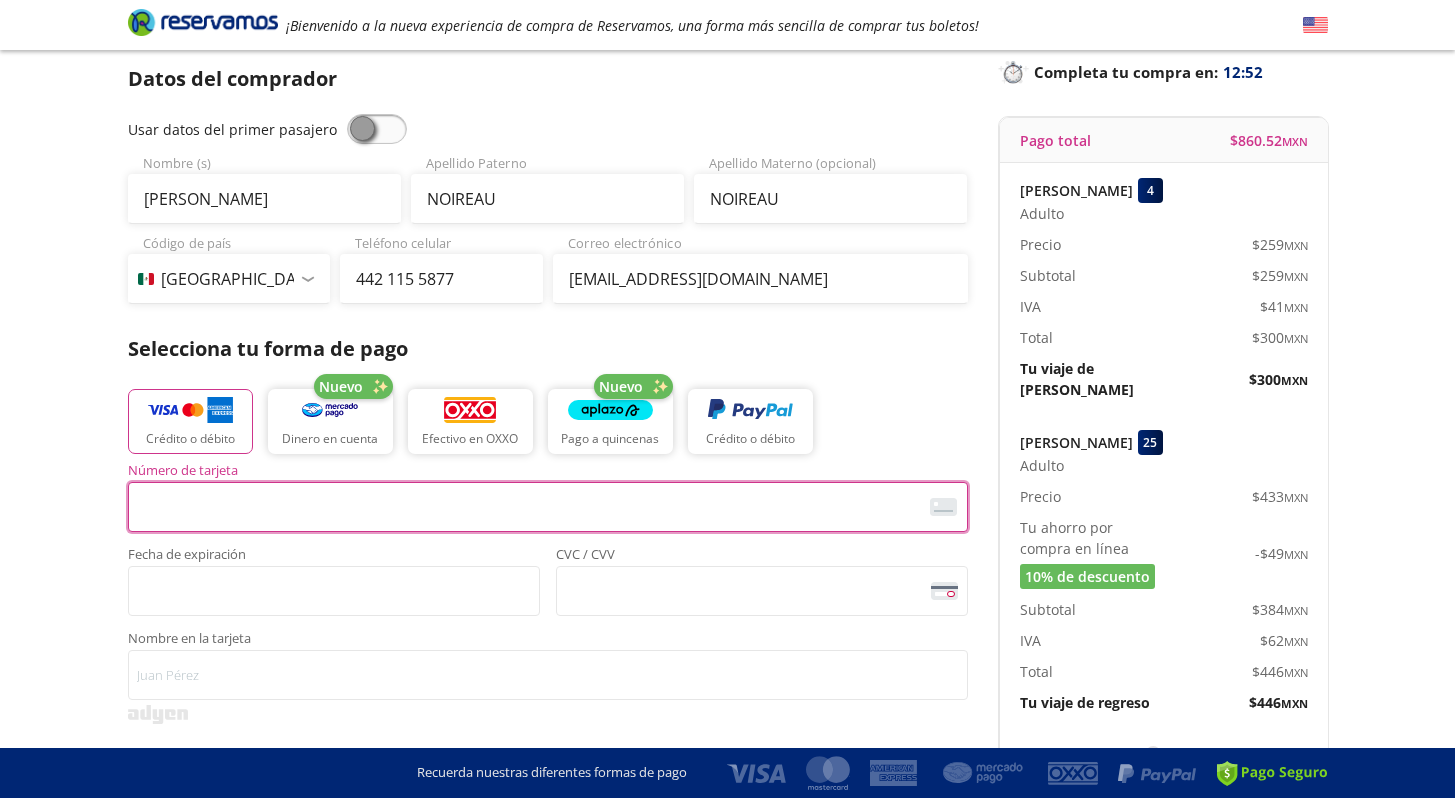 scroll, scrollTop: 130, scrollLeft: 0, axis: vertical 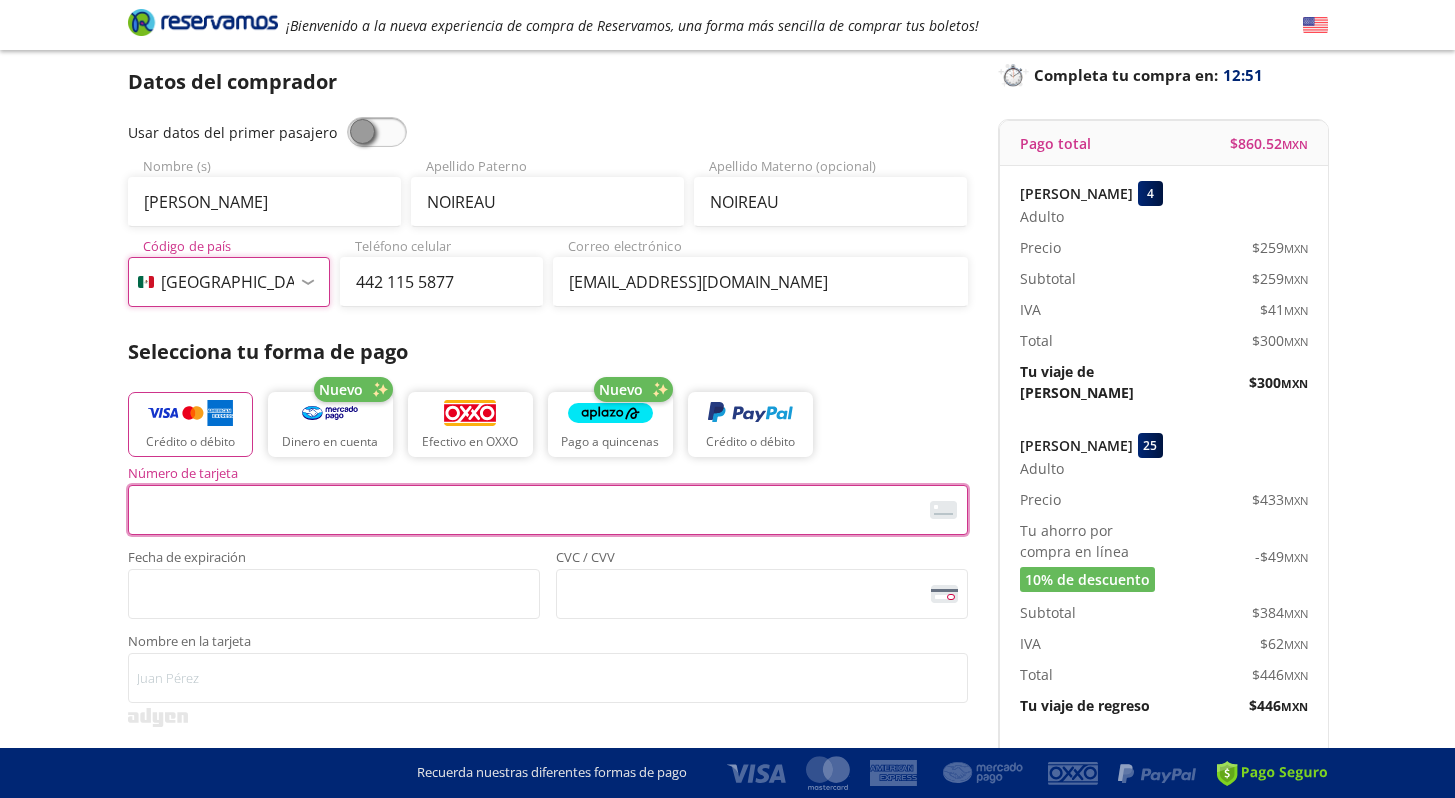 click on "Código de país [GEOGRAPHIC_DATA] +1 [GEOGRAPHIC_DATA] +52 [GEOGRAPHIC_DATA] +57 [GEOGRAPHIC_DATA] +55 [GEOGRAPHIC_DATA] +93 [GEOGRAPHIC_DATA] +355 [GEOGRAPHIC_DATA] +49 [GEOGRAPHIC_DATA] +376 [GEOGRAPHIC_DATA] +244 [GEOGRAPHIC_DATA] +1 [GEOGRAPHIC_DATA] +1 [GEOGRAPHIC_DATA] +966 [GEOGRAPHIC_DATA] +213 [GEOGRAPHIC_DATA] +54 [GEOGRAPHIC_DATA] +374 [GEOGRAPHIC_DATA] +297 [GEOGRAPHIC_DATA] +61 [GEOGRAPHIC_DATA] +43 [GEOGRAPHIC_DATA] +994 [GEOGRAPHIC_DATA] +1 [GEOGRAPHIC_DATA] +880 [GEOGRAPHIC_DATA] +1 [GEOGRAPHIC_DATA] +973 [GEOGRAPHIC_DATA] +32 [GEOGRAPHIC_DATA] +501 [GEOGRAPHIC_DATA] +229 [GEOGRAPHIC_DATA] +1 [GEOGRAPHIC_DATA] +375 [GEOGRAPHIC_DATA] +95 [GEOGRAPHIC_DATA] +591 [GEOGRAPHIC_DATA] +387 Botsuana +267 [GEOGRAPHIC_DATA] +673 [GEOGRAPHIC_DATA] +359 [GEOGRAPHIC_DATA] +226 [GEOGRAPHIC_DATA] +257 [GEOGRAPHIC_DATA] +975 [GEOGRAPHIC_DATA] +238 [GEOGRAPHIC_DATA] +855 [GEOGRAPHIC_DATA] +237 [GEOGRAPHIC_DATA] +1 [GEOGRAPHIC_DATA] [GEOGRAPHIC_DATA] +599 [GEOGRAPHIC_DATA] +235 [GEOGRAPHIC_DATA] +56 [GEOGRAPHIC_DATA] +86 [GEOGRAPHIC_DATA] +357 [GEOGRAPHIC_DATA] +269 [GEOGRAPHIC_DATA] +243 [GEOGRAPHIC_DATA] +242 [PERSON_NAME][GEOGRAPHIC_DATA] +850 [PERSON_NAME][GEOGRAPHIC_DATA] +82 [GEOGRAPHIC_DATA] +225 [GEOGRAPHIC_DATA] +506 [GEOGRAPHIC_DATA] +385 [GEOGRAPHIC_DATA] +53 [GEOGRAPHIC_DATA] +599 [GEOGRAPHIC_DATA] +45 [GEOGRAPHIC_DATA] +1 [GEOGRAPHIC_DATA] +593 [GEOGRAPHIC_DATA] +20 [GEOGRAPHIC_DATA] +[GEOGRAPHIC_DATA] +971 [GEOGRAPHIC_DATA] +291 [GEOGRAPHIC_DATA] +421 [GEOGRAPHIC_DATA] +386 [GEOGRAPHIC_DATA] +34 [GEOGRAPHIC_DATA] +372 [GEOGRAPHIC_DATA] +251 [GEOGRAPHIC_DATA] +7 [GEOGRAPHIC_DATA] +679 [GEOGRAPHIC_DATA] +233" at bounding box center [229, 282] 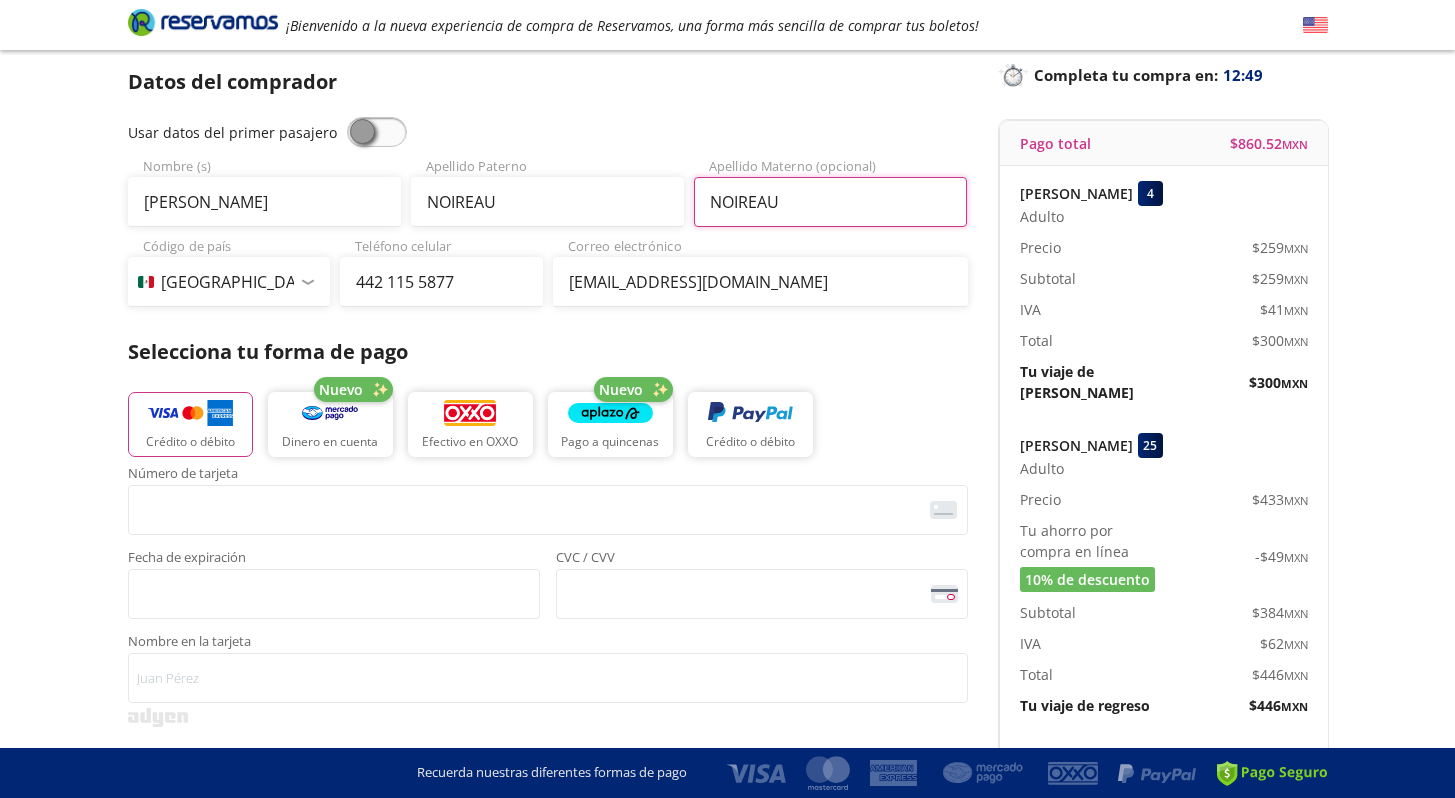 click on "NOIREAU" at bounding box center (830, 202) 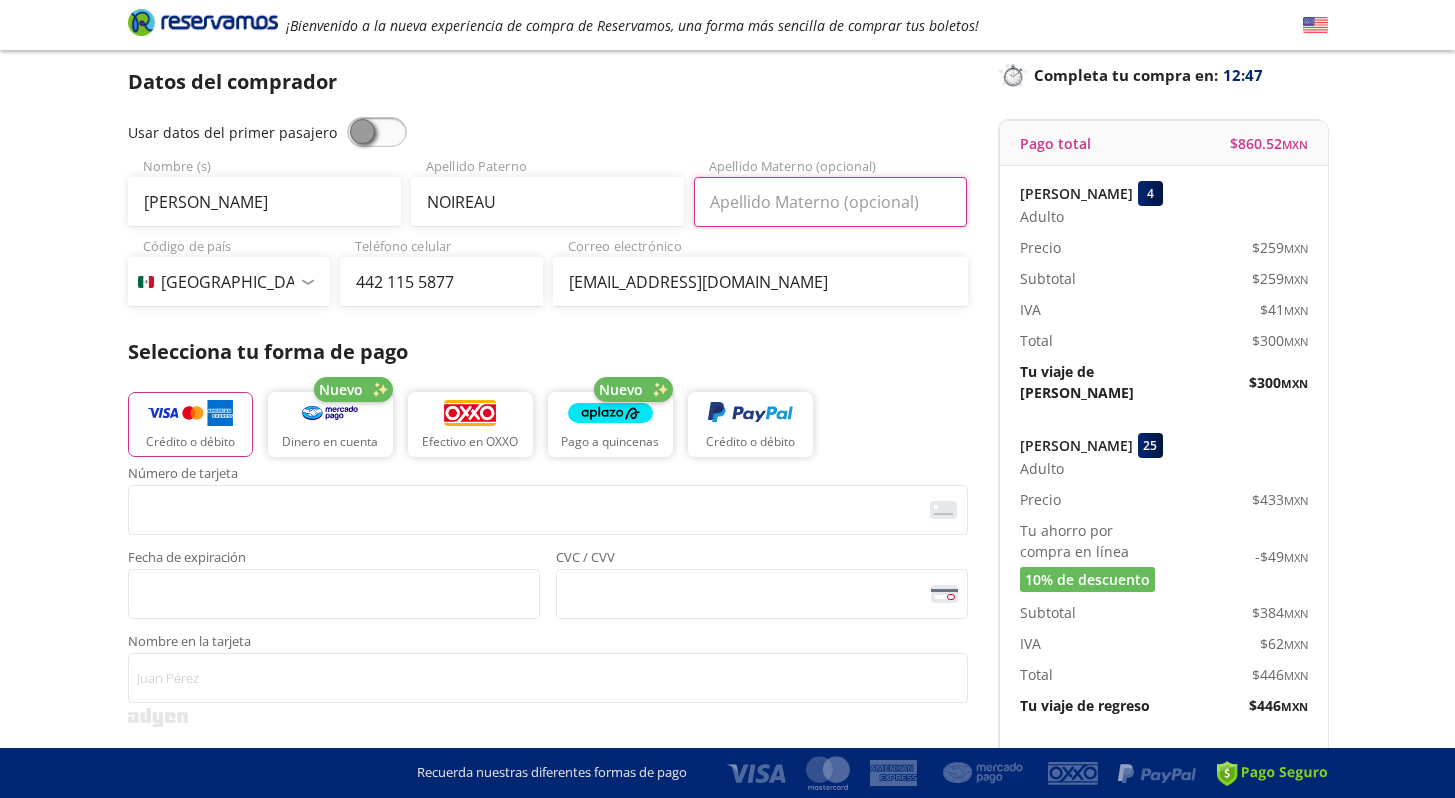 type 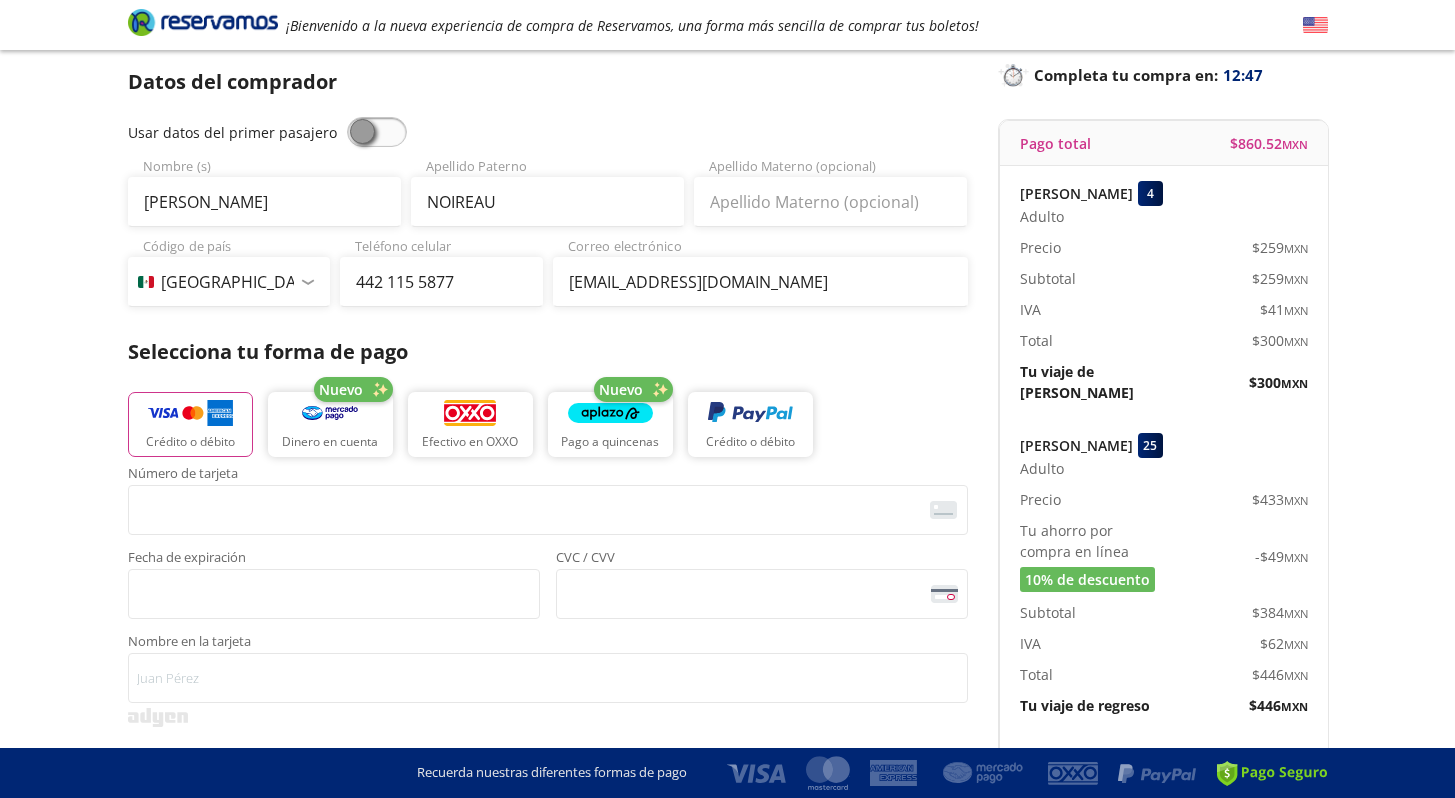 click on "Crédito o débito Nuevo Dinero en cuenta Efectivo en OXXO Nuevo Pago a quincenas Crédito o débito" at bounding box center [548, 422] 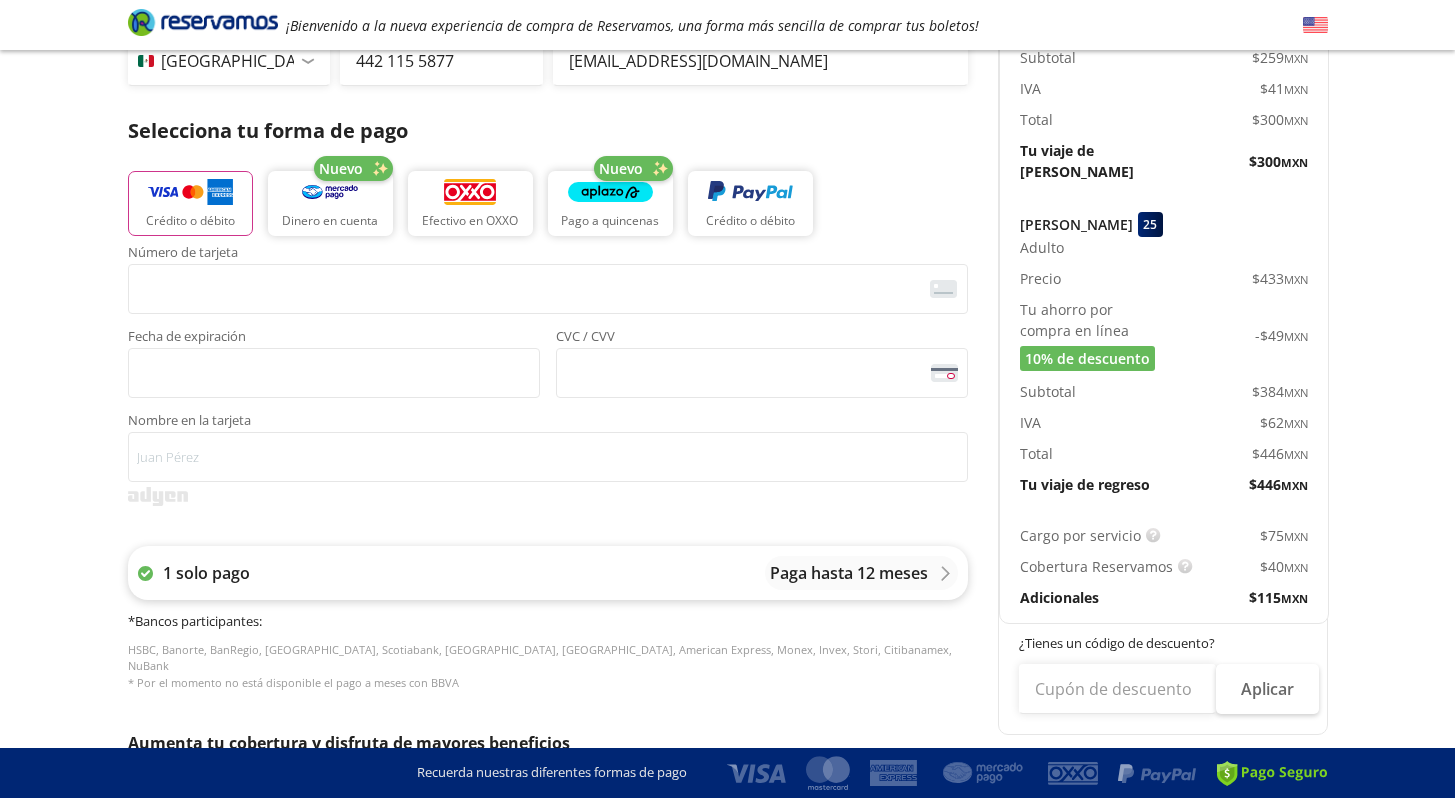 scroll, scrollTop: 480, scrollLeft: 0, axis: vertical 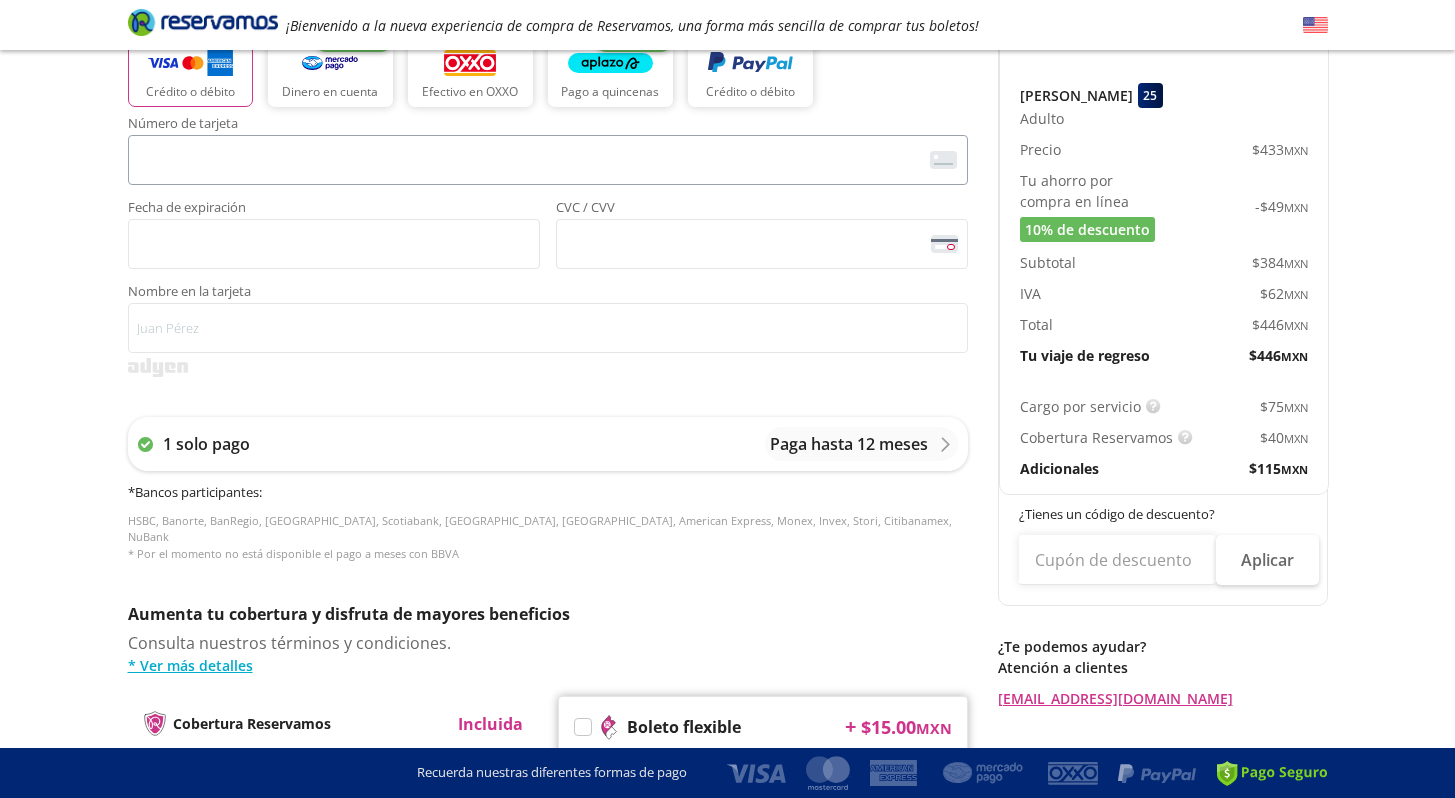 click on "<p>Your browser does not support iframes.</p>" at bounding box center [548, 160] 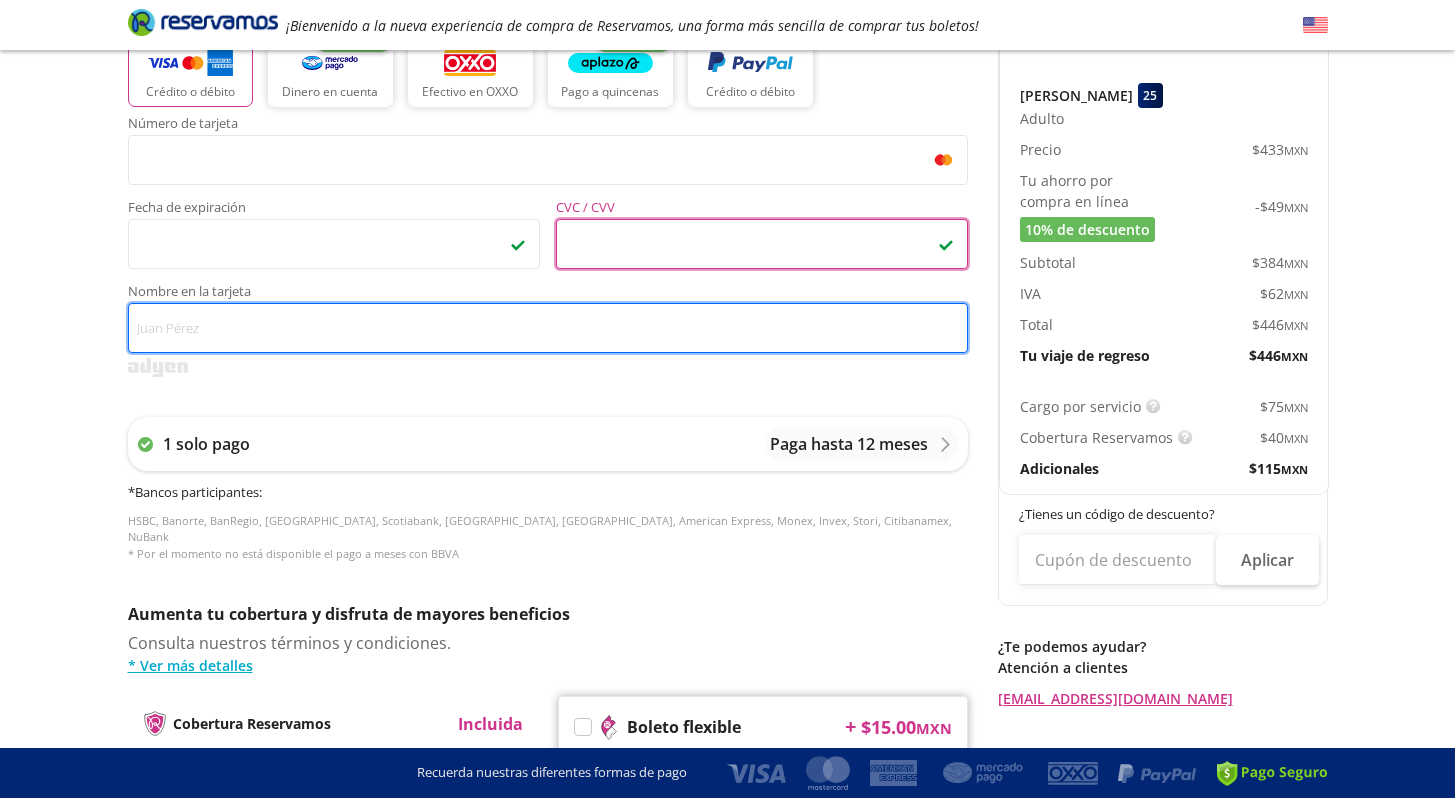 click on "Nombre en la tarjeta" at bounding box center [548, 328] 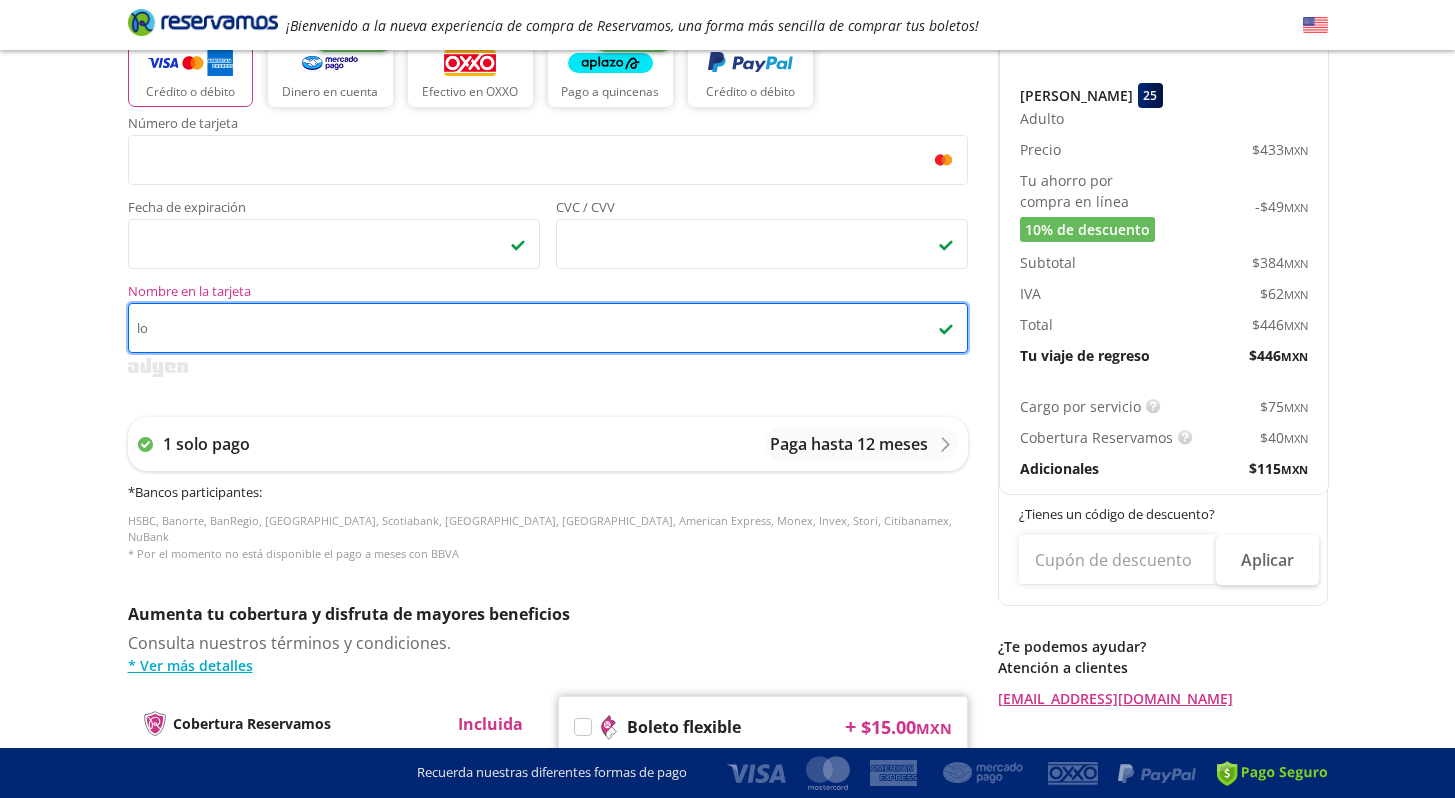 type on "l" 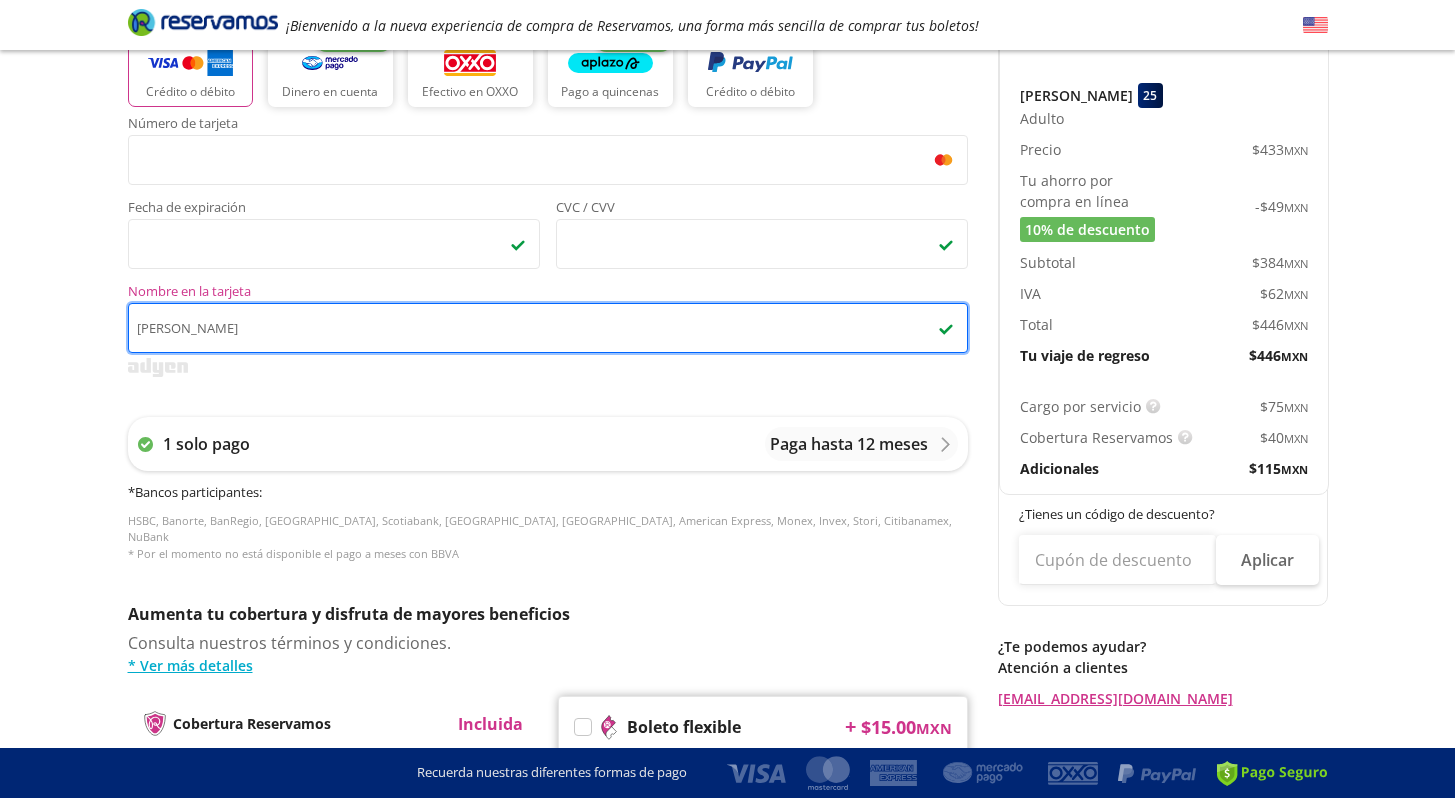 type on "[PERSON_NAME]" 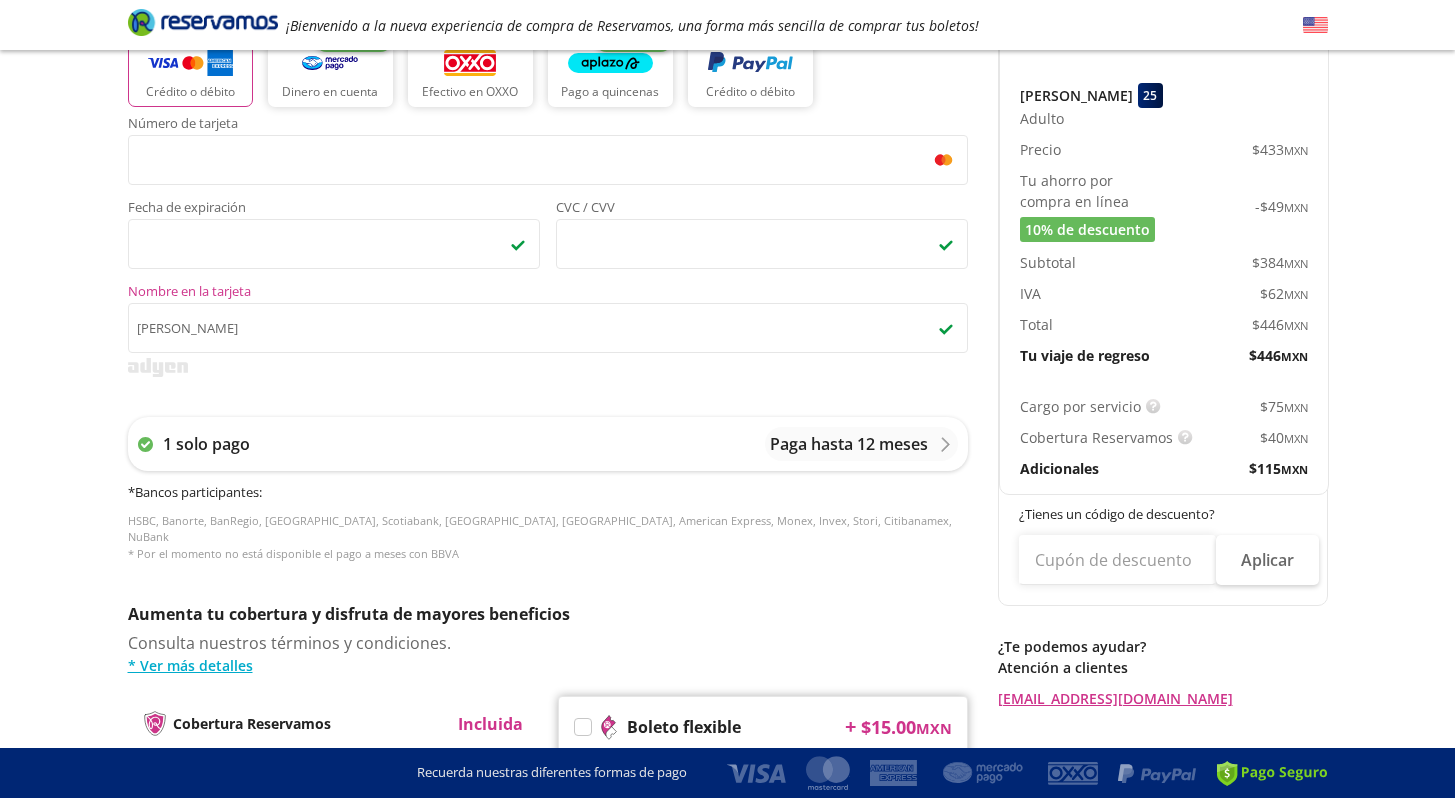 click on "Número de tarjeta <p>Your browser does not support iframes.</p> Fecha de expiración <p>Your browser does not support iframes.</p> CVC / CVV <p>Your browser does not support iframes.</p> Nombre en la tarjeta Louis 1 solo pago Paga hasta 12 meses *  Bancos participantes : HSBC, Banorte, BanRegio, Inbursa, Scotiabank, Afirme, Santander, American Express, Monex, Invex, Stori, Citibanamex, NuBank * Por el momento no está disponible el pago a meses con BBVA" at bounding box center (548, 349) 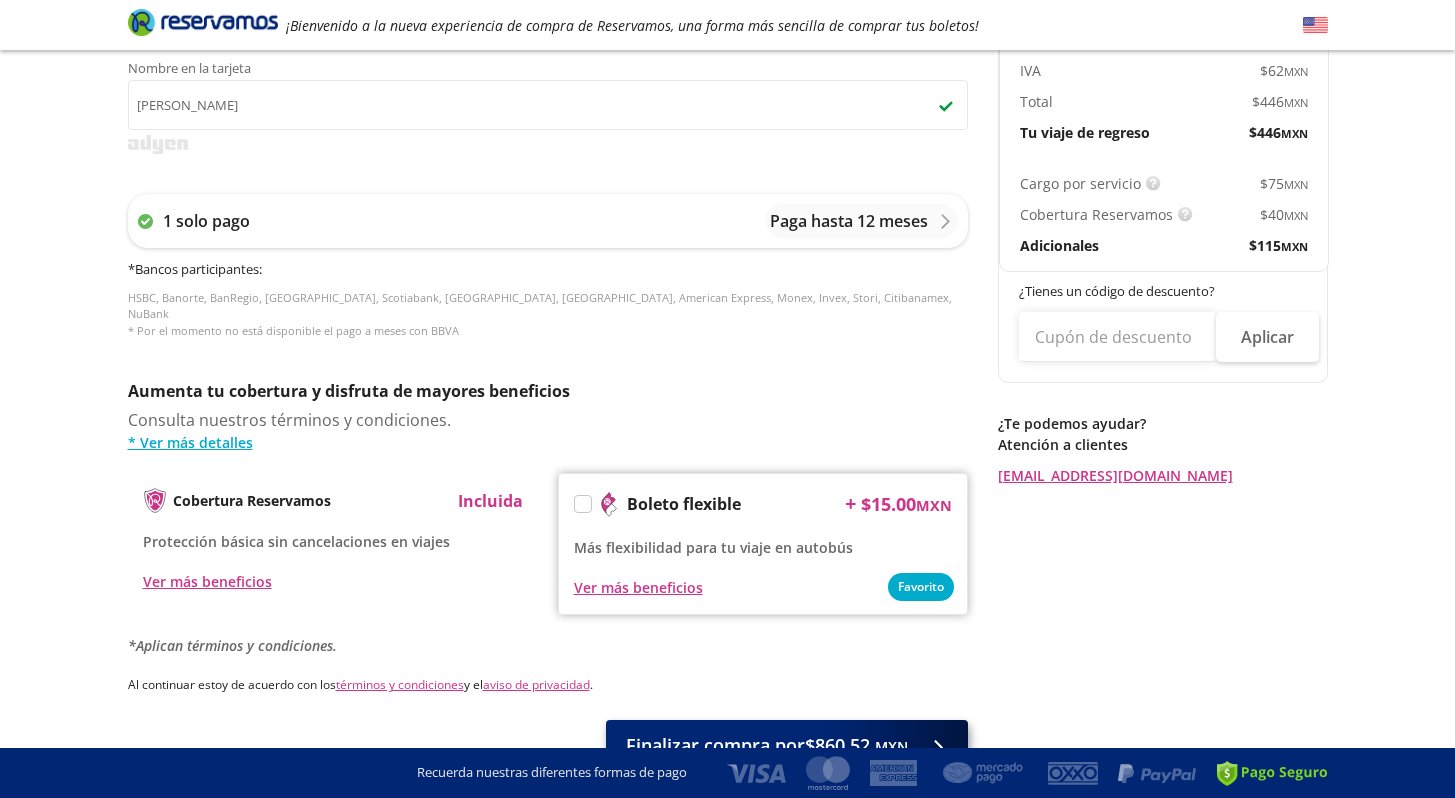 scroll, scrollTop: 802, scrollLeft: 0, axis: vertical 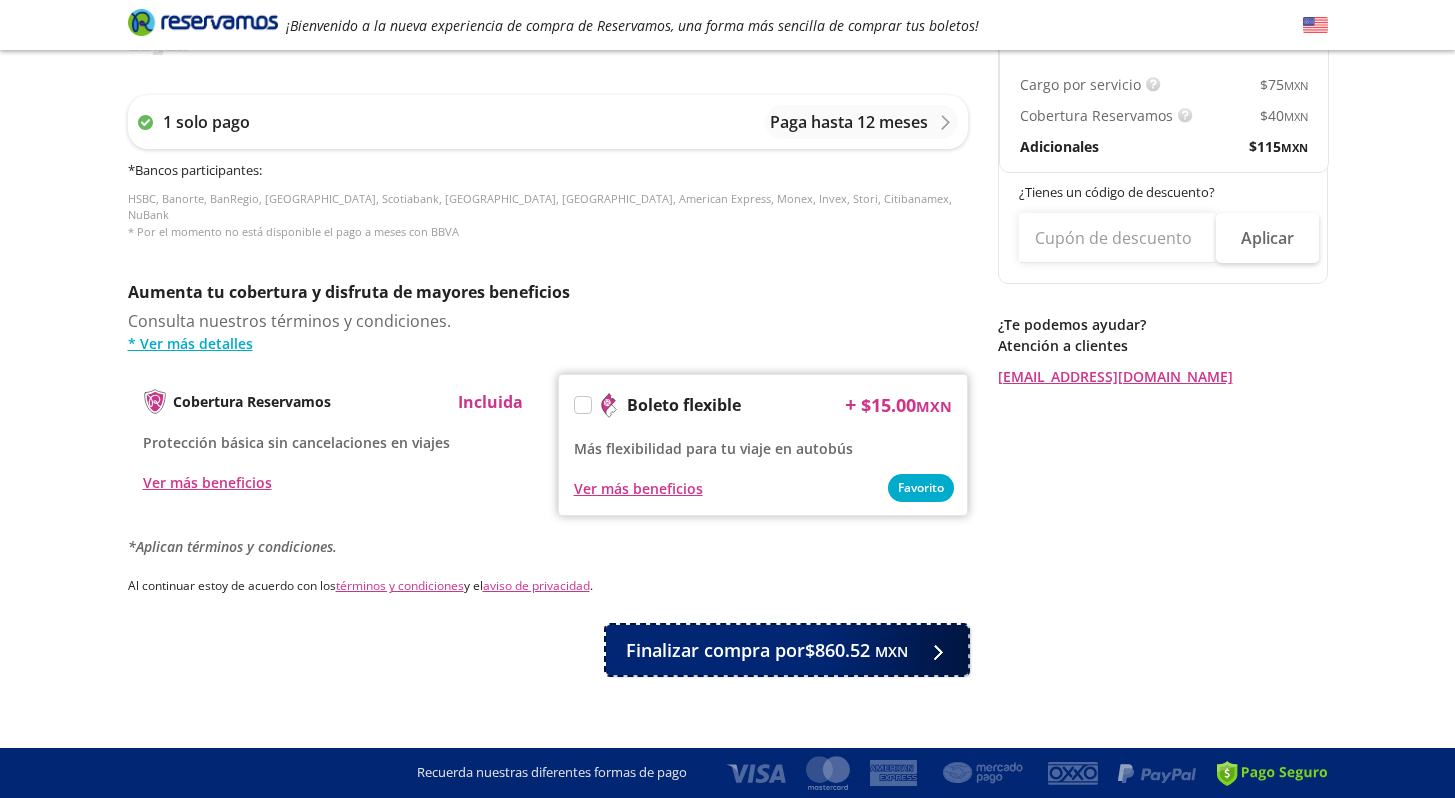 click at bounding box center (933, 650) 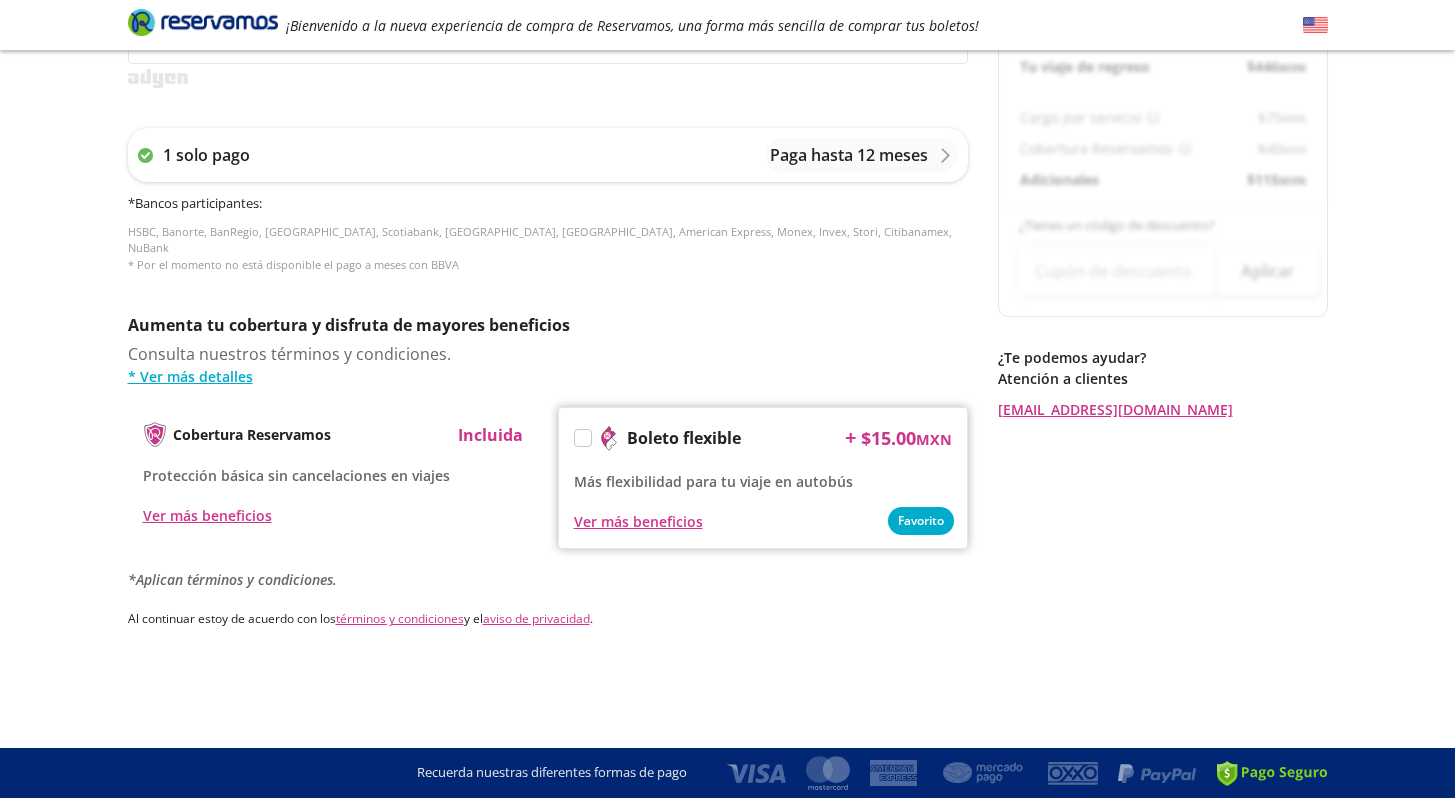 scroll, scrollTop: 0, scrollLeft: 0, axis: both 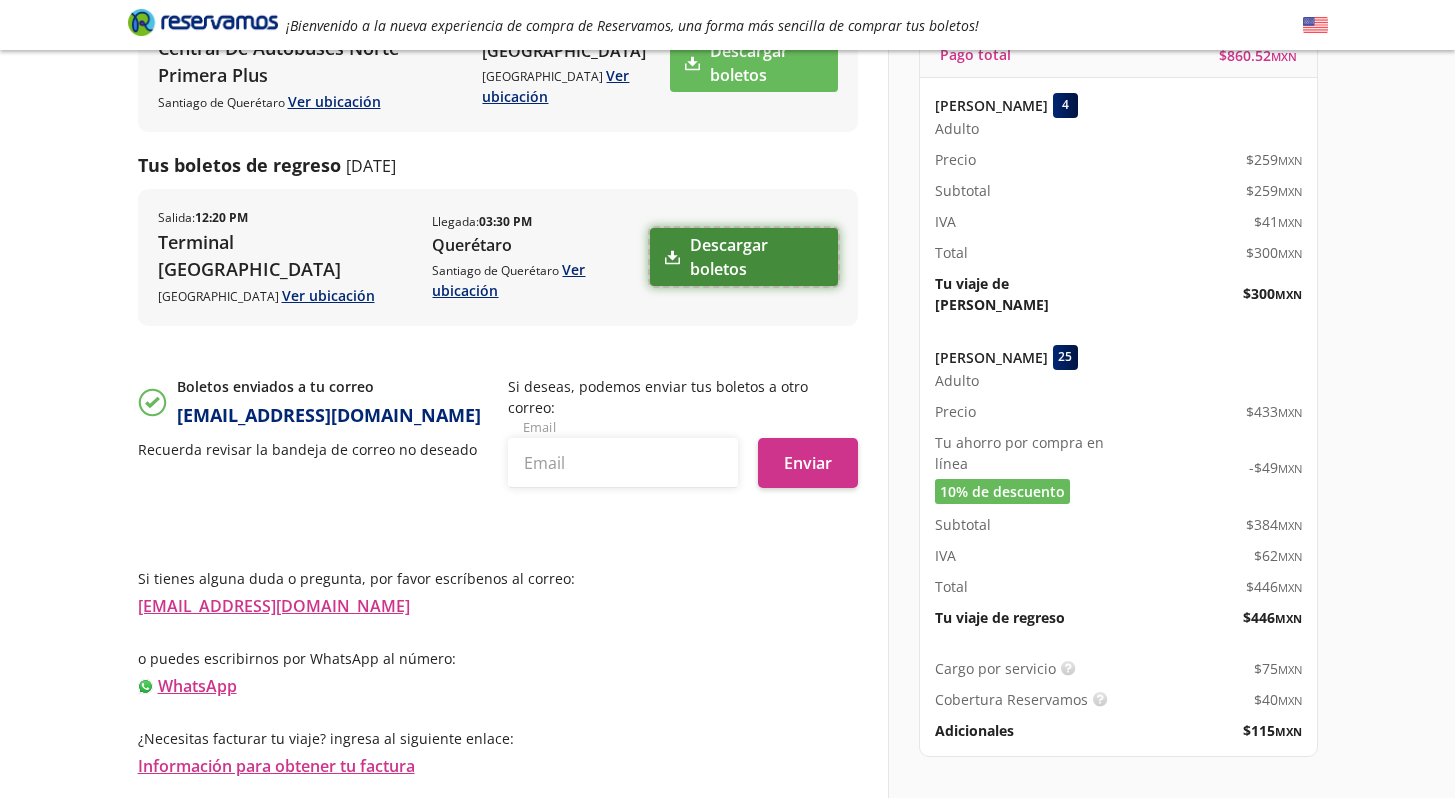 click on "Descargar boletos" at bounding box center [744, 257] 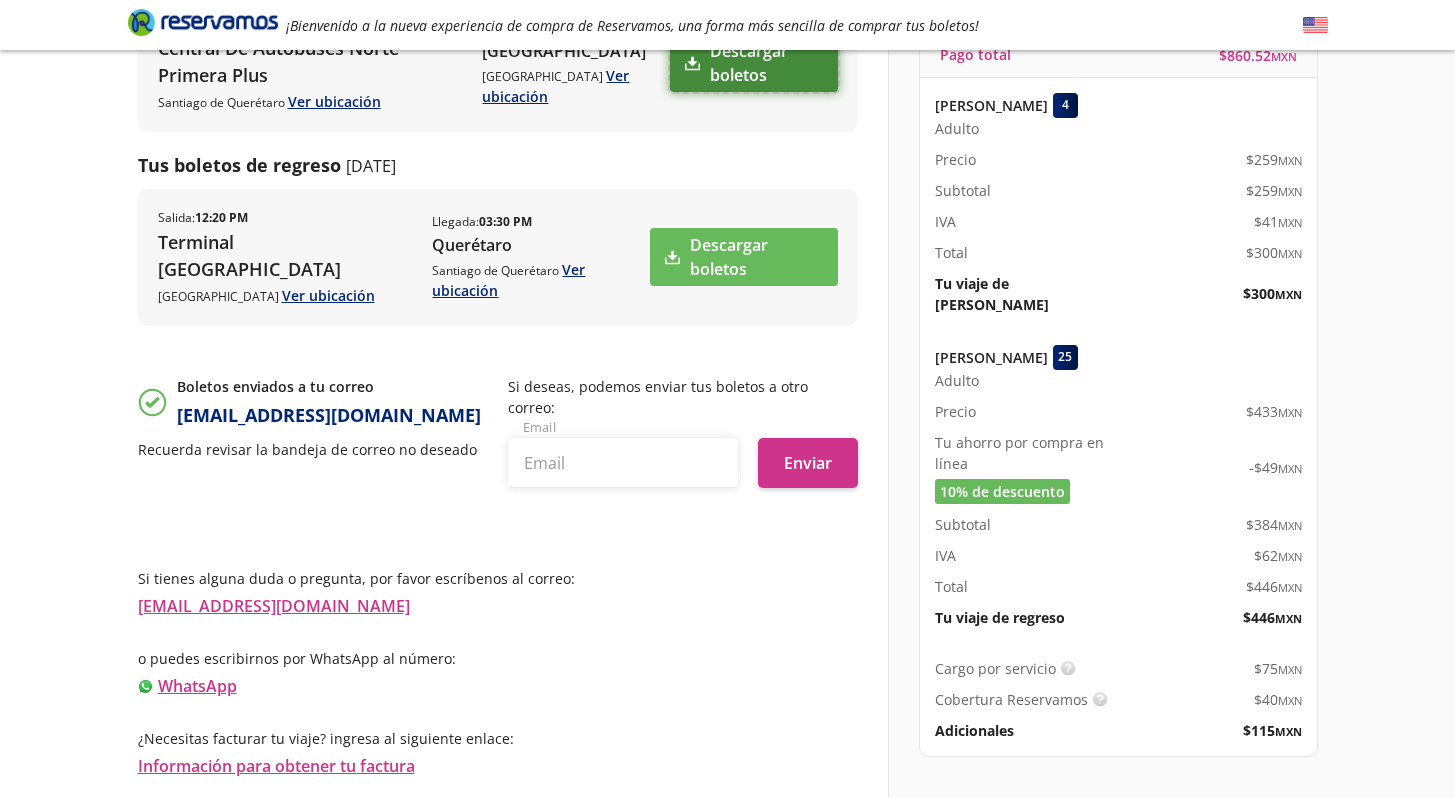 click on "Descargar boletos" at bounding box center [753, 63] 